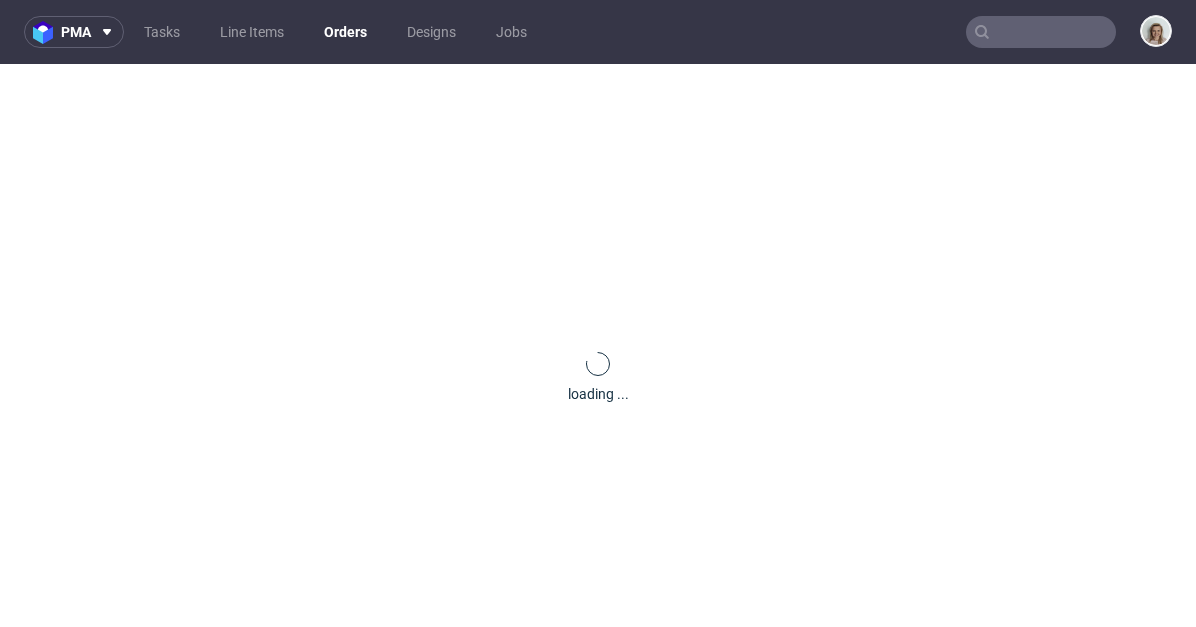 scroll, scrollTop: 0, scrollLeft: 0, axis: both 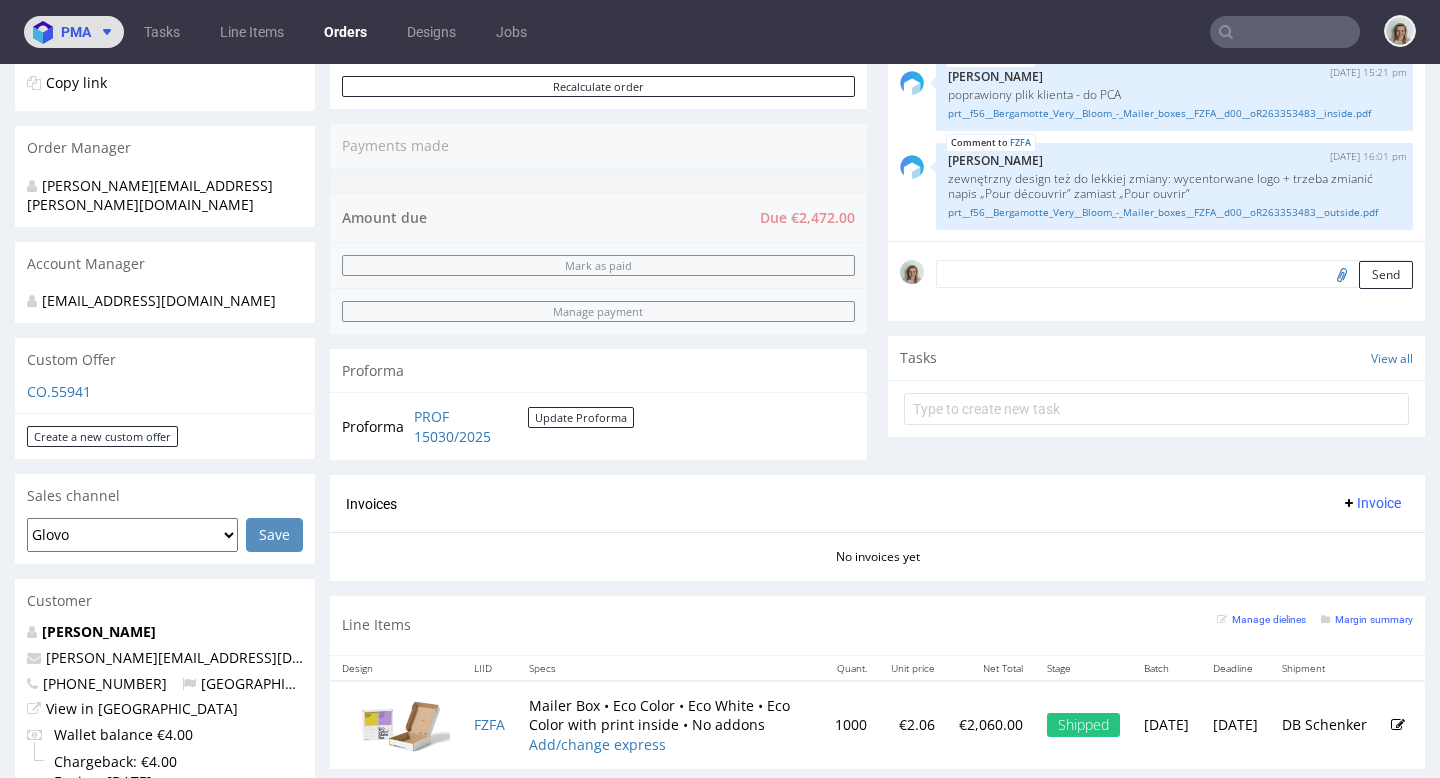 click 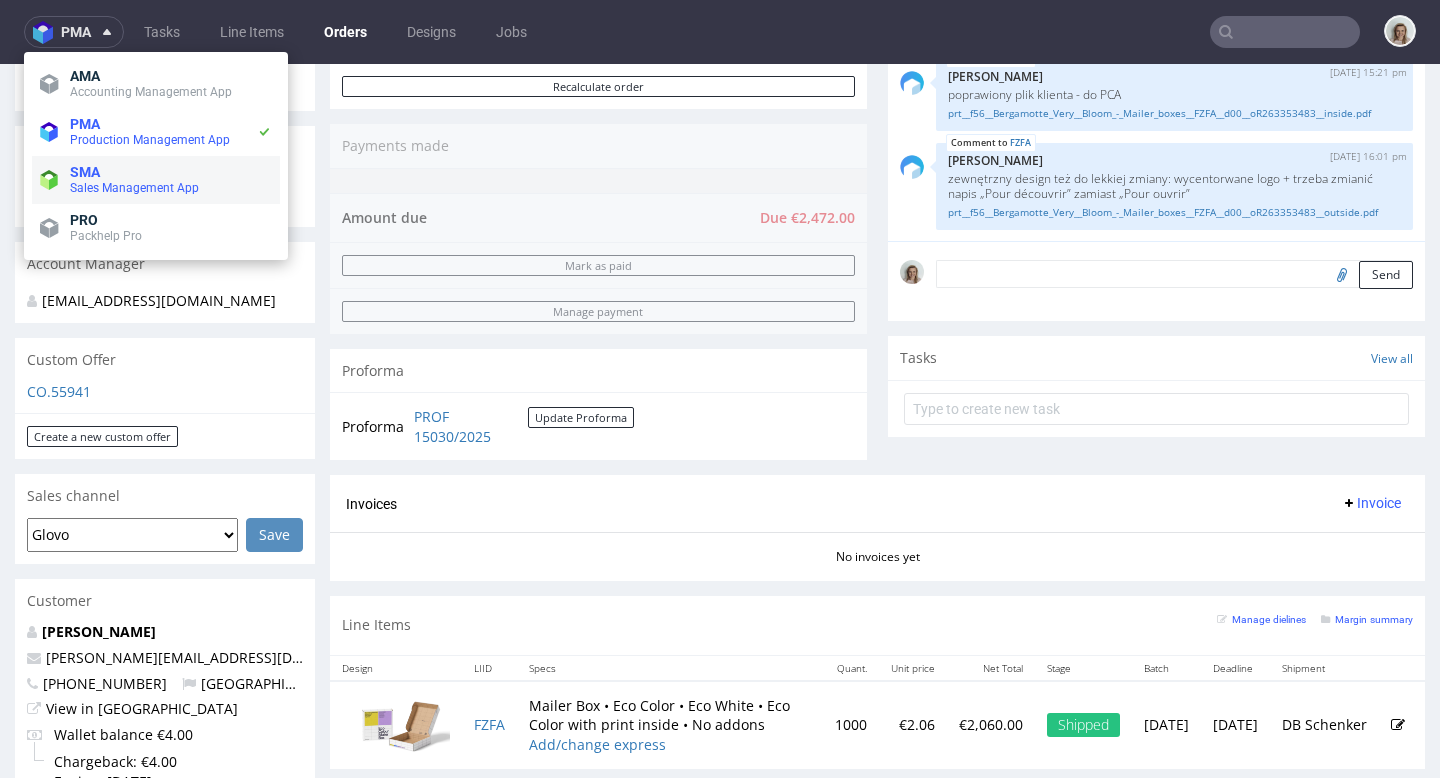 click on "SMA" at bounding box center (171, 172) 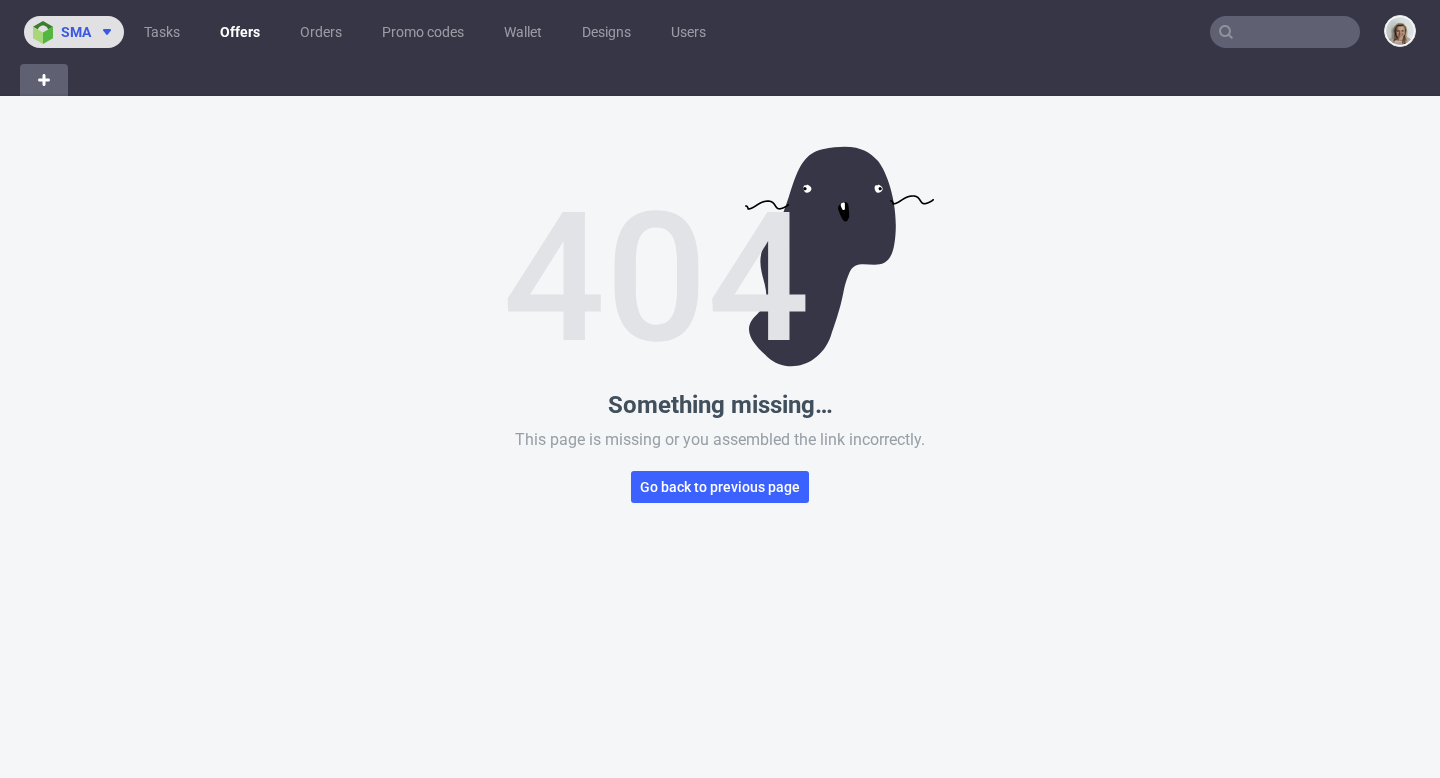 click on "sma" at bounding box center [76, 32] 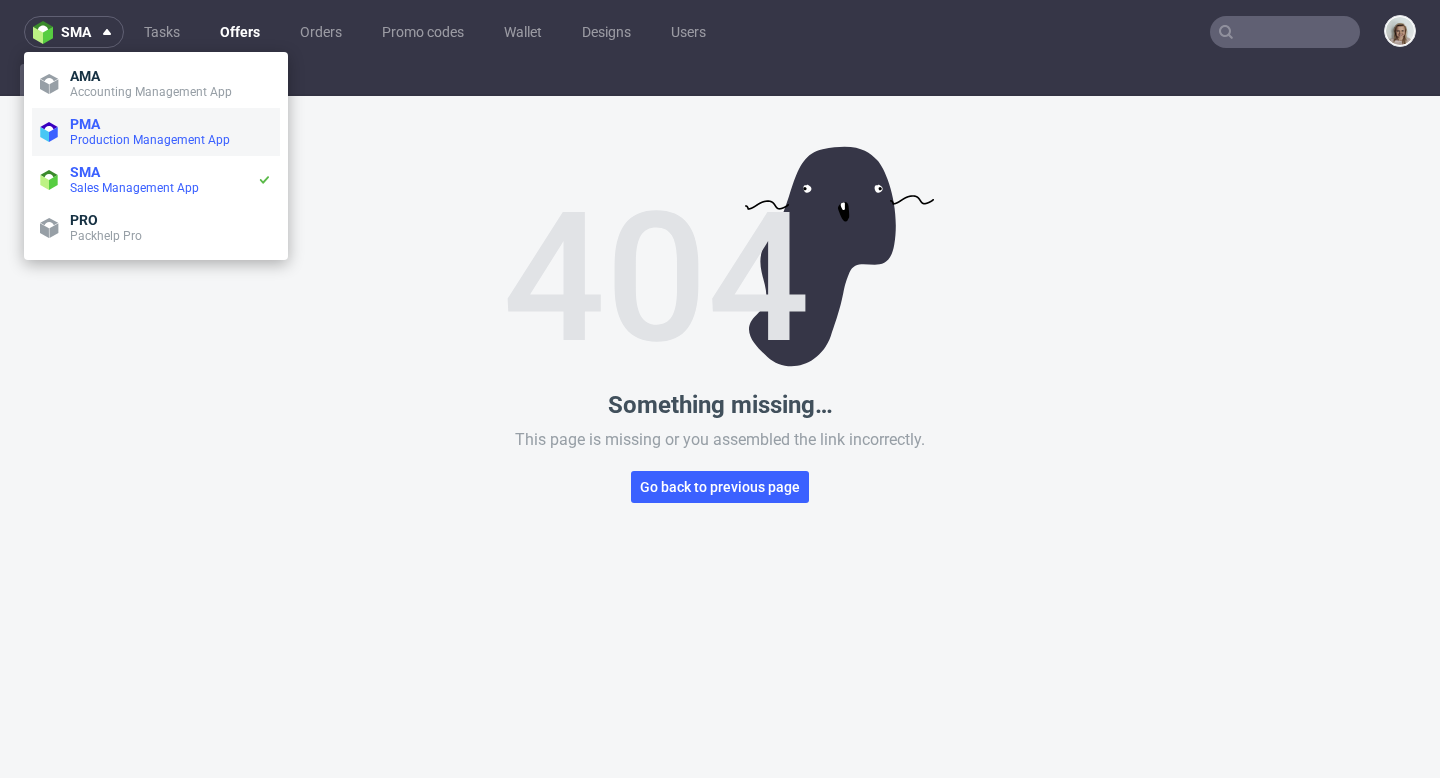 click on "PMA Production Management App" at bounding box center (156, 132) 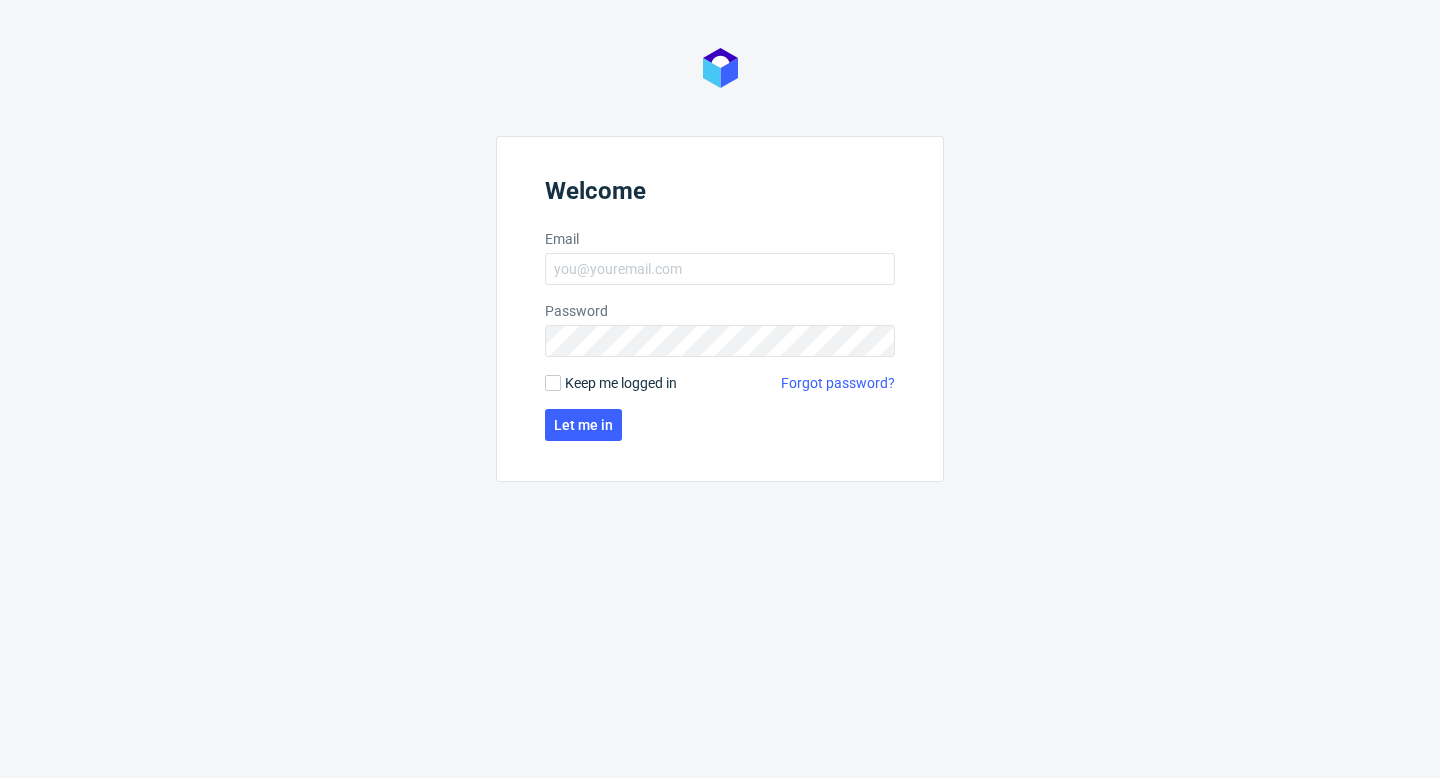 scroll, scrollTop: 0, scrollLeft: 0, axis: both 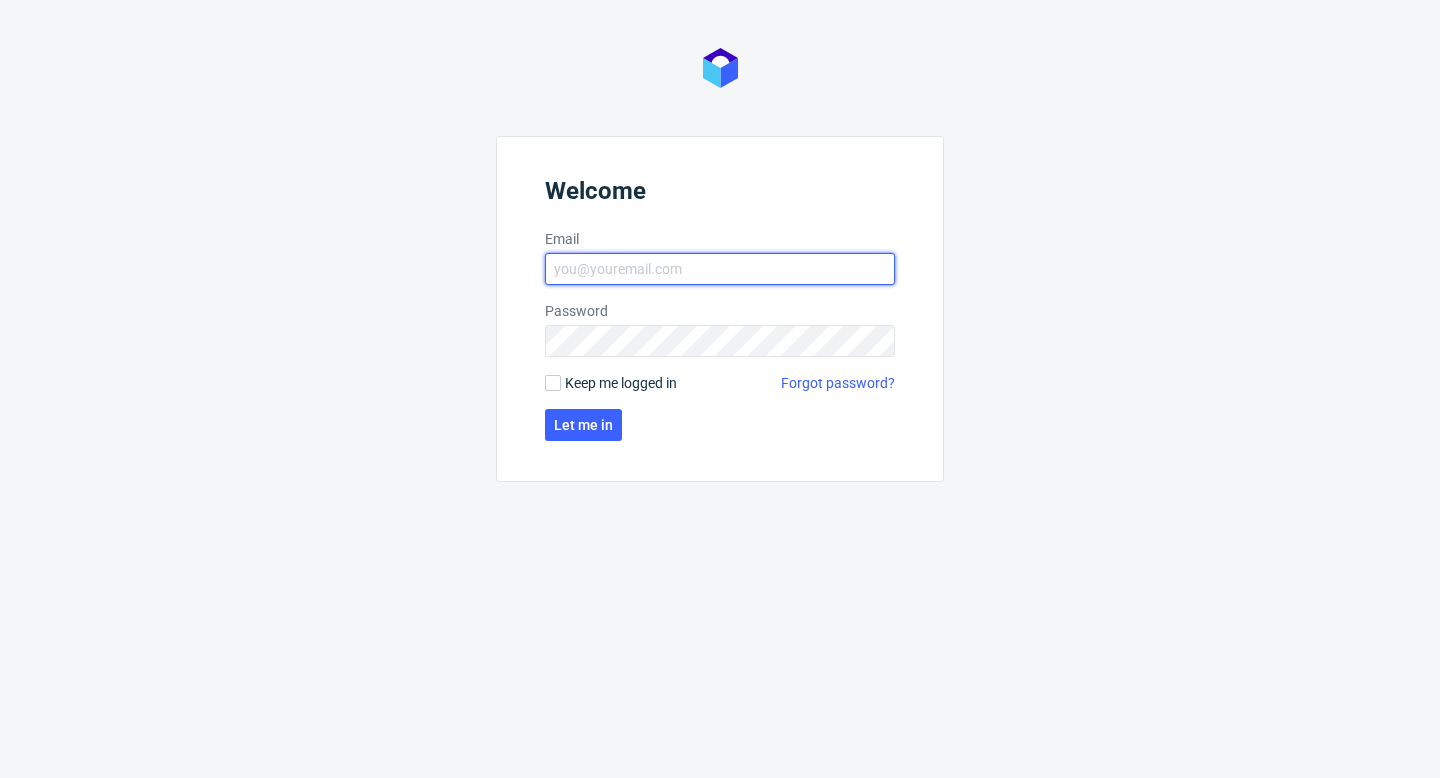 type on "[PERSON_NAME][EMAIL_ADDRESS][PERSON_NAME][DOMAIN_NAME]" 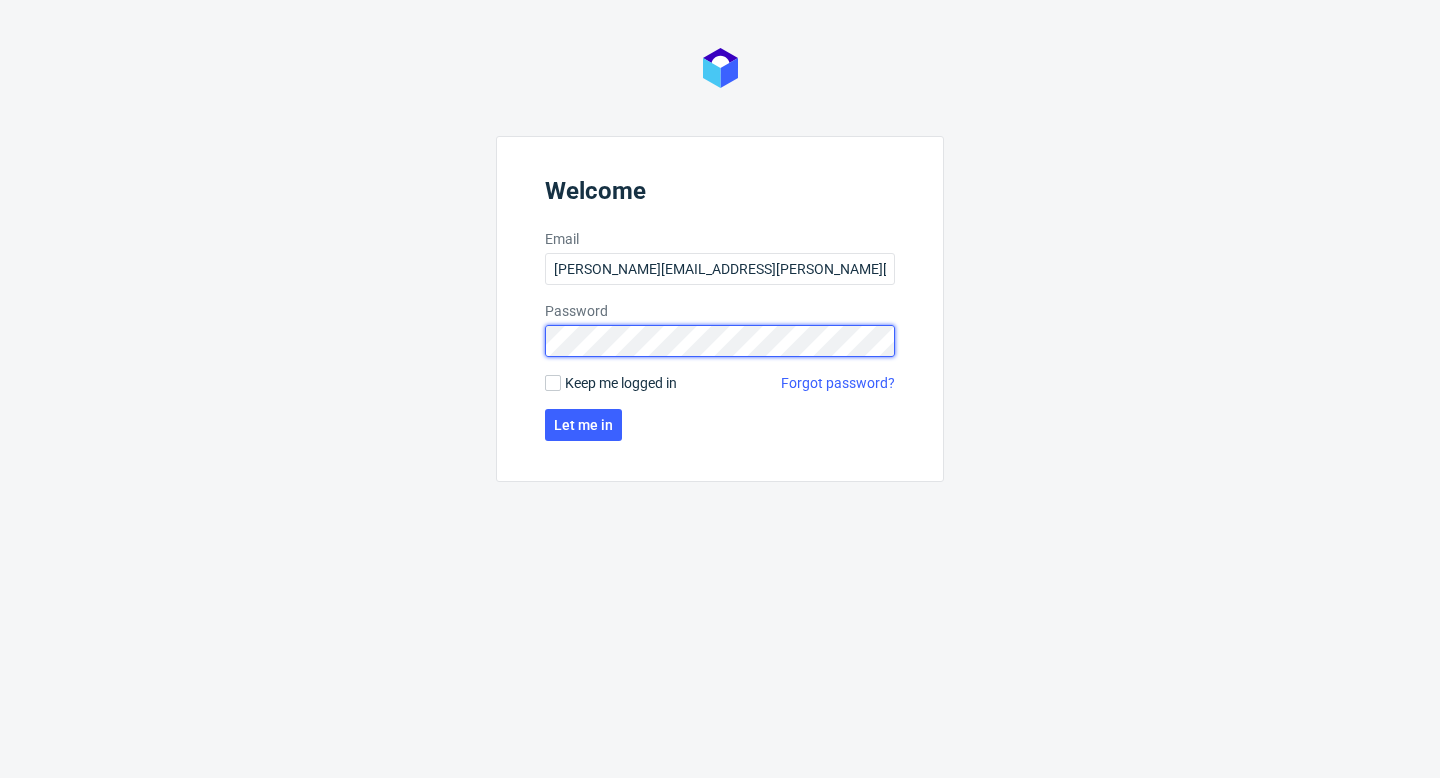 click on "Welcome Email monika.pozniak@packhelp.com Password Keep me logged in Forgot password? Let me in" at bounding box center (720, 309) 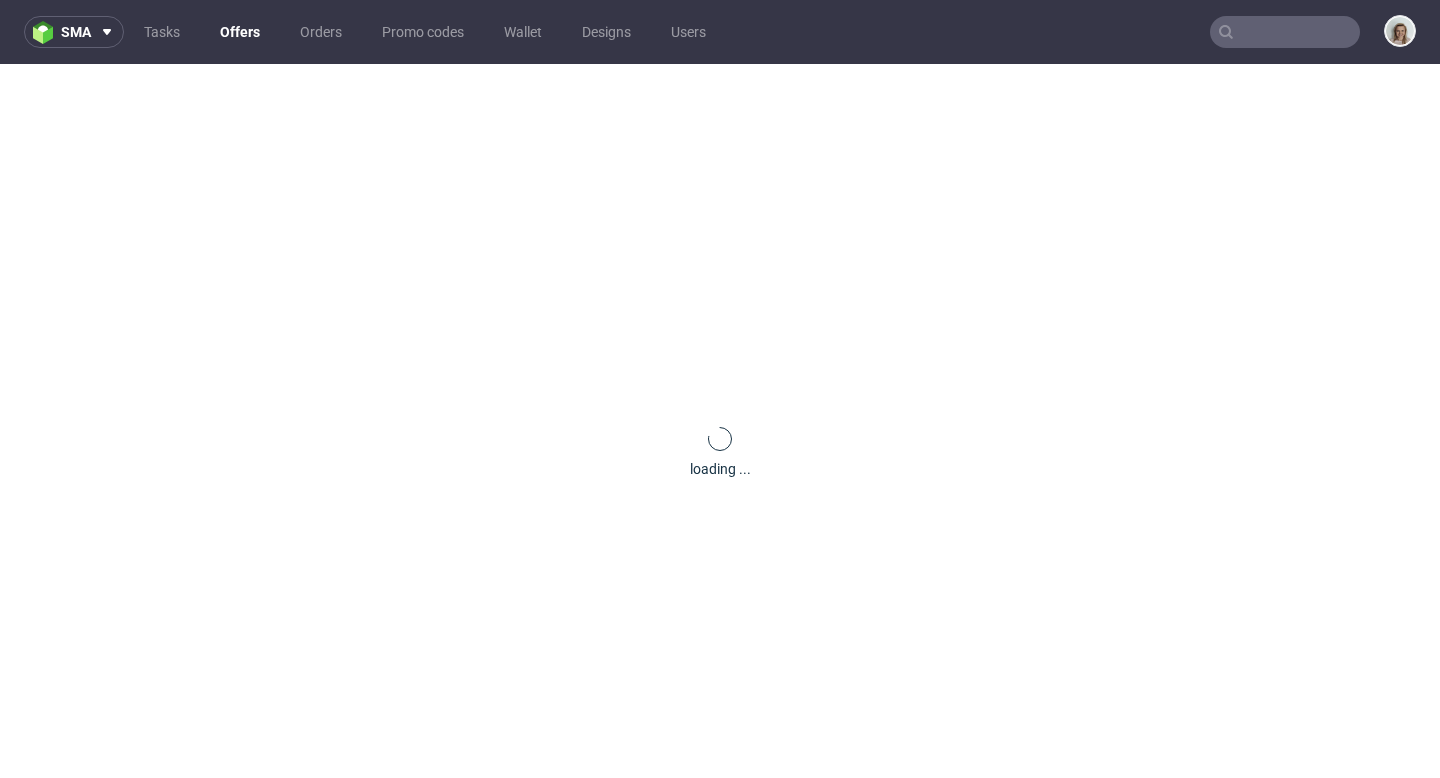 scroll, scrollTop: 0, scrollLeft: 0, axis: both 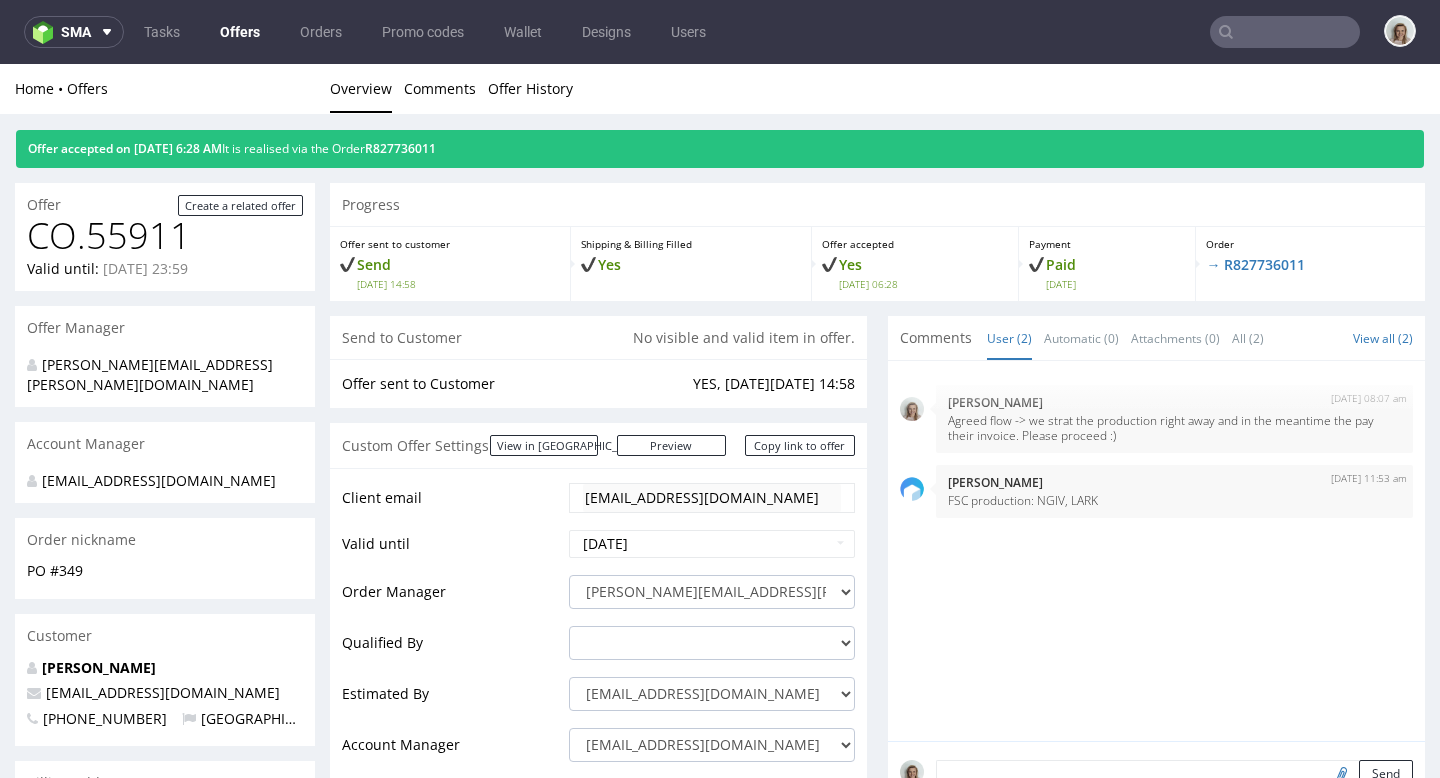 click on "sma Tasks Offers Orders Promo codes Wallet Designs Users" at bounding box center (720, 32) 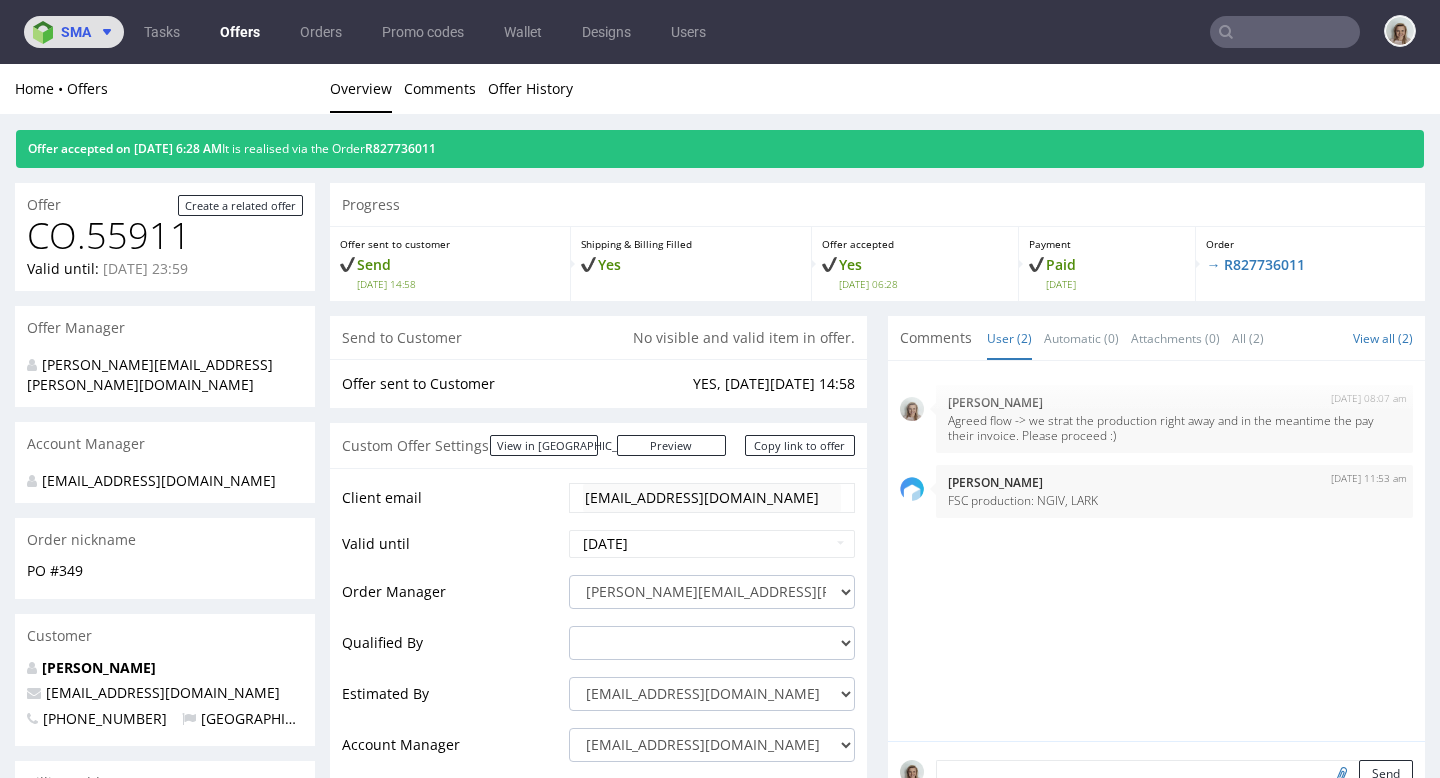 click on "sma" at bounding box center (76, 32) 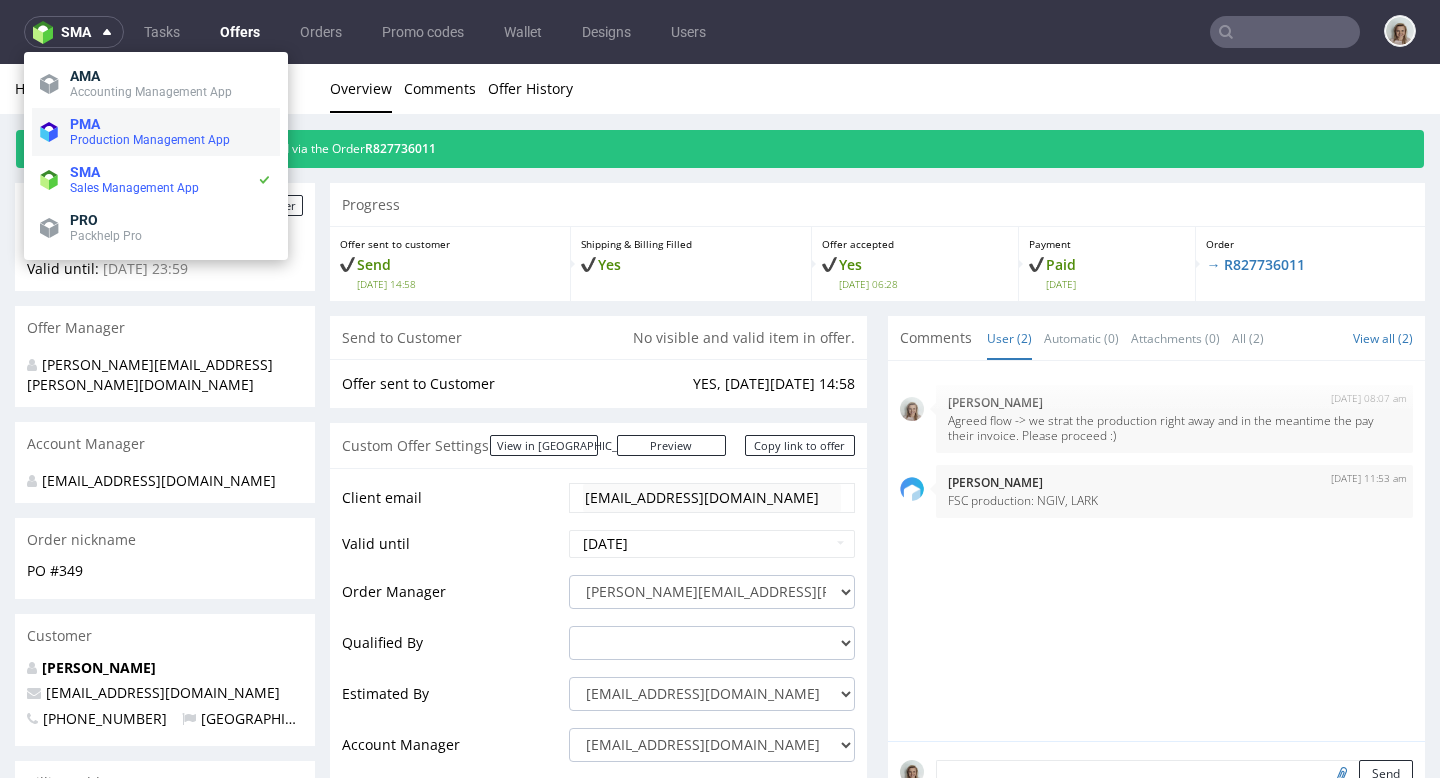click on "PMA Production Management App" at bounding box center [167, 132] 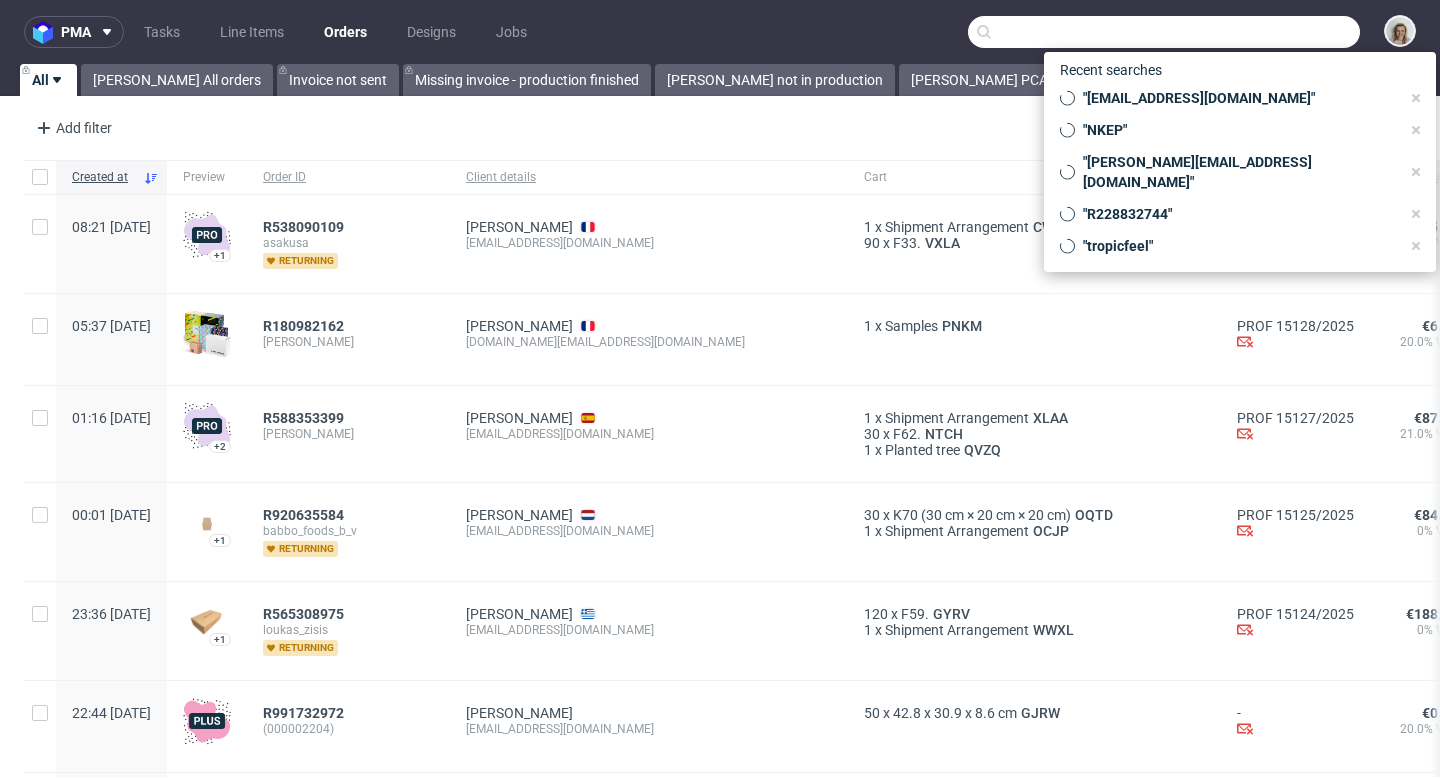 click at bounding box center [1164, 32] 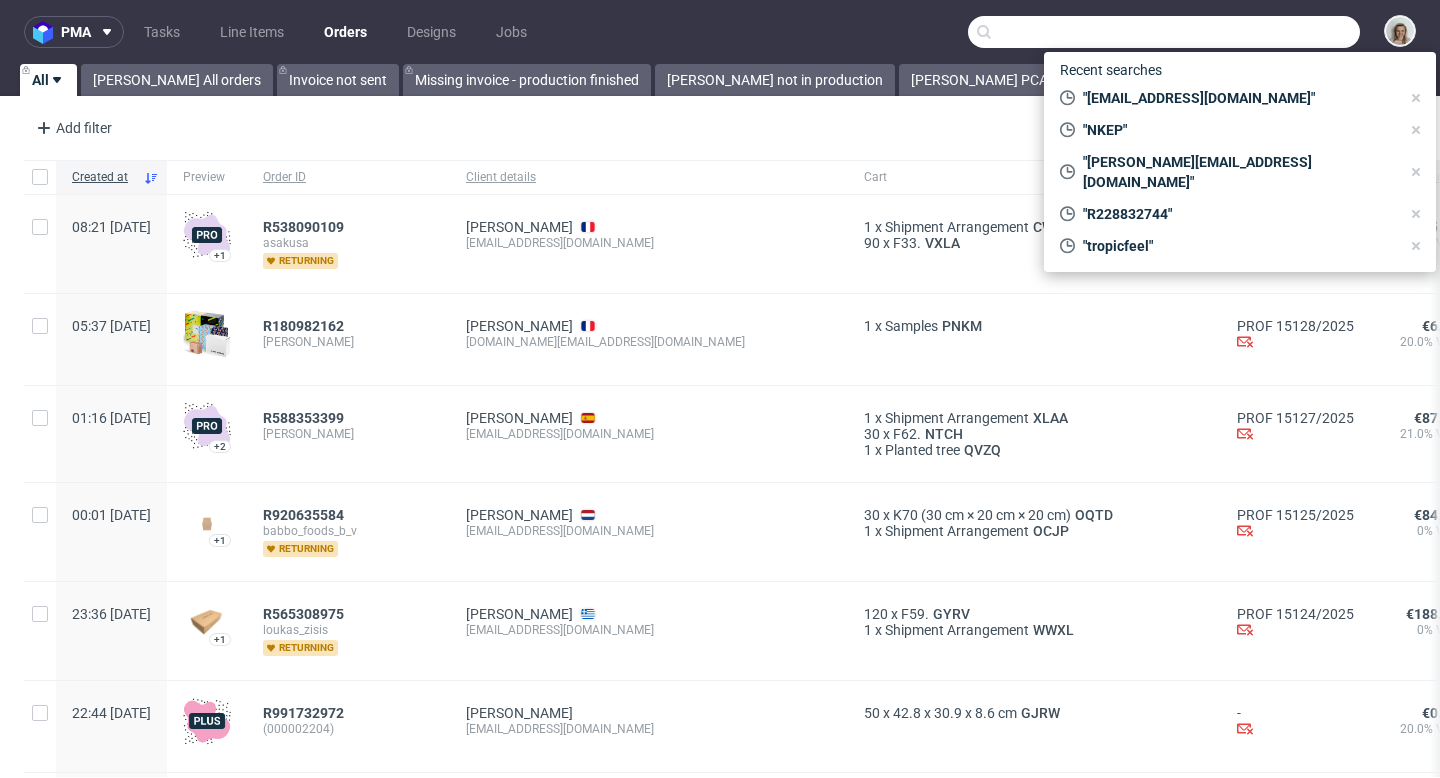 paste on "[PERSON_NAME][EMAIL_ADDRESS][DOMAIN_NAME]" 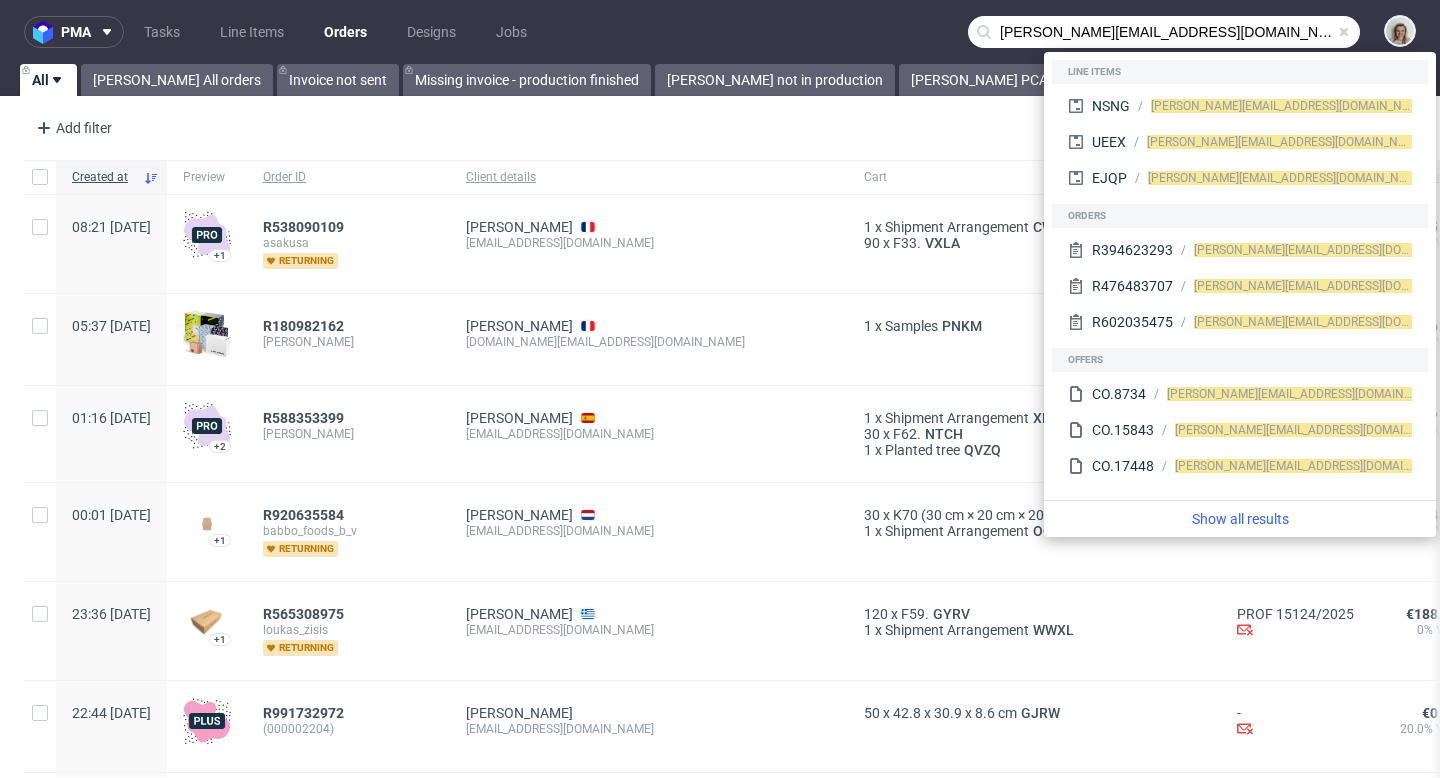 type on "[PERSON_NAME][EMAIL_ADDRESS][DOMAIN_NAME]" 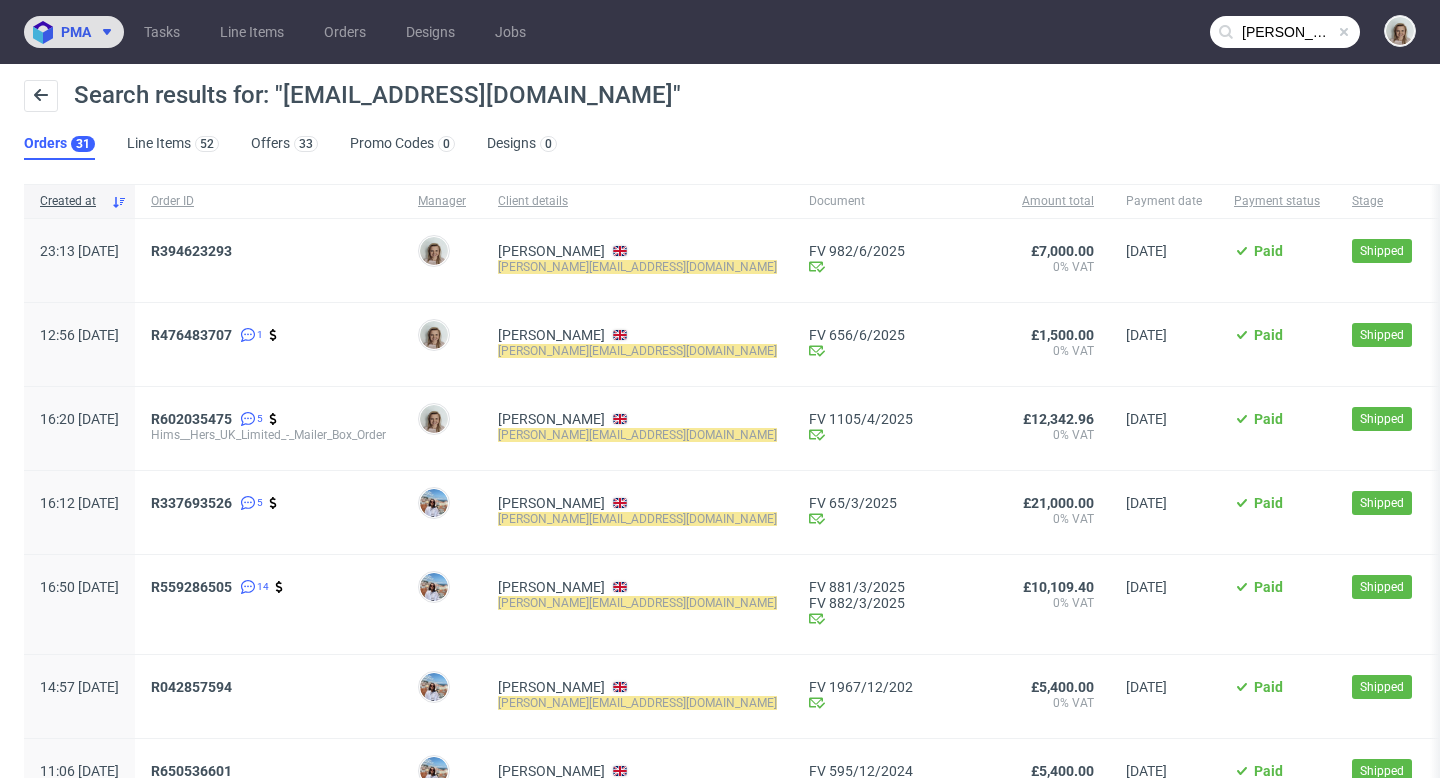 click on "pma" at bounding box center [76, 32] 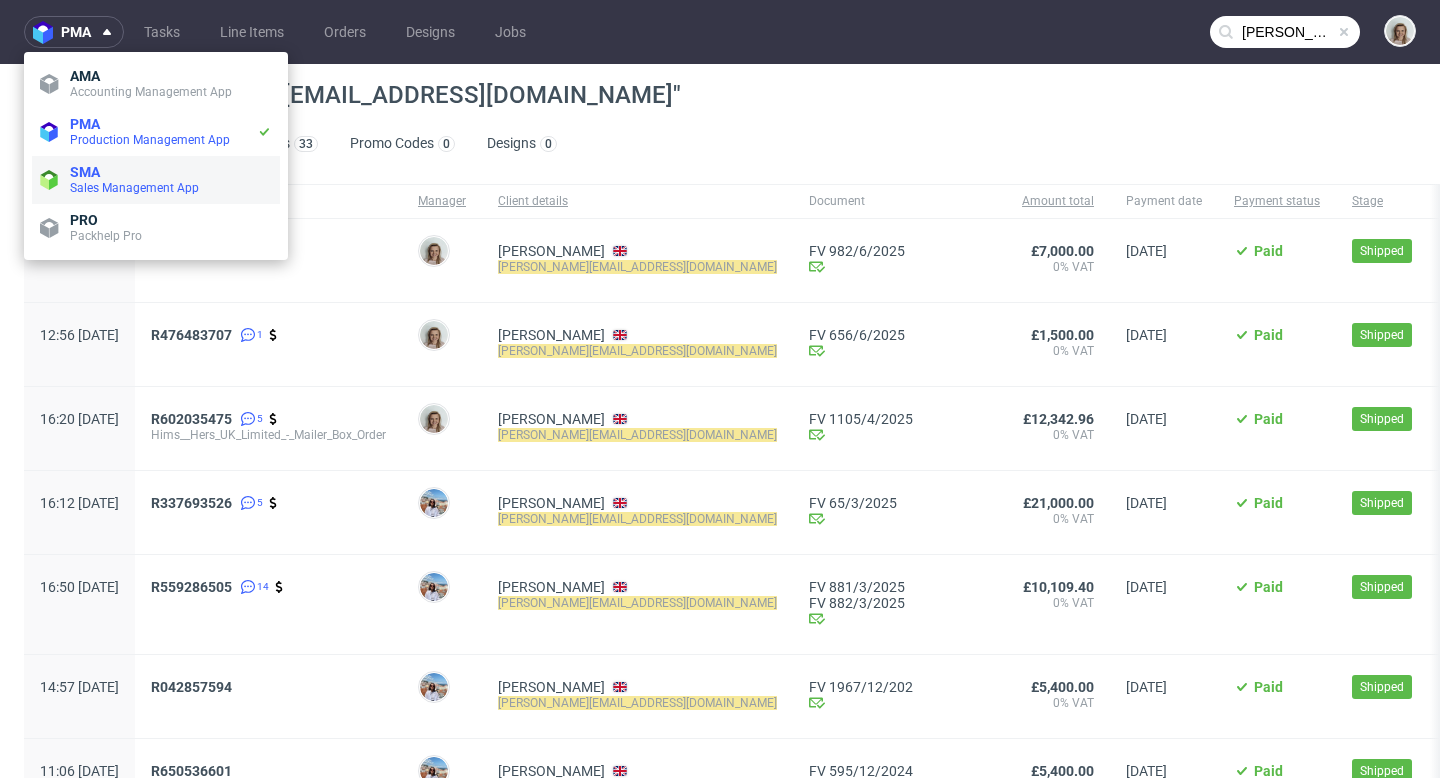 click on "SMA" at bounding box center [171, 172] 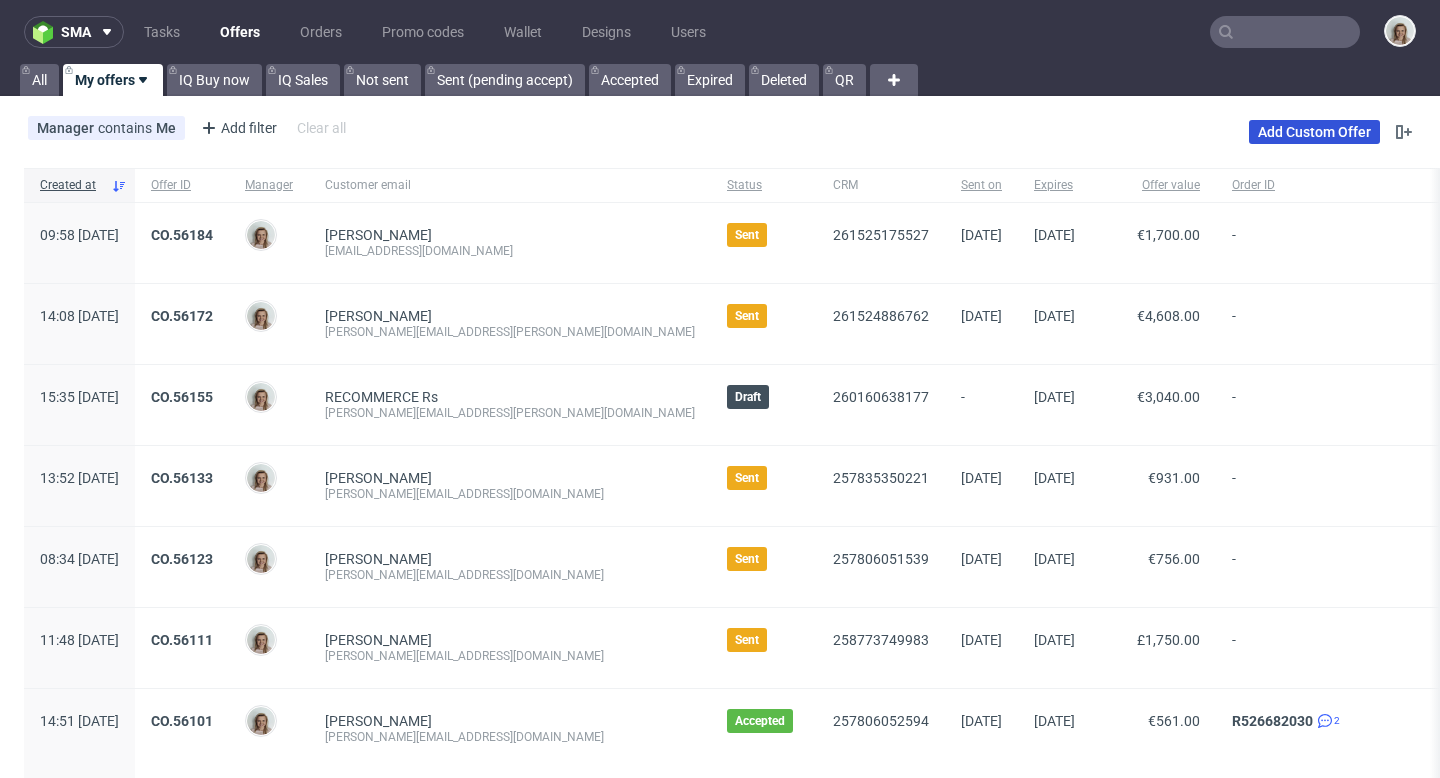 click on "Add Custom Offer" at bounding box center (1314, 132) 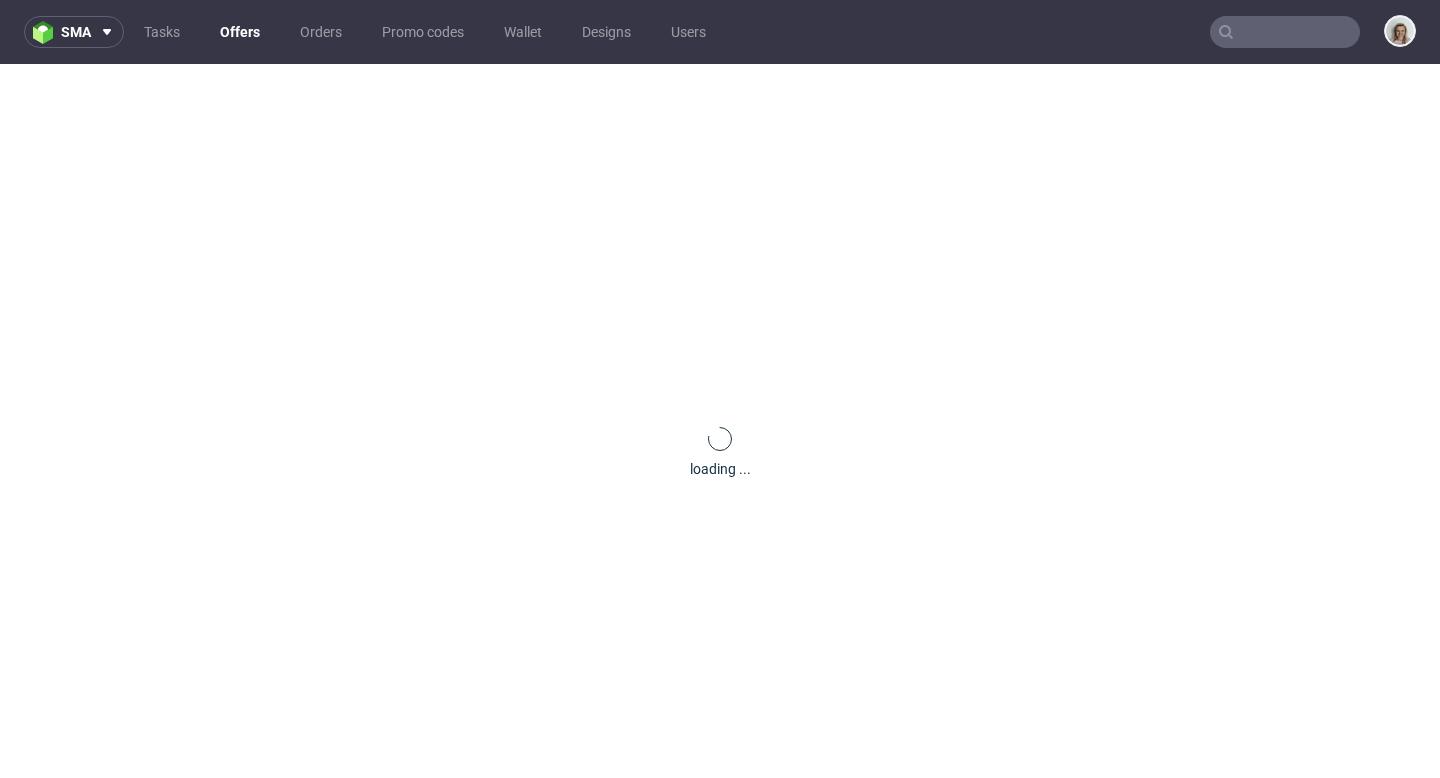 scroll, scrollTop: 0, scrollLeft: 0, axis: both 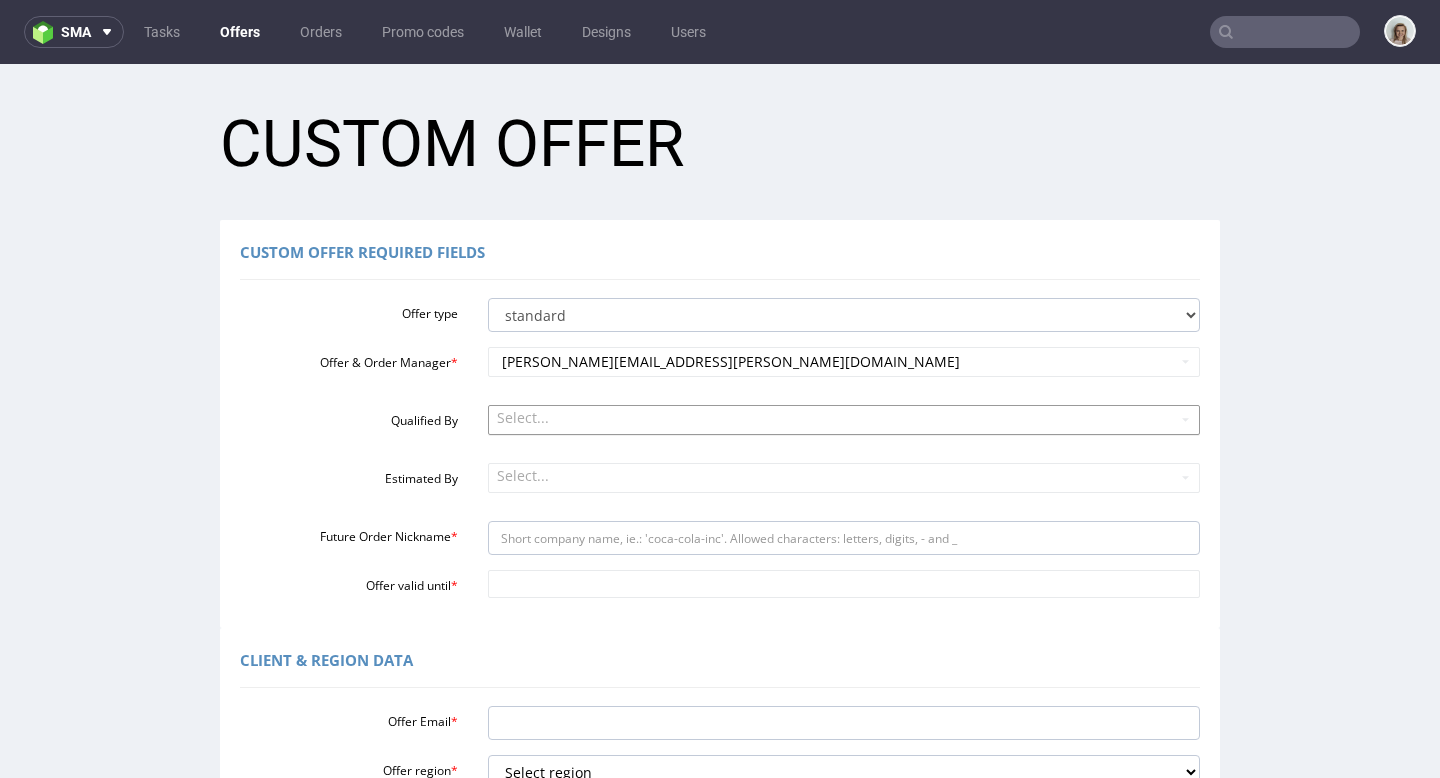 click on "Select..." at bounding box center (844, 420) 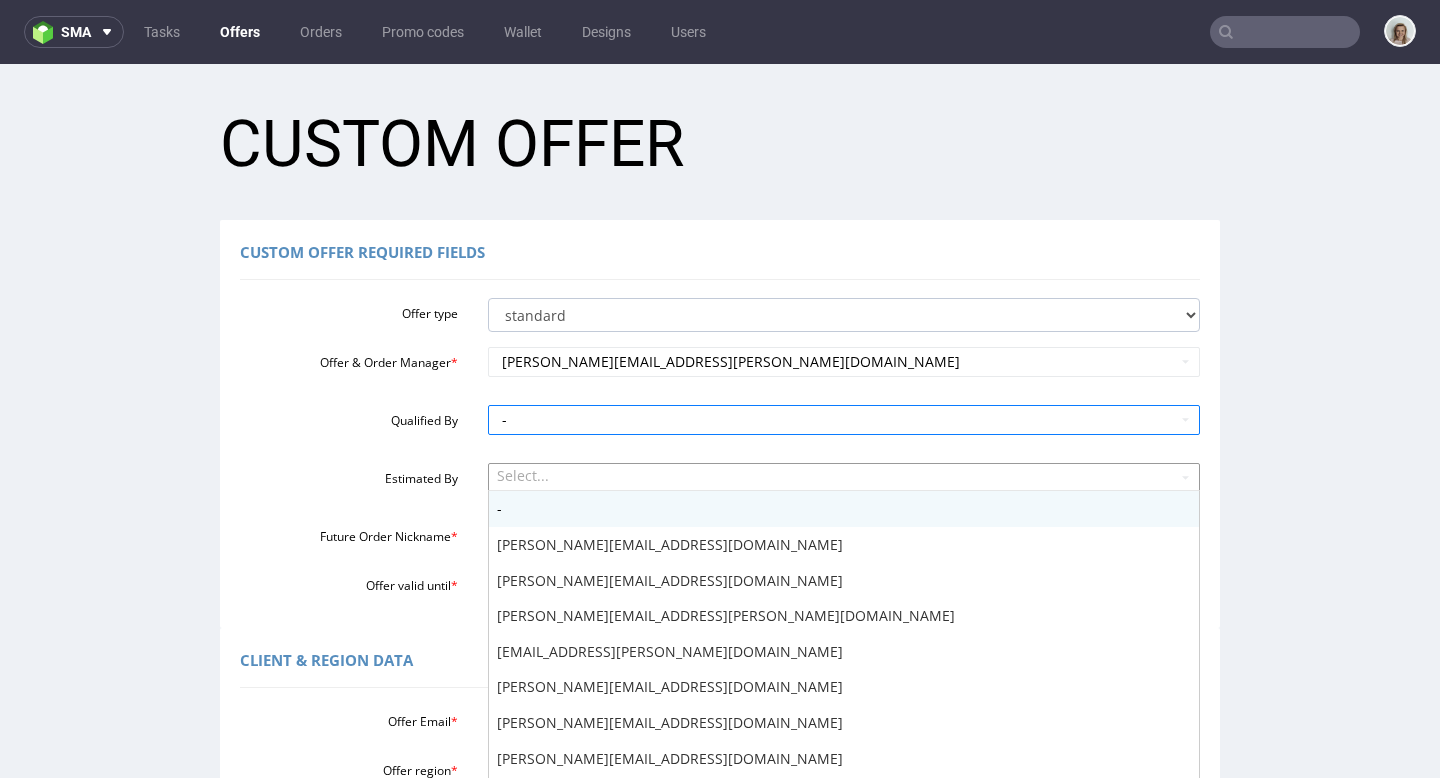 click on "Select..." at bounding box center [844, 478] 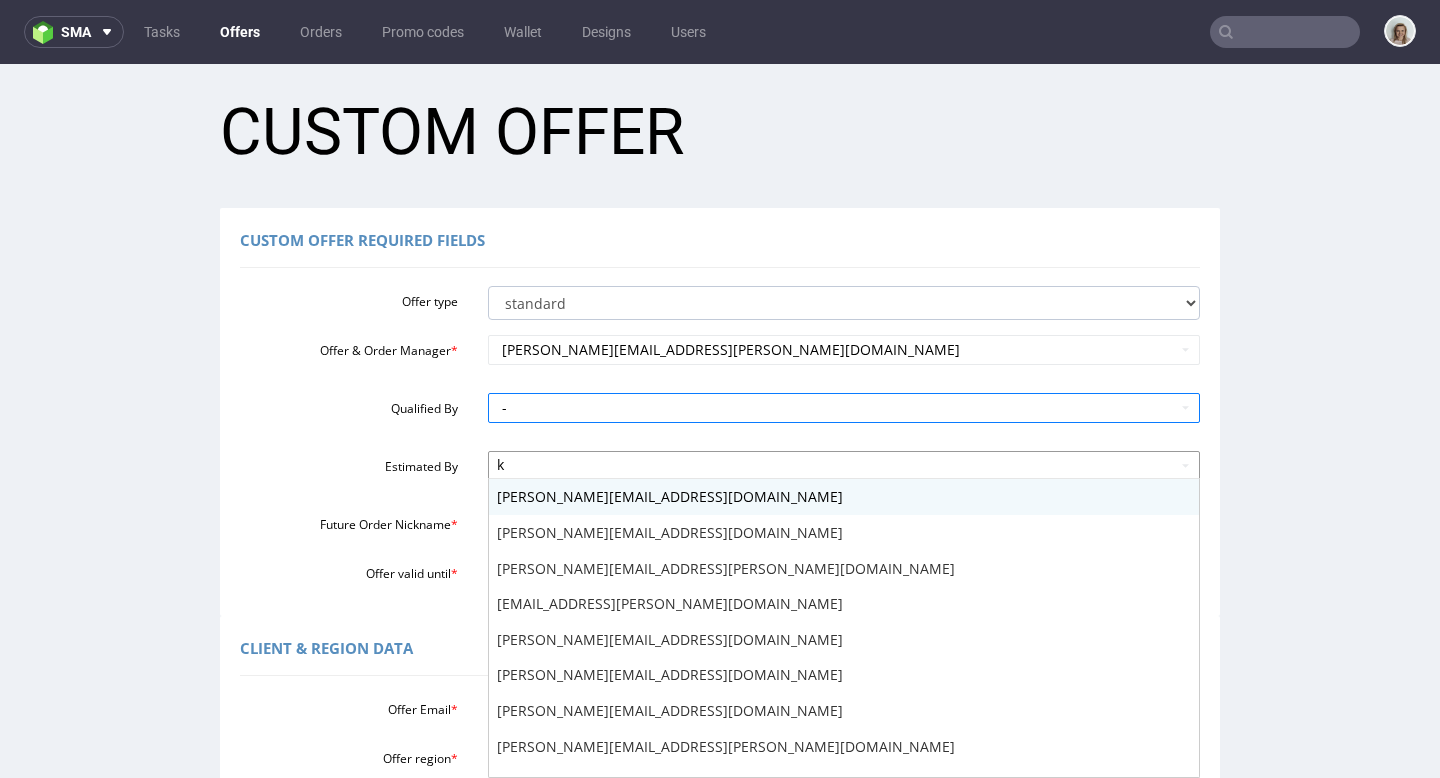 type on "kl" 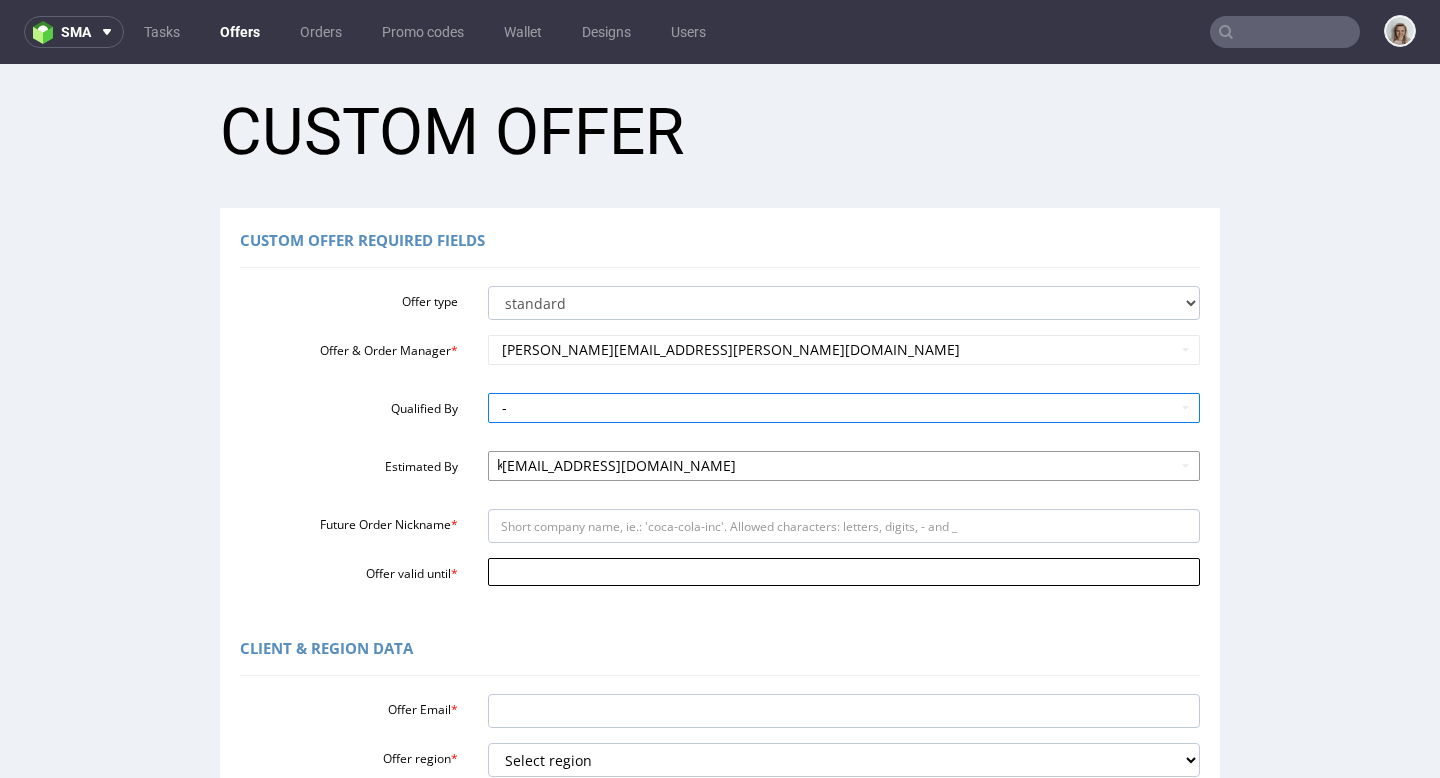 click on "Offer valid until  *" at bounding box center (844, 572) 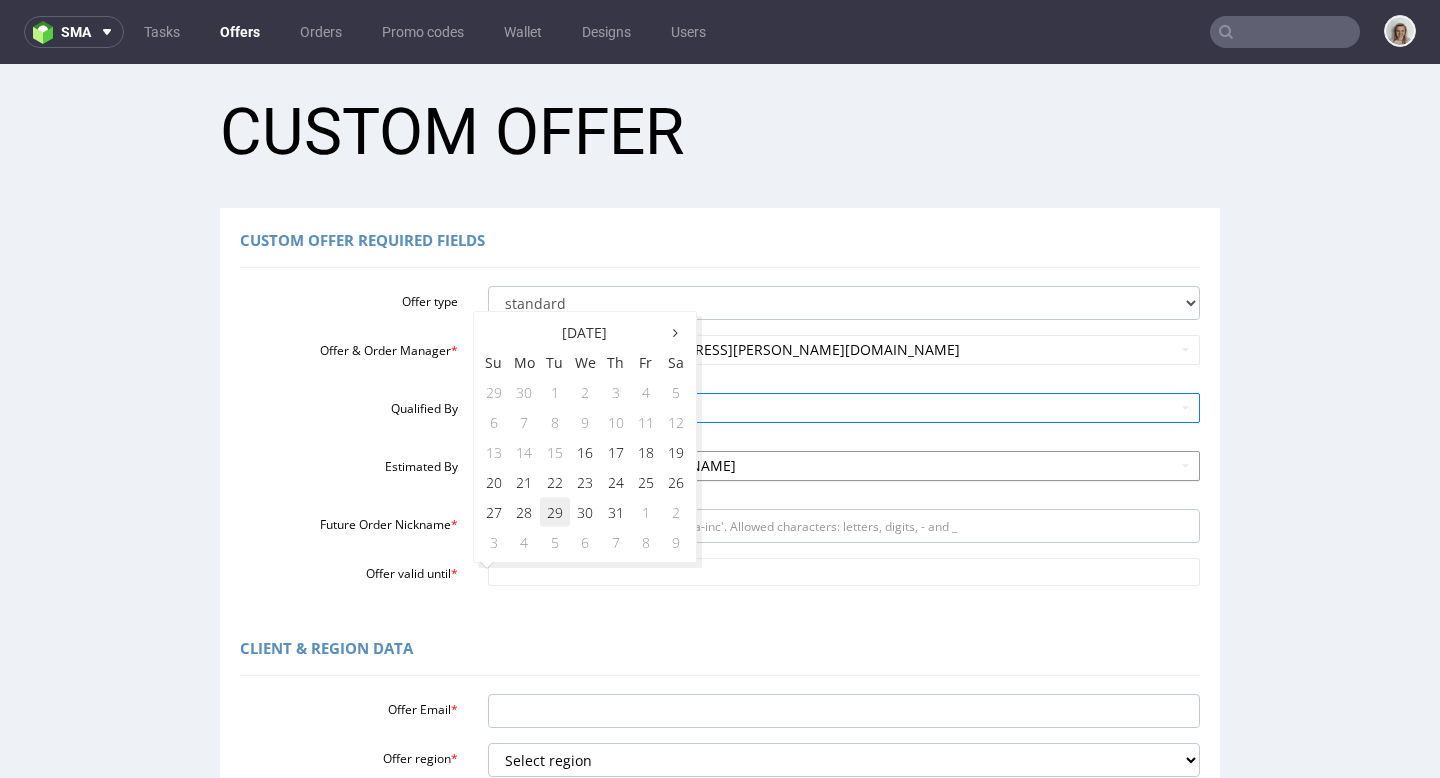 click on "29" at bounding box center (555, 512) 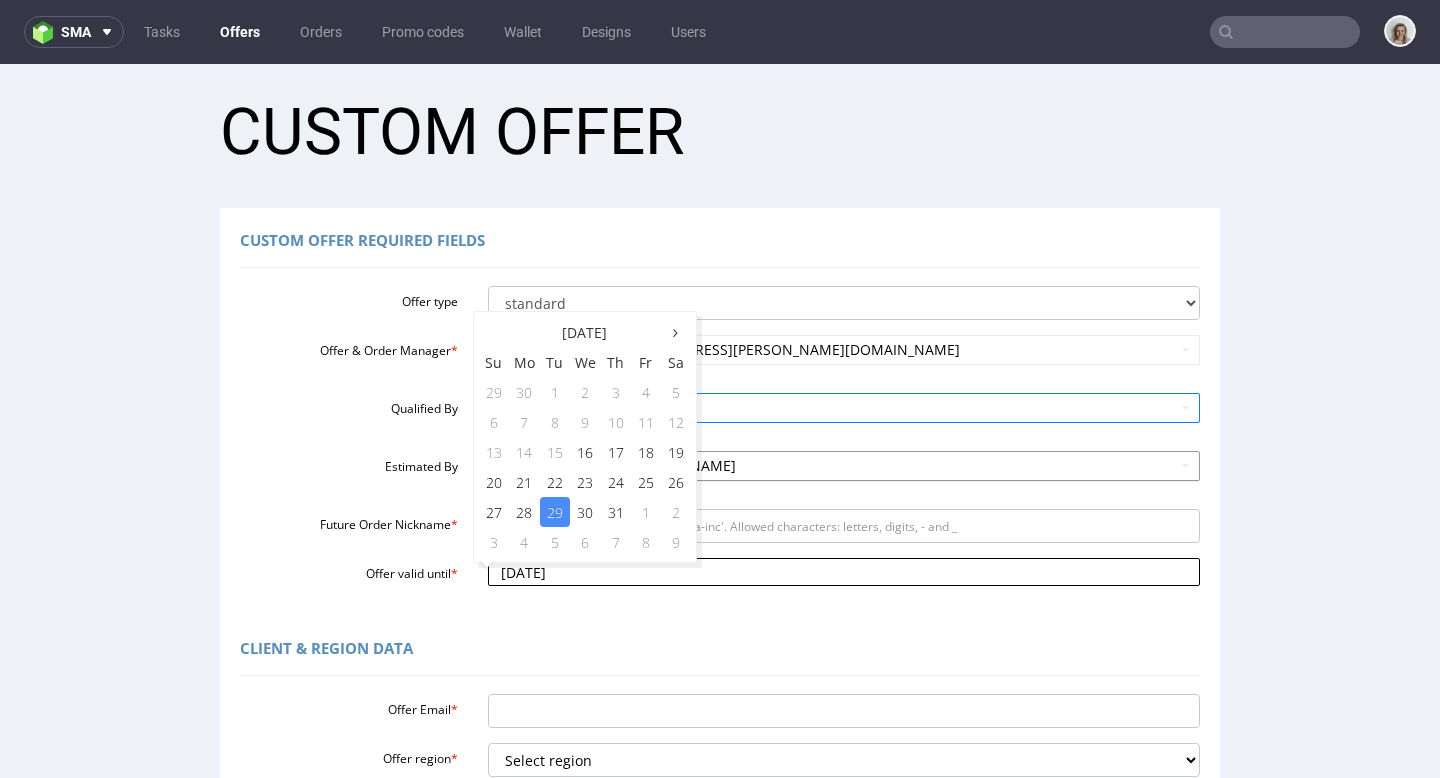 click on "[DATE]" at bounding box center [844, 572] 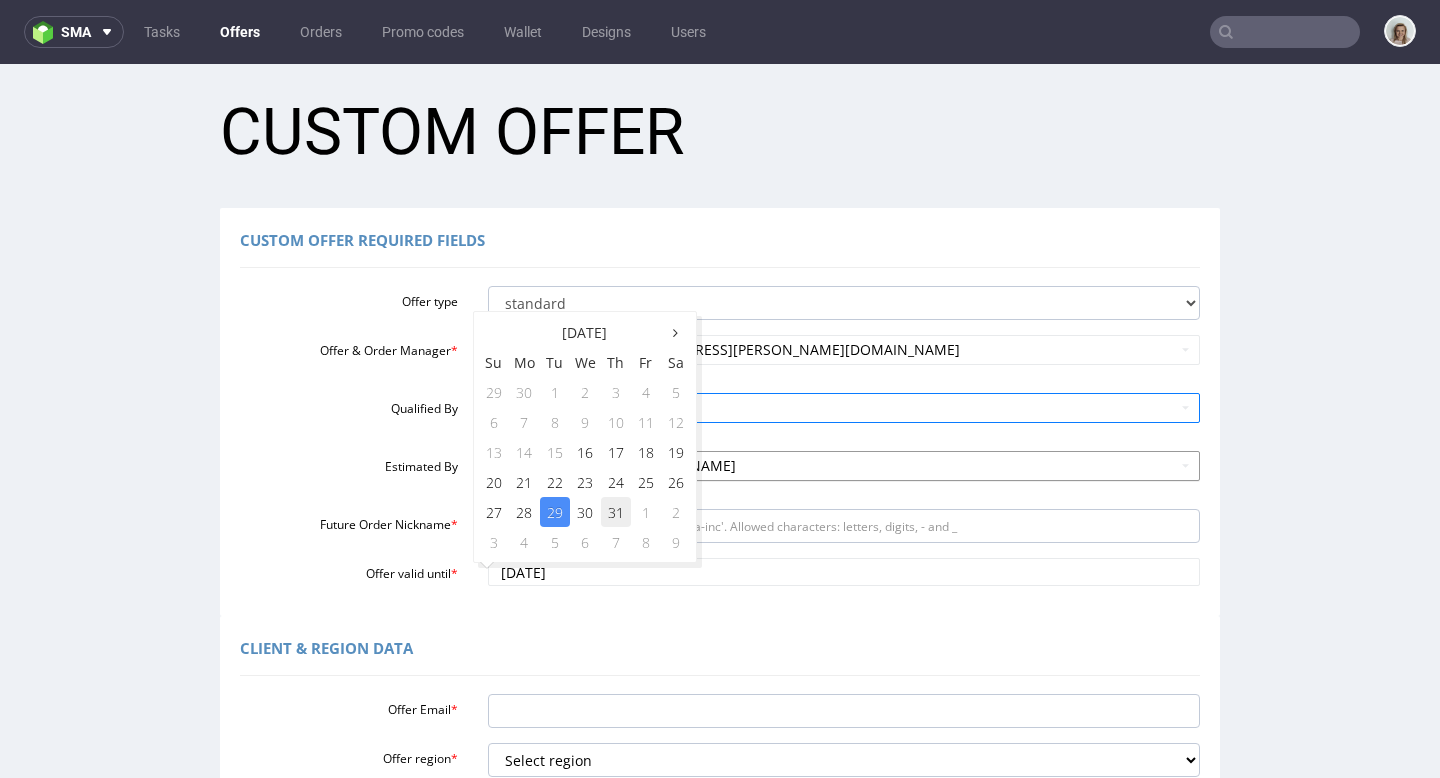 click on "31" at bounding box center [616, 512] 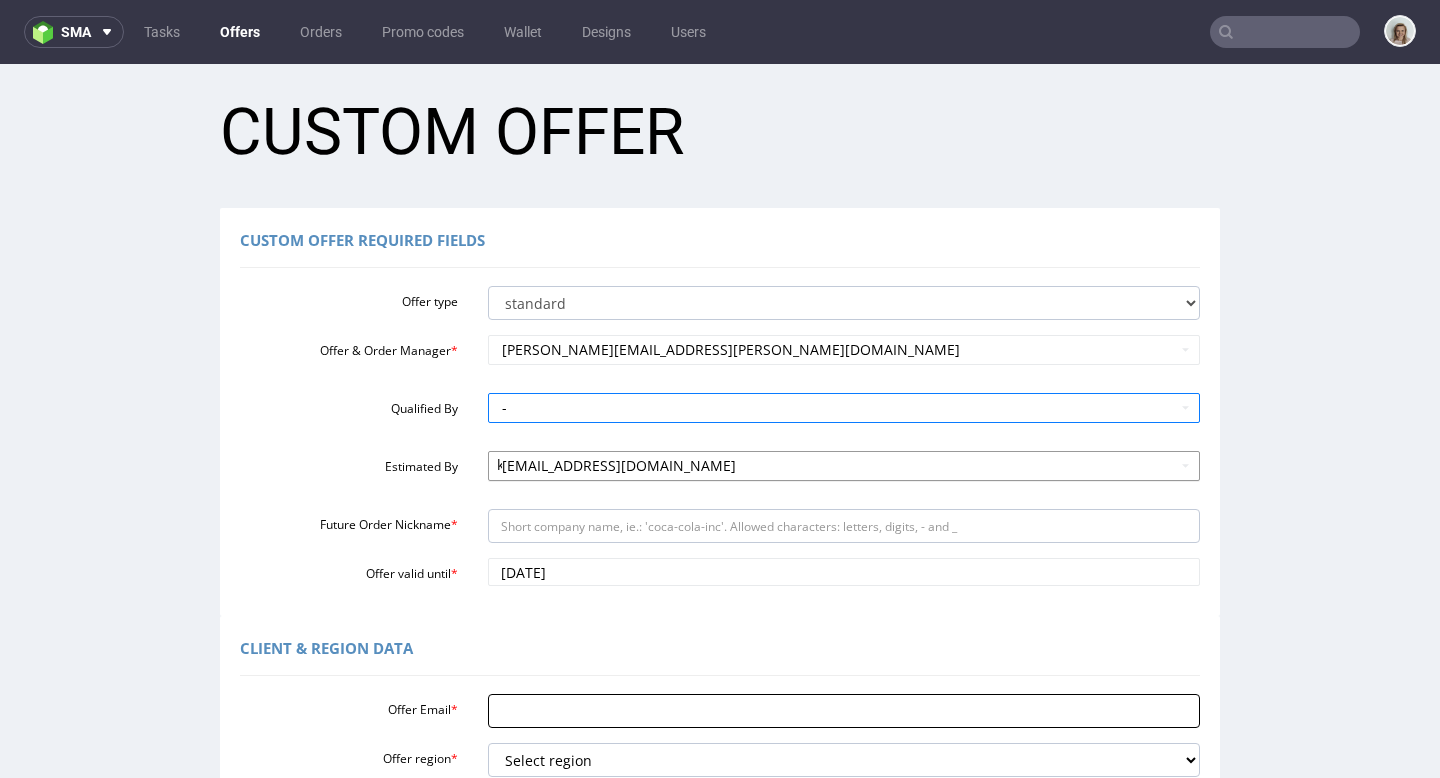 click on "Offer Email  *" at bounding box center (844, 711) 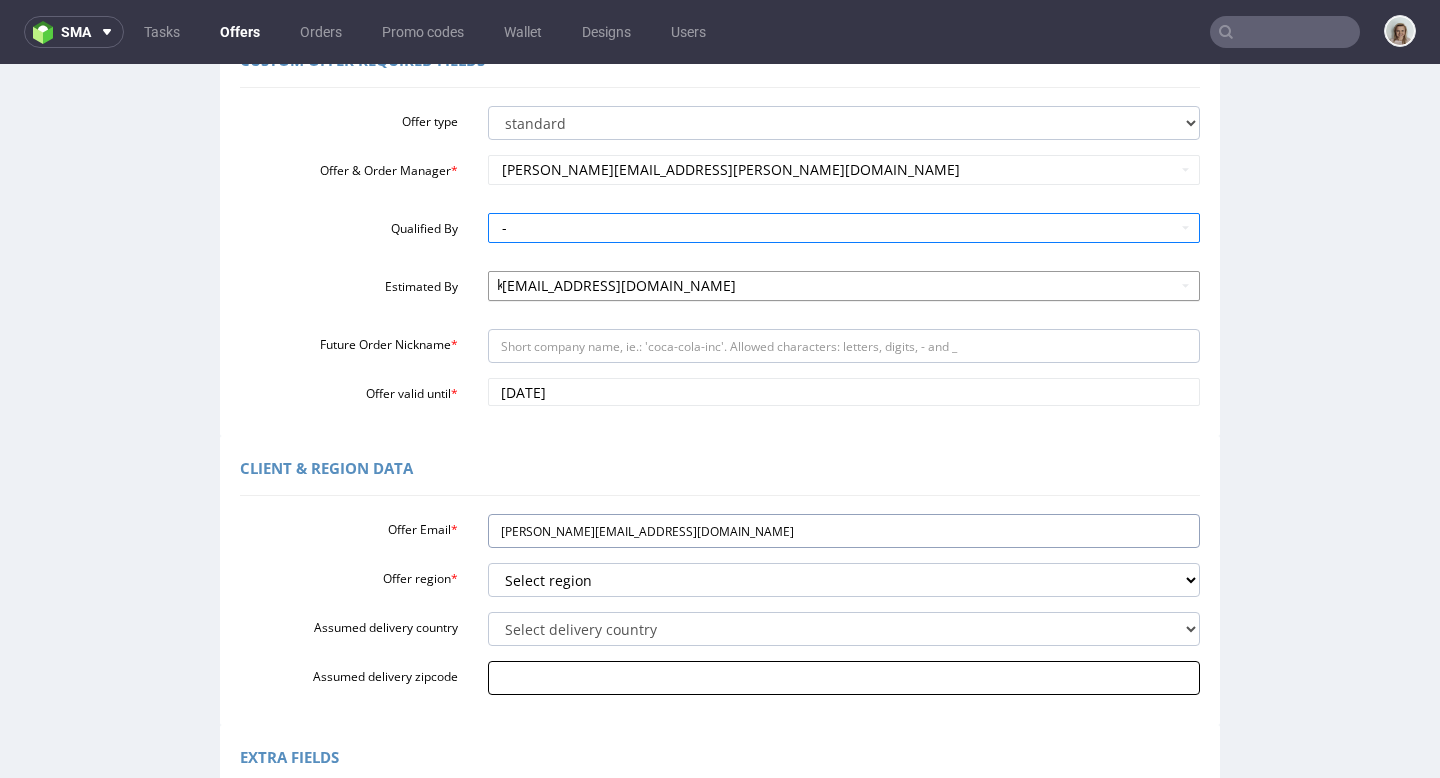 scroll, scrollTop: 204, scrollLeft: 0, axis: vertical 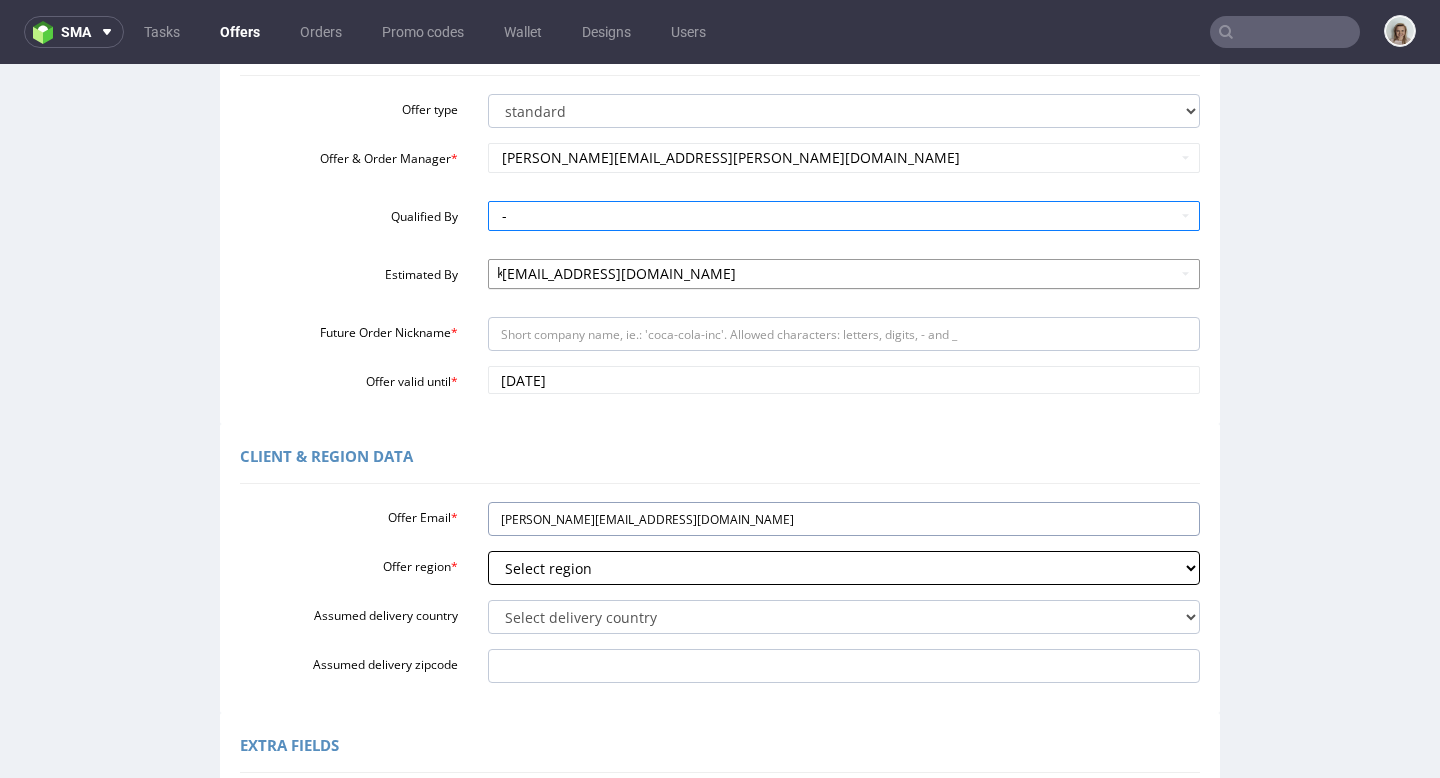 type on "pavlo@honest-health.co" 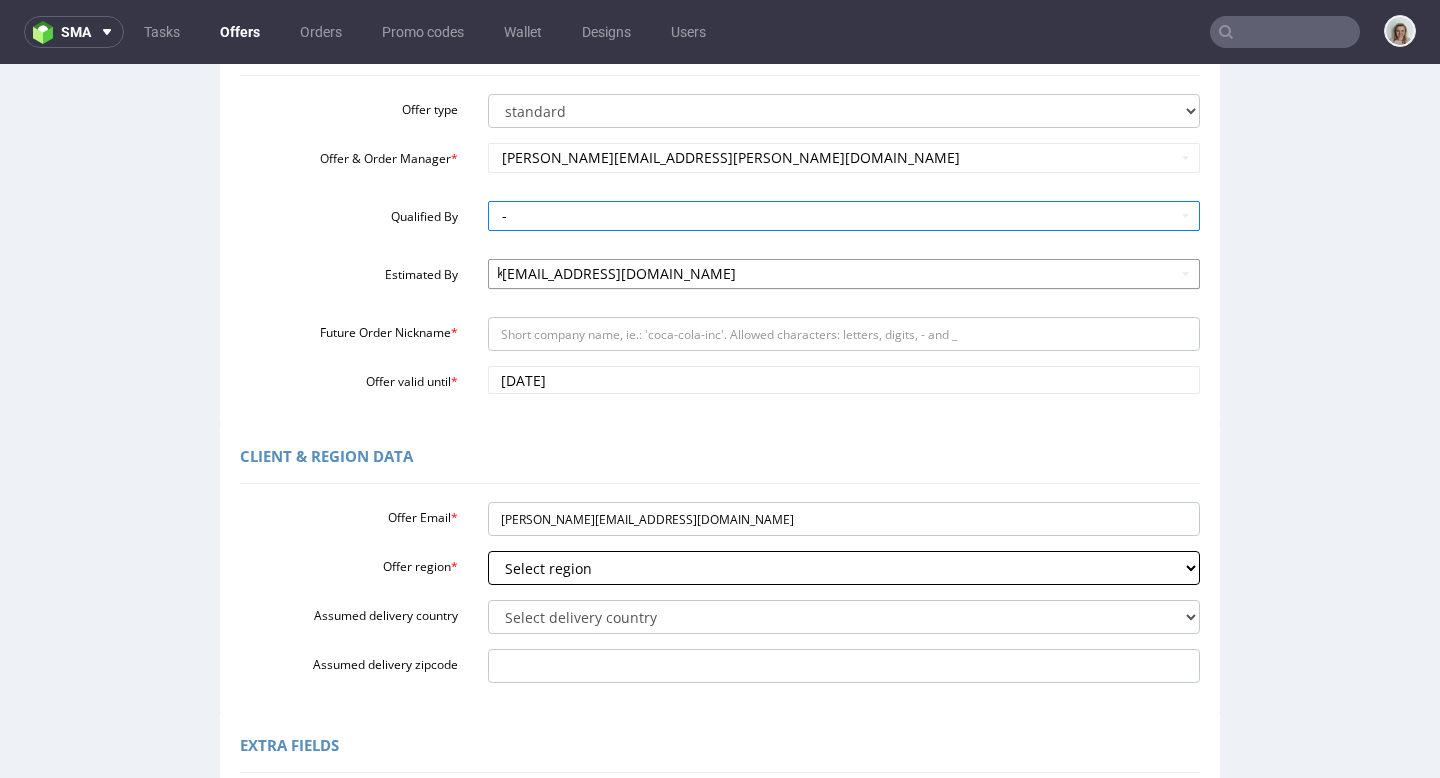 click on "Select region
eu
gb
de
pl
fr
it
es" at bounding box center (844, 568) 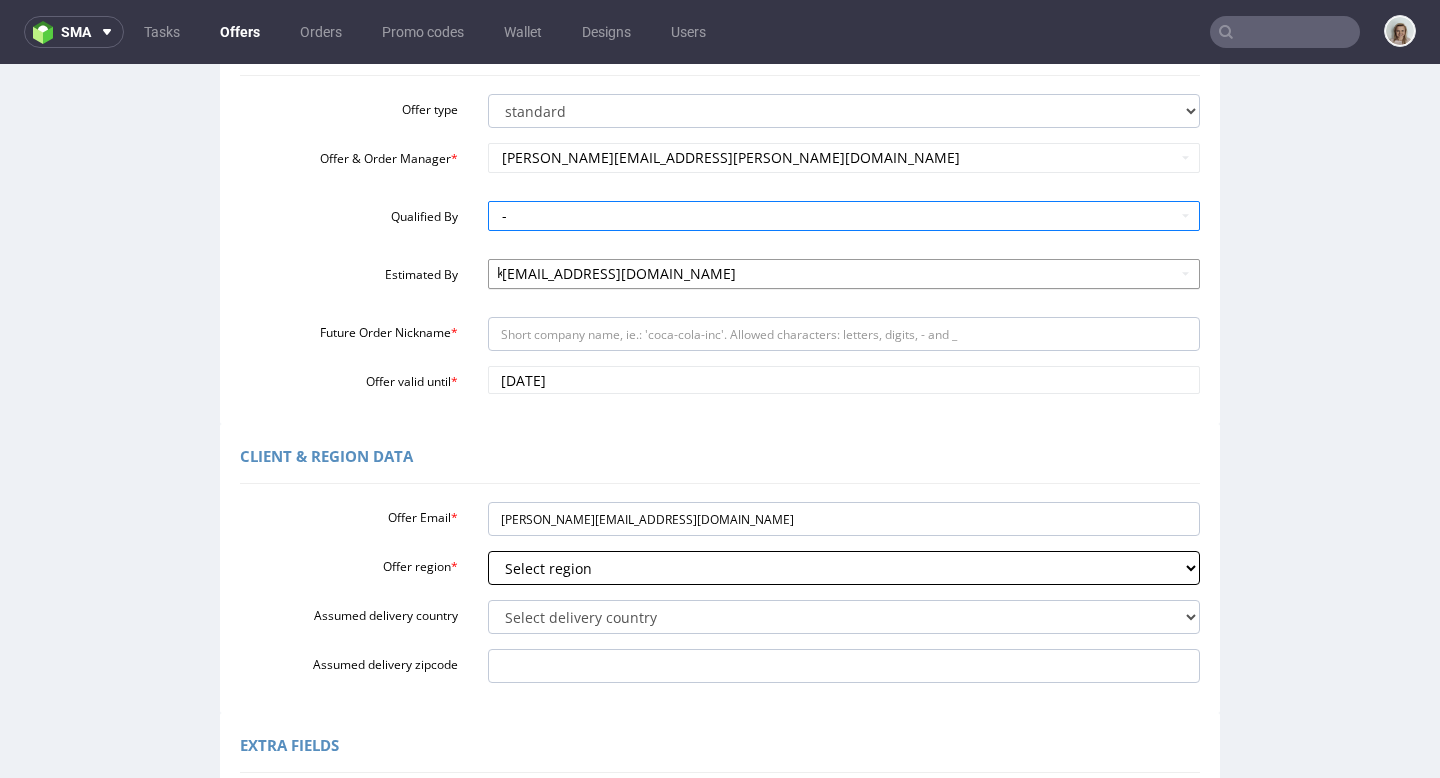 select on "gb" 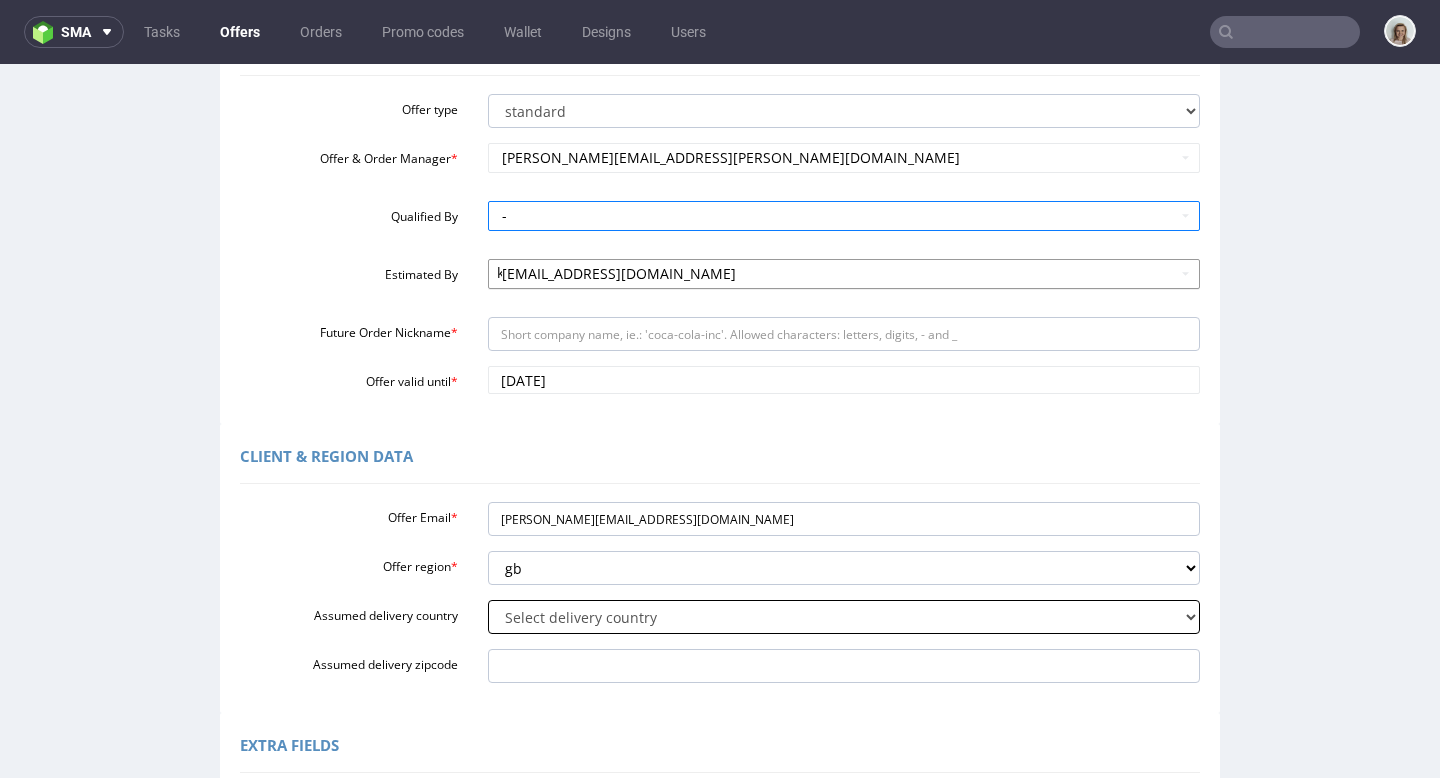 click on "Select delivery country
[GEOGRAPHIC_DATA]
[GEOGRAPHIC_DATA]
[GEOGRAPHIC_DATA]
[GEOGRAPHIC_DATA]
[GEOGRAPHIC_DATA]
[GEOGRAPHIC_DATA]
[GEOGRAPHIC_DATA]
[US_STATE]
[GEOGRAPHIC_DATA]
[GEOGRAPHIC_DATA]
[GEOGRAPHIC_DATA]
[GEOGRAPHIC_DATA]
[GEOGRAPHIC_DATA]
[GEOGRAPHIC_DATA]
[GEOGRAPHIC_DATA]
[GEOGRAPHIC_DATA]
[GEOGRAPHIC_DATA]
[GEOGRAPHIC_DATA]
[GEOGRAPHIC_DATA]
[GEOGRAPHIC_DATA] [GEOGRAPHIC_DATA]
[GEOGRAPHIC_DATA], [GEOGRAPHIC_DATA]
[GEOGRAPHIC_DATA]
[GEOGRAPHIC_DATA]
[GEOGRAPHIC_DATA]
[GEOGRAPHIC_DATA]
[GEOGRAPHIC_DATA]
[GEOGRAPHIC_DATA]
[GEOGRAPHIC_DATA]
[GEOGRAPHIC_DATA]
[GEOGRAPHIC_DATA]
[GEOGRAPHIC_DATA]
[GEOGRAPHIC_DATA]
[GEOGRAPHIC_DATA]
[GEOGRAPHIC_DATA]
[GEOGRAPHIC_DATA]
[GEOGRAPHIC_DATA]
[GEOGRAPHIC_DATA]
[GEOGRAPHIC_DATA]
[GEOGRAPHIC_DATA]
[GEOGRAPHIC_DATA]
[GEOGRAPHIC_DATA]
[GEOGRAPHIC_DATA]
[GEOGRAPHIC_DATA]
[GEOGRAPHIC_DATA]
[GEOGRAPHIC_DATA]
[GEOGRAPHIC_DATA]
[GEOGRAPHIC_DATA]
[GEOGRAPHIC_DATA]
[GEOGRAPHIC_DATA]
[GEOGRAPHIC_DATA] ([GEOGRAPHIC_DATA])
[GEOGRAPHIC_DATA], [GEOGRAPHIC_DATA]
[GEOGRAPHIC_DATA]
[GEOGRAPHIC_DATA]
[GEOGRAPHIC_DATA]
[US_STATE][PERSON_NAME][GEOGRAPHIC_DATA]
[GEOGRAPHIC_DATA]
[GEOGRAPHIC_DATA]
[GEOGRAPHIC_DATA]
[GEOGRAPHIC_DATA]
[GEOGRAPHIC_DATA]
[GEOGRAPHIC_DATA][US_STATE] [GEOGRAPHIC_DATA] the [GEOGRAPHIC_DATA]
[GEOGRAPHIC_DATA]
[US_STATE]
[GEOGRAPHIC_DATA]
[GEOGRAPHIC_DATA][PERSON_NAME]
[GEOGRAPHIC_DATA]
[GEOGRAPHIC_DATA]
[GEOGRAPHIC_DATA]
[GEOGRAPHIC_DATA]" at bounding box center (844, 617) 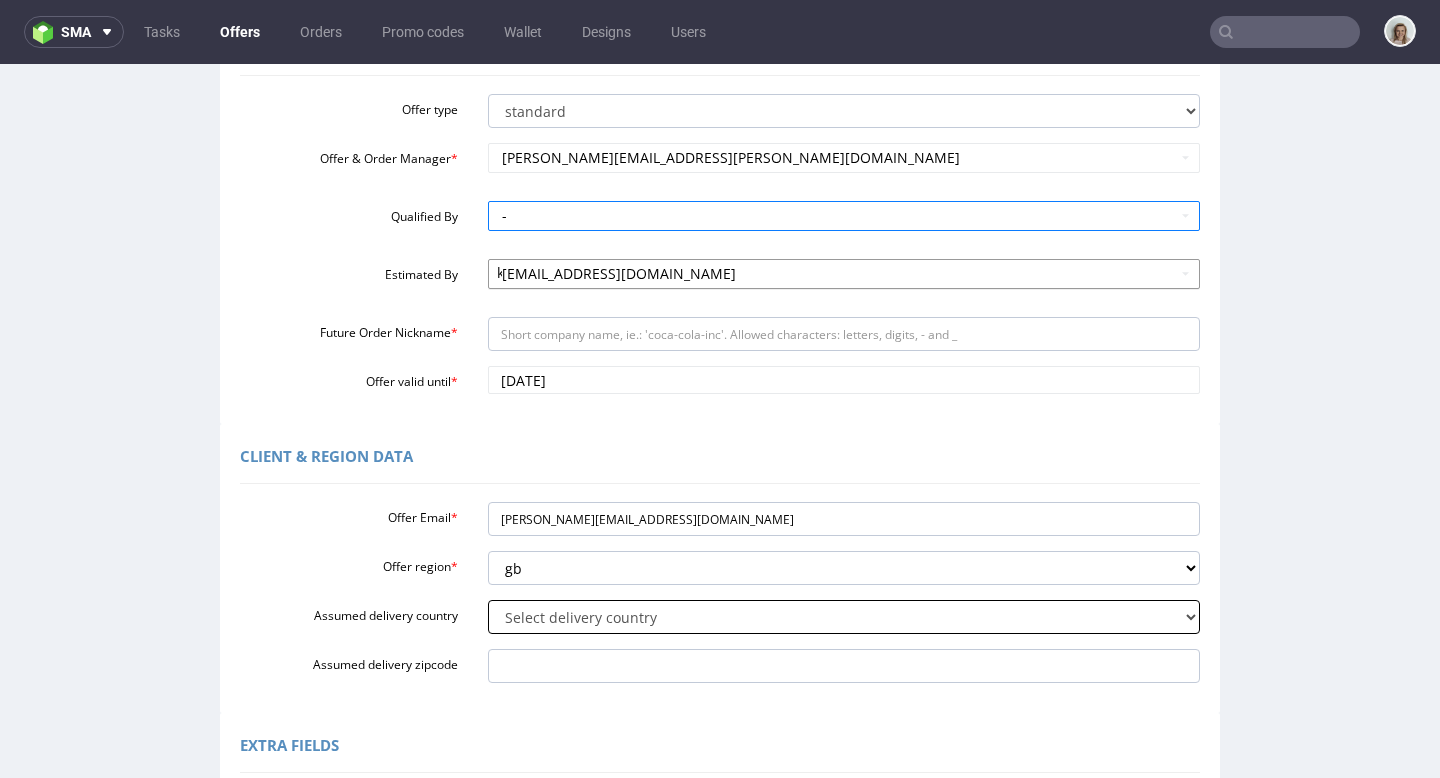 select on "77" 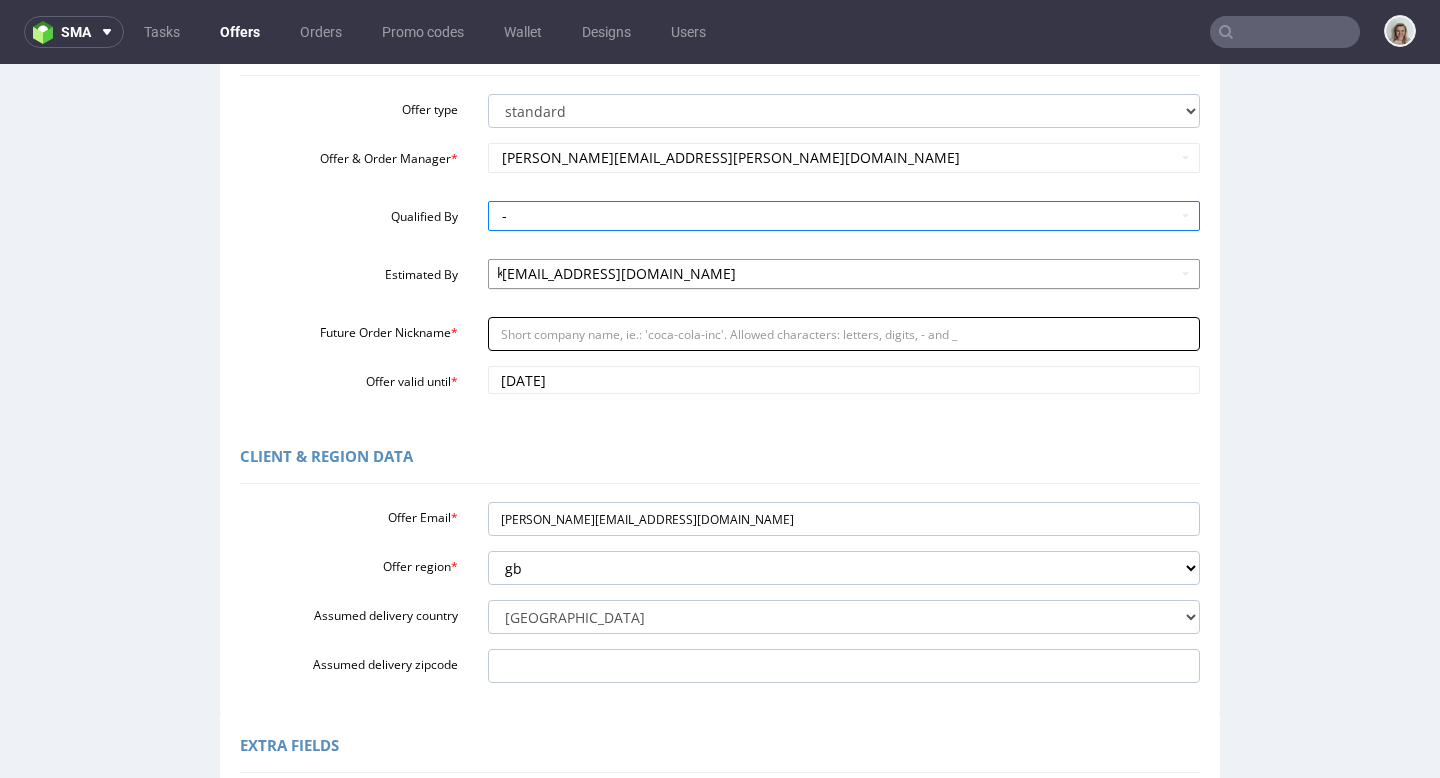 click on "Future Order Nickname  *" at bounding box center (844, 334) 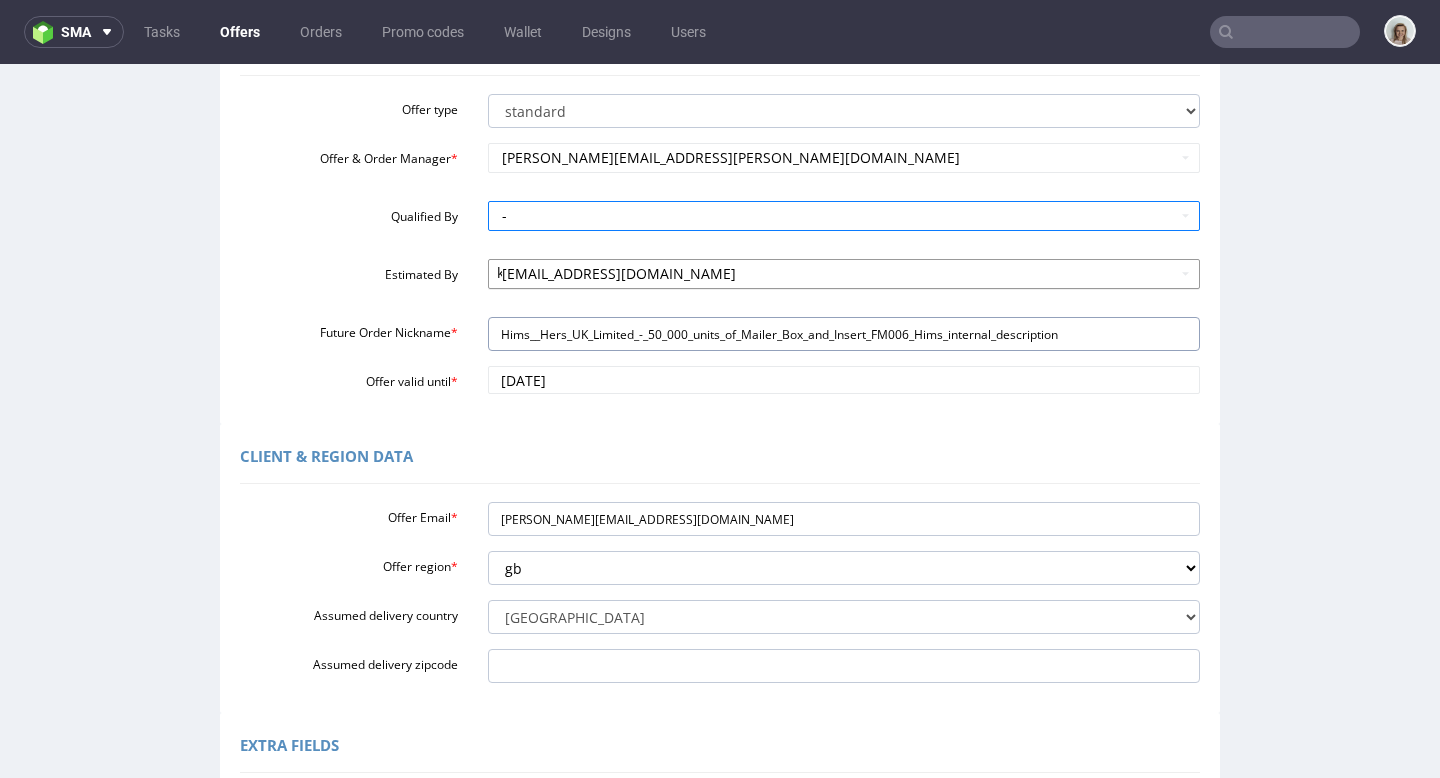 type on "Hims__Hers_UK_Limited_-_50_000_units_of_Mailer_Box_and_Insert_FM006_Hims_internal_description" 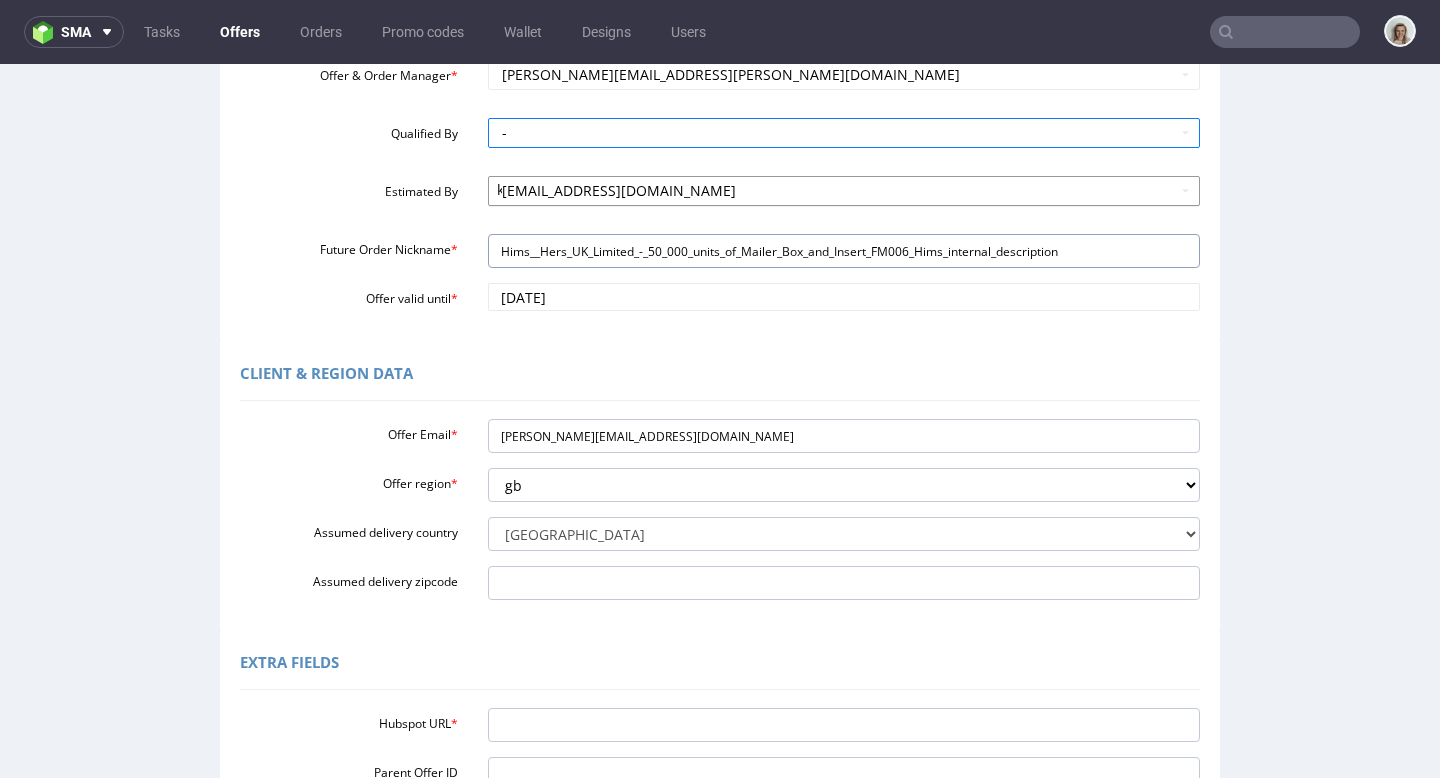 scroll, scrollTop: 305, scrollLeft: 0, axis: vertical 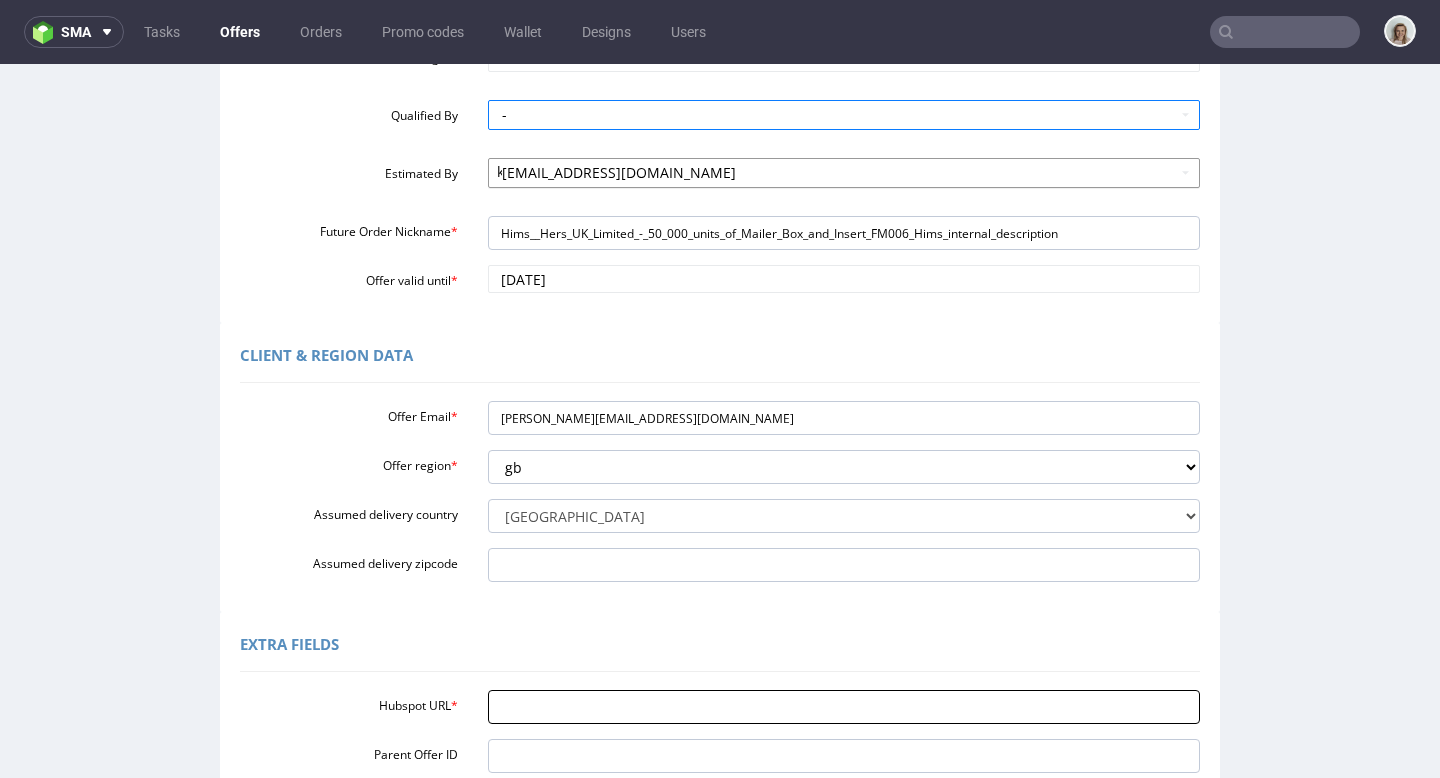 click on "Hubspot URL  *" at bounding box center (844, 707) 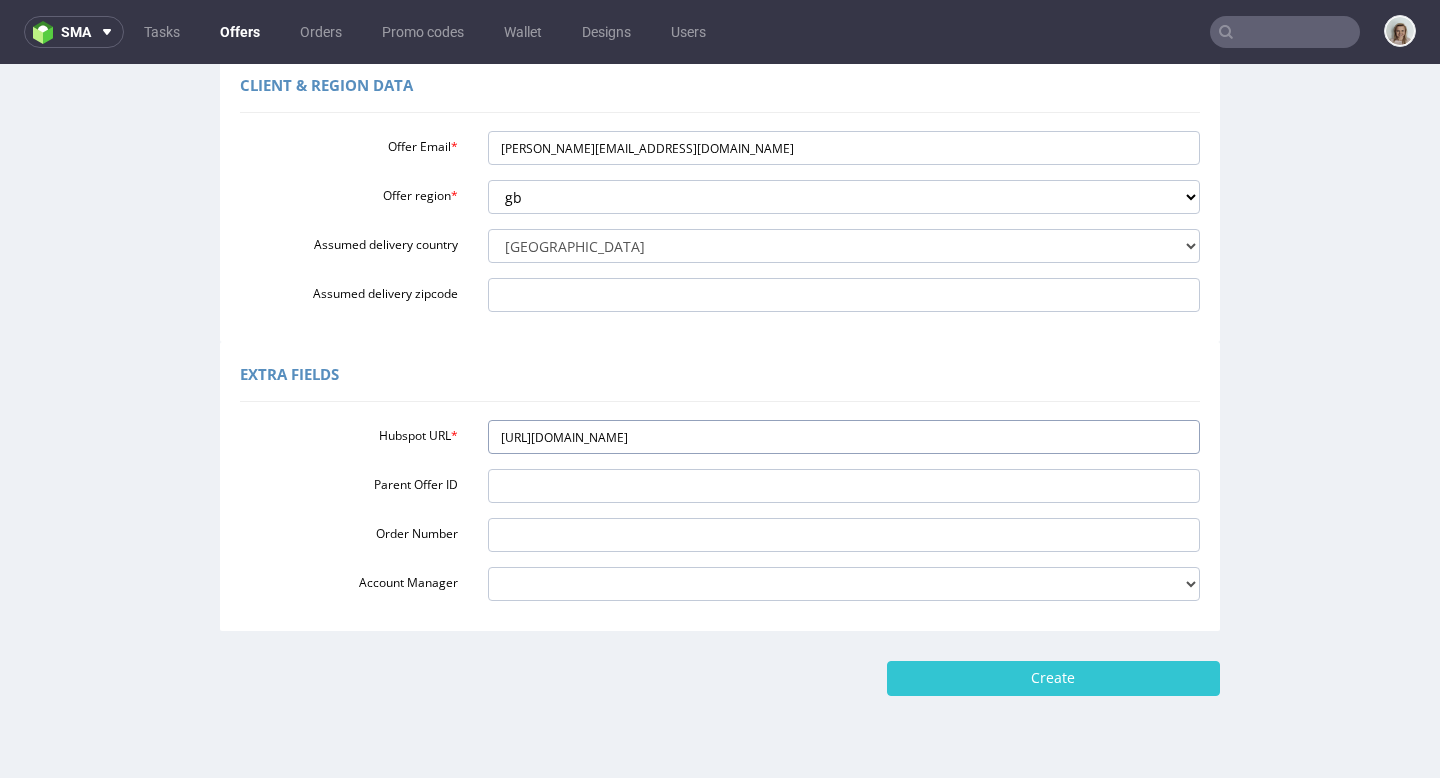 scroll, scrollTop: 580, scrollLeft: 0, axis: vertical 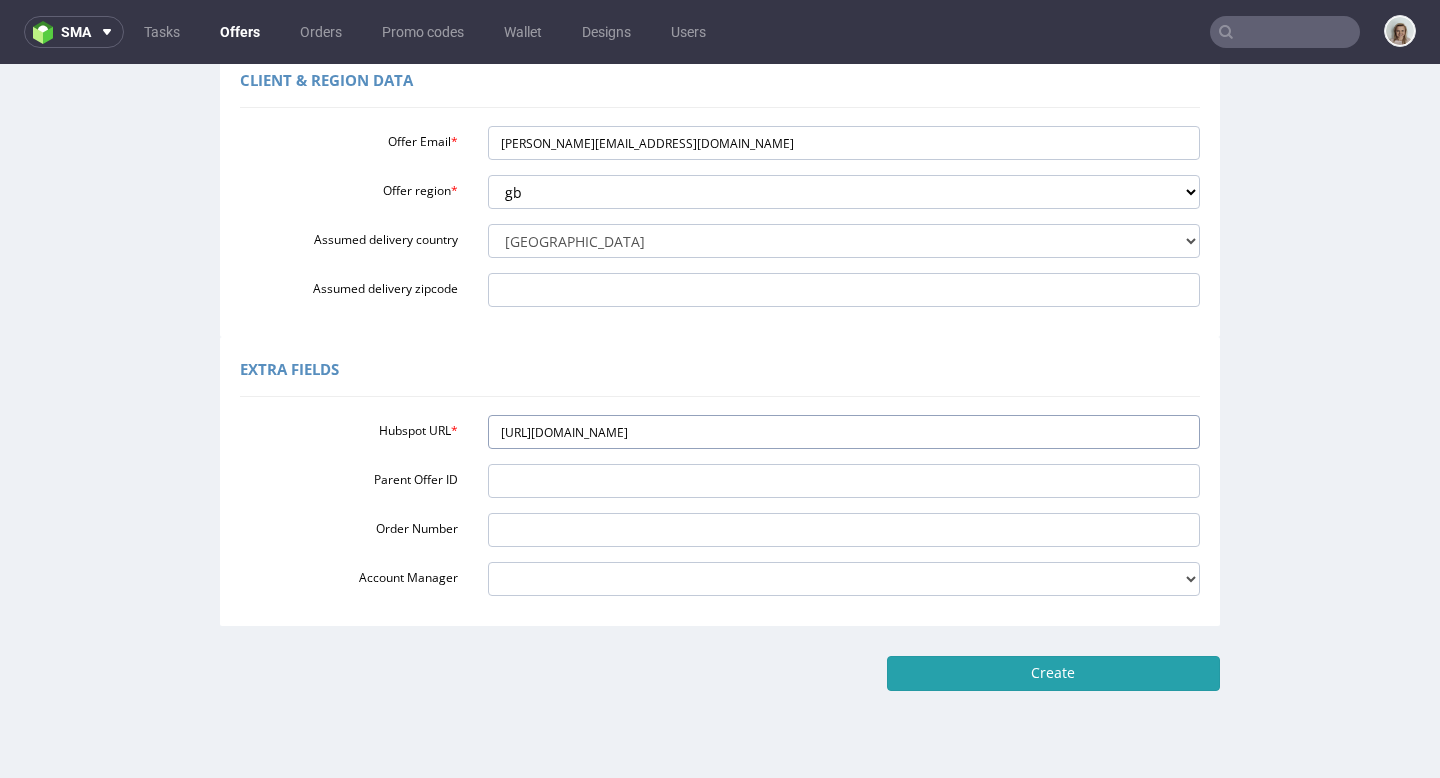 type on "https://app-eu1.hubspot.com/contacts/25600958/record/0-3/261525123265/" 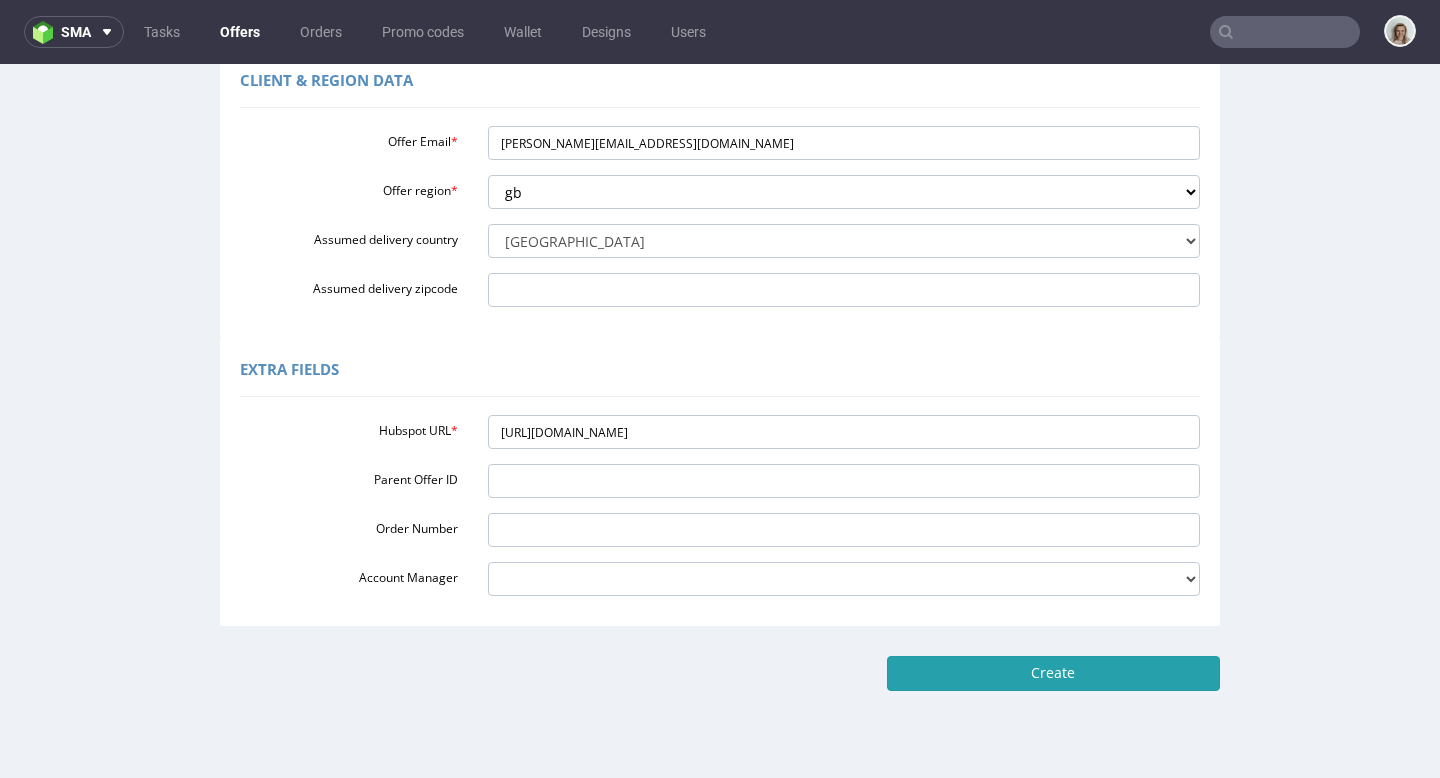 click on "Create" at bounding box center (1053, 673) 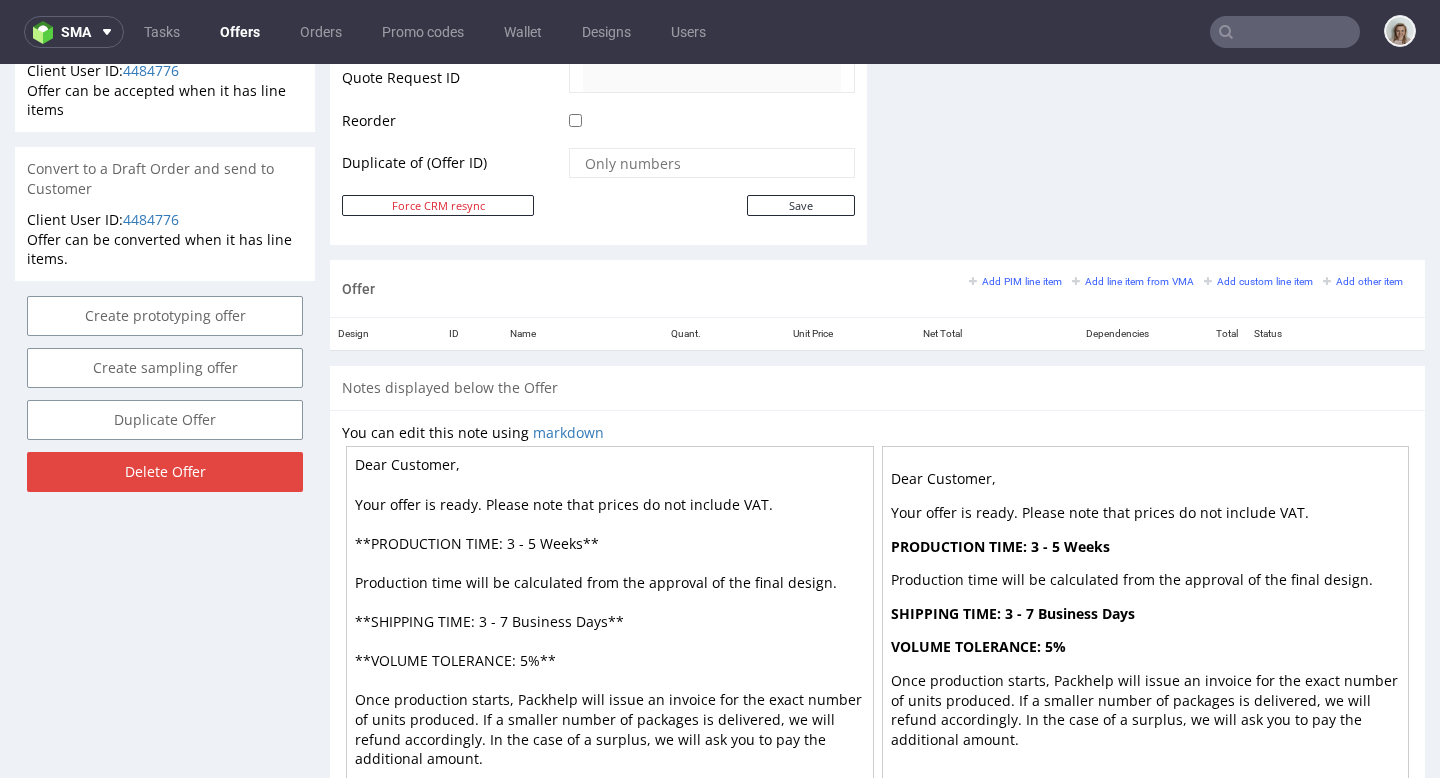 scroll, scrollTop: 1076, scrollLeft: 0, axis: vertical 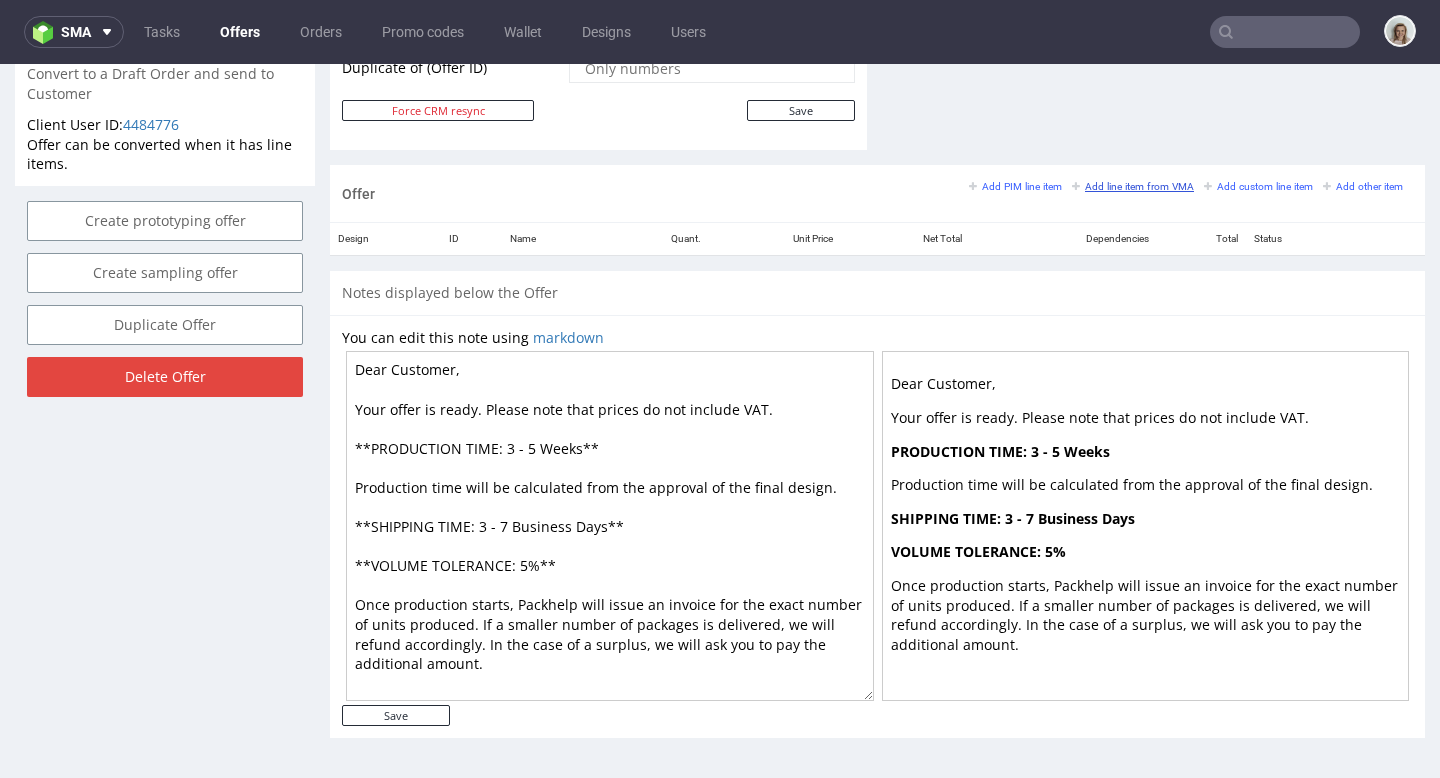 click on "Add line item from VMA" at bounding box center (1133, 186) 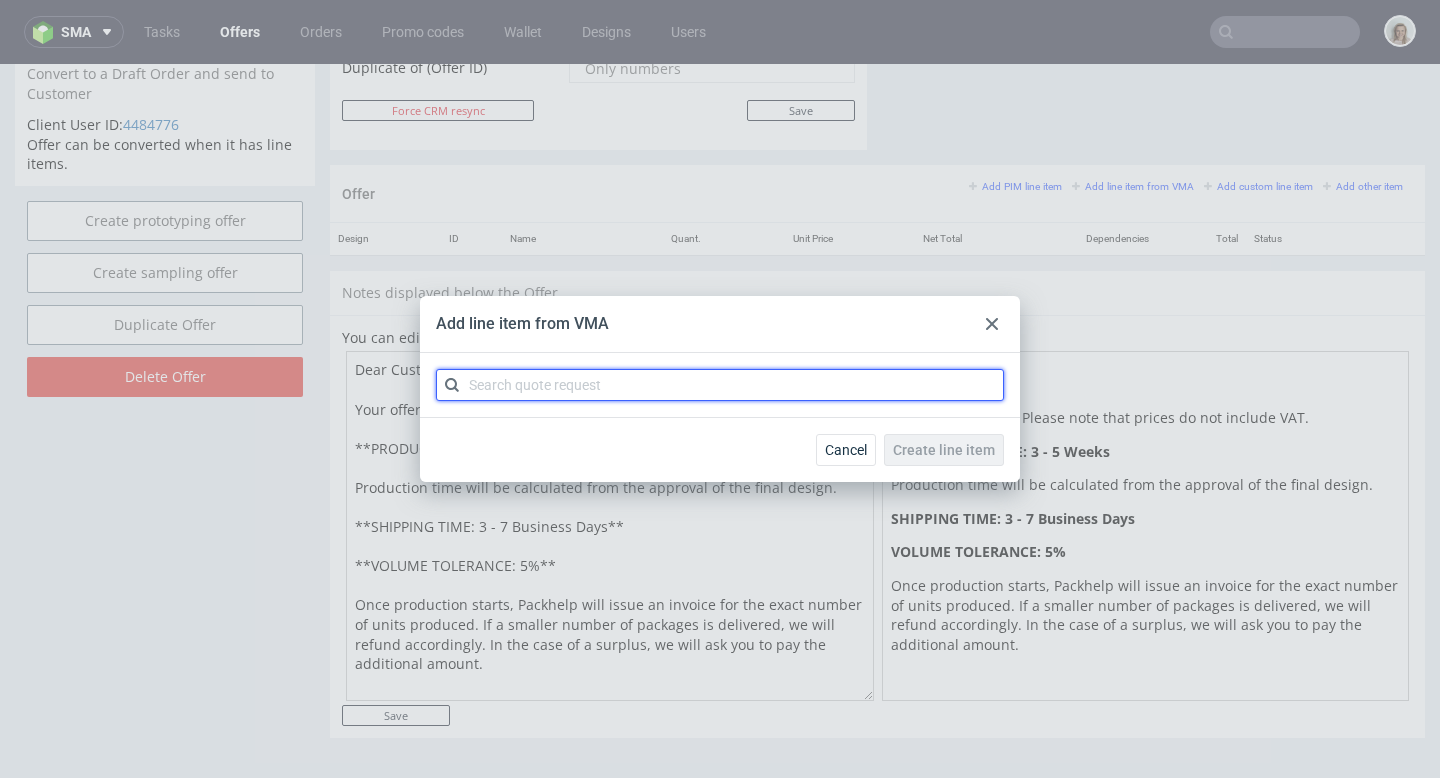 click at bounding box center (720, 385) 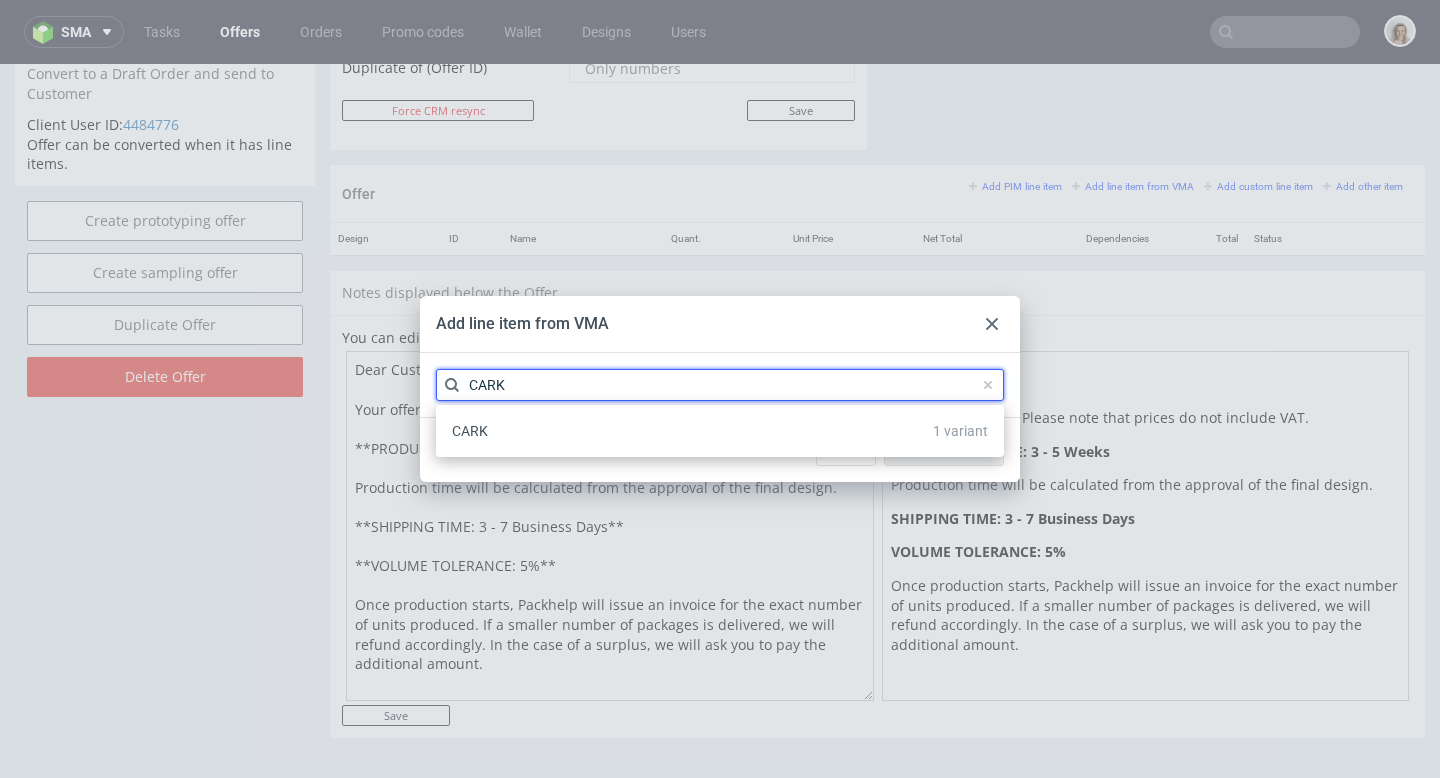 type on "CARK" 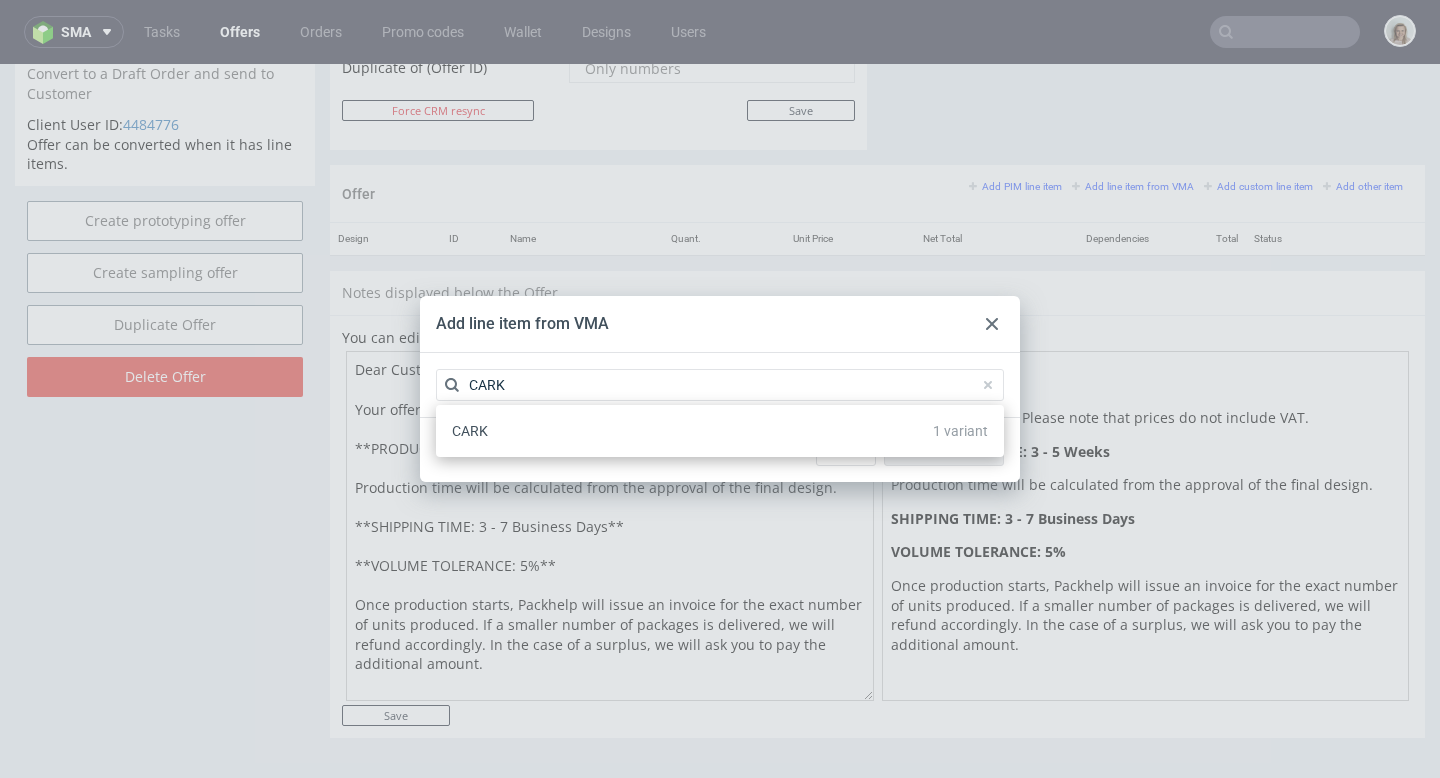click on "CARK 1 variant" at bounding box center [720, 431] 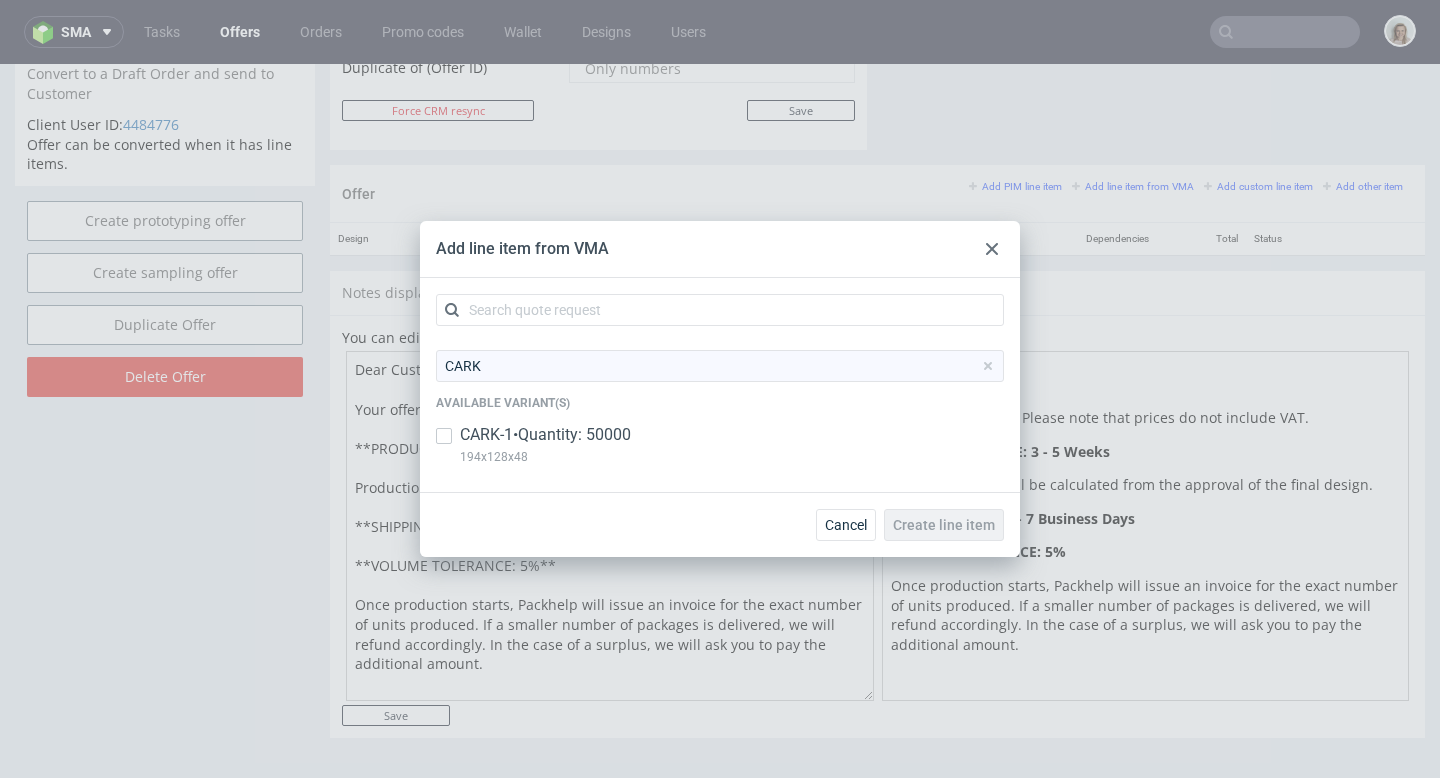 click on "CARK-1  •  Quantity: 50000" at bounding box center (545, 435) 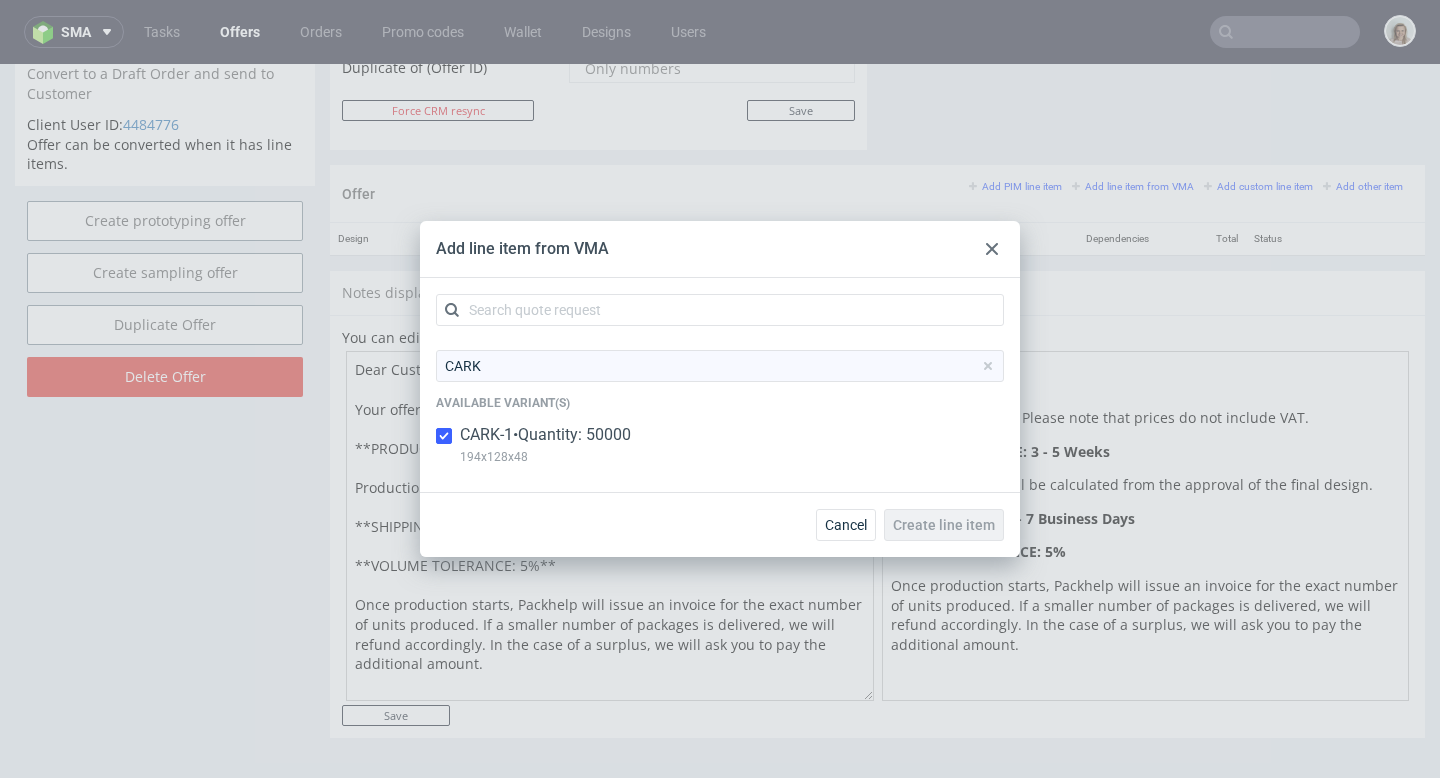 checkbox on "true" 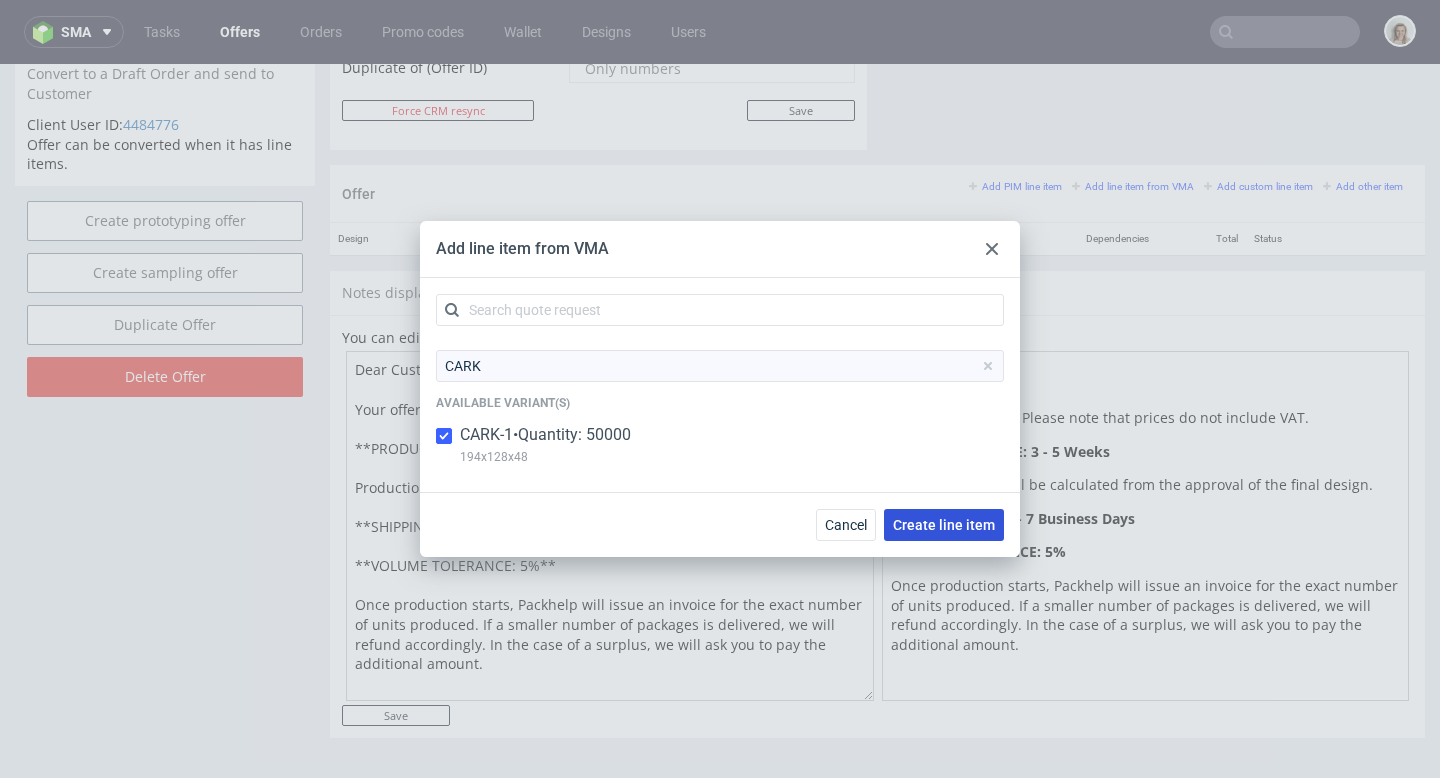 click on "Create line item" at bounding box center [944, 525] 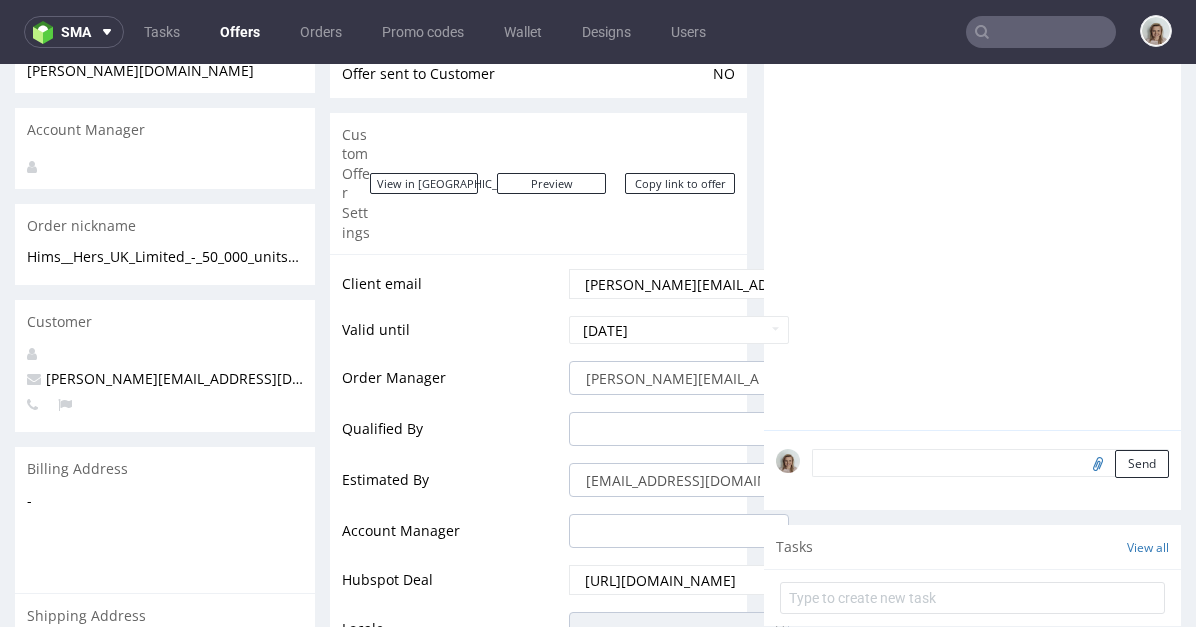 scroll, scrollTop: 994, scrollLeft: 0, axis: vertical 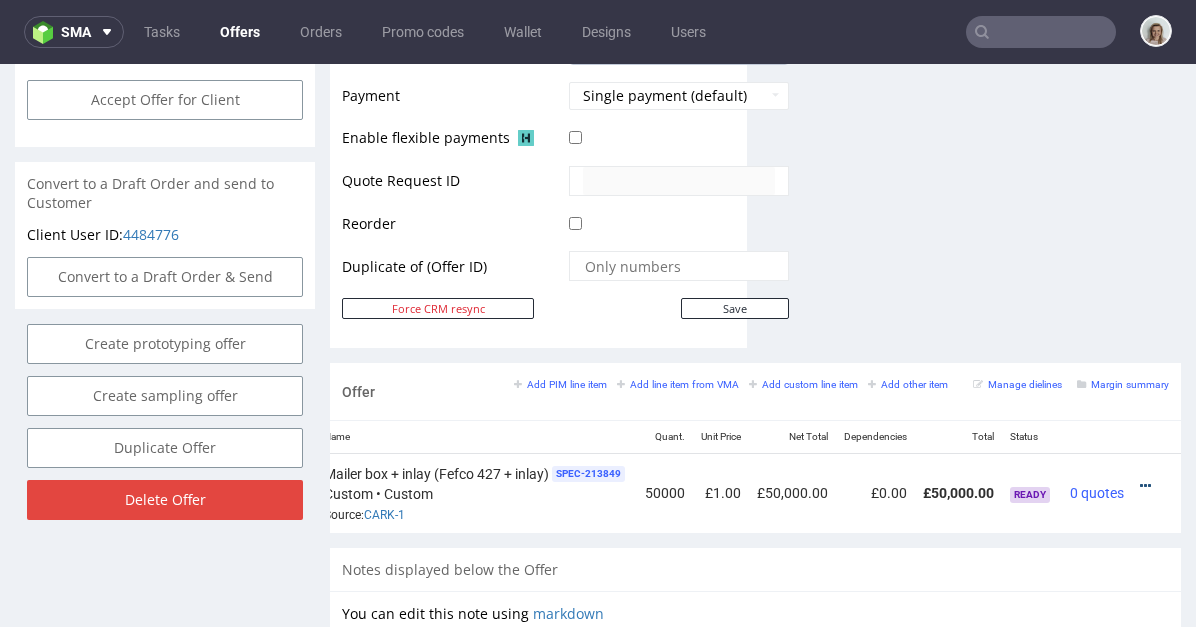 click at bounding box center (1145, 486) 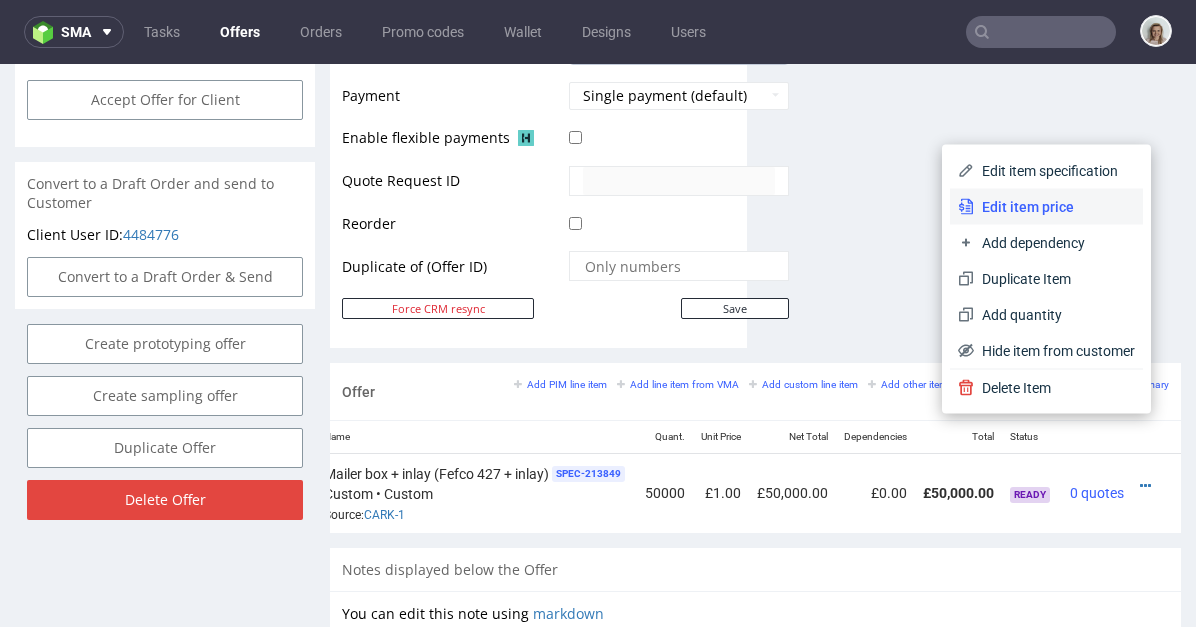 click on "Edit item price" at bounding box center (1054, 207) 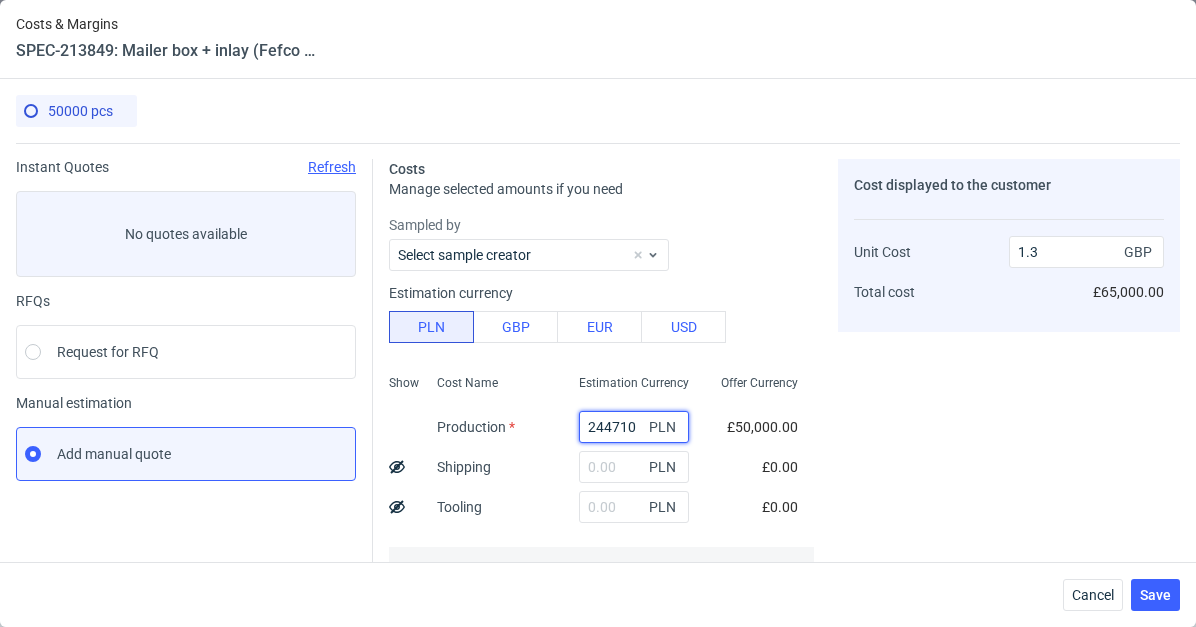 drag, startPoint x: 608, startPoint y: 425, endPoint x: 549, endPoint y: 425, distance: 59 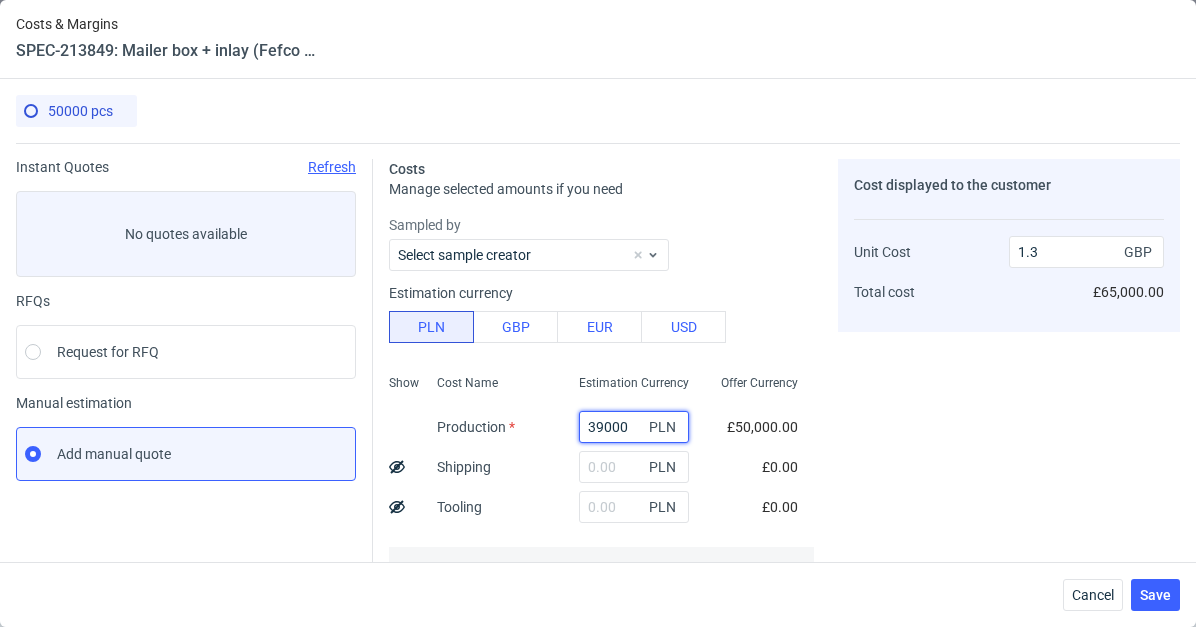 type on "0.21" 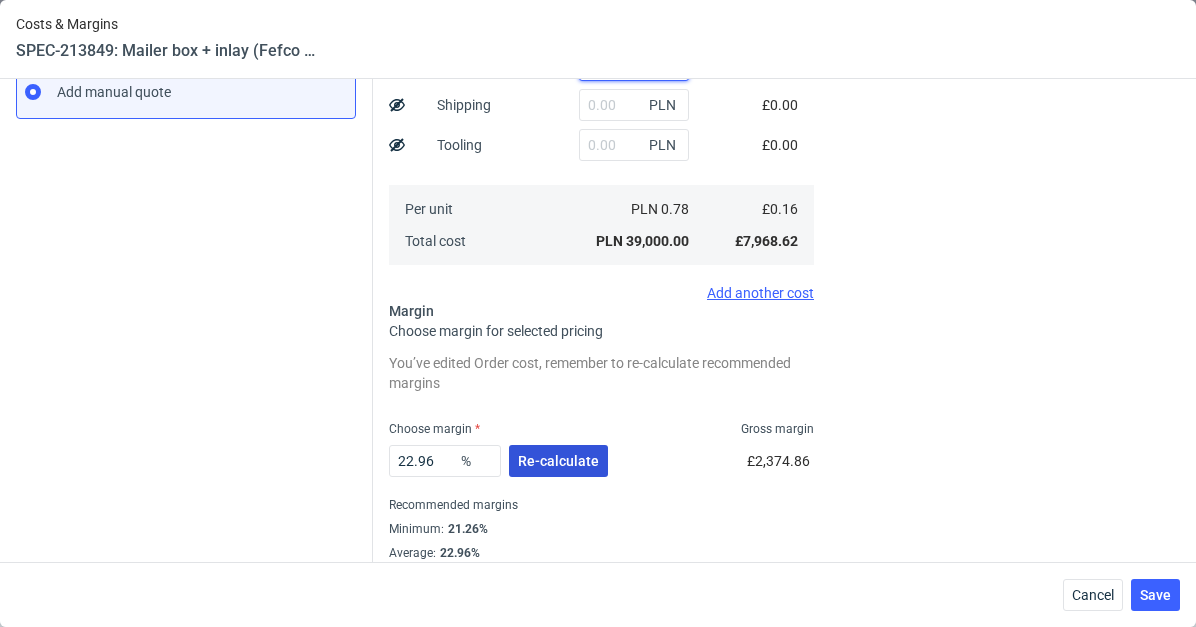 type on "39000" 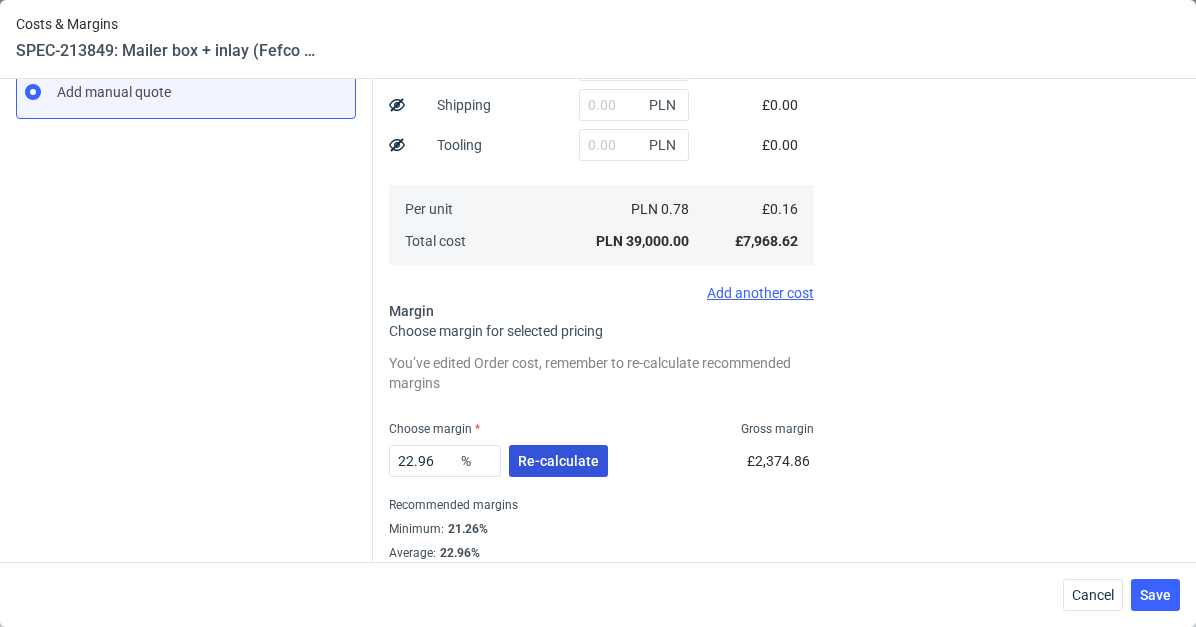 click on "Re-calculate" at bounding box center (558, 461) 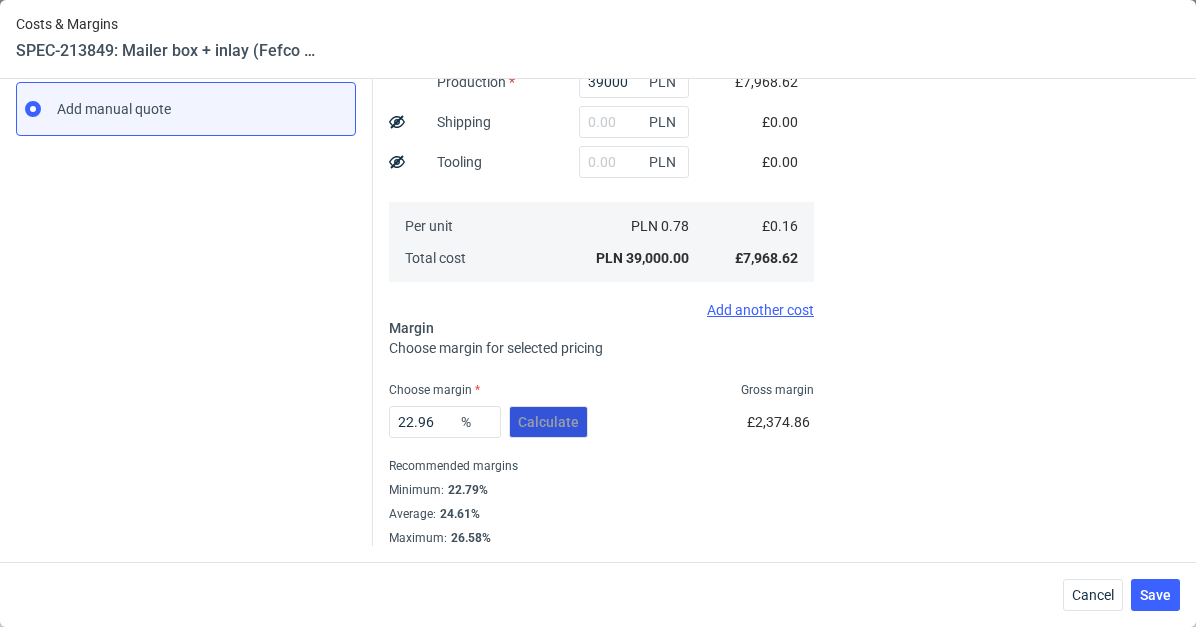 scroll, scrollTop: 345, scrollLeft: 0, axis: vertical 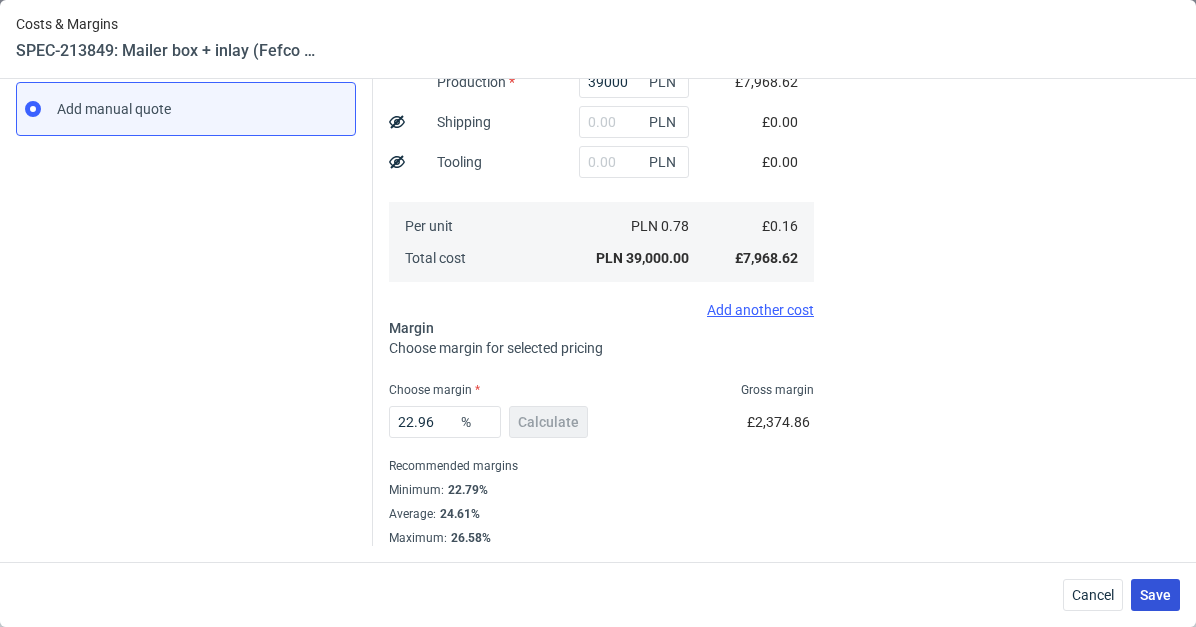 click on "Save" at bounding box center [1155, 595] 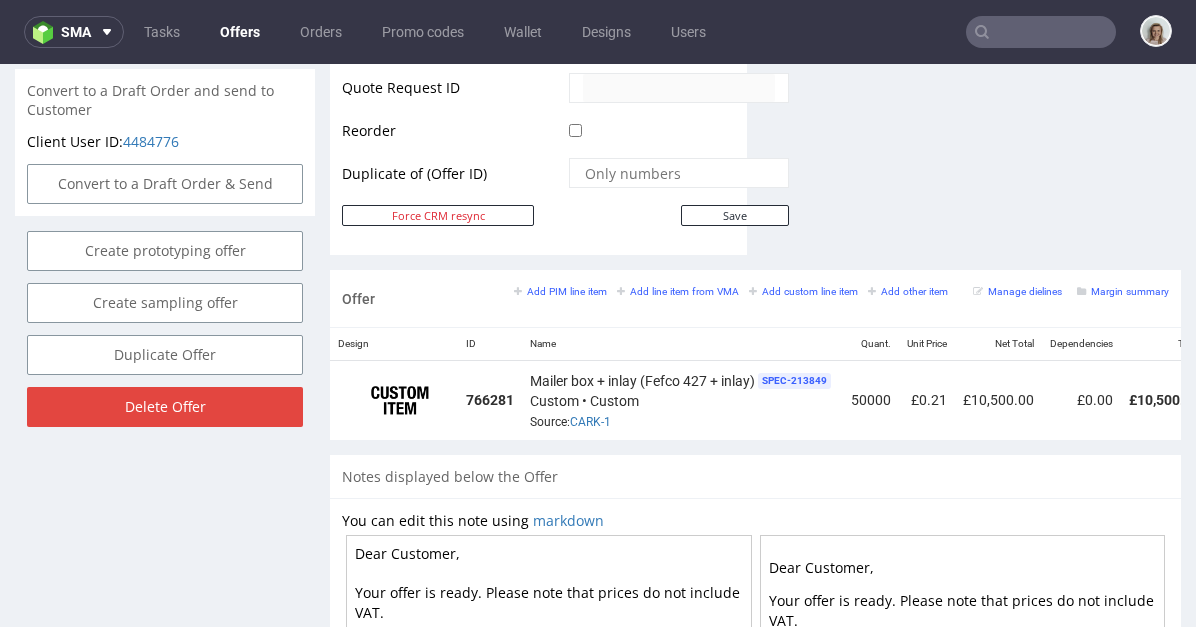 scroll, scrollTop: 927, scrollLeft: 0, axis: vertical 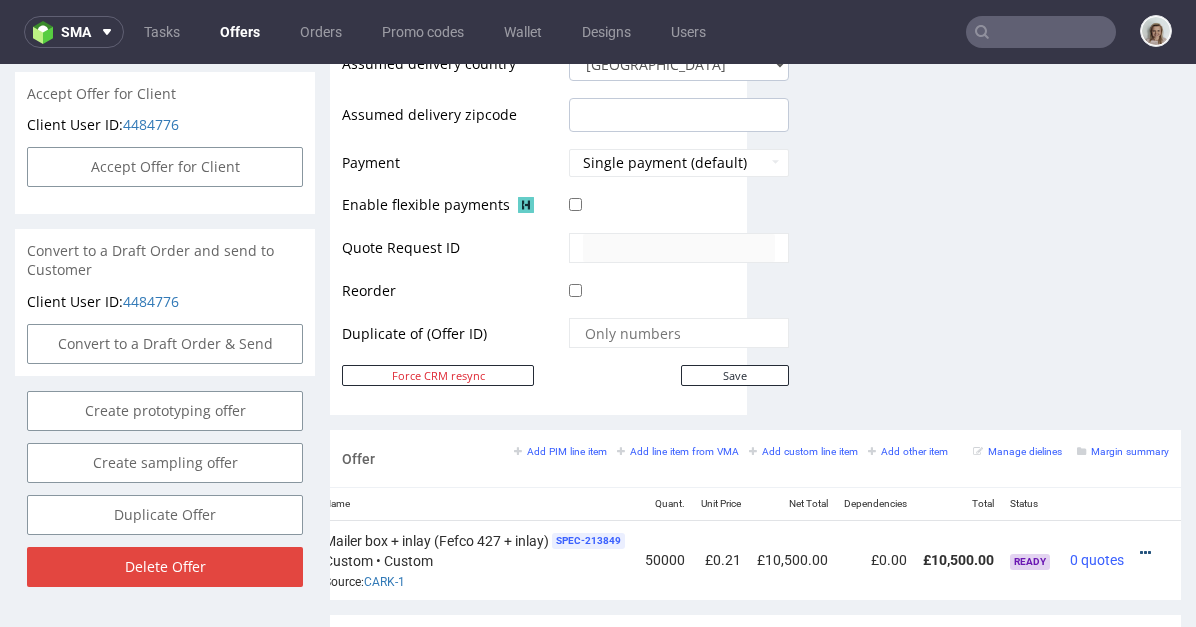 click at bounding box center [1145, 553] 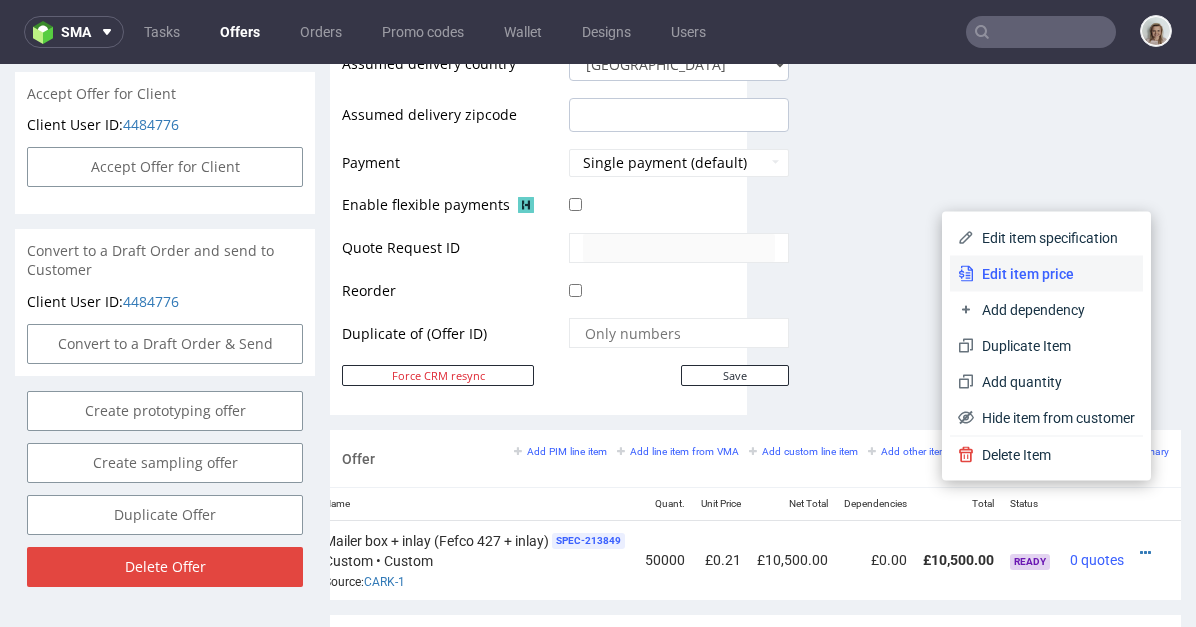 click on "Edit item price" at bounding box center (1054, 274) 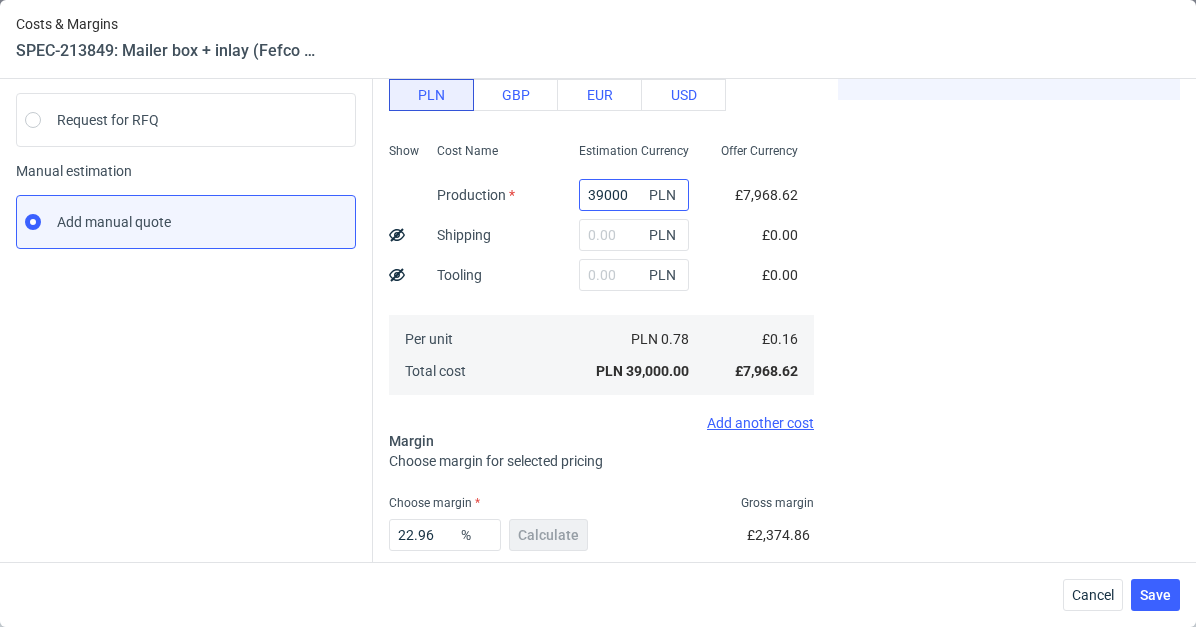 scroll, scrollTop: 345, scrollLeft: 0, axis: vertical 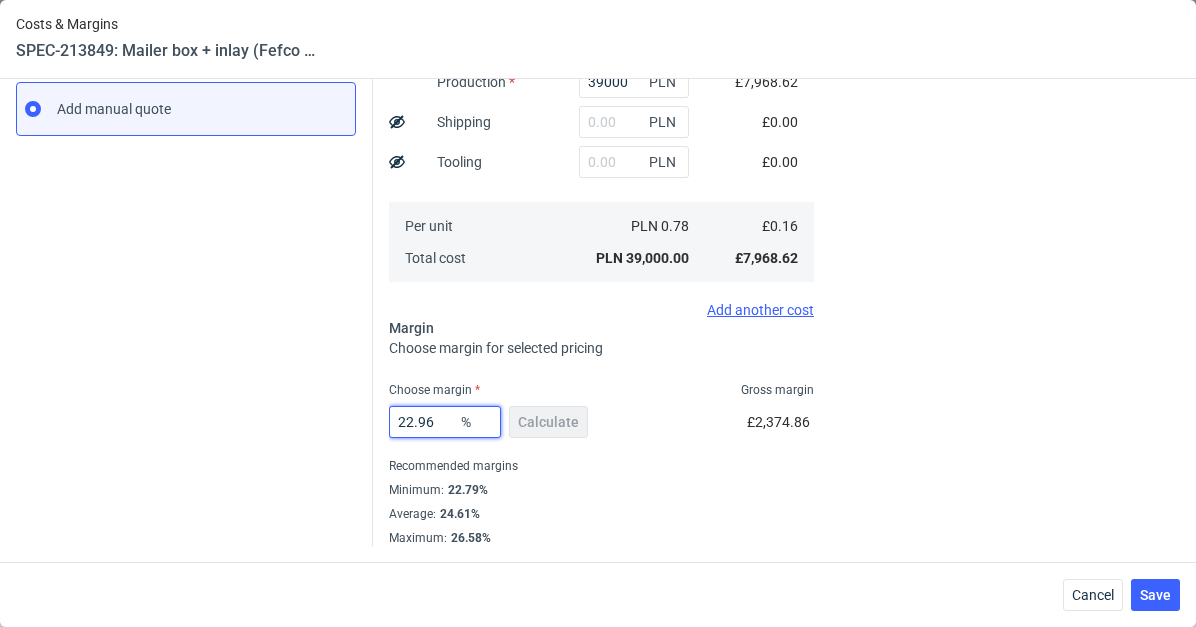 drag, startPoint x: 426, startPoint y: 417, endPoint x: 366, endPoint y: 424, distance: 60.40695 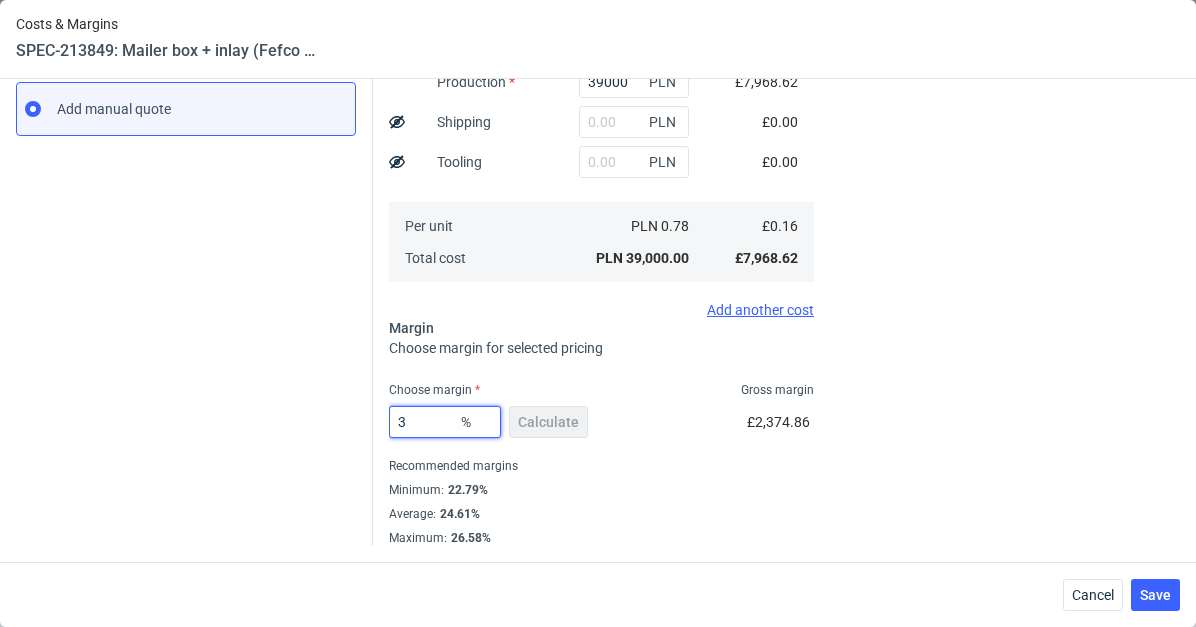 type on "31" 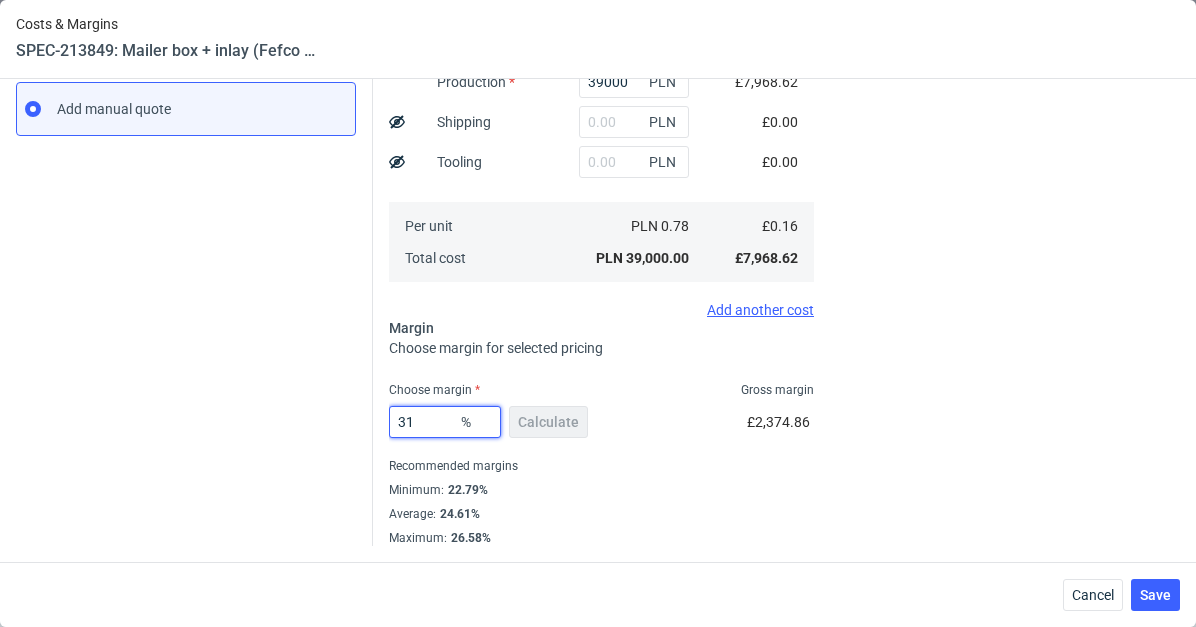 type on "0.23" 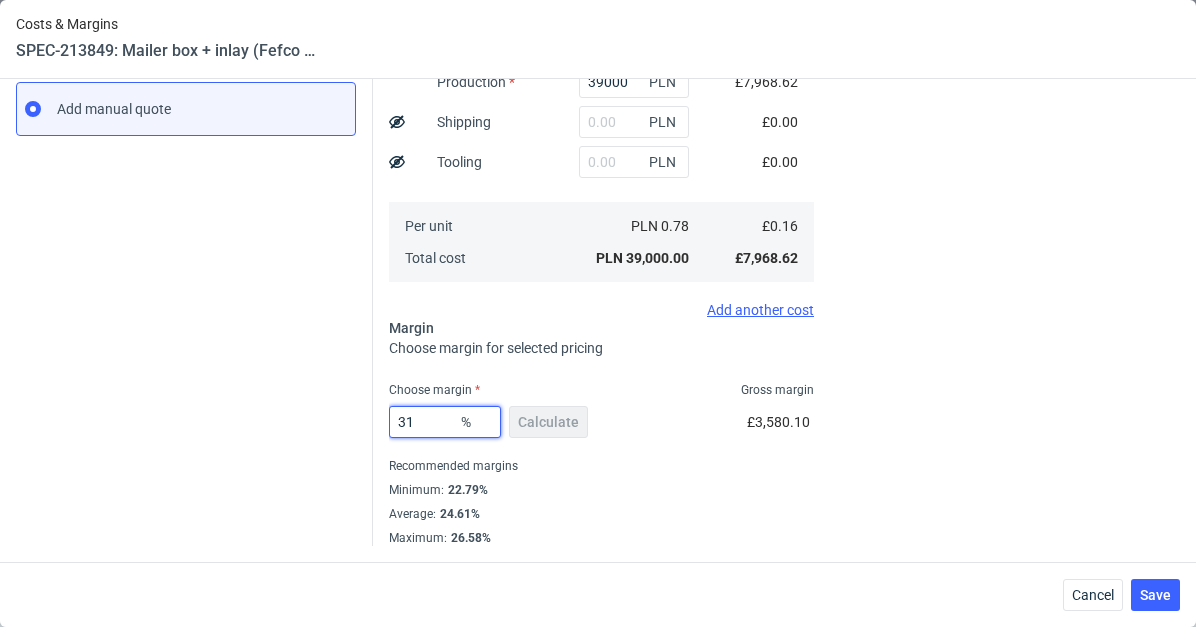 type on "31" 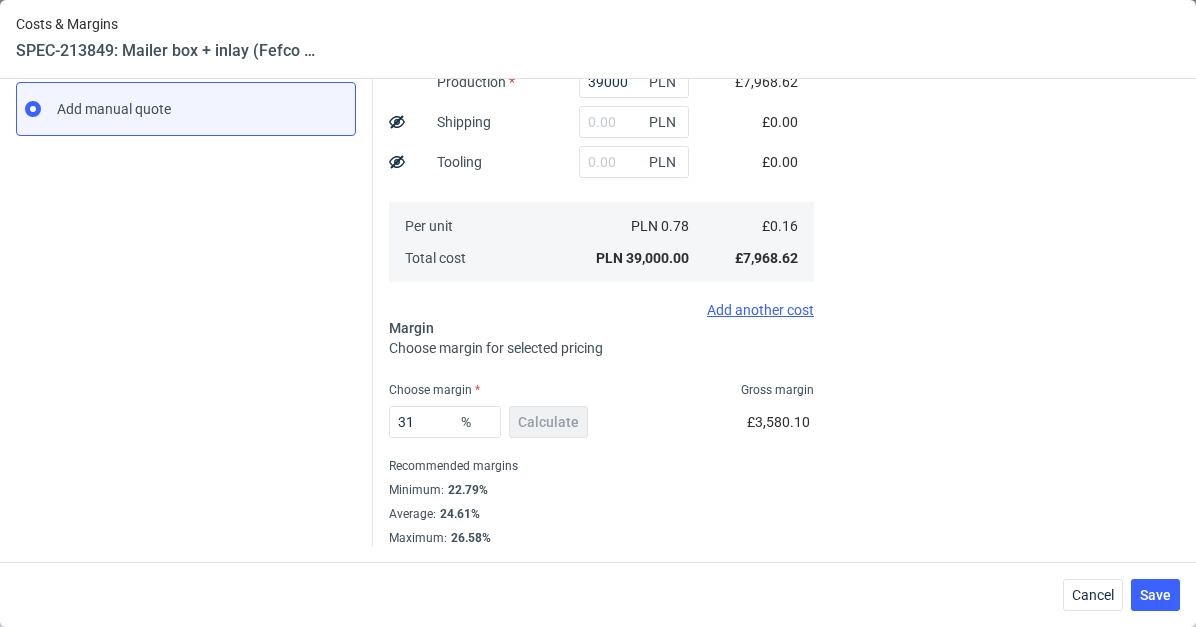click on "Recommended margins" at bounding box center (601, 466) 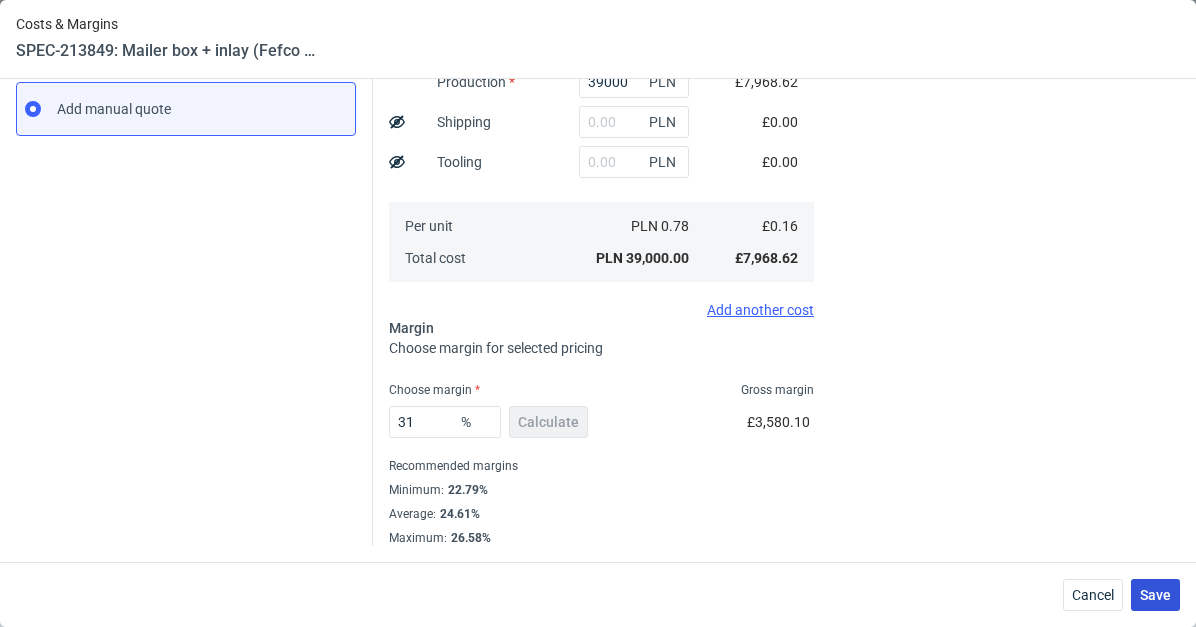 click on "Save" at bounding box center [1155, 595] 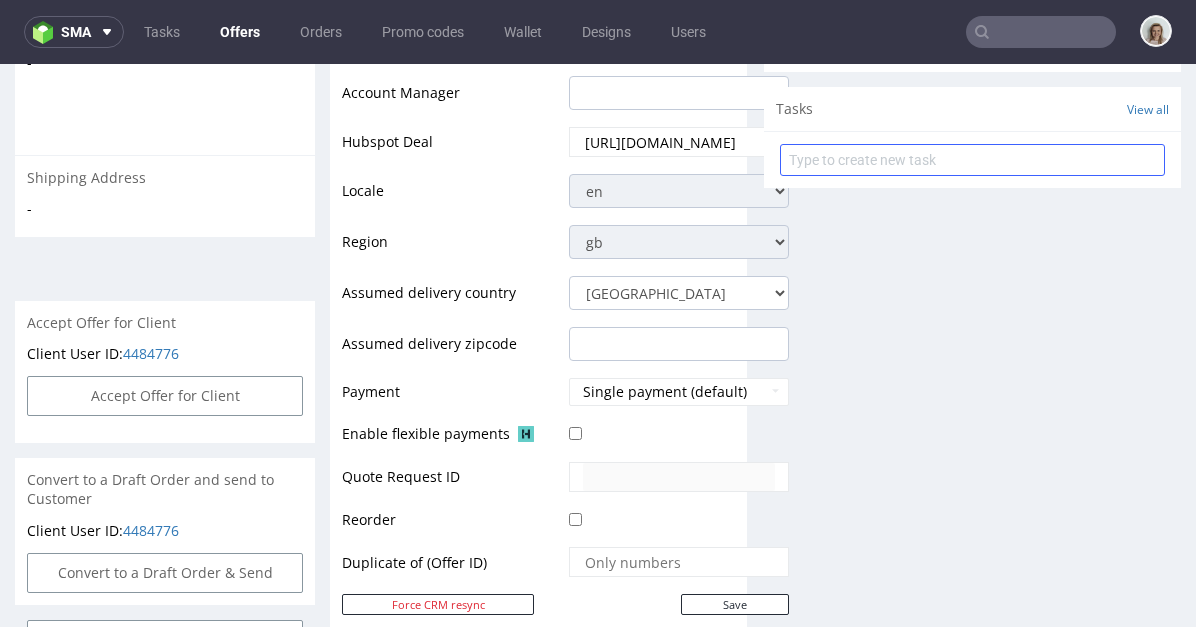 scroll, scrollTop: 1377, scrollLeft: 0, axis: vertical 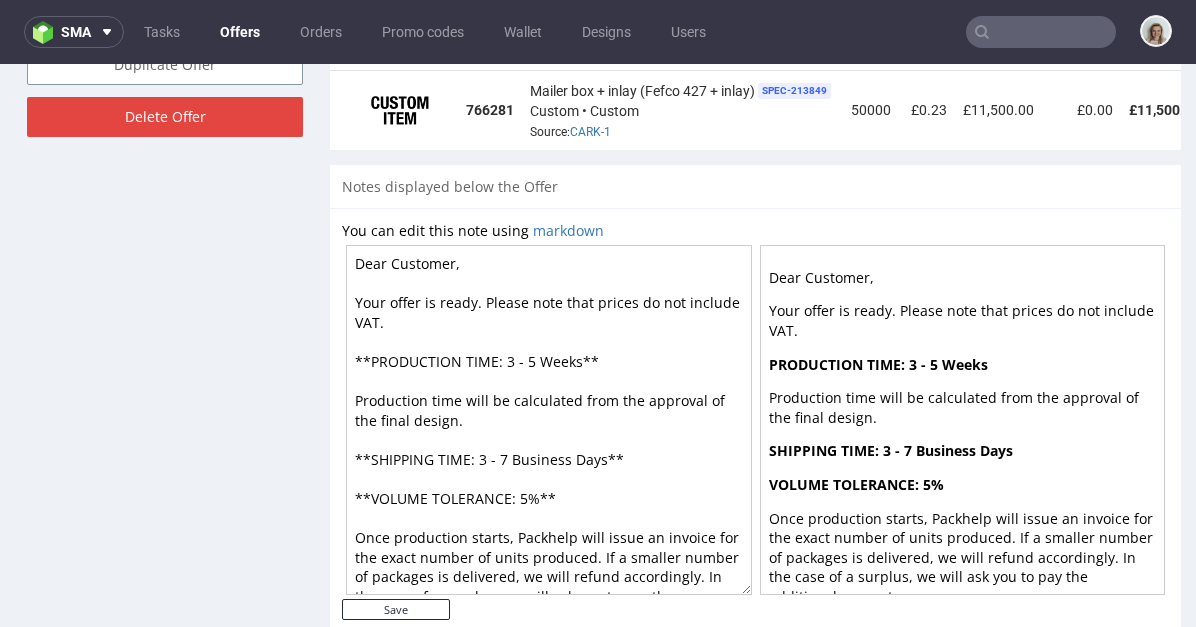 click on "Dear Customer,
Your offer is ready. Please note that prices do not include VAT.
**PRODUCTION TIME: 3 - 5 Weeks**
Production time will be calculated from the approval of the final design.
**SHIPPING TIME: 3 - 7 Business Days**
**VOLUME TOLERANCE: 5%**
Once production starts, Packhelp will issue an invoice for the exact number of units produced. If a smaller number of packages is delivered, we will refund accordingly. In the case of a surplus, we will ask you to pay the additional amount." at bounding box center [549, 420] 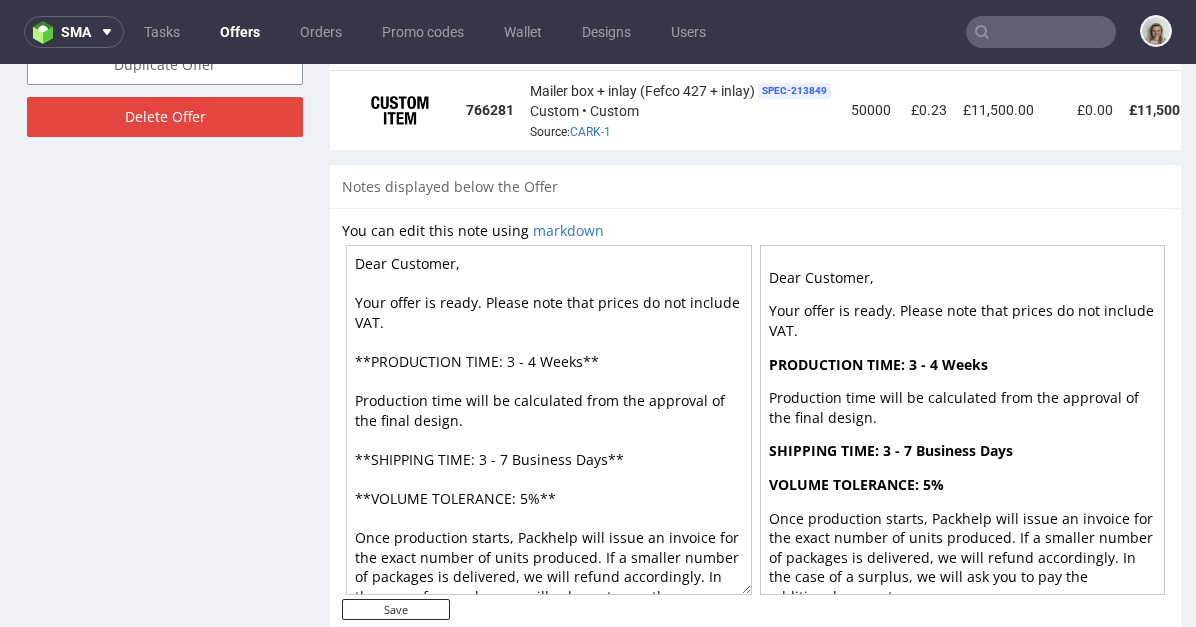 drag, startPoint x: 391, startPoint y: 215, endPoint x: 489, endPoint y: 225, distance: 98.50888 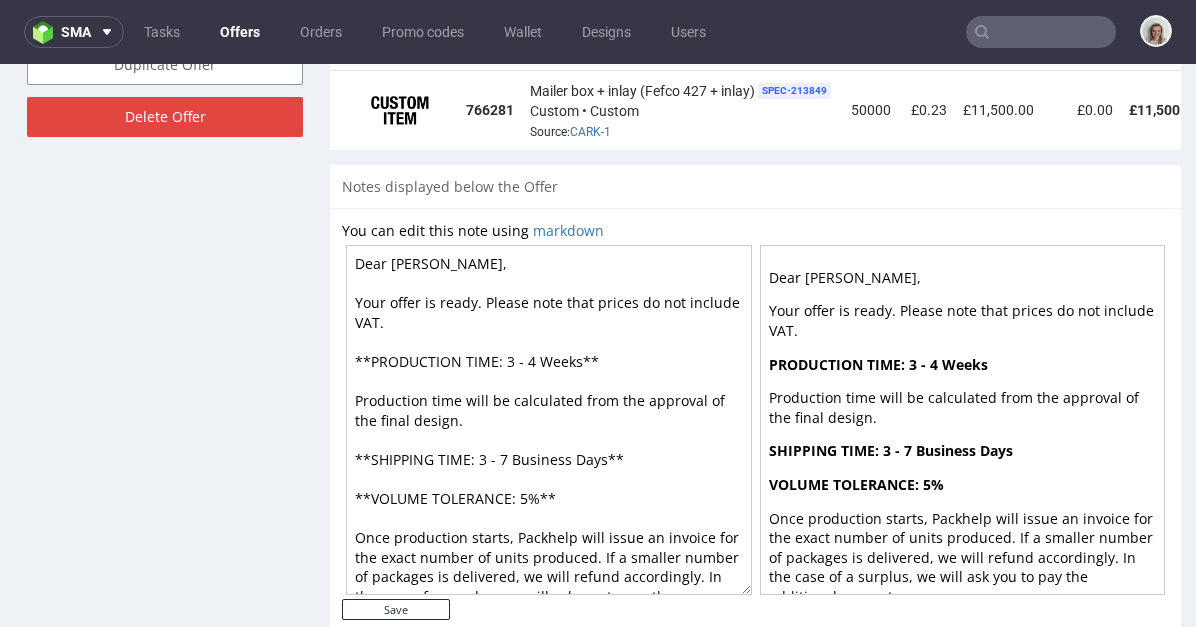 click on "Dear Ananda,
Your offer is ready. Please note that prices do not include VAT.
**PRODUCTION TIME: 3 - 4 Weeks**
Production time will be calculated from the approval of the final design.
**SHIPPING TIME: 3 - 7 Business Days**
**VOLUME TOLERANCE: 5%**
Once production starts, Packhelp will issue an invoice for the exact number of units produced. If a smaller number of packages is delivered, we will refund accordingly. In the case of a surplus, we will ask you to pay the additional amount." at bounding box center (549, 420) 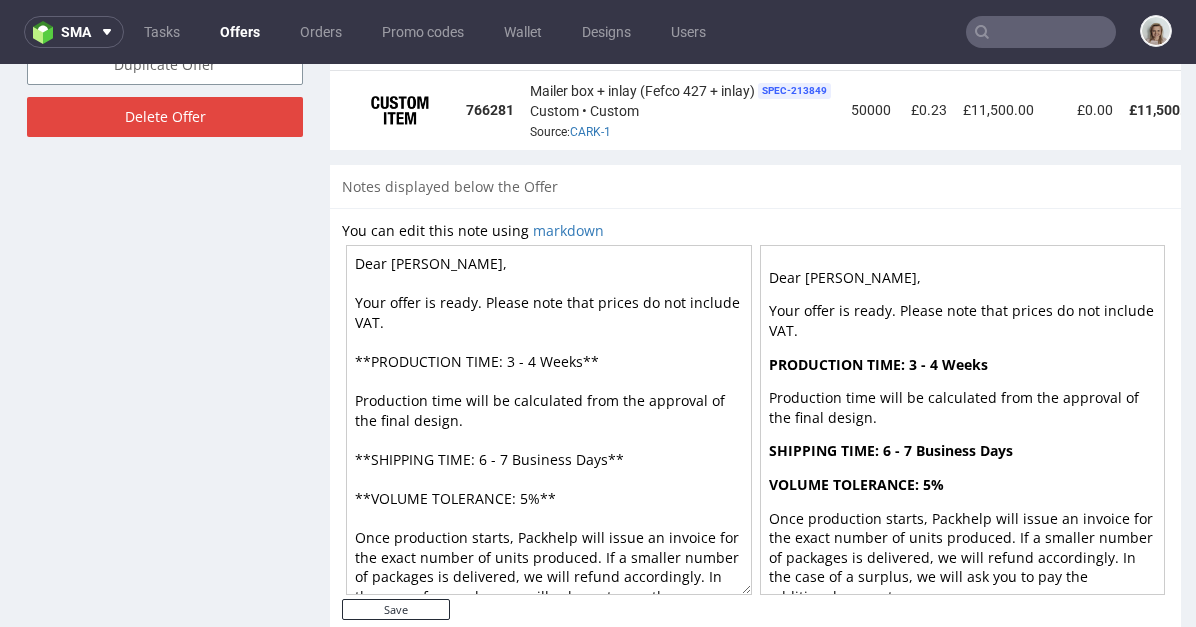 click on "Dear Ananda,
Your offer is ready. Please note that prices do not include VAT.
**PRODUCTION TIME: 3 - 4 Weeks**
Production time will be calculated from the approval of the final design.
**SHIPPING TIME: 6 - 7 Business Days**
**VOLUME TOLERANCE: 5%**
Once production starts, Packhelp will issue an invoice for the exact number of units produced. If a smaller number of packages is delivered, we will refund accordingly. In the case of a surplus, we will ask you to pay the additional amount." at bounding box center [549, 420] 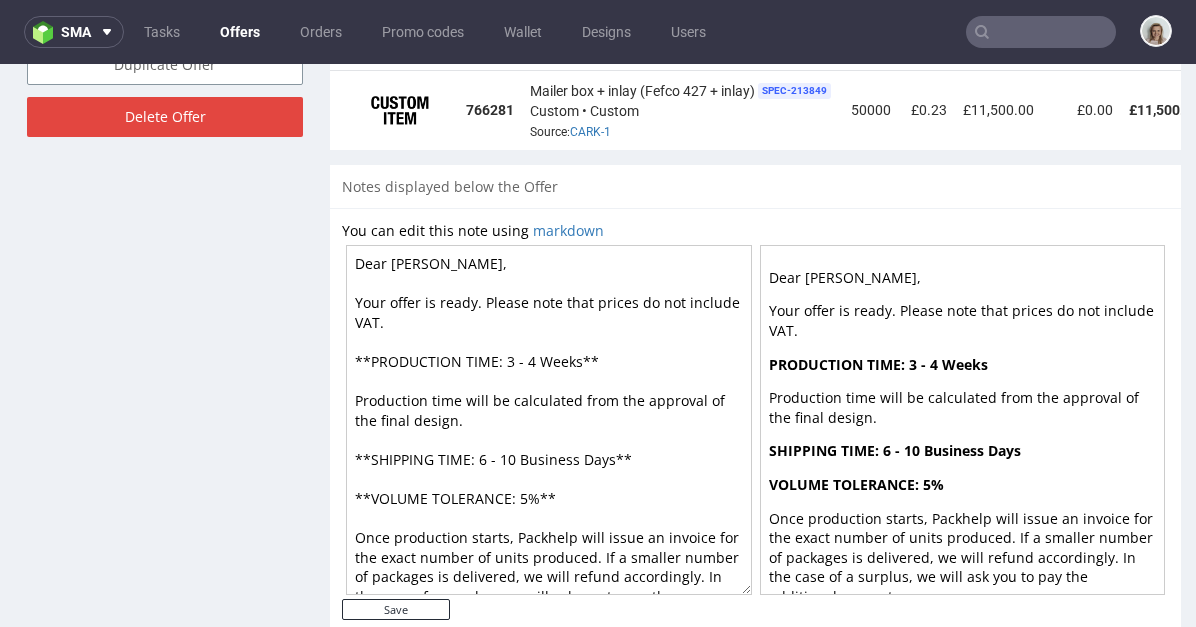 type on "Dear Ananda,
Your offer is ready. Please note that prices do not include VAT.
**PRODUCTION TIME: 3 - 4 Weeks**
Production time will be calculated from the approval of the final design.
**SHIPPING TIME: 6 - 10 Business Days**
**VOLUME TOLERANCE: 5%**
Once production starts, Packhelp will issue an invoice for the exact number of units produced. If a smaller number of packages is delivered, we will refund accordingly. In the case of a surplus, we will ask you to pay the additional amount." 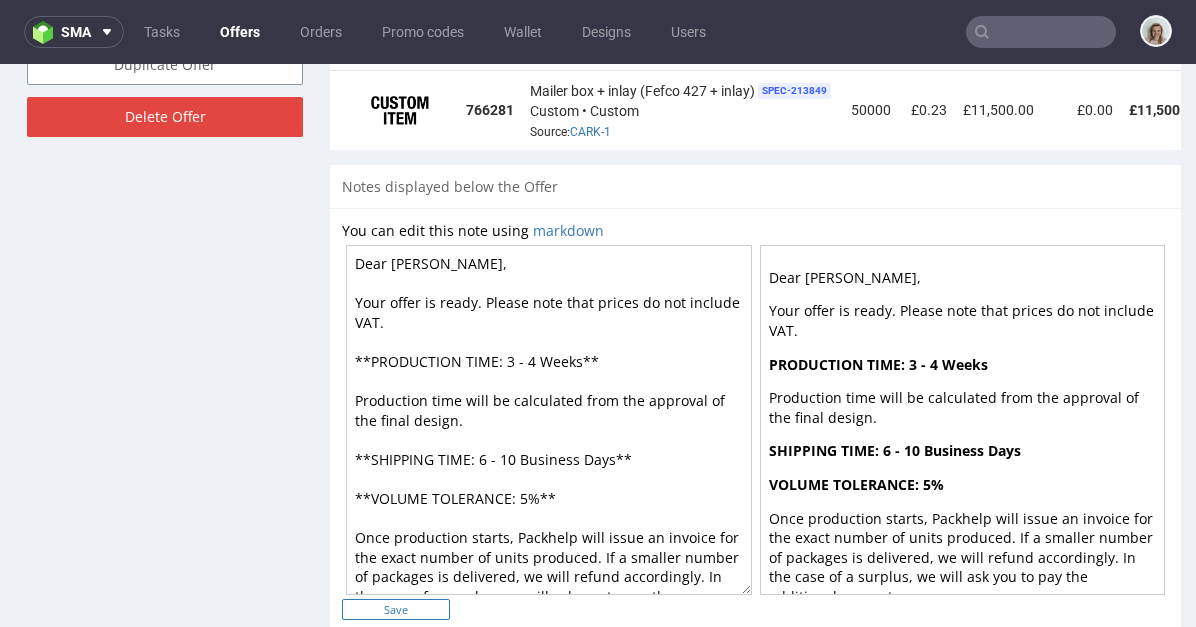 click on "Save" at bounding box center (396, 609) 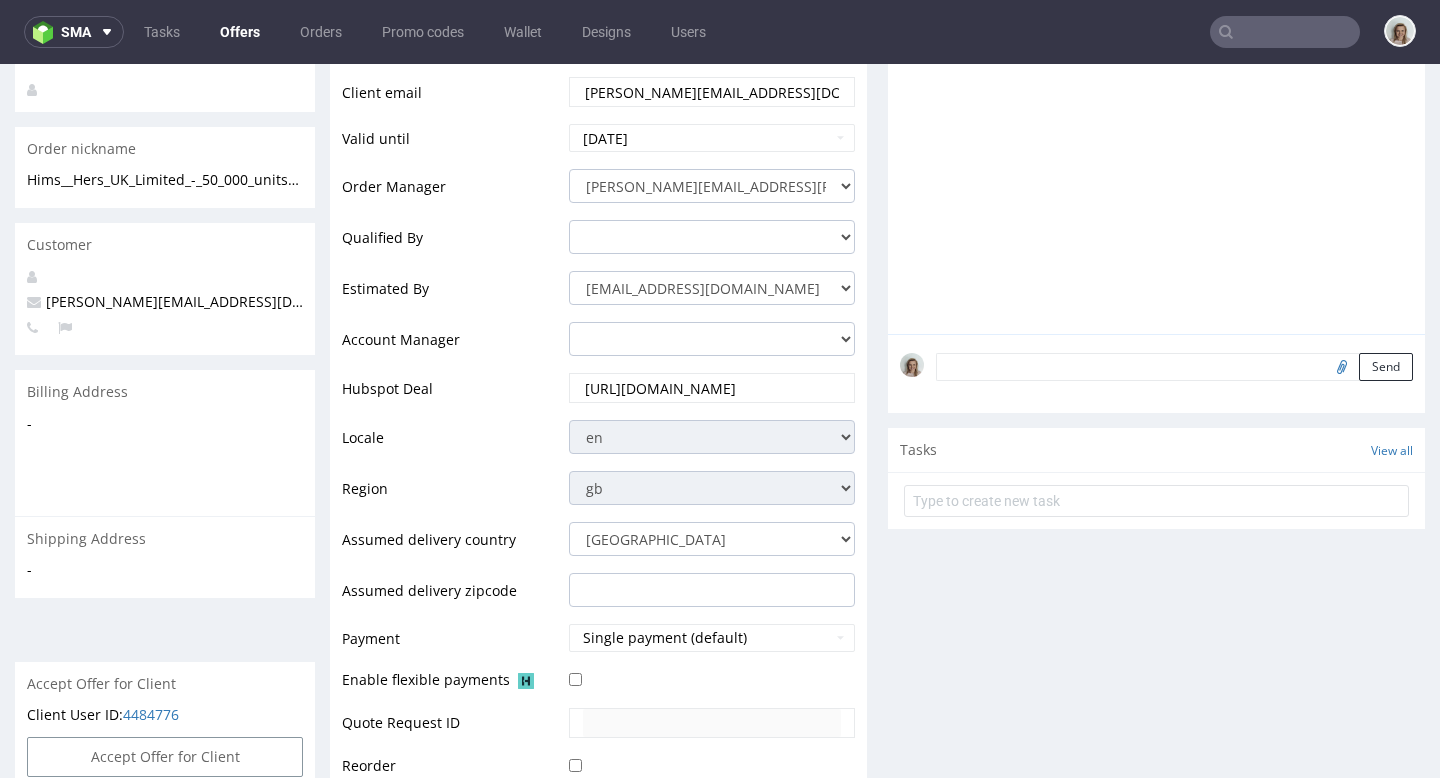 scroll, scrollTop: 679, scrollLeft: 0, axis: vertical 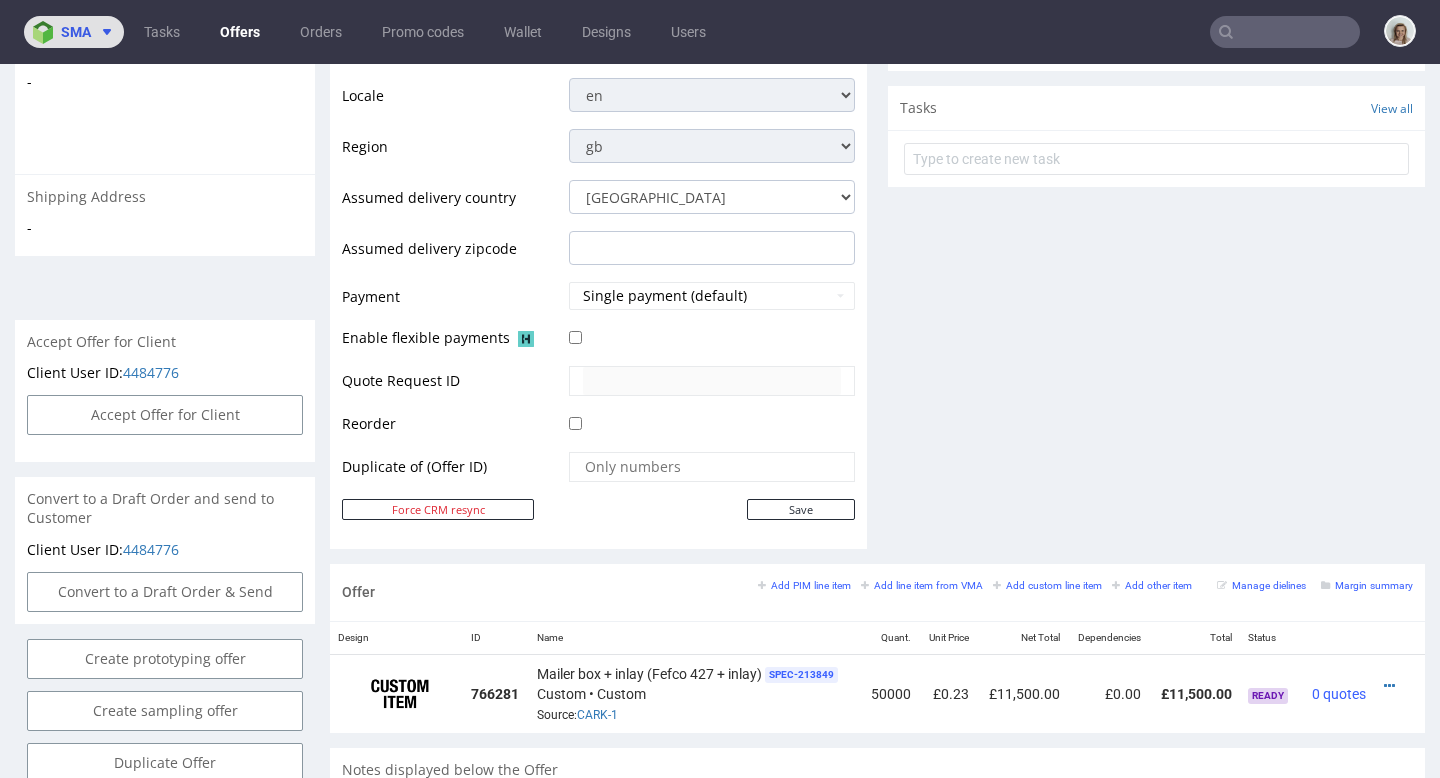 click at bounding box center (47, 32) 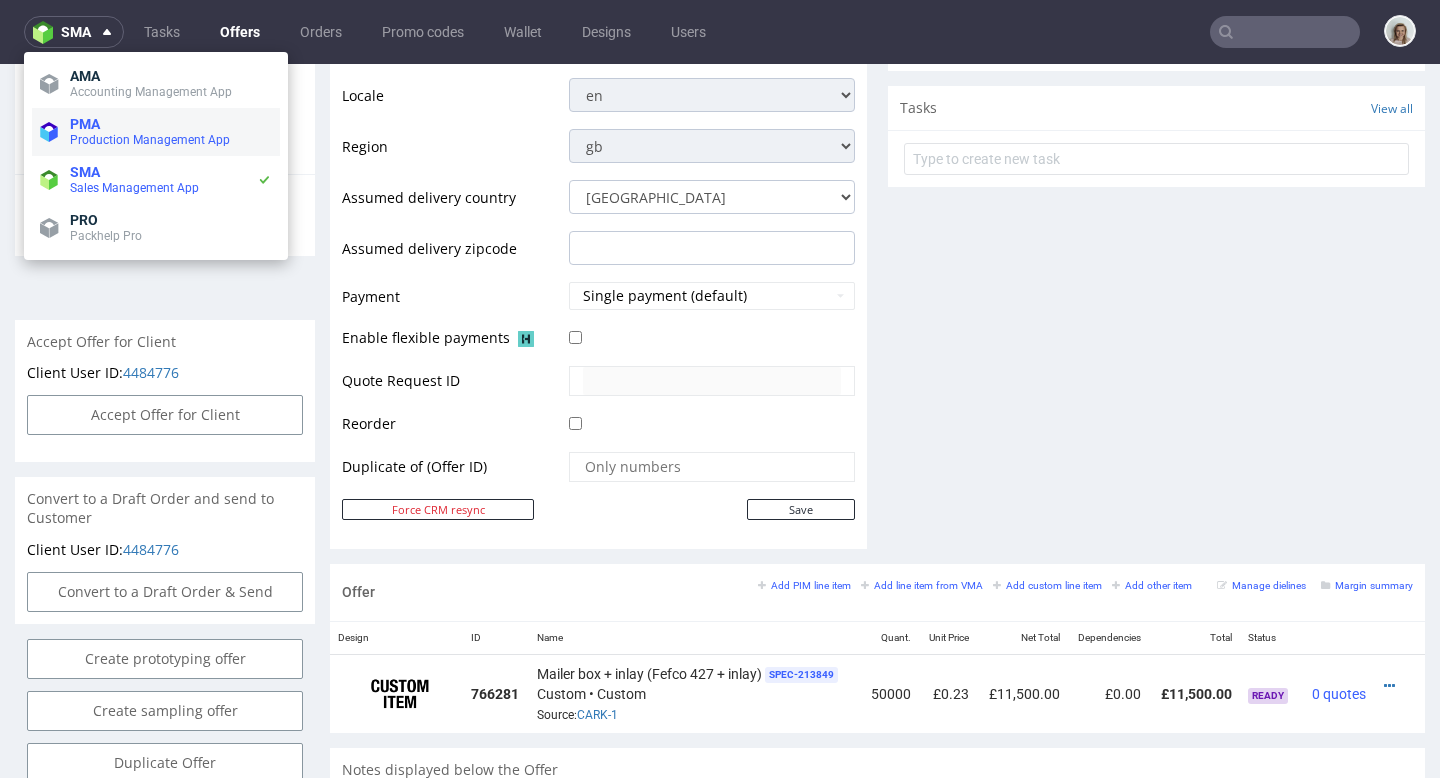 click on "PMA" at bounding box center [85, 124] 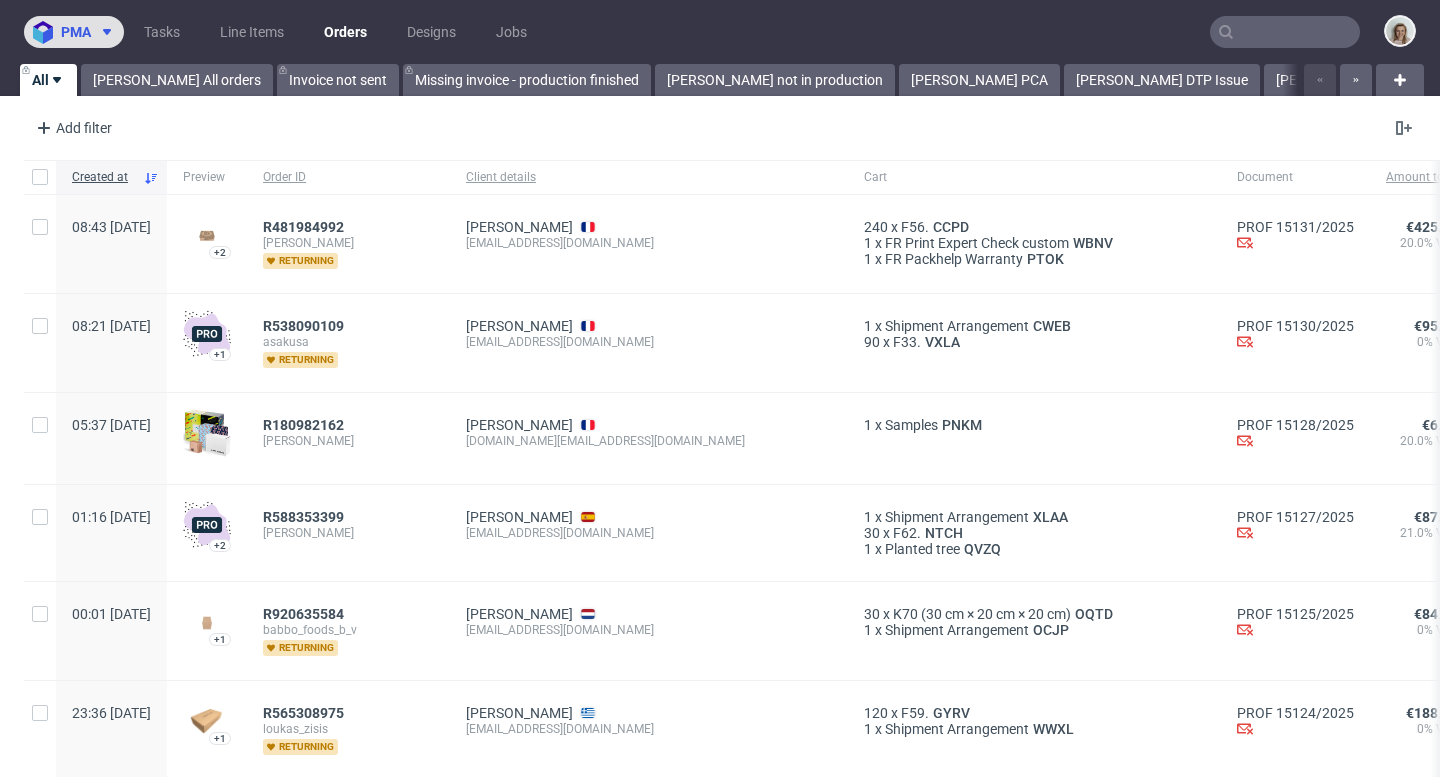 click on "pma" at bounding box center [76, 32] 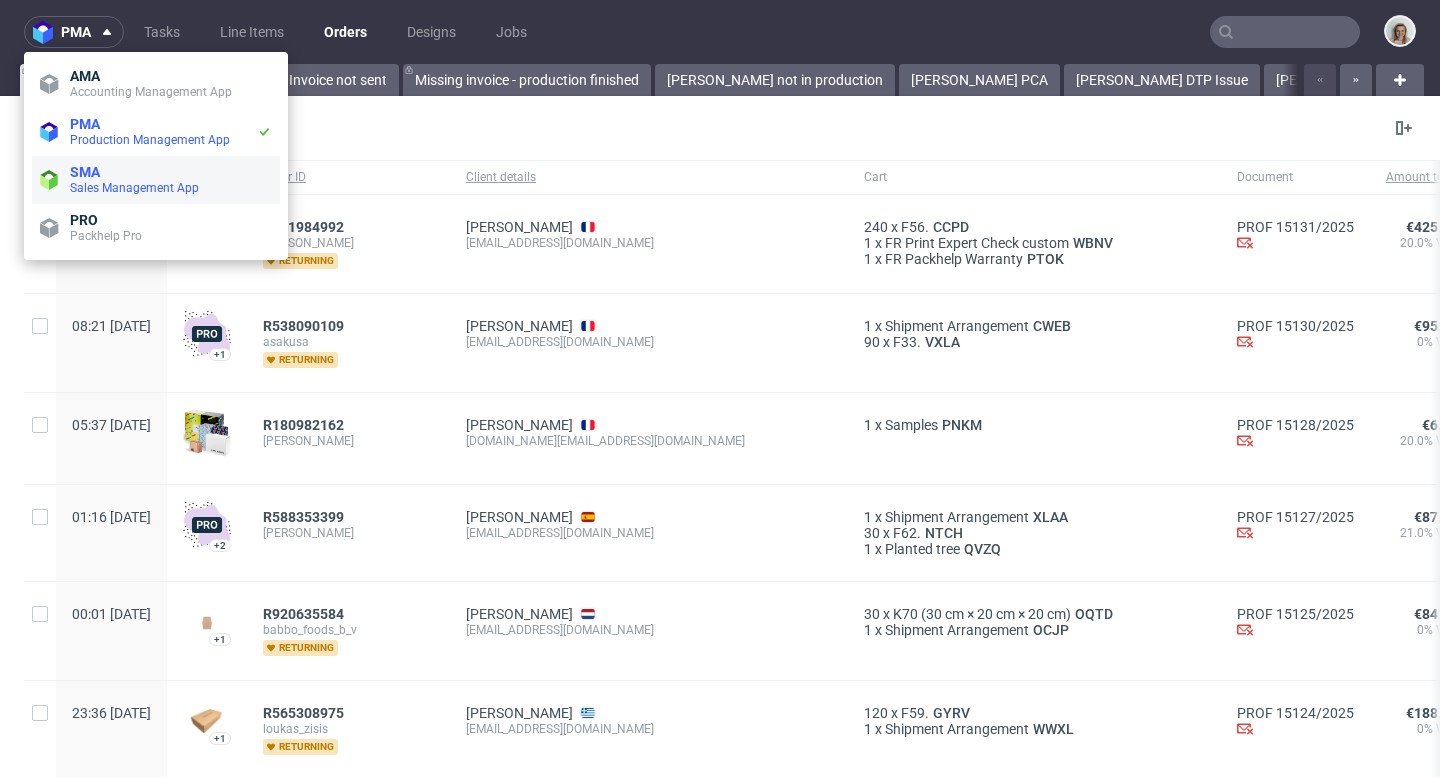 click on "SMA" at bounding box center [171, 172] 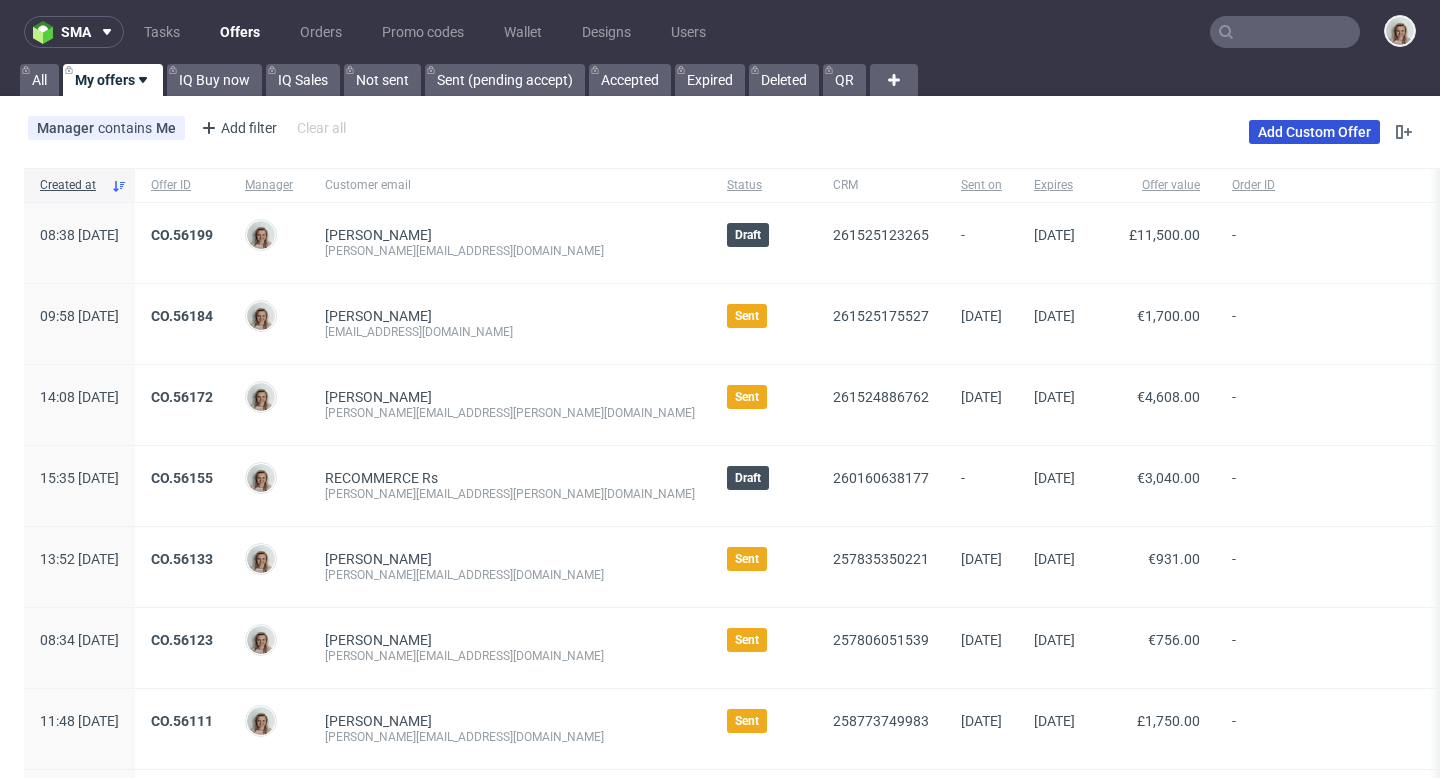 click on "Add Custom Offer" at bounding box center (1314, 132) 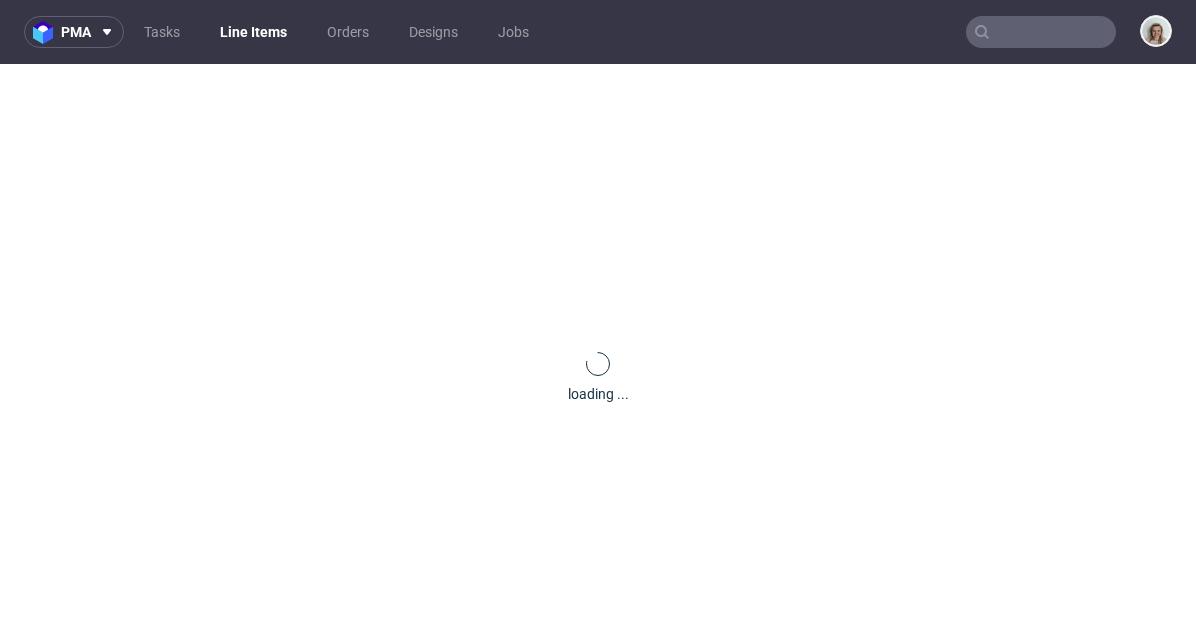 scroll, scrollTop: 0, scrollLeft: 0, axis: both 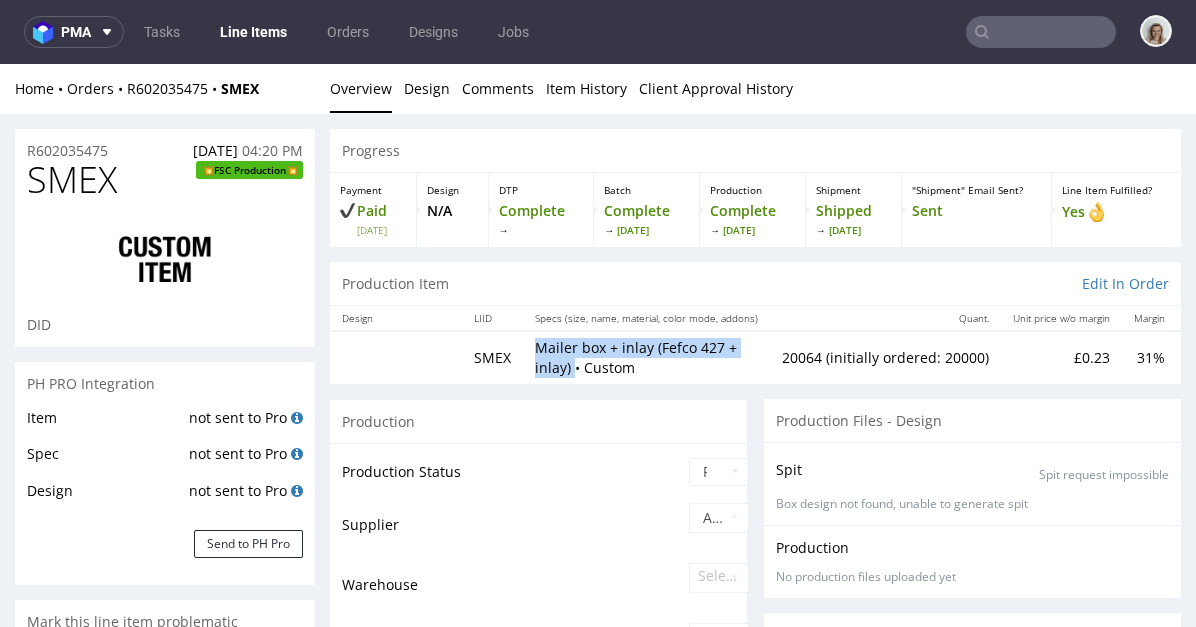 drag, startPoint x: 573, startPoint y: 368, endPoint x: 537, endPoint y: 348, distance: 41.18252 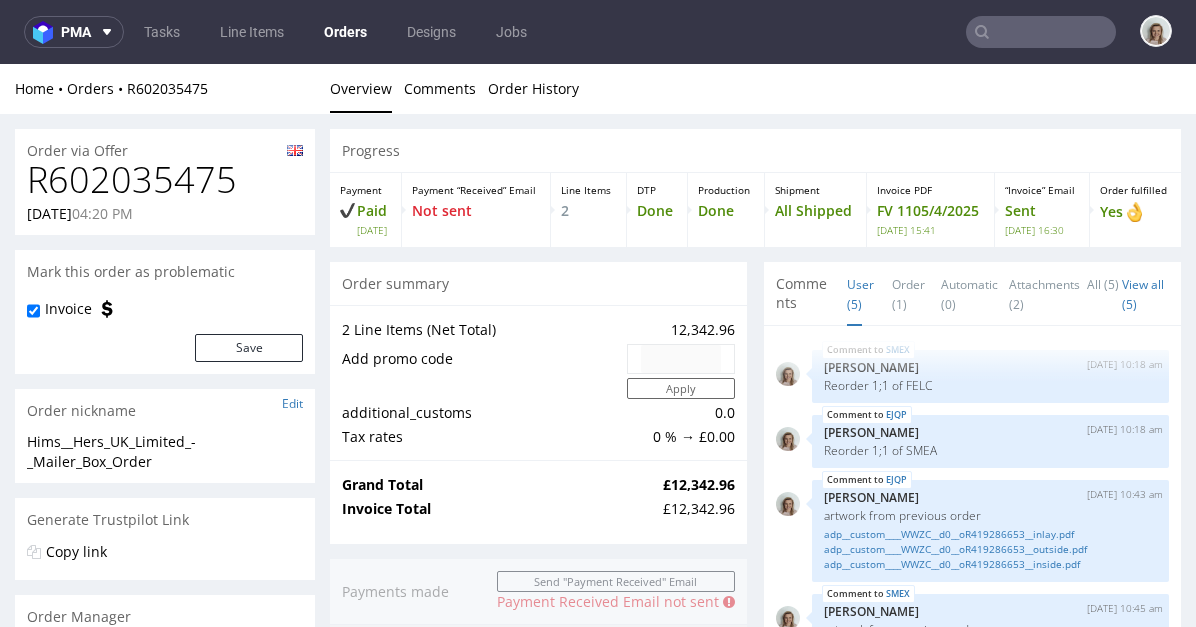 scroll, scrollTop: 0, scrollLeft: 0, axis: both 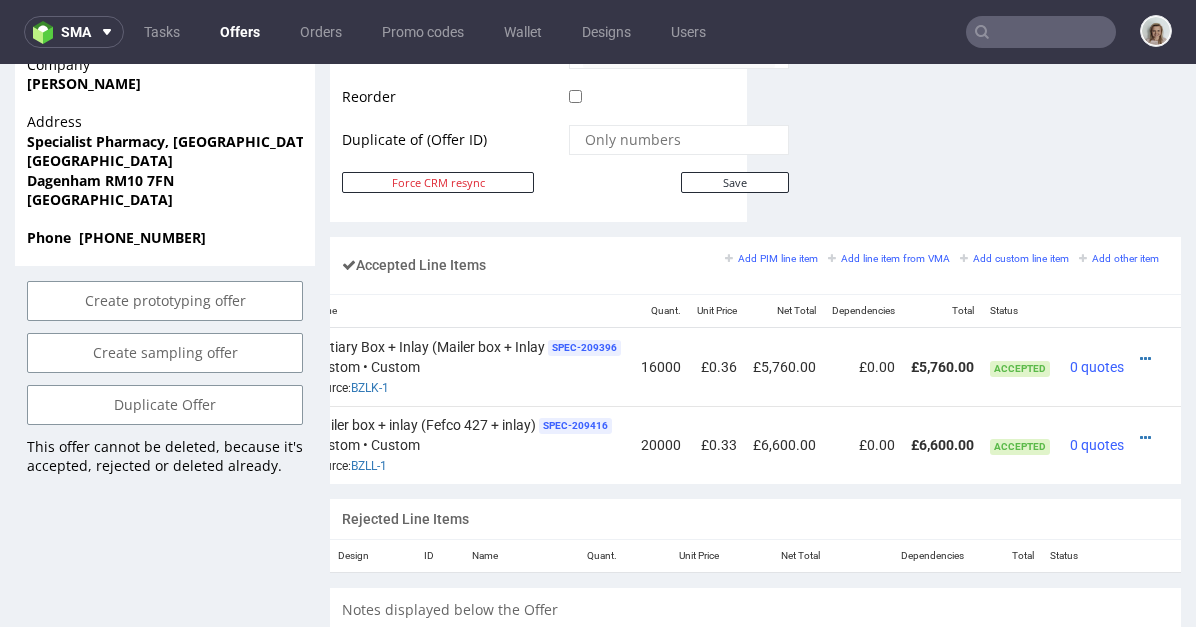 drag, startPoint x: 941, startPoint y: 430, endPoint x: 1188, endPoint y: 468, distance: 249.90598 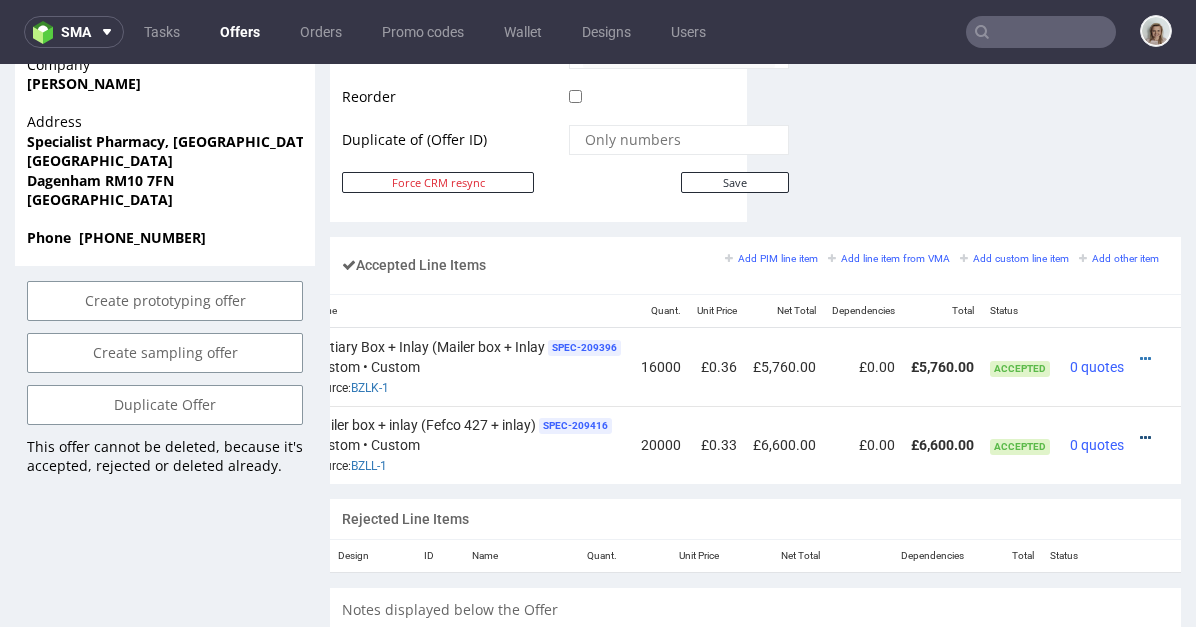 click at bounding box center (1145, 438) 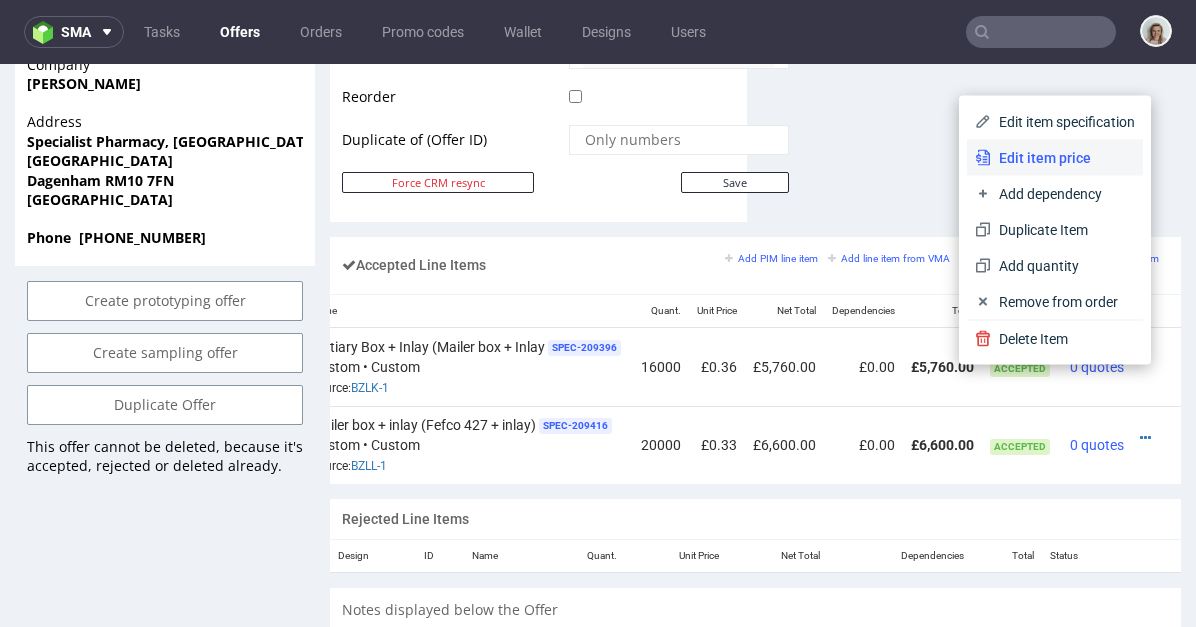 click on "Edit item price" at bounding box center [1063, 158] 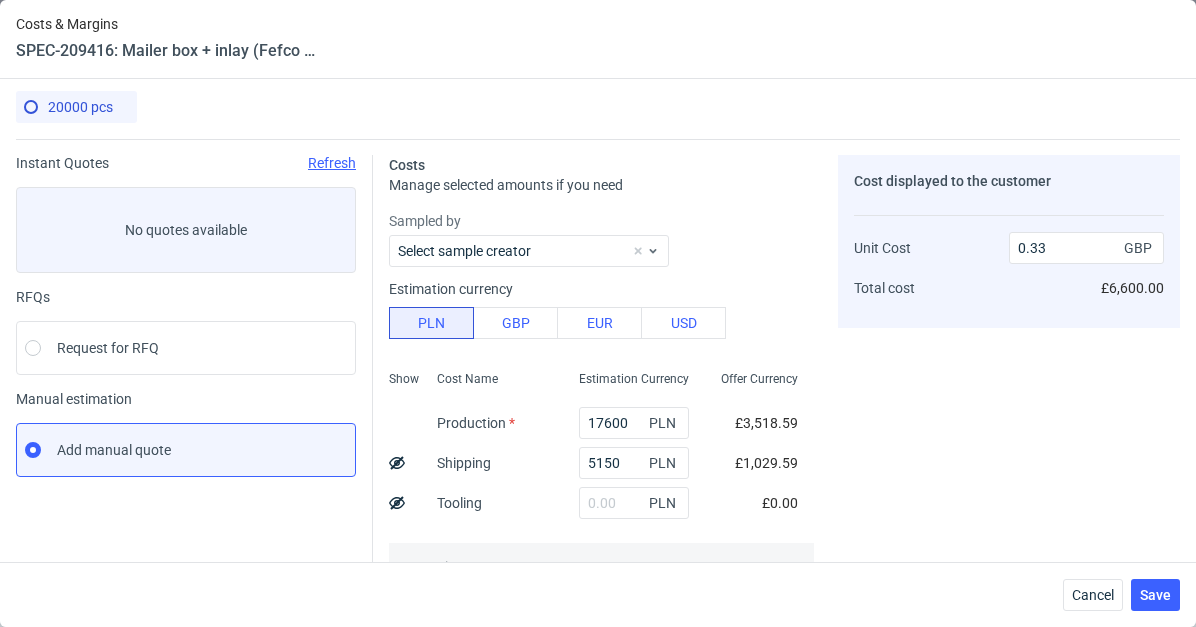 scroll, scrollTop: 345, scrollLeft: 0, axis: vertical 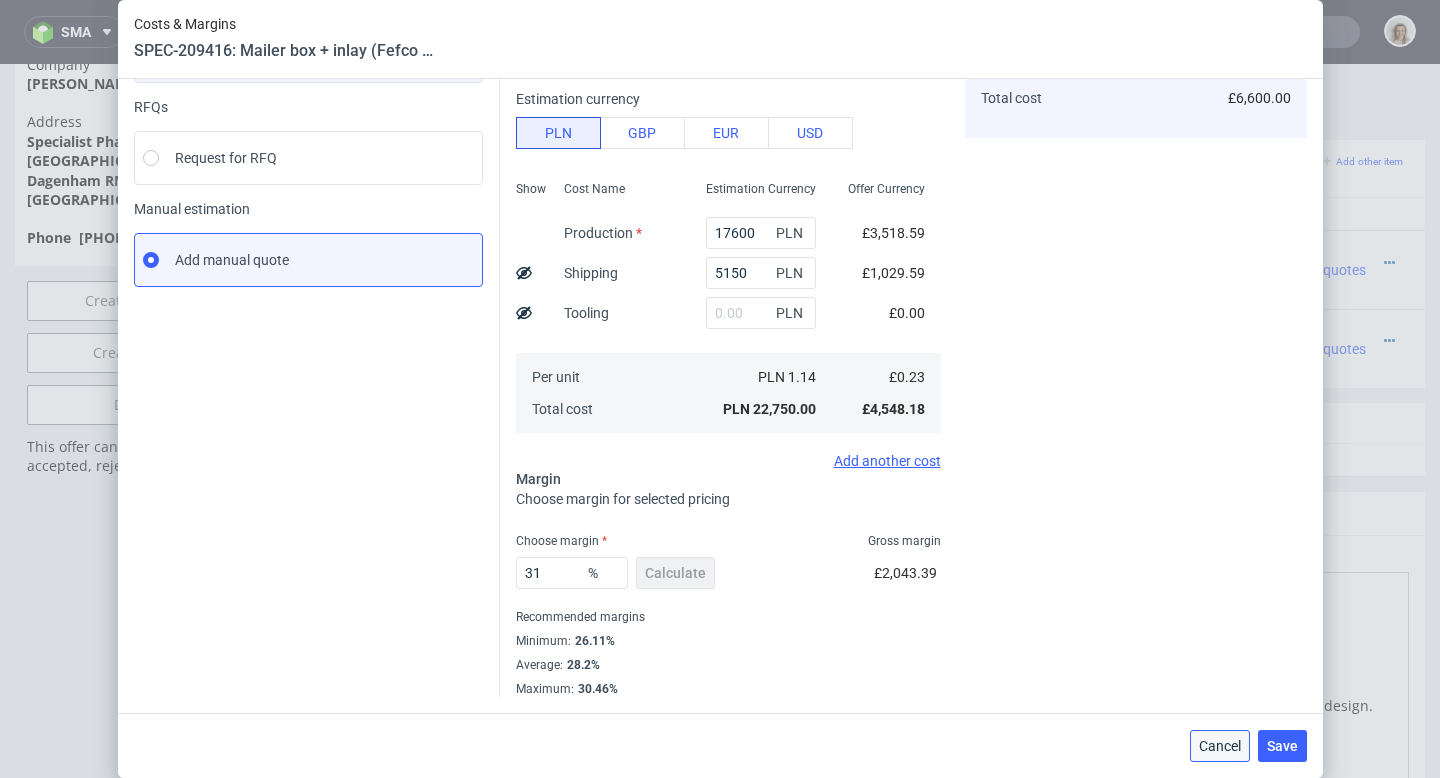 drag, startPoint x: 1232, startPoint y: 741, endPoint x: 1230, endPoint y: 666, distance: 75.026665 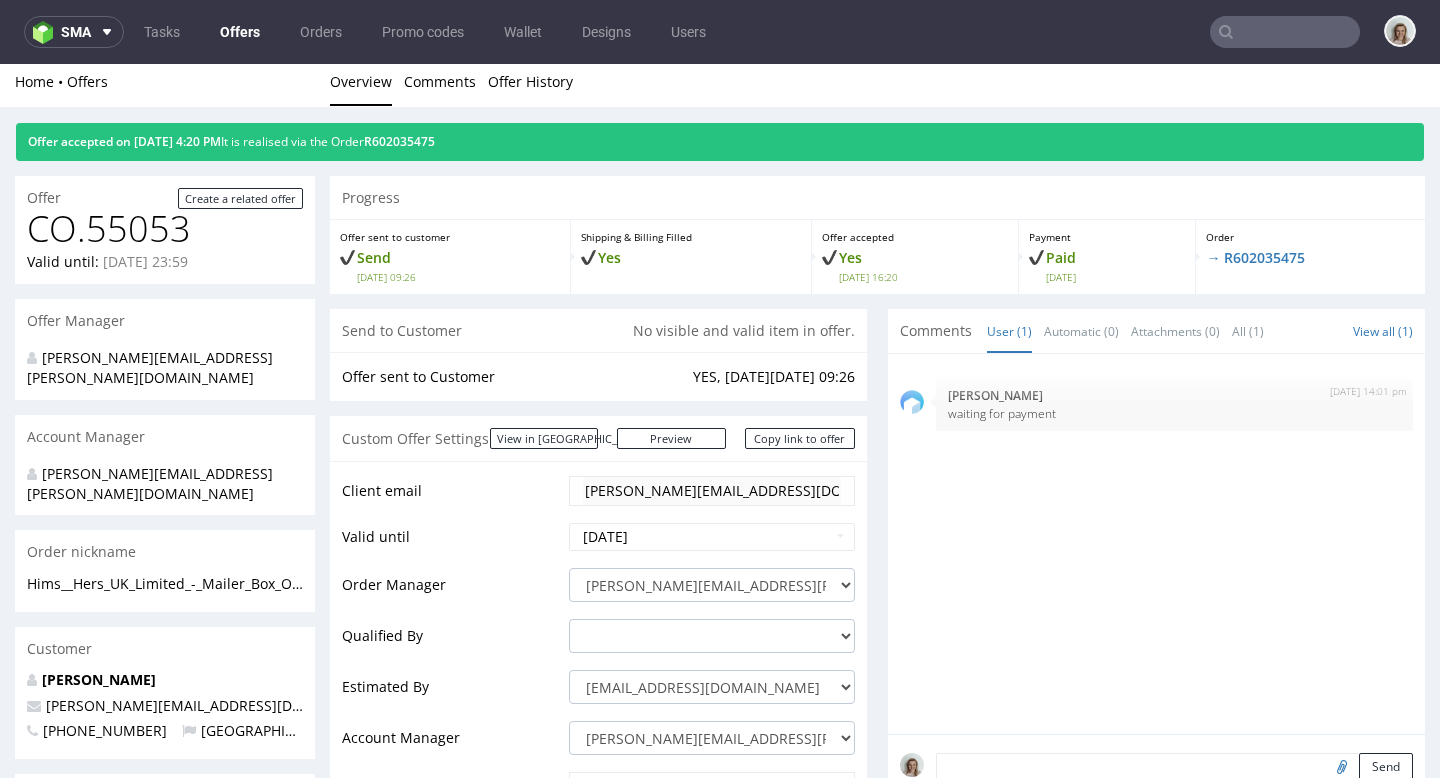scroll, scrollTop: 0, scrollLeft: 0, axis: both 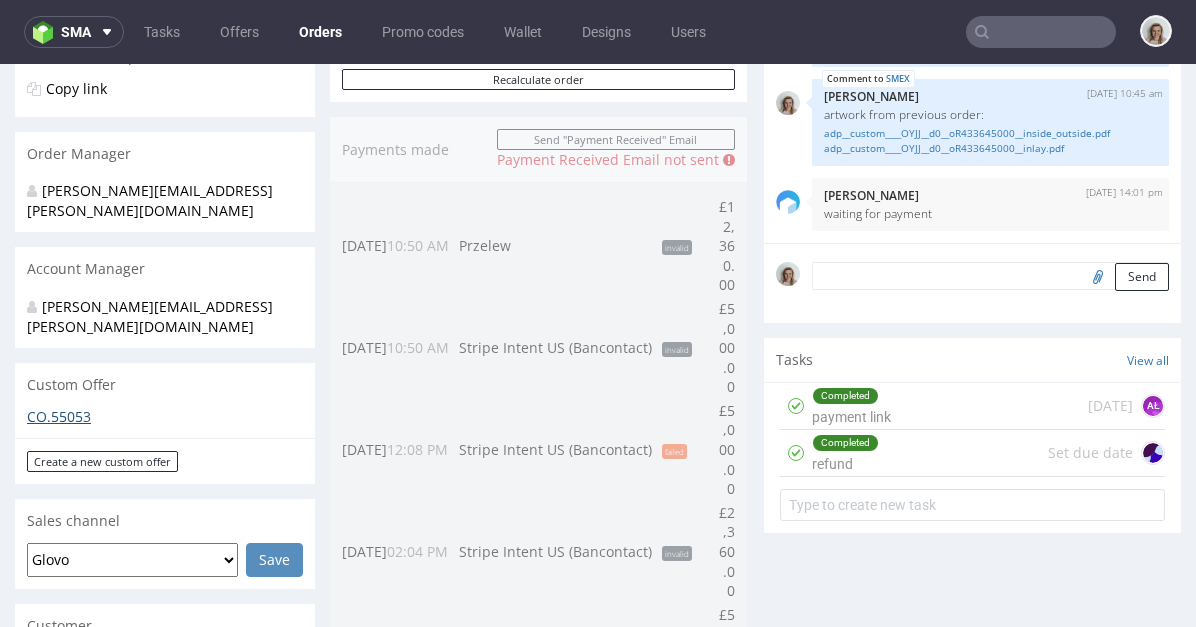 click on "CO.55053" at bounding box center (165, 417) 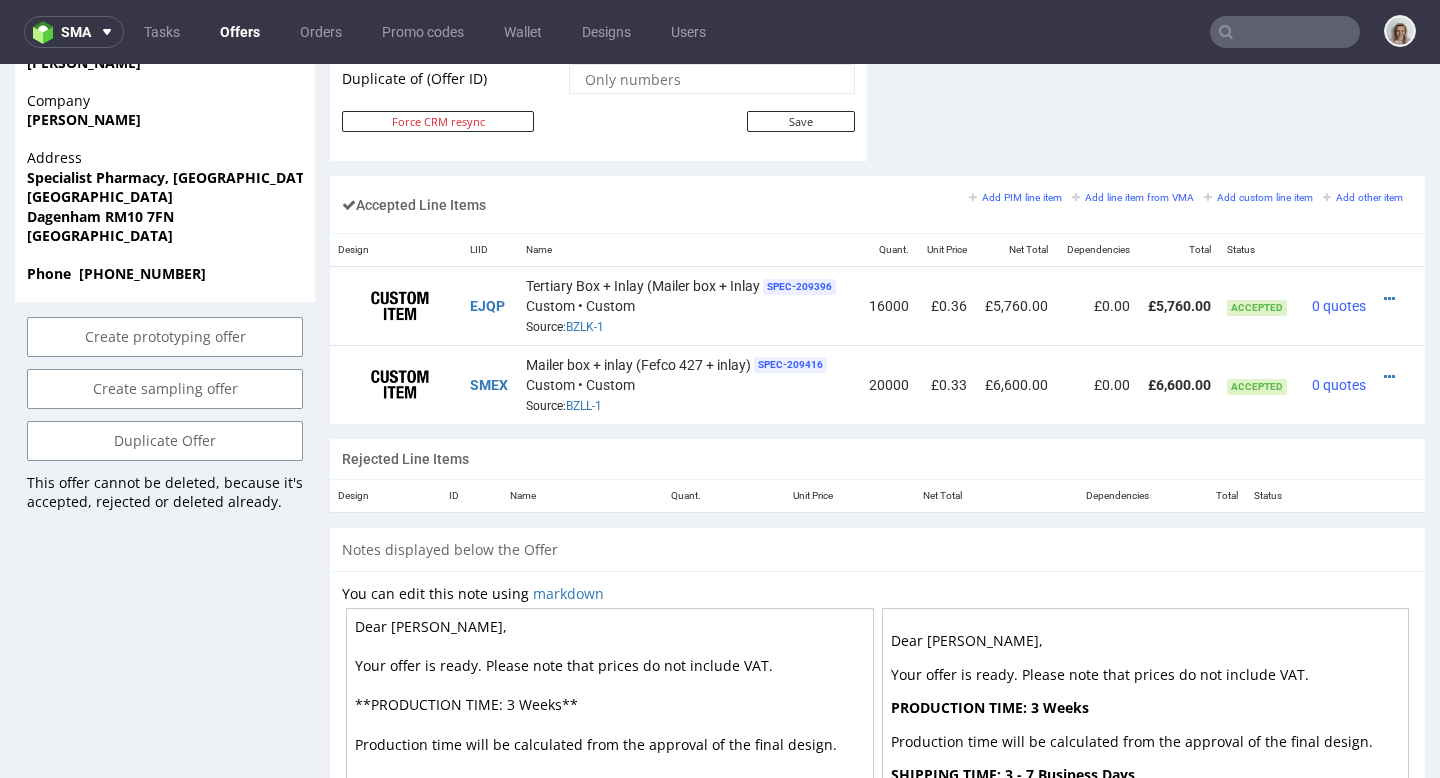scroll, scrollTop: 1104, scrollLeft: 0, axis: vertical 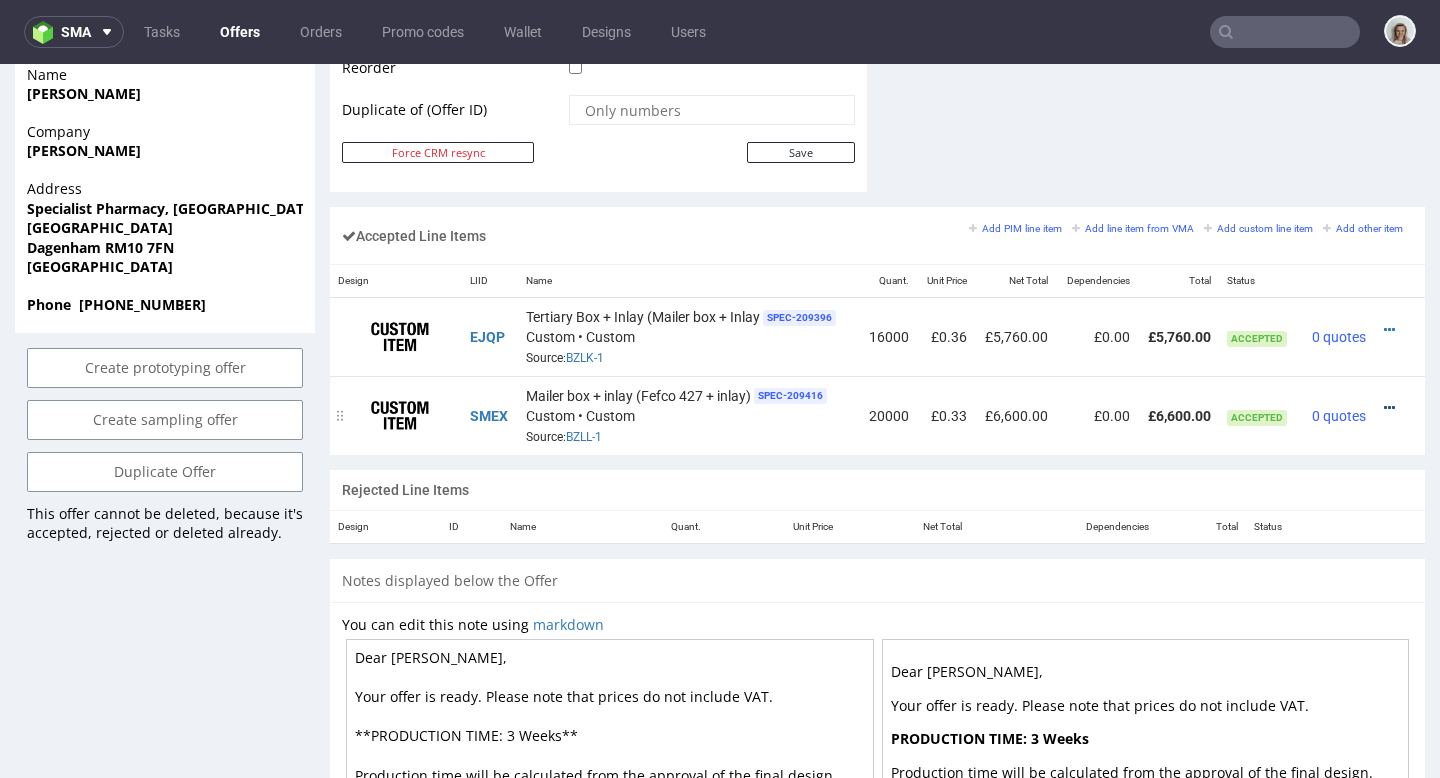 click at bounding box center (1389, 408) 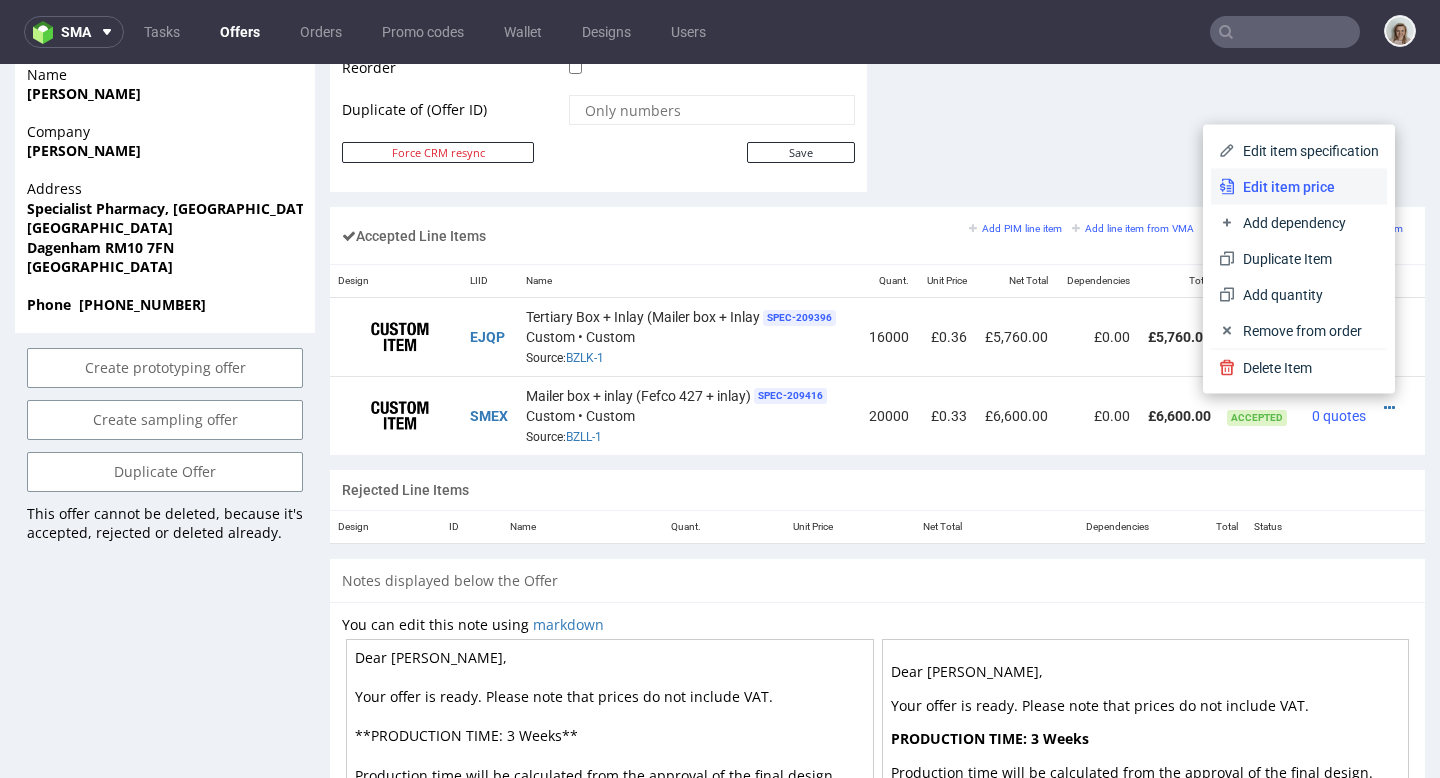 click on "Edit item price" at bounding box center (1307, 187) 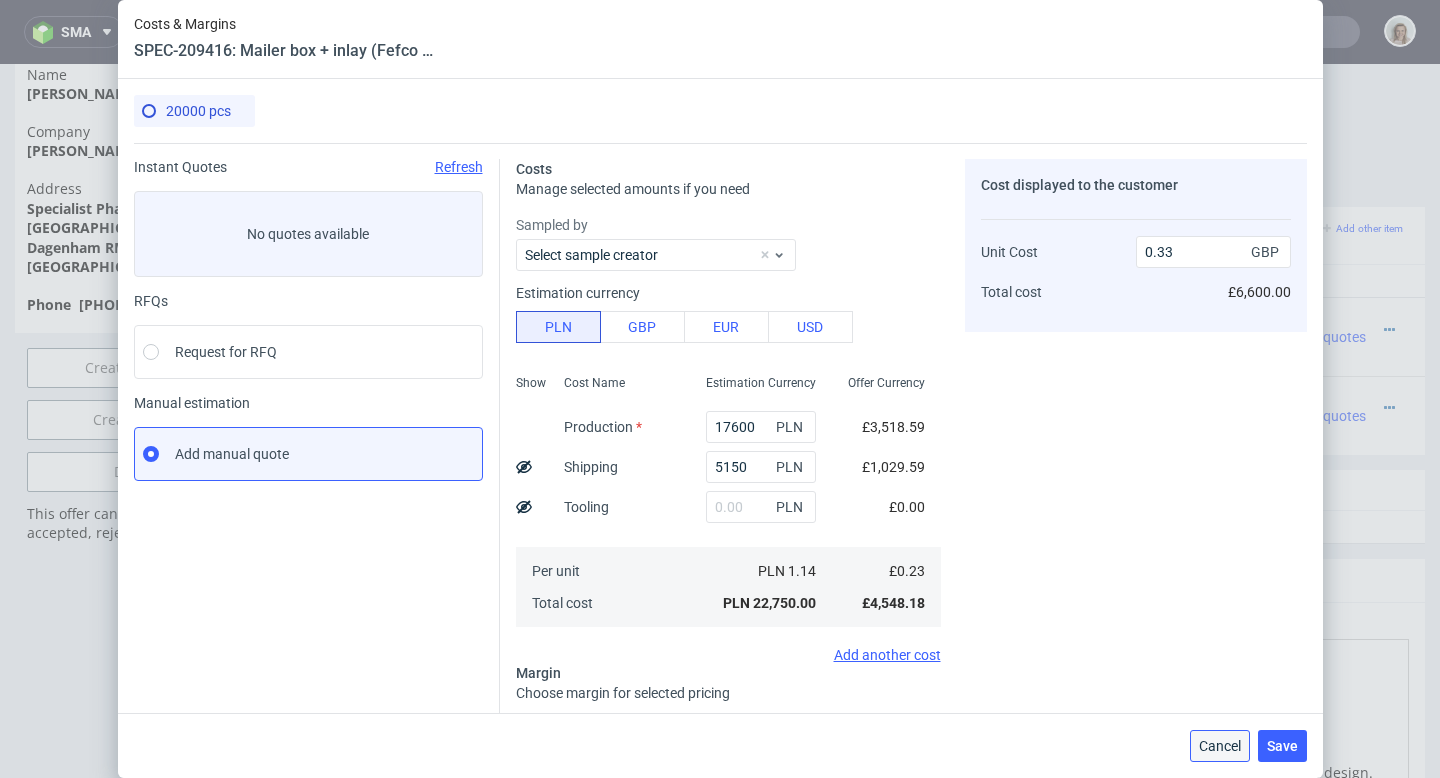 click on "Cancel" at bounding box center [1220, 746] 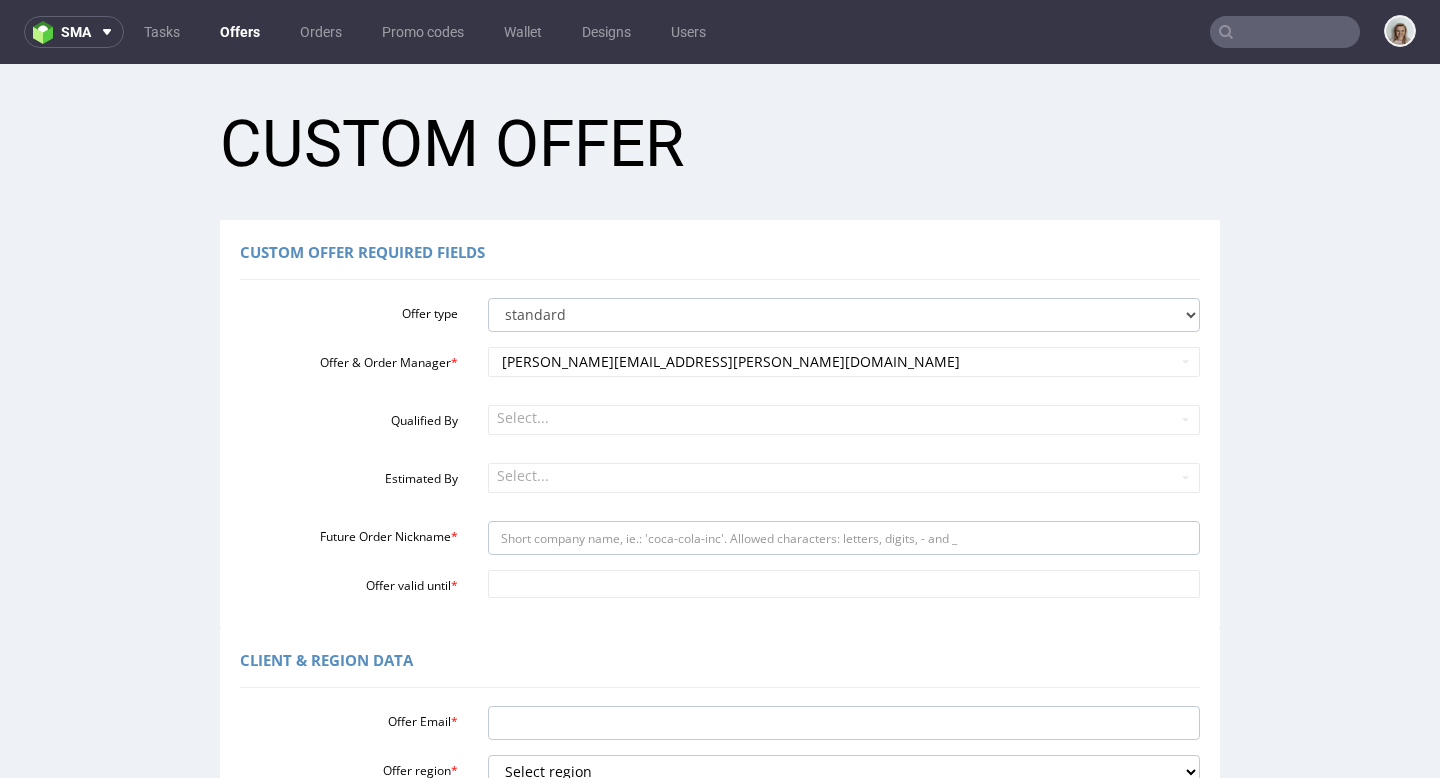 scroll, scrollTop: 0, scrollLeft: 0, axis: both 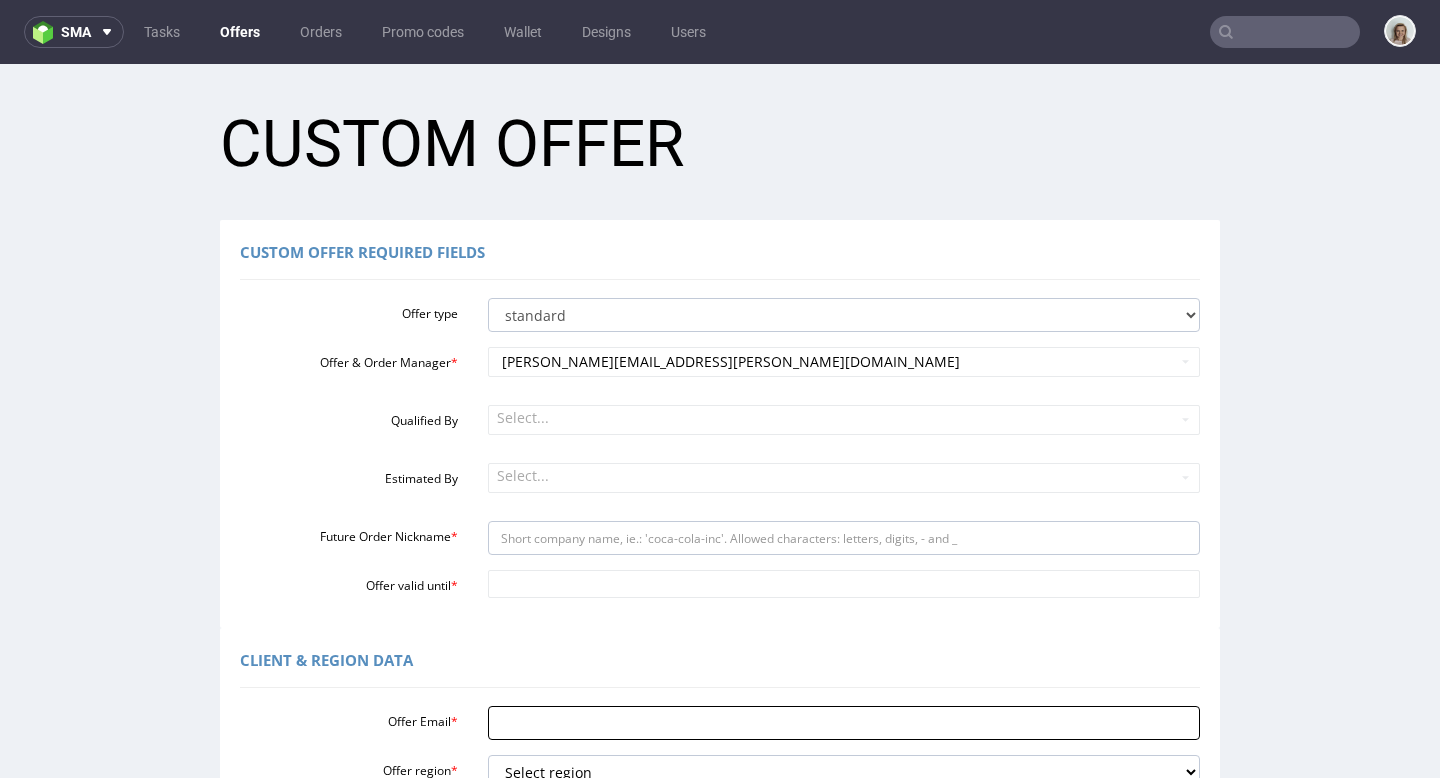 click on "Offer Email  *" at bounding box center [844, 723] 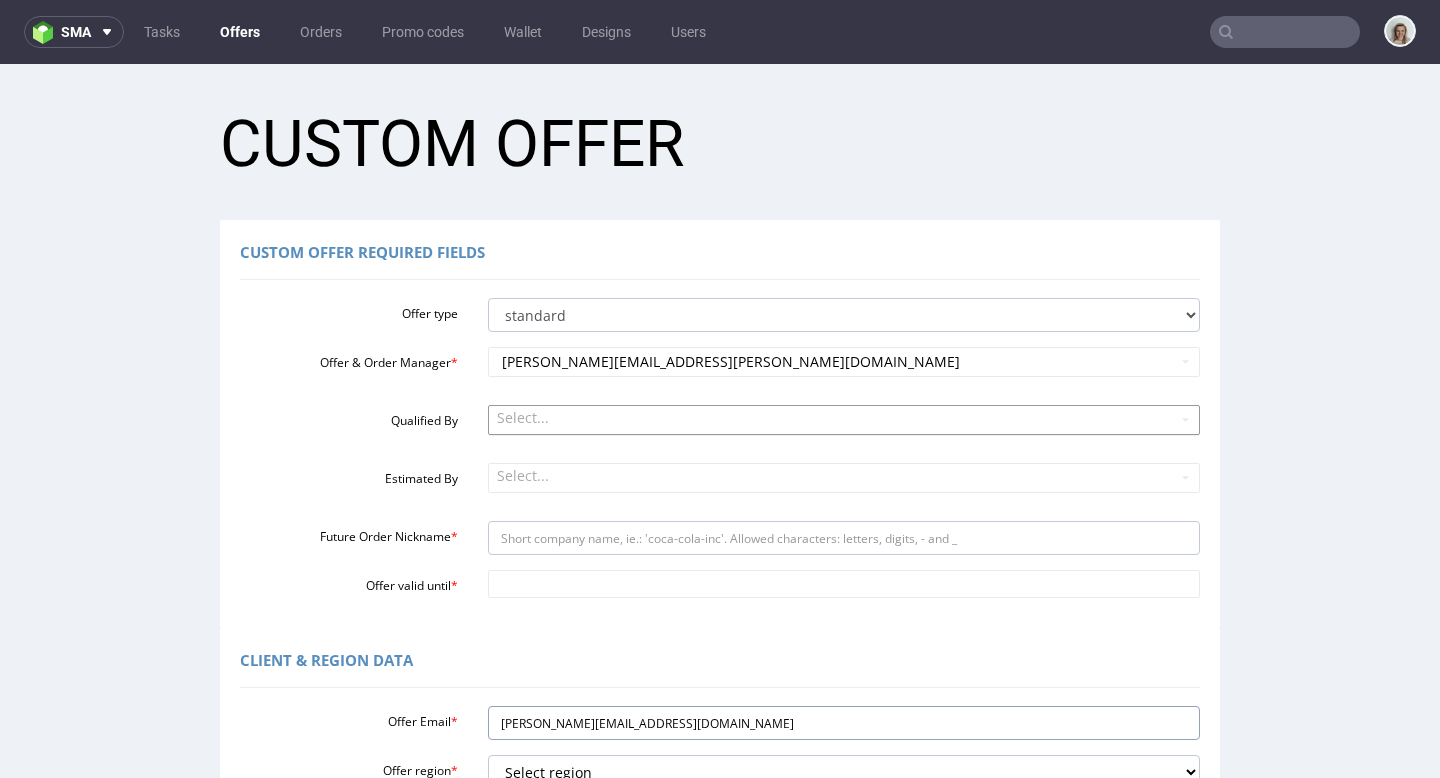 type on "[PERSON_NAME][EMAIL_ADDRESS][DOMAIN_NAME]" 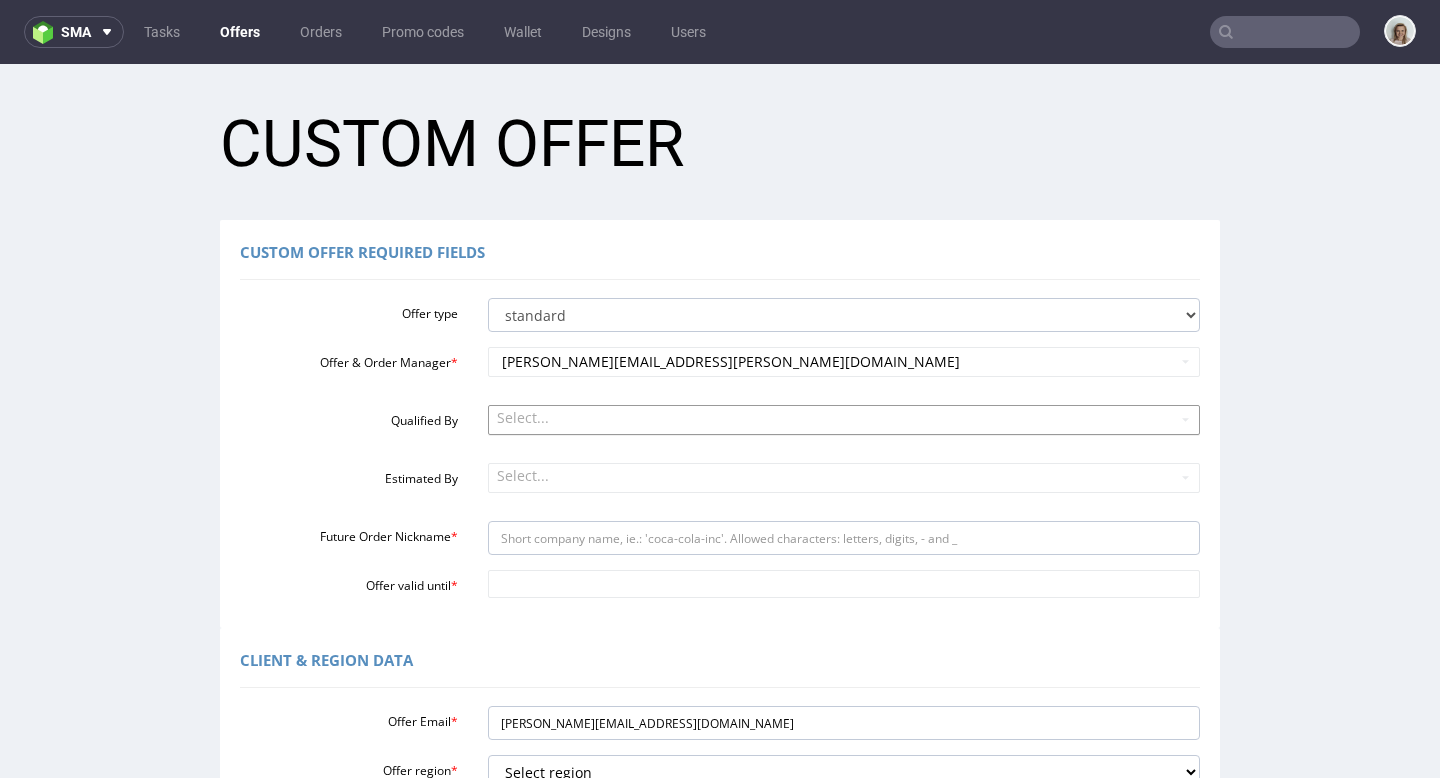 click on "Select..." at bounding box center (844, 420) 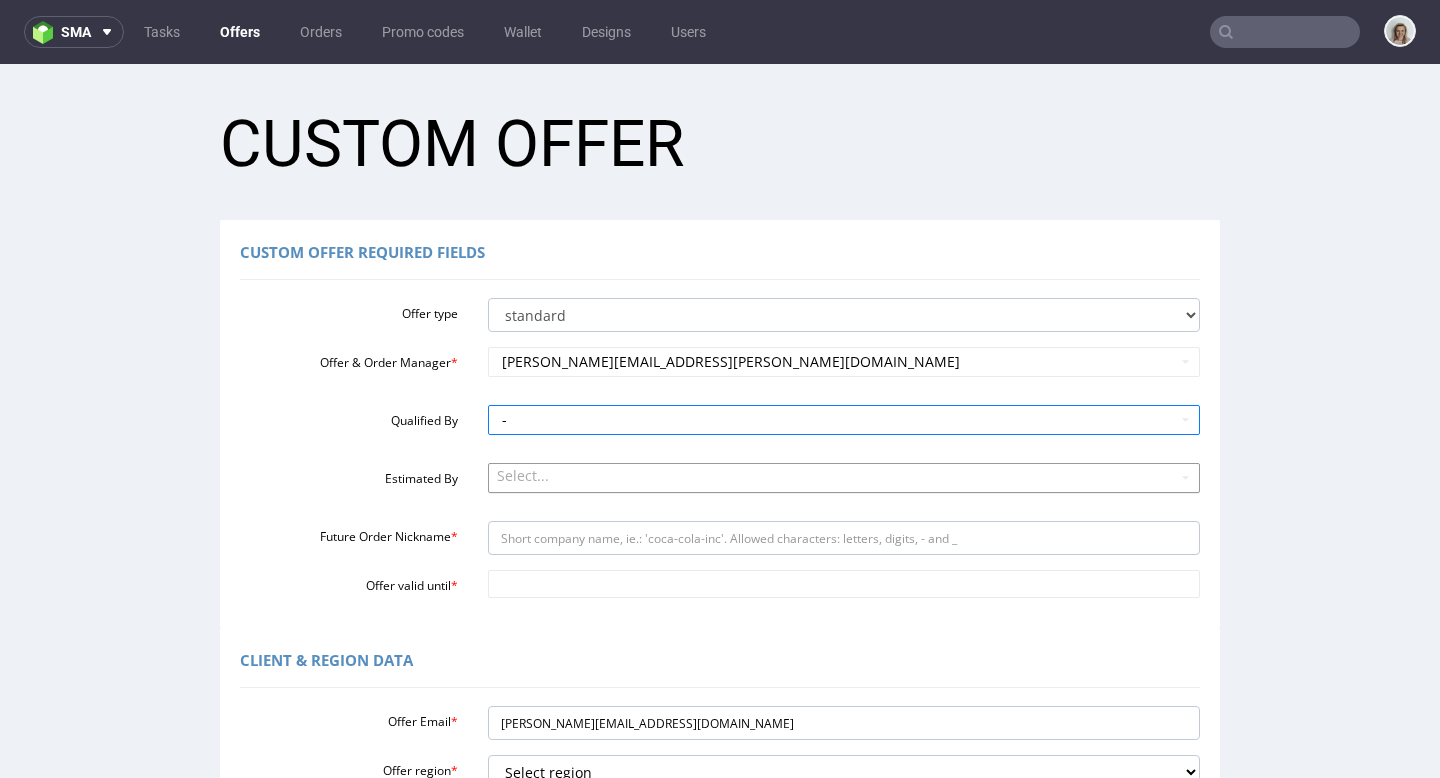 scroll, scrollTop: 12, scrollLeft: 0, axis: vertical 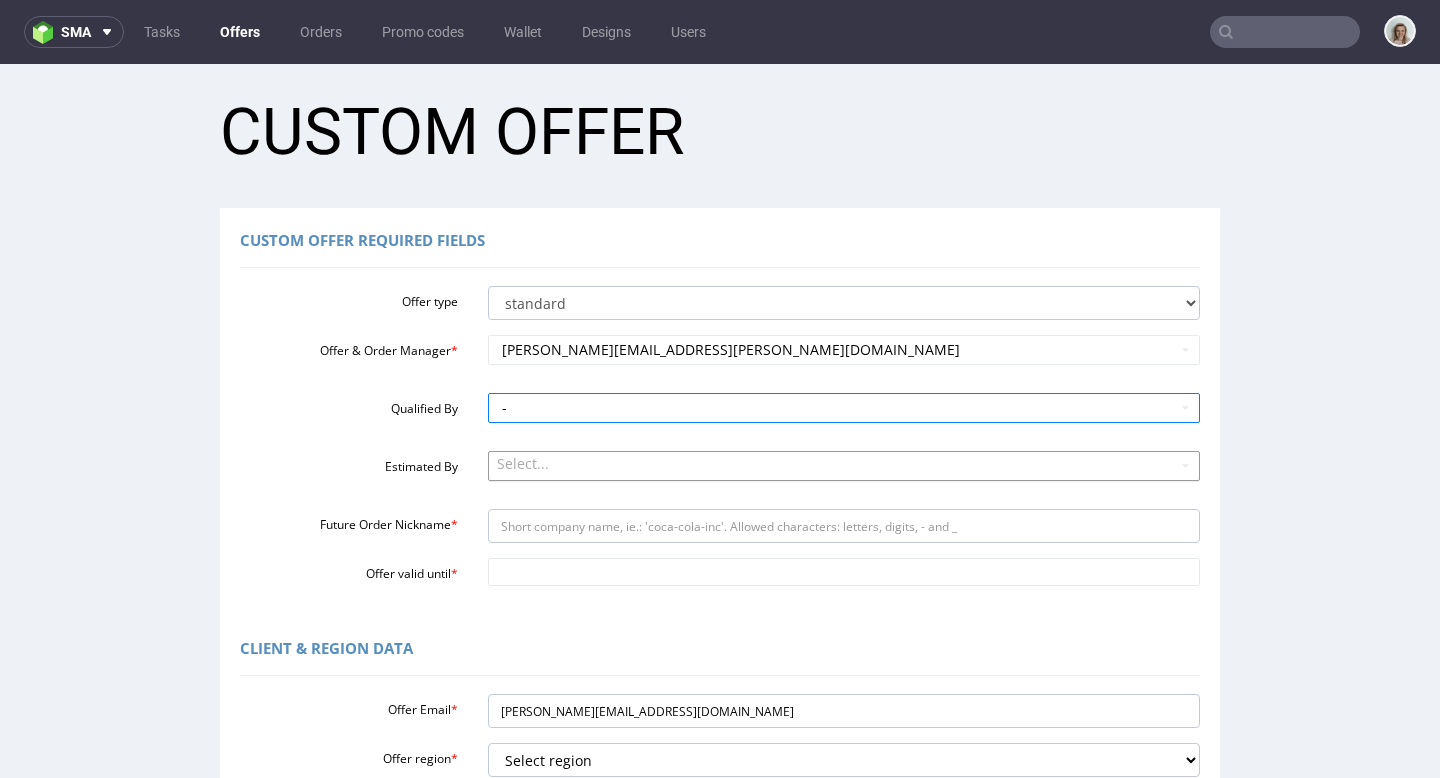 click on "Select..." at bounding box center (844, 465) 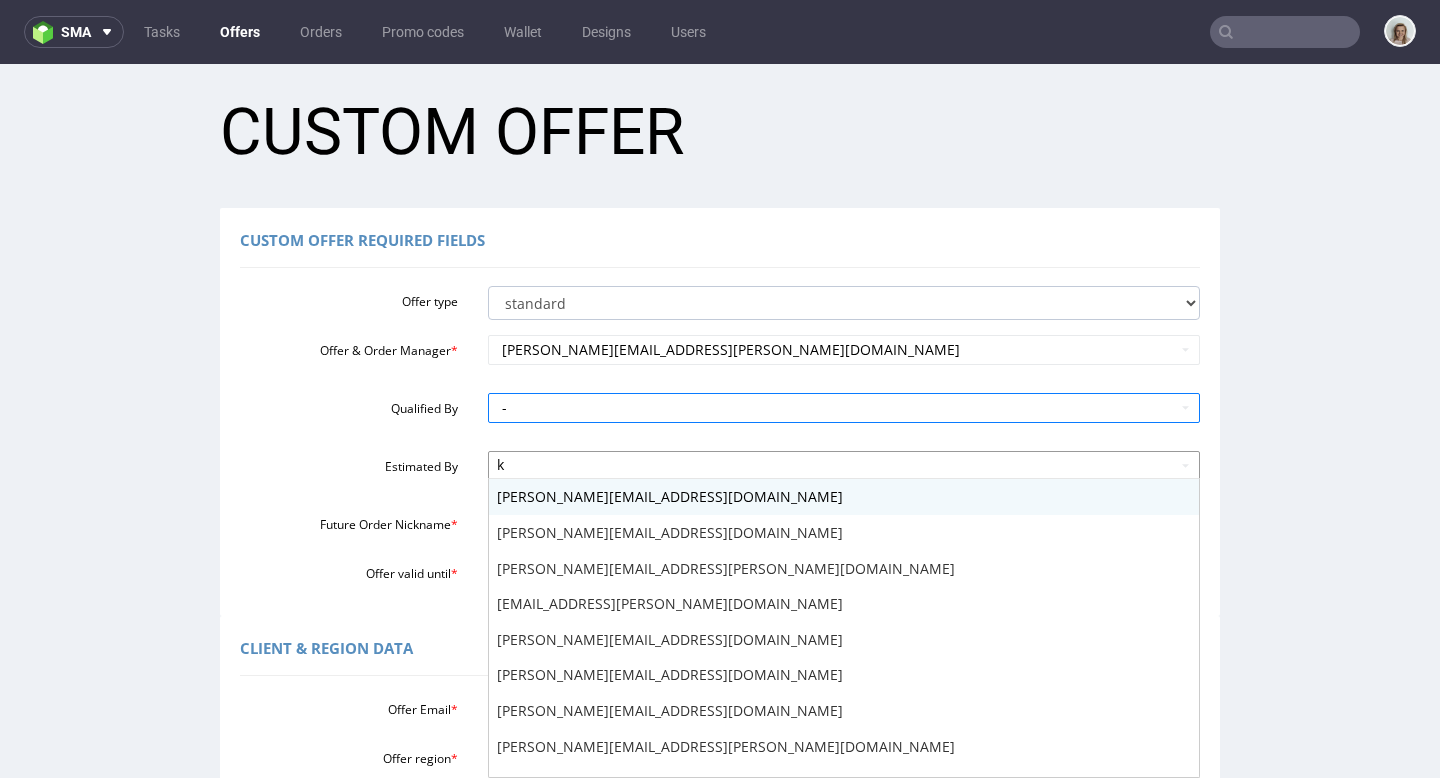 type on "kl" 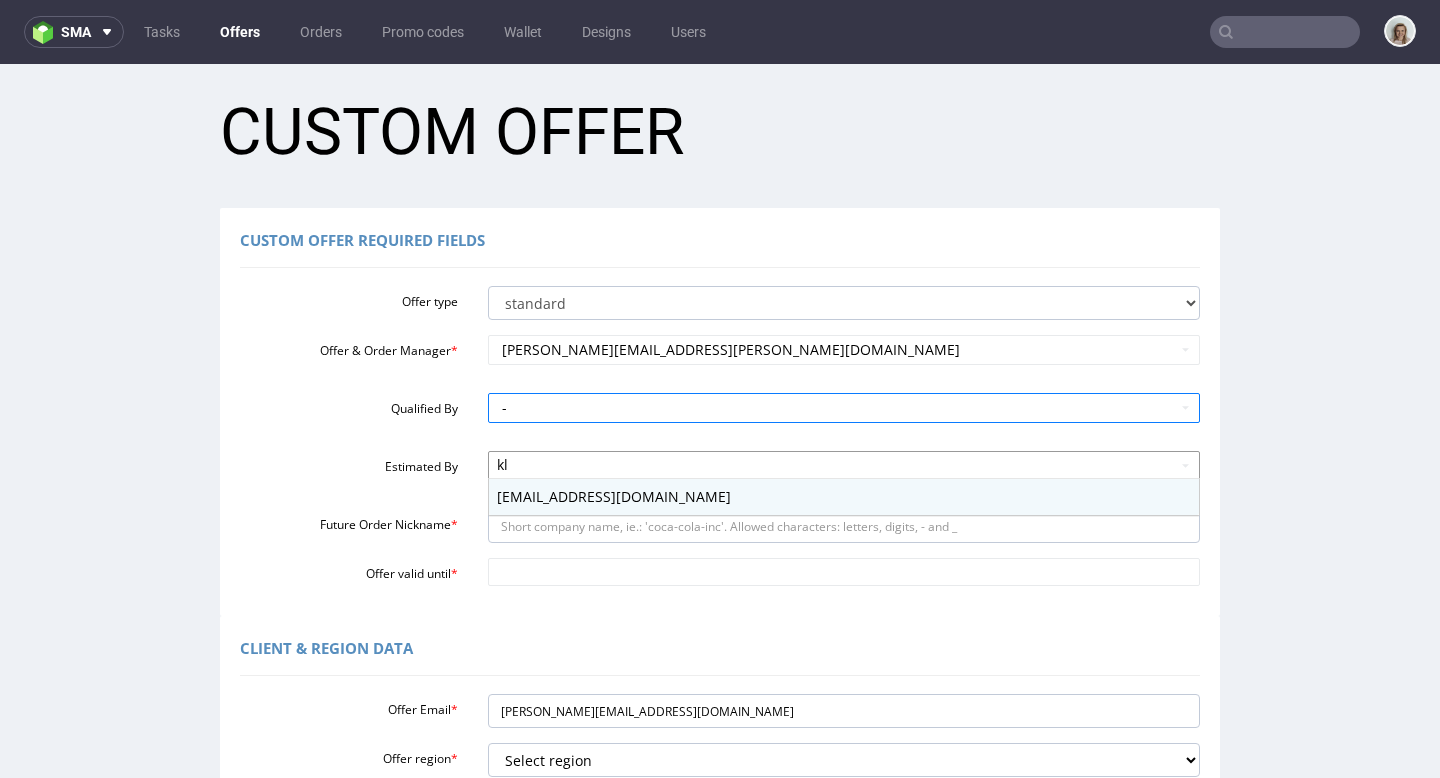 type 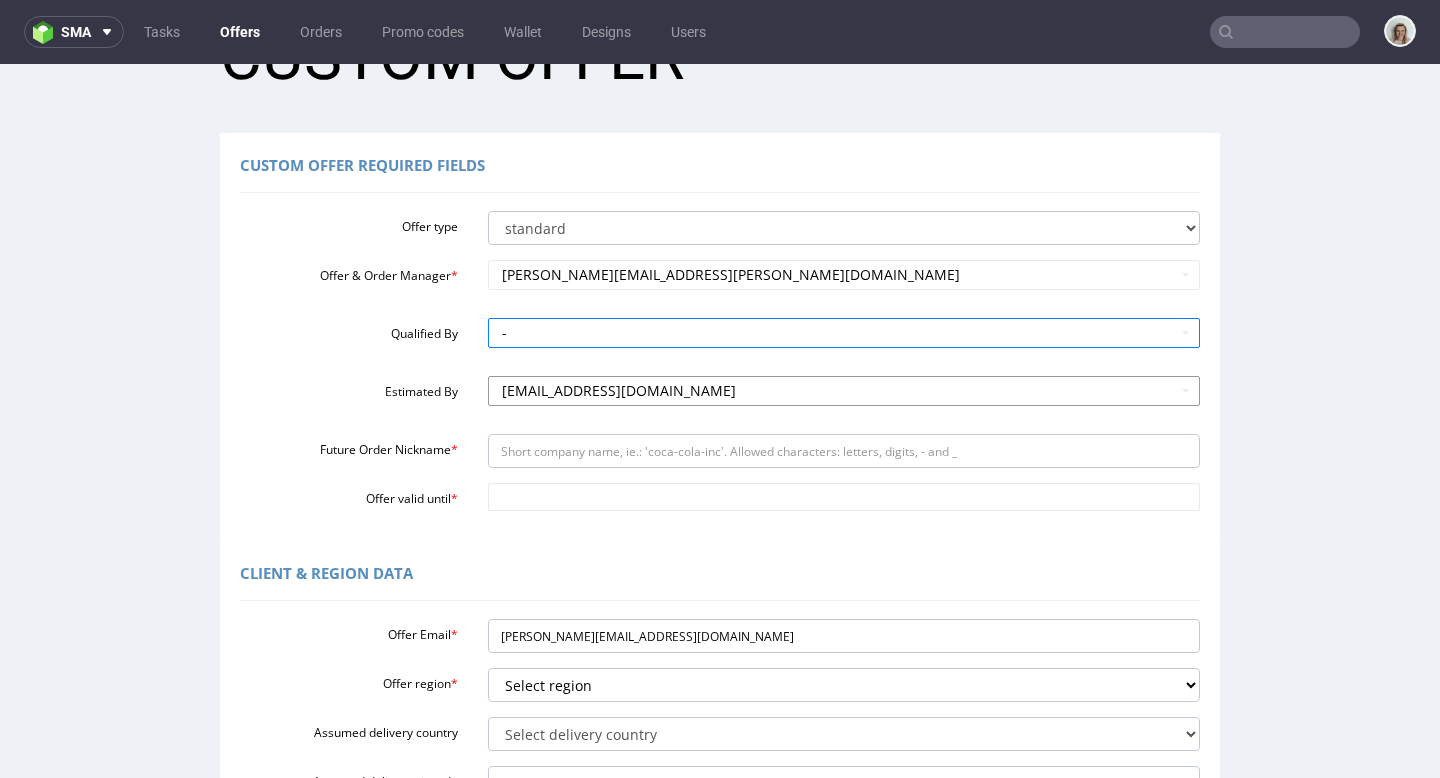 scroll, scrollTop: 200, scrollLeft: 0, axis: vertical 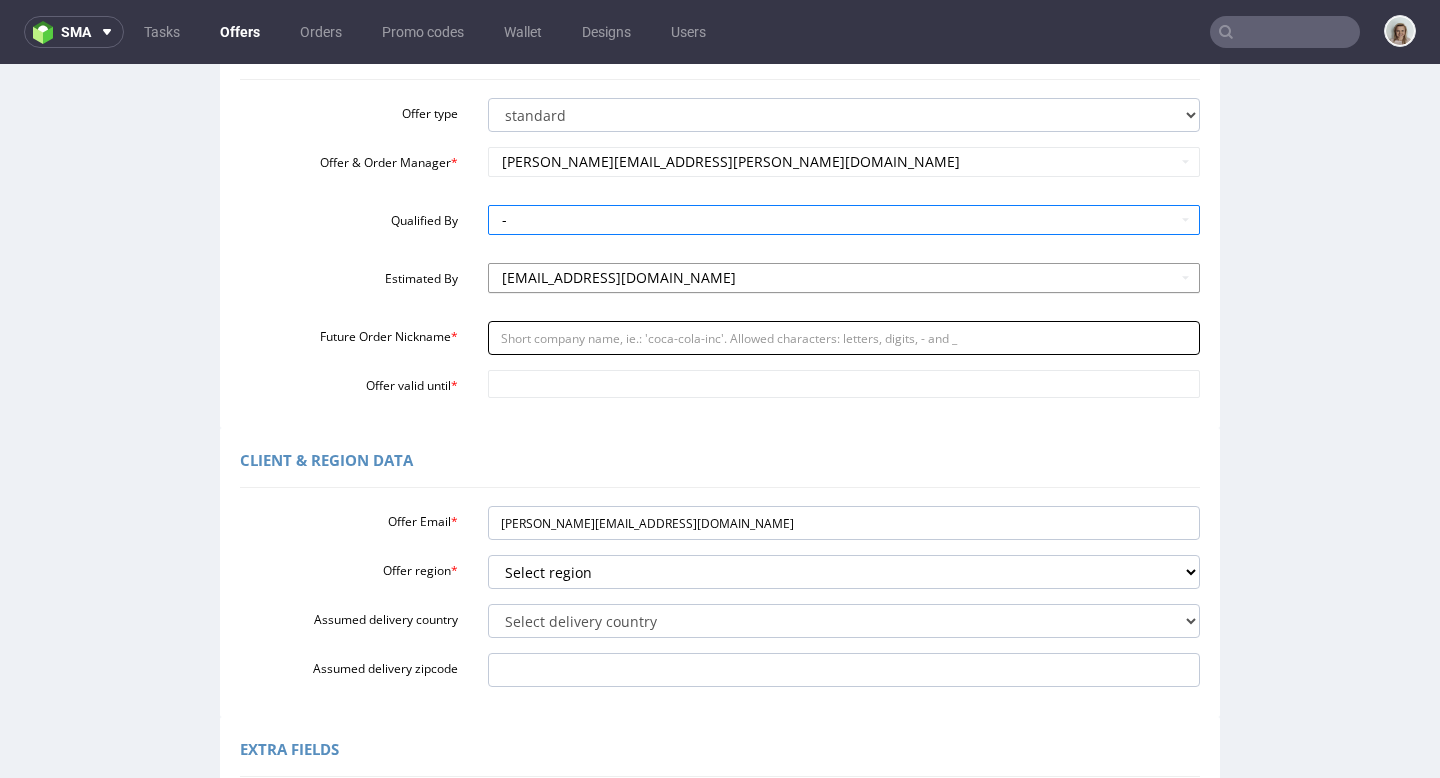 click on "Future Order Nickname  *" at bounding box center [844, 338] 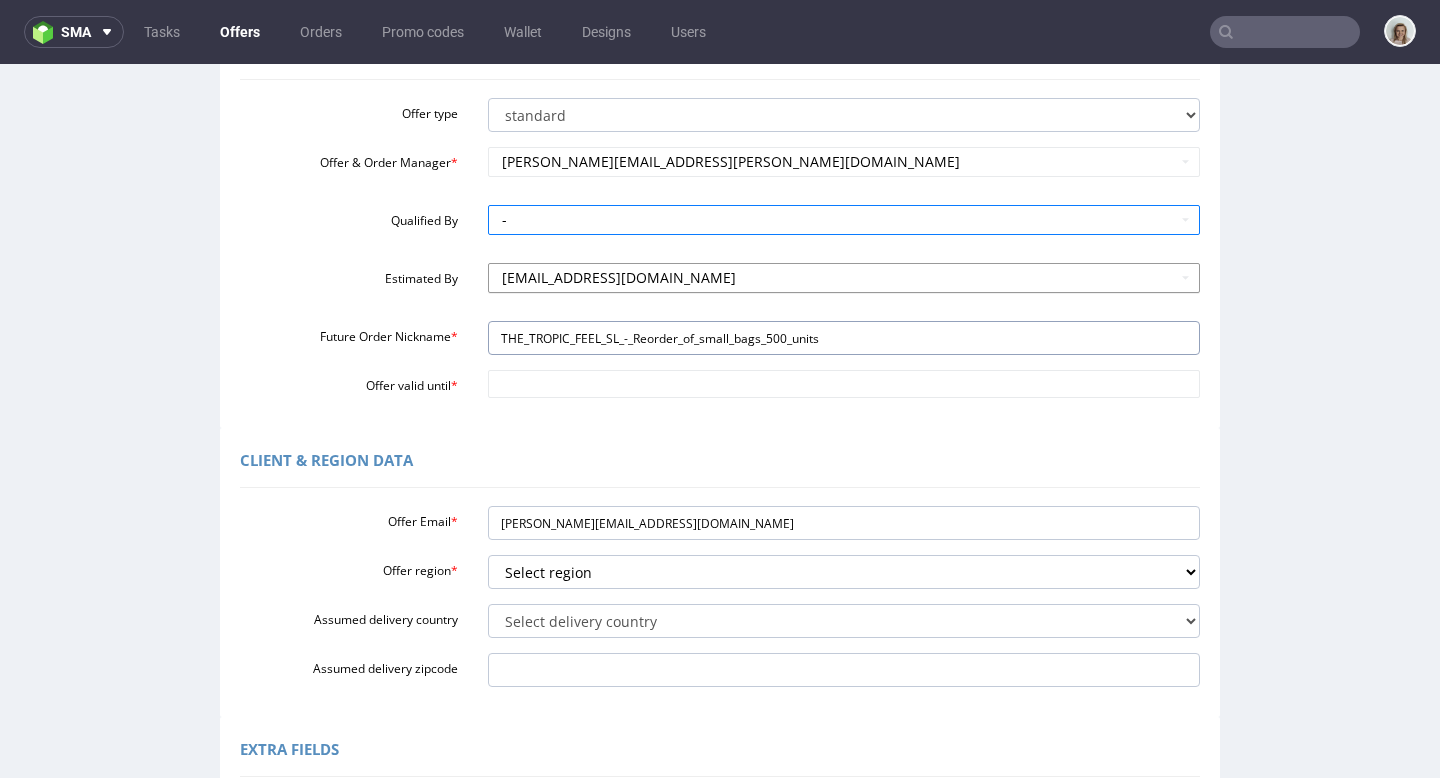 type on "THE_TROPIC_FEEL_SL_-_Reorder_of_small_bags_500_units" 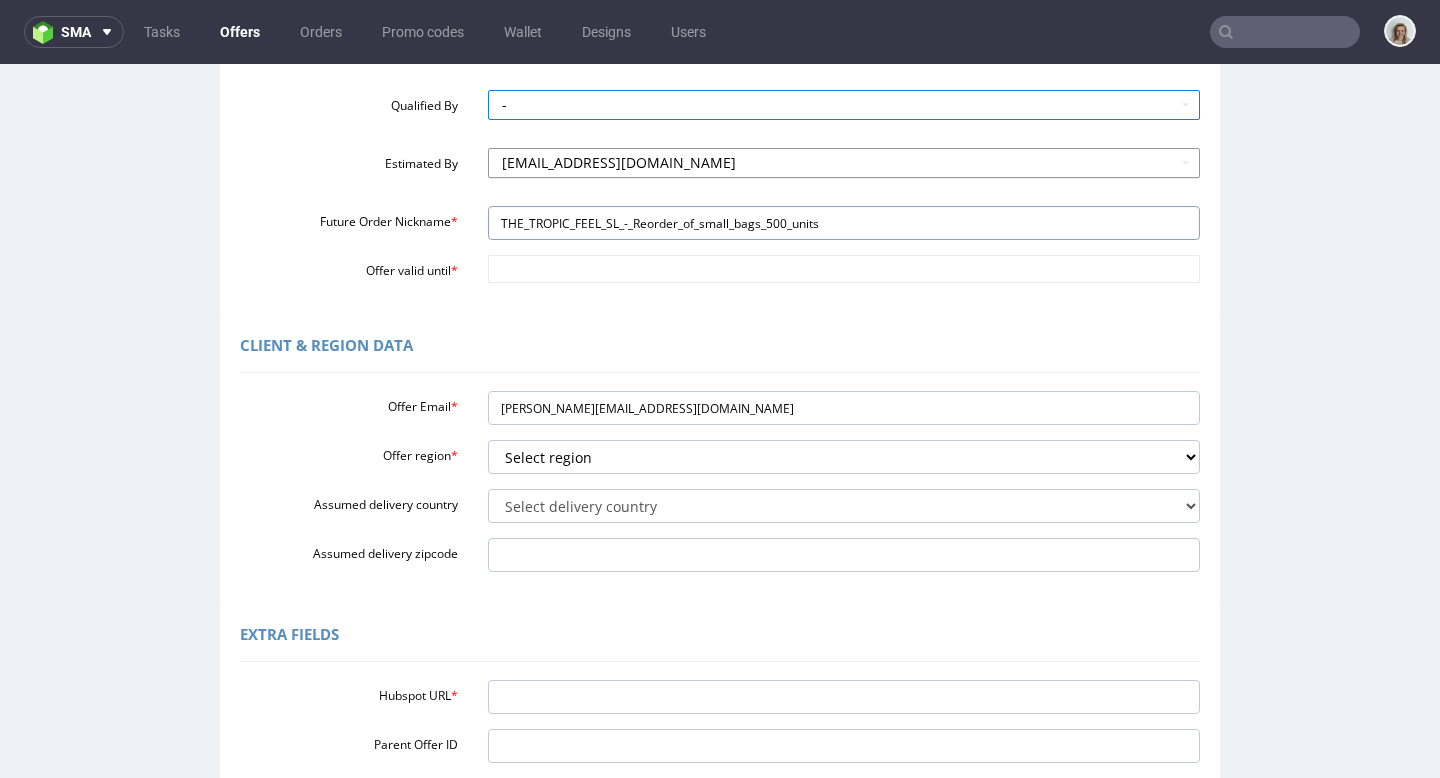scroll, scrollTop: 368, scrollLeft: 0, axis: vertical 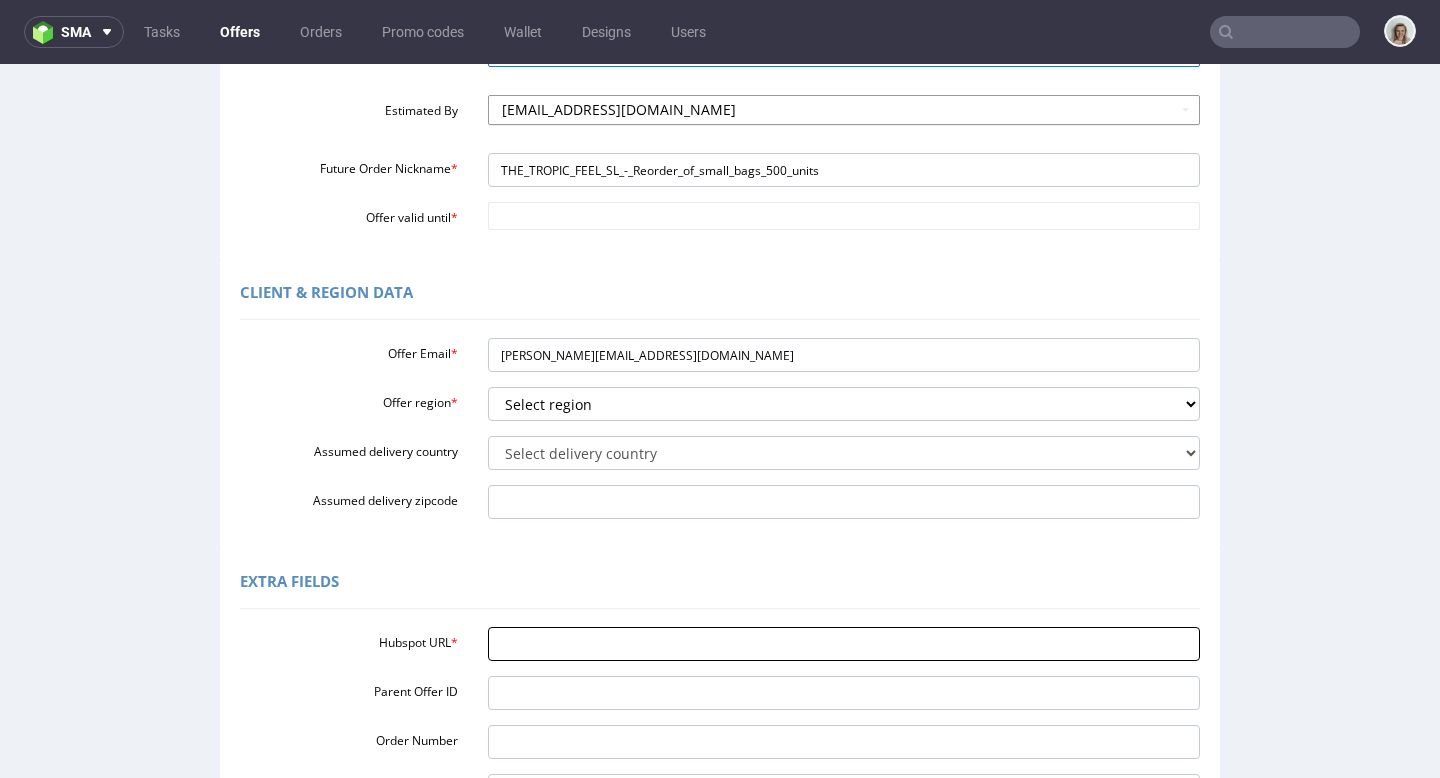 click on "Hubspot URL  *" at bounding box center (844, 644) 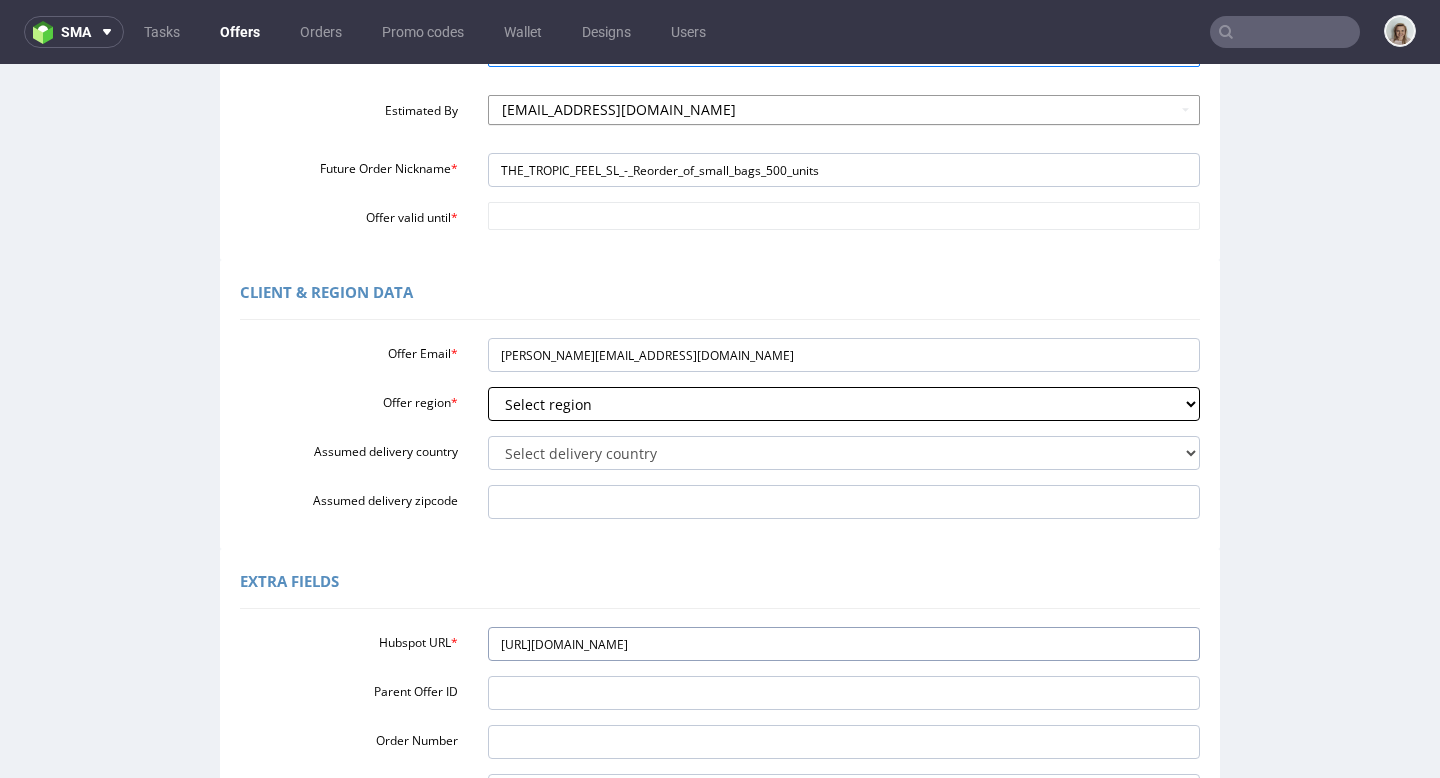 type on "https://app-eu1.hubspot.com/contacts/25600958/record/0-3/262915344598/" 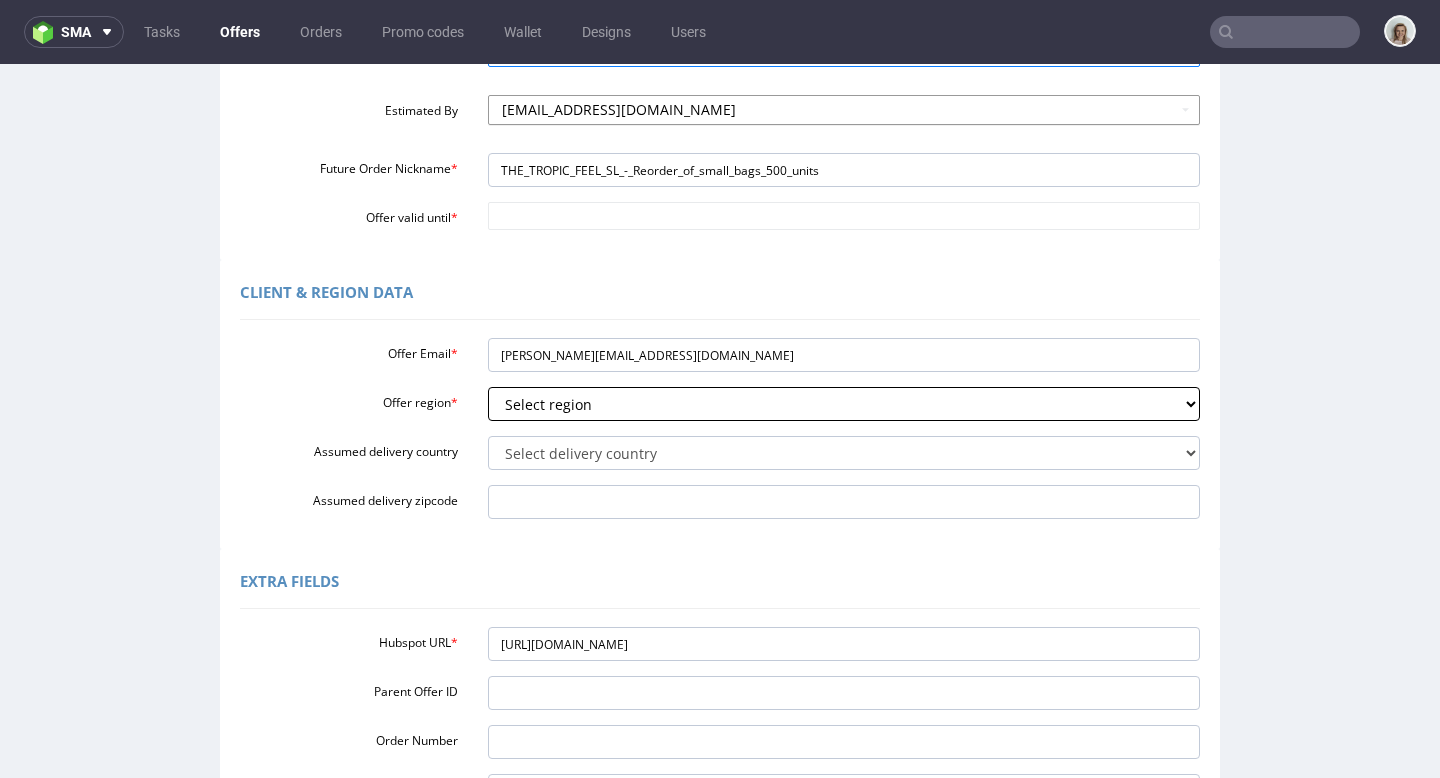 click on "Select region
eu
gb
de
pl
fr
it
es" at bounding box center [844, 404] 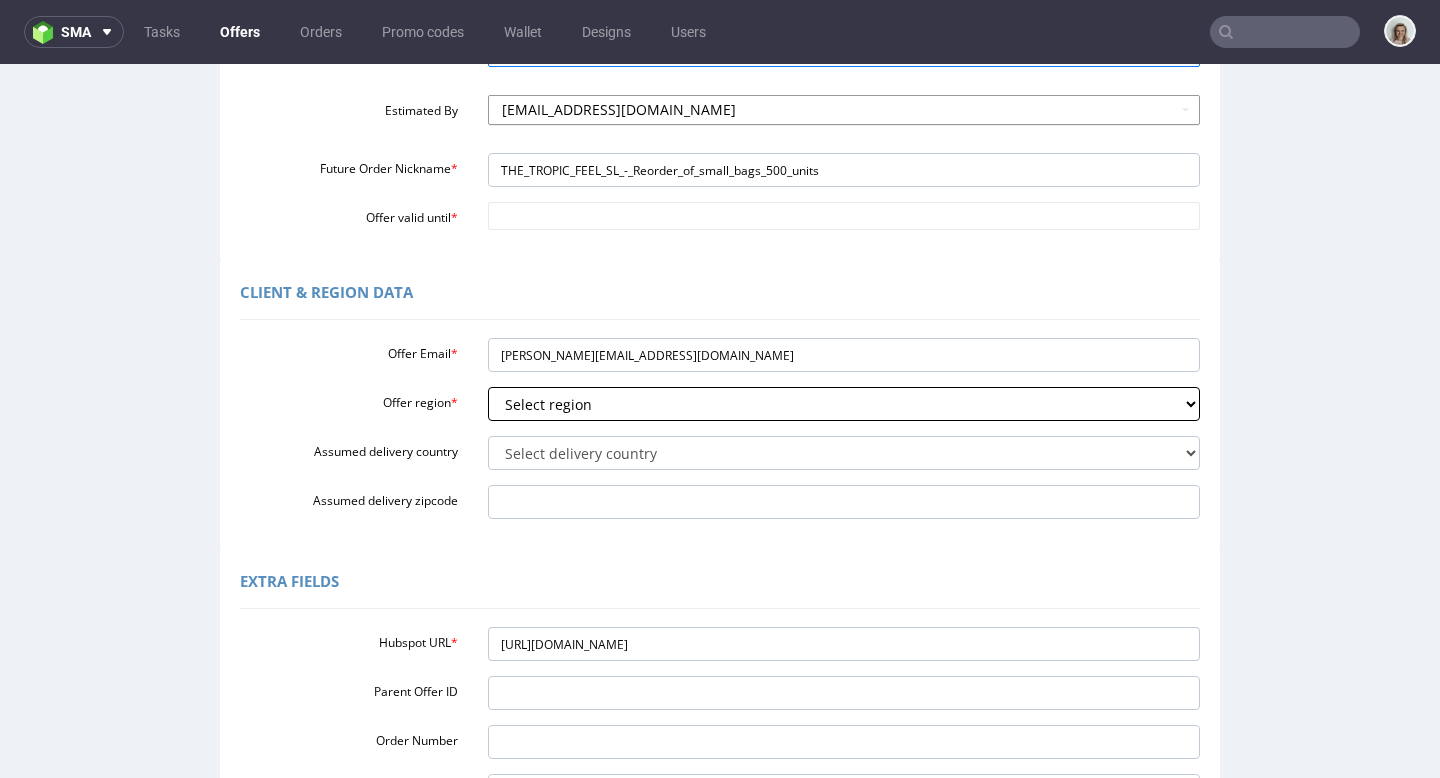 select on "de" 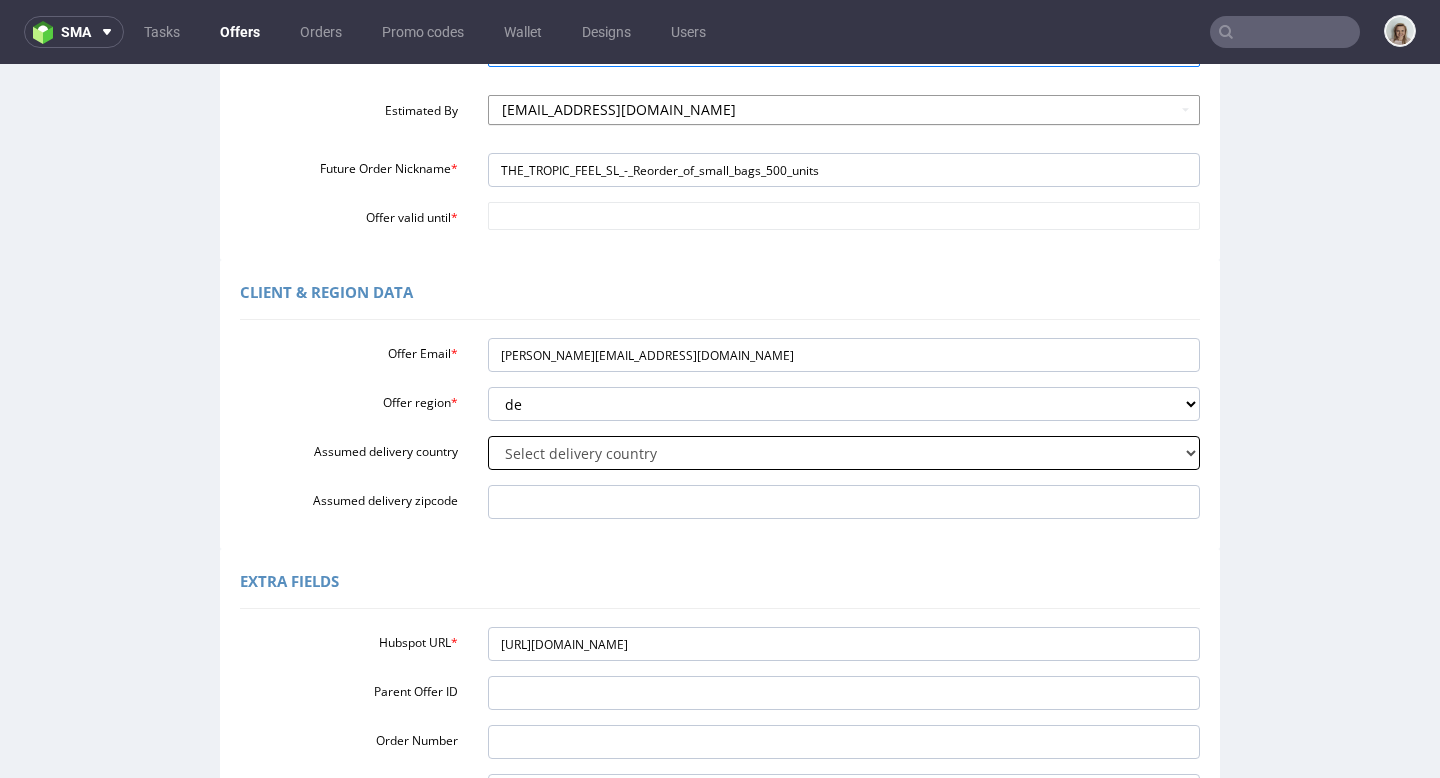 click on "Select delivery country
Andorra
Afghanistan
Anguilla
Albania
Armenia
Antarctica
Argentina
American Samoa
Austria
Australia
Åland Islands
Azerbaijan
Bosnia and Herzegovina
Barbados
Bangladesh
Belgium
Bulgaria
Bahrain
Saint Barthélemy
Brunei Darussalam
Bonaire, Sint Eustatius and Saba
Brazil
Bhutan
Bouvet Island
Belarus
Canada
Cocos (Keeling) Islands
Switzerland
Chile
China
Colombia
Costa Rica
Cuba
Cape Verde
Curaçao
Christmas Island
Cyprus
Czech Republic
Germany
Denmark
Dominican Republic
Algeria
Ecuador
Estonia
Egypt
Western Sahara
Spain
Ethiopia
Finland
Falkland Islands (Malvinas)
Micronesia, Federated States of
Faroe Islands
France
Gabon
United Kingdom
Georgia
French Guiana
Guernsey
Gibraltar
Greenland
Guadeloupe
Greece
South Georgia and the South Sandwich Islands
Guatemala
Guam
Guinea-Bissau
Heard Island and McDonald Islands
Honduras
Croatia
Haiti
Hungary" at bounding box center (844, 453) 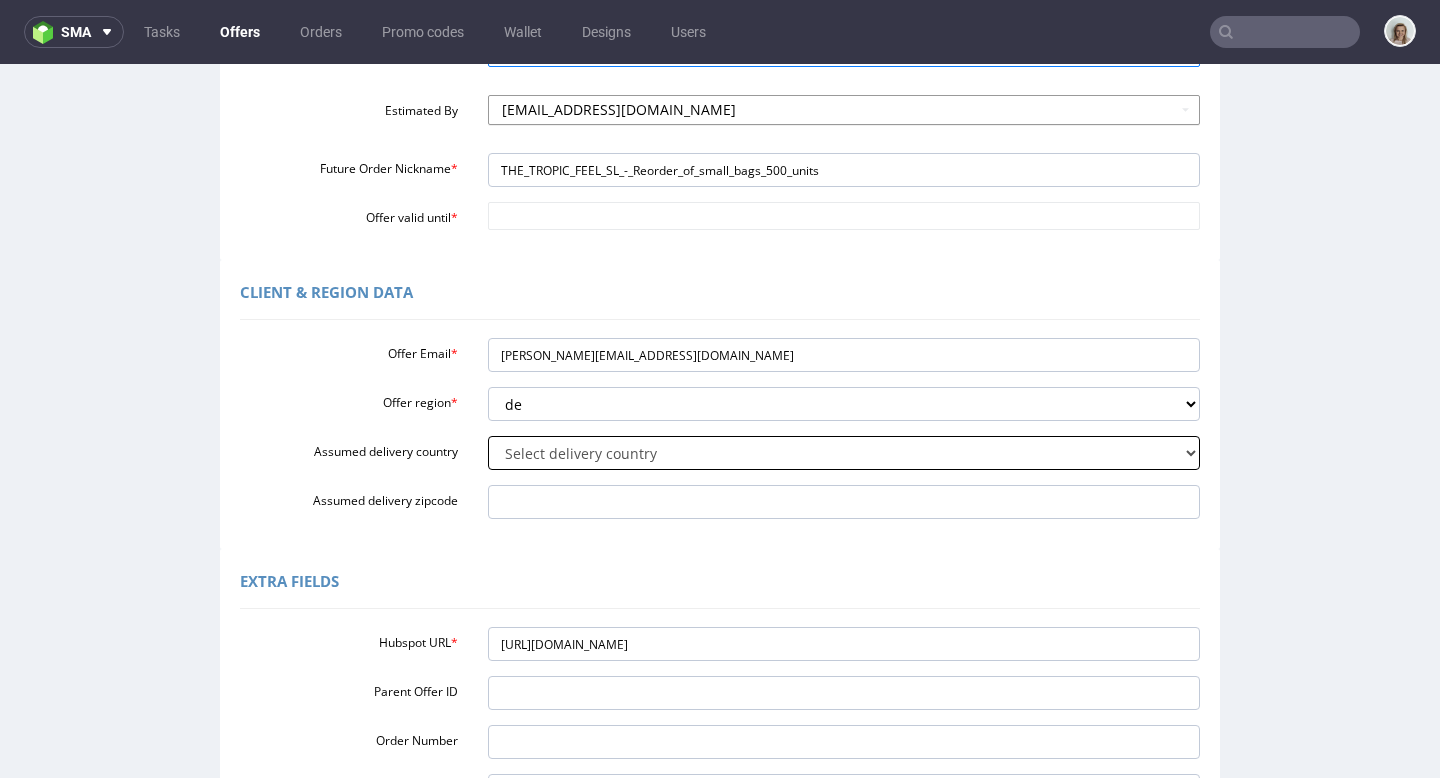 select on "68" 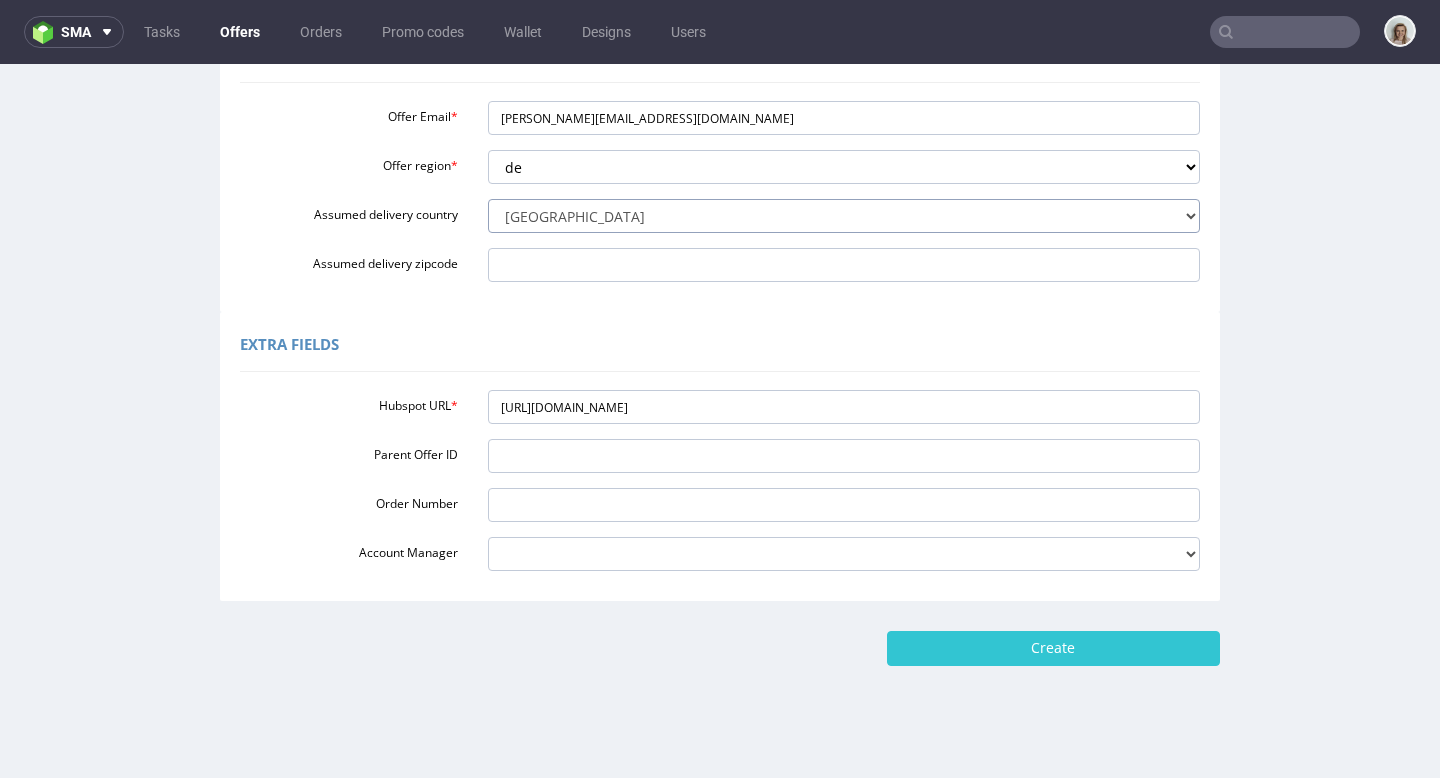scroll, scrollTop: 622, scrollLeft: 0, axis: vertical 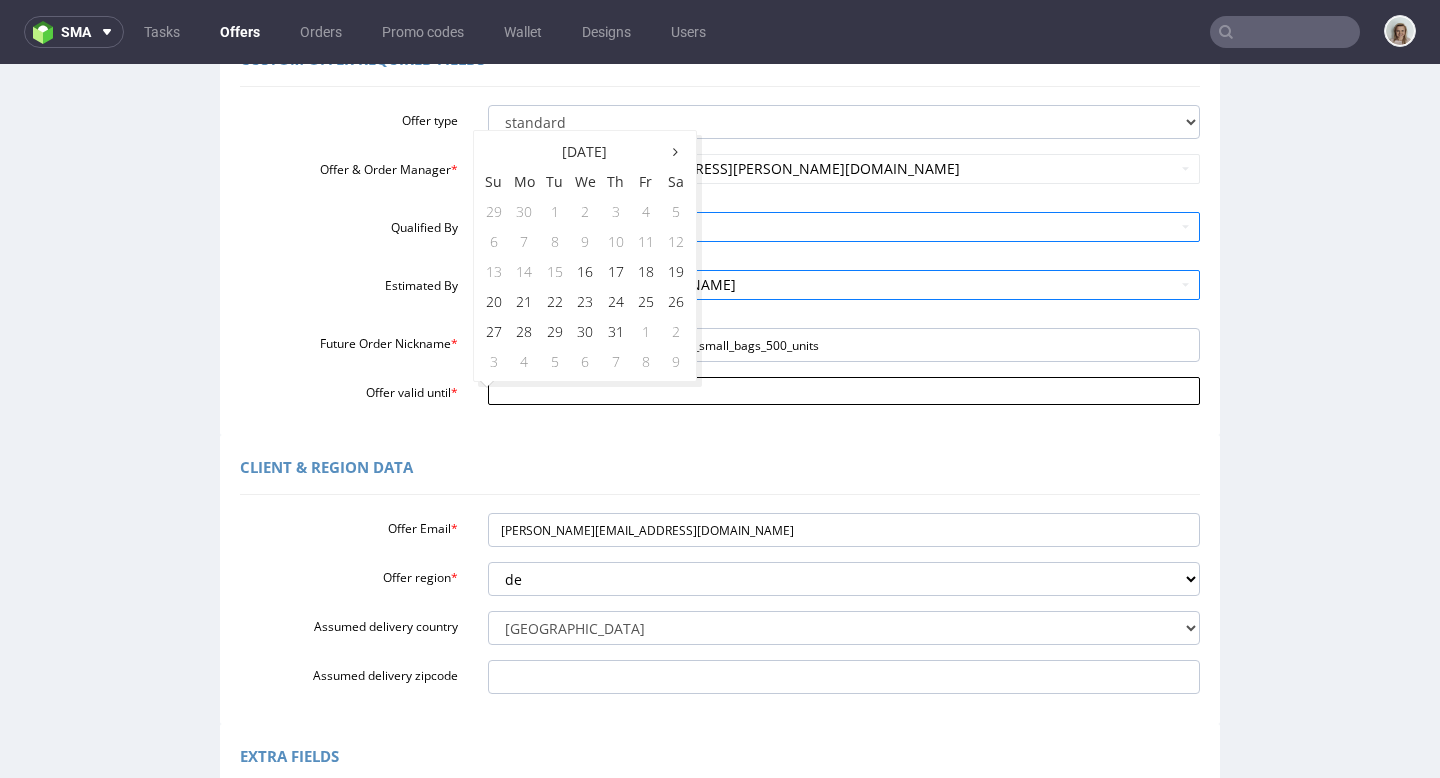 click on "Offer valid until  *" at bounding box center (844, 391) 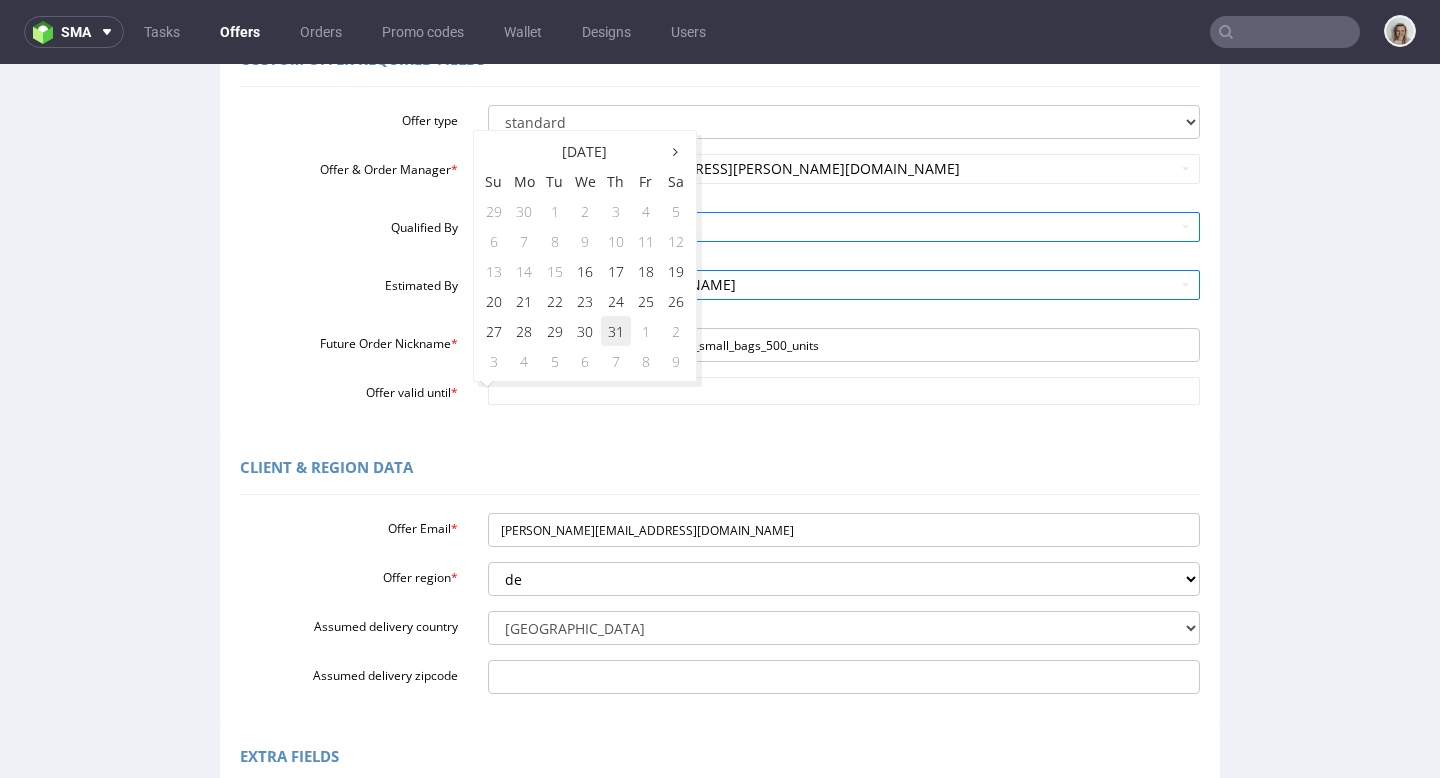 click on "31" at bounding box center (616, 331) 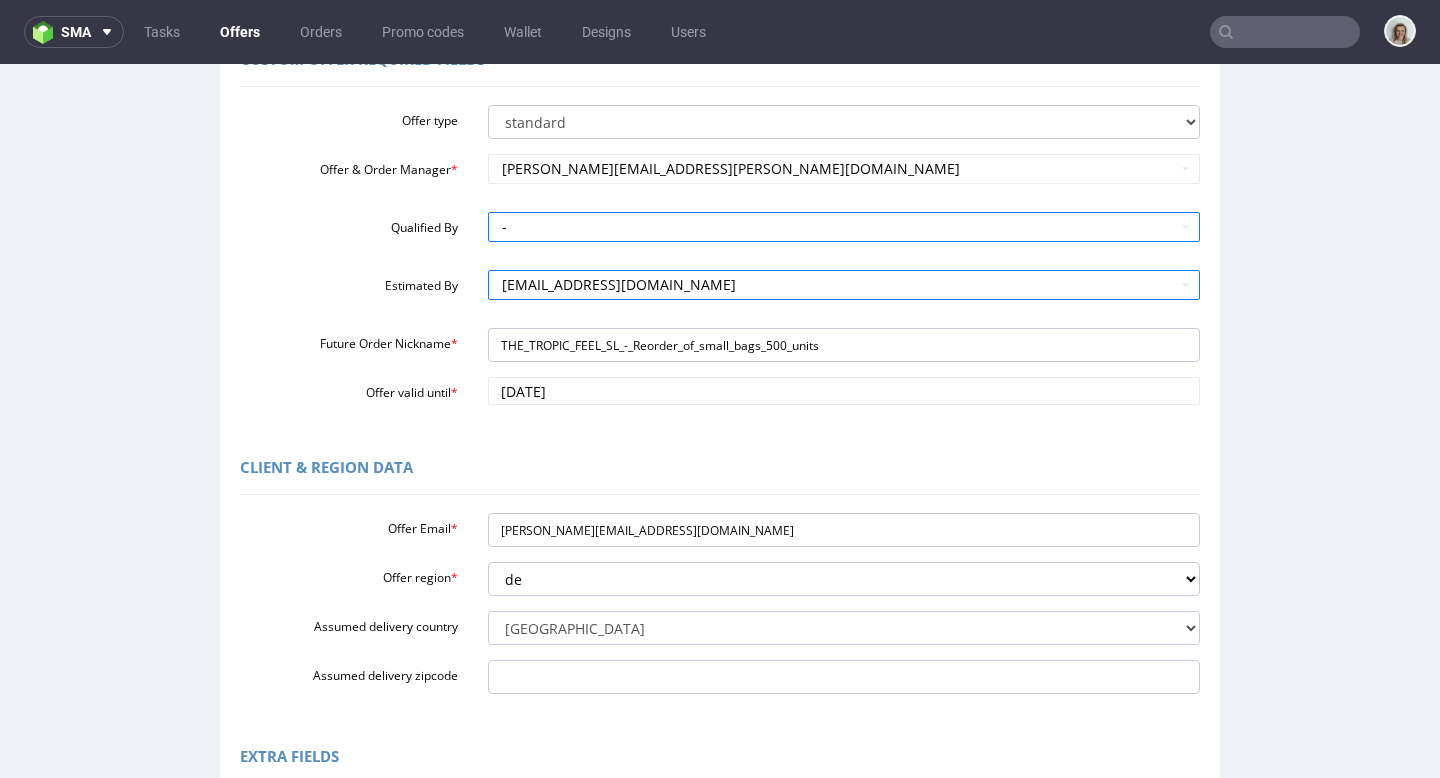 click on "Client & Region data Offer Email  * tommaso.cattaneo@tropicfeel.com Offer region  * Select region
eu
gb
de
pl
fr
it
es Assumed delivery country Select delivery country
Andorra
Afghanistan
Anguilla
Albania
Armenia
Antarctica
Argentina
American Samoa
Austria
Australia
Åland Islands
Azerbaijan
Bosnia and Herzegovina
Barbados
Bangladesh
Belgium
Bulgaria
Bahrain
Saint Barthélemy
Brunei Darussalam
Bonaire, Sint Eustatius and Saba
Brazil
Bhutan
Bouvet Island
Belarus
Canada
Cocos (Keeling) Islands
Switzerland
Chile
China
Colombia
Costa Rica
Cuba
Cape Verde
Curaçao
Christmas Island
Cyprus
Czech Republic
Germany
Denmark
Dominican Republic
Algeria
Ecuador
Estonia
Egypt
Western Sahara
Spain
Ethiopia
Finland
Falkland Islands (Malvinas)
Micronesia, Federated States of
Faroe Islands
France
Gabon
United Kingdom
Georgia
French Guiana
Guernsey
Gibraltar
Greenland
Guadeloupe
Greece" at bounding box center [720, 579] 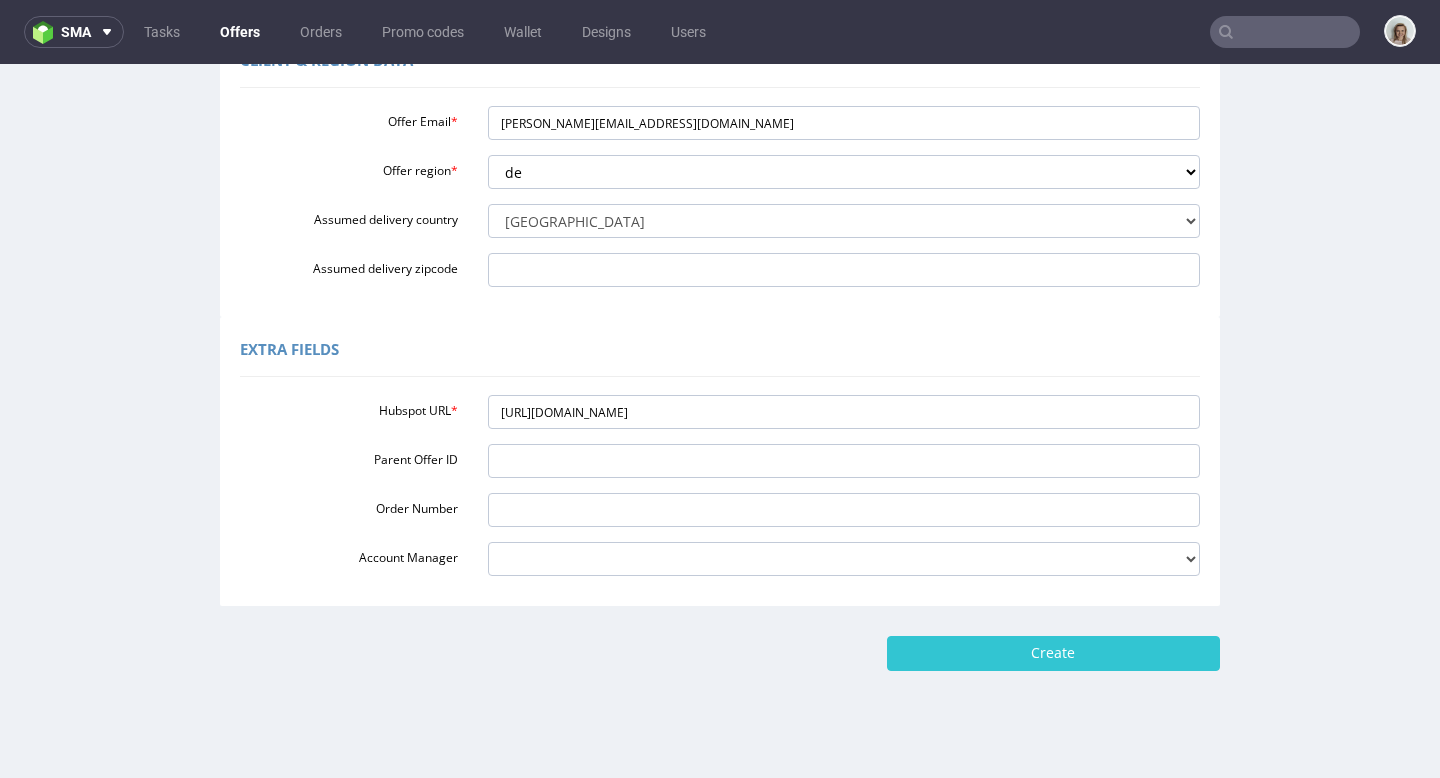 scroll, scrollTop: 622, scrollLeft: 0, axis: vertical 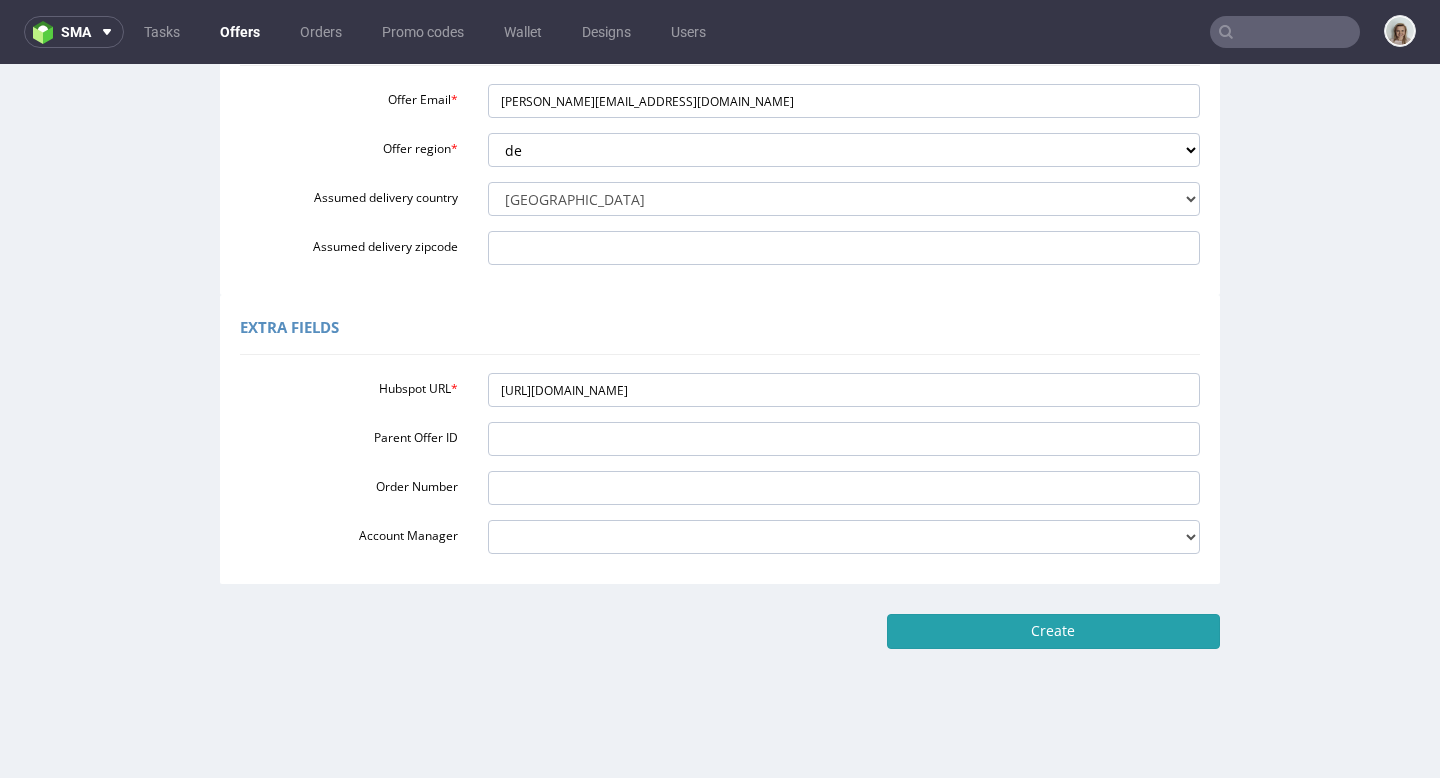 click on "Create" at bounding box center (1053, 631) 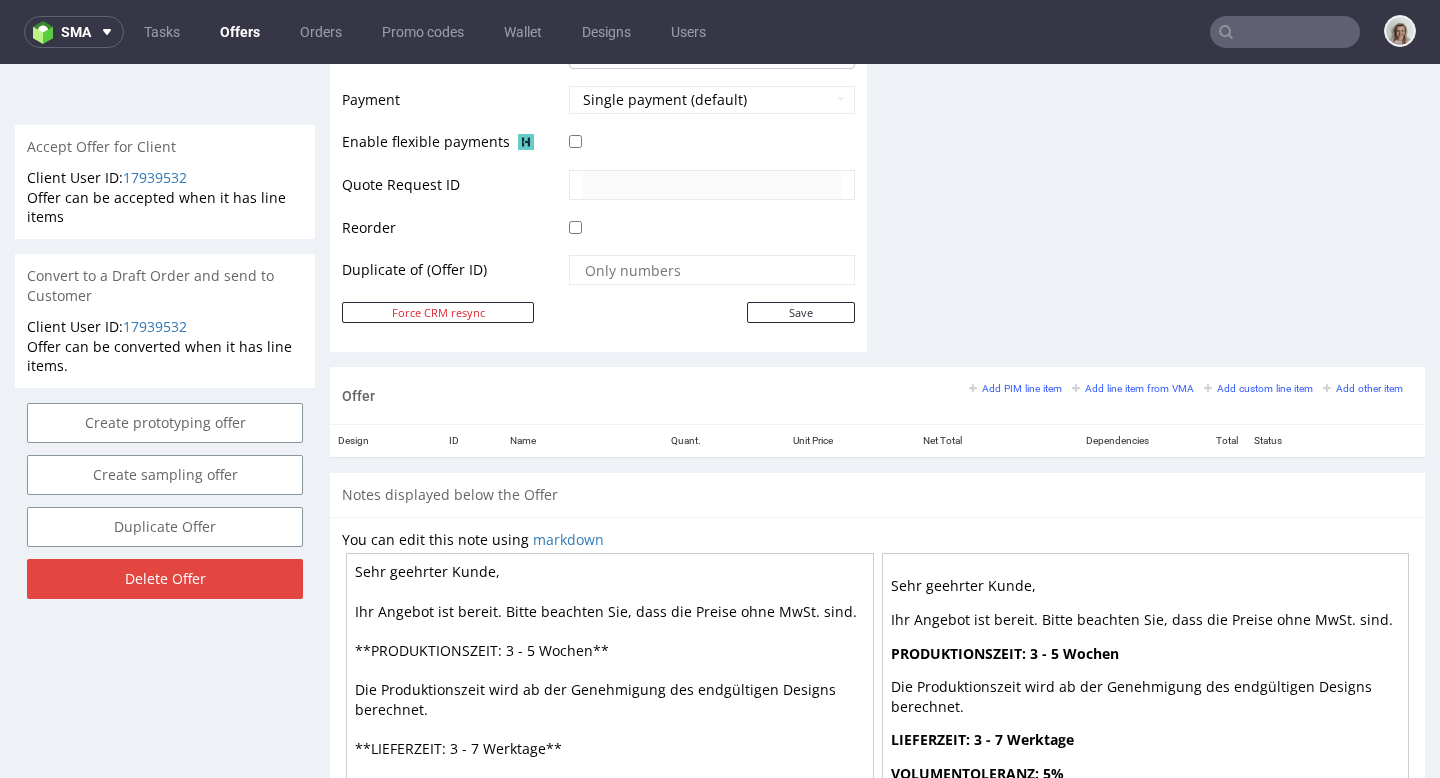 scroll, scrollTop: 961, scrollLeft: 0, axis: vertical 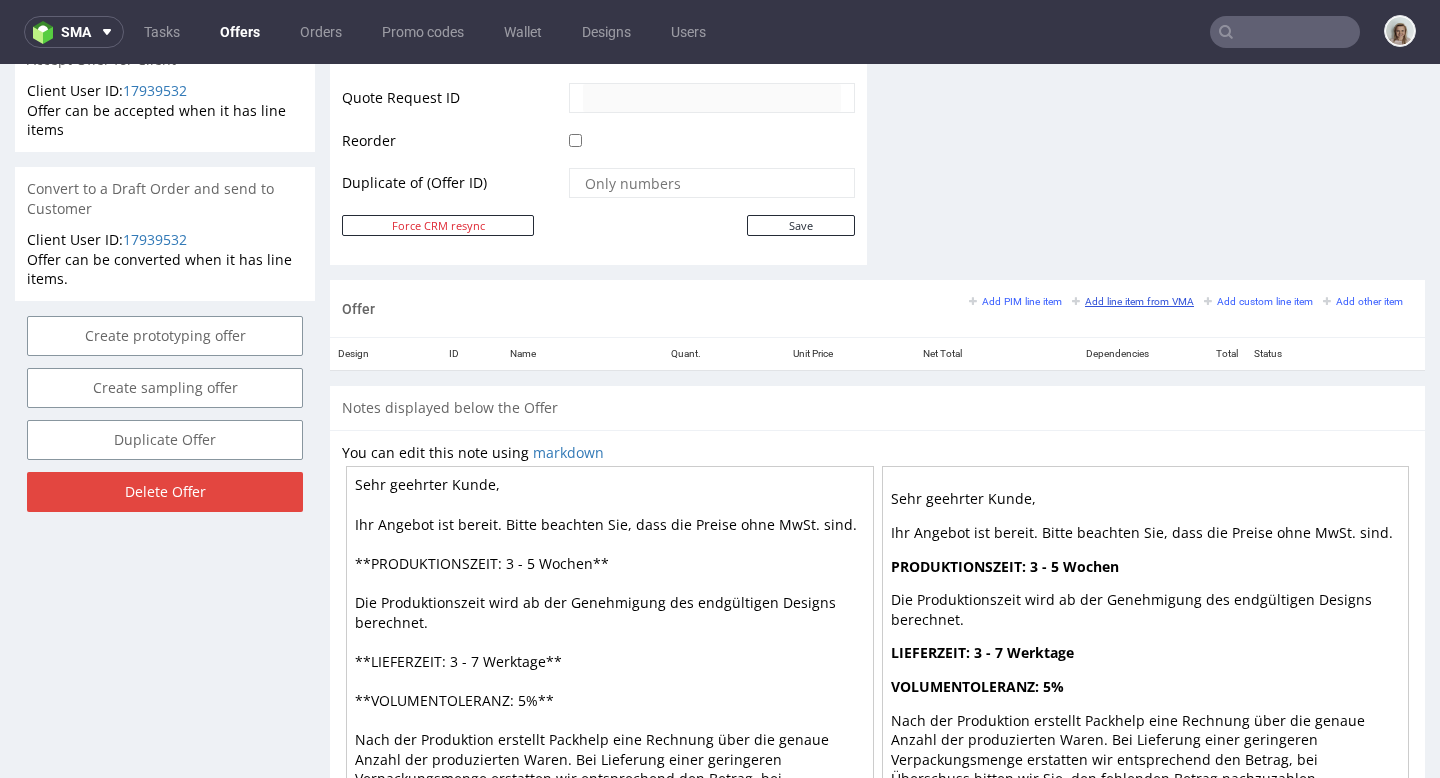 click on "Add line item from VMA" at bounding box center (1133, 301) 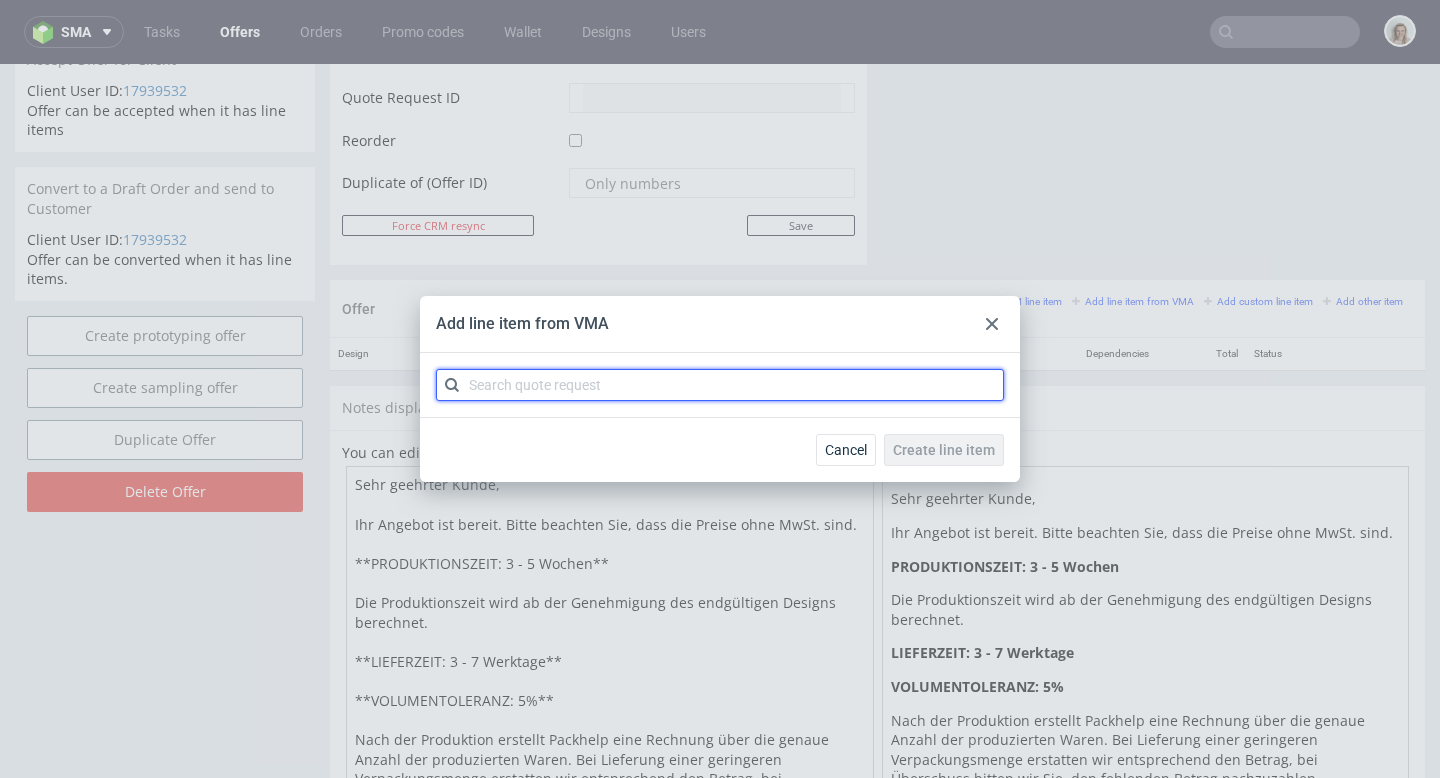click at bounding box center [720, 385] 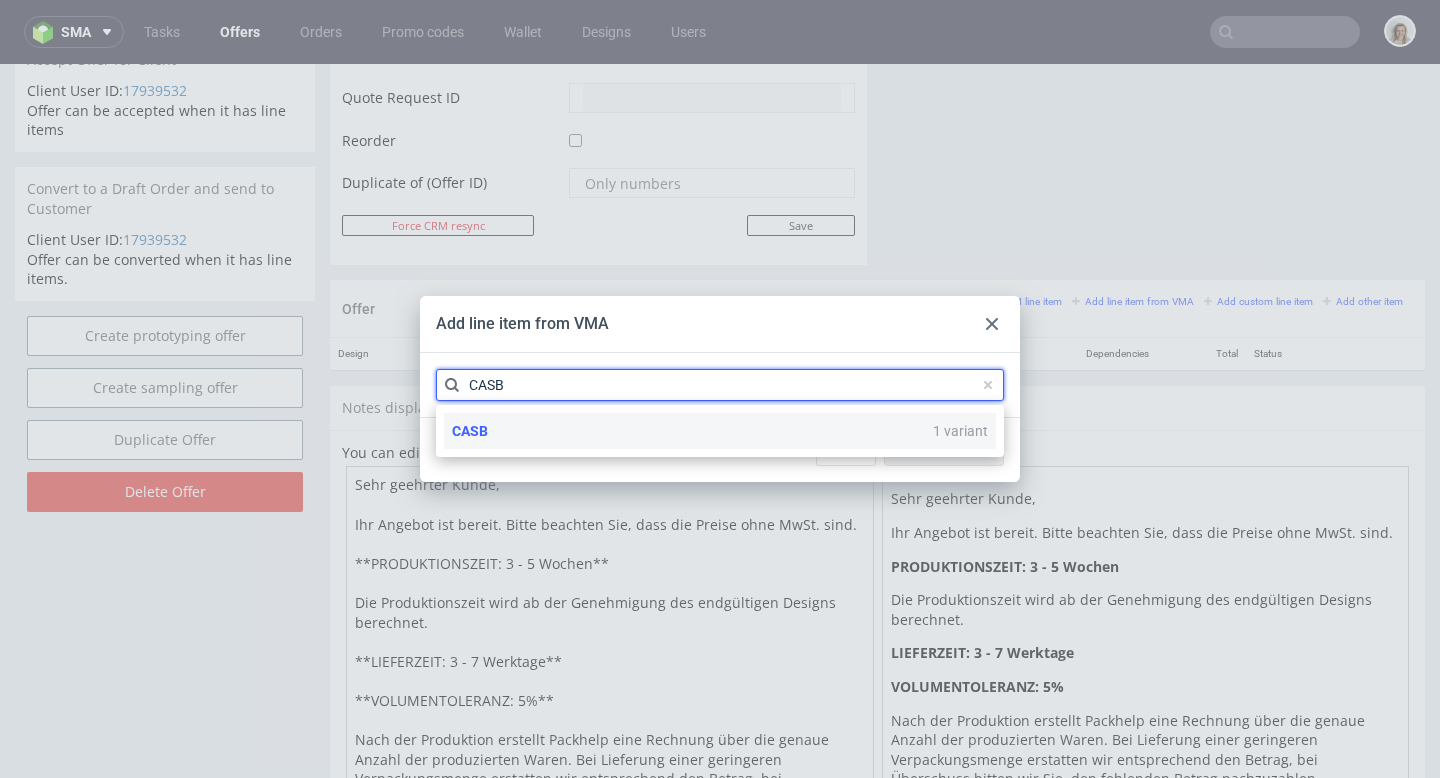 type on "CASB" 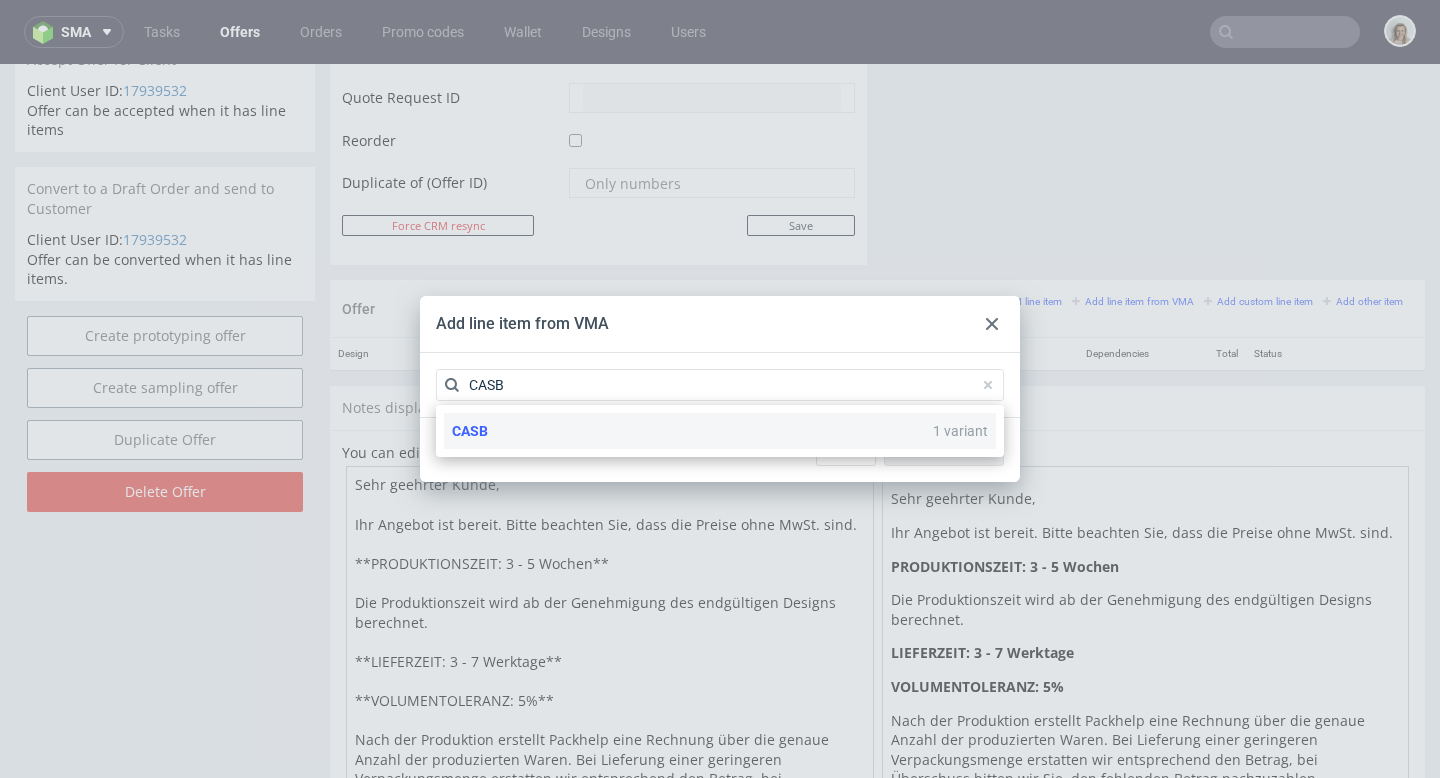 click on "CASB 1 variant" at bounding box center (720, 431) 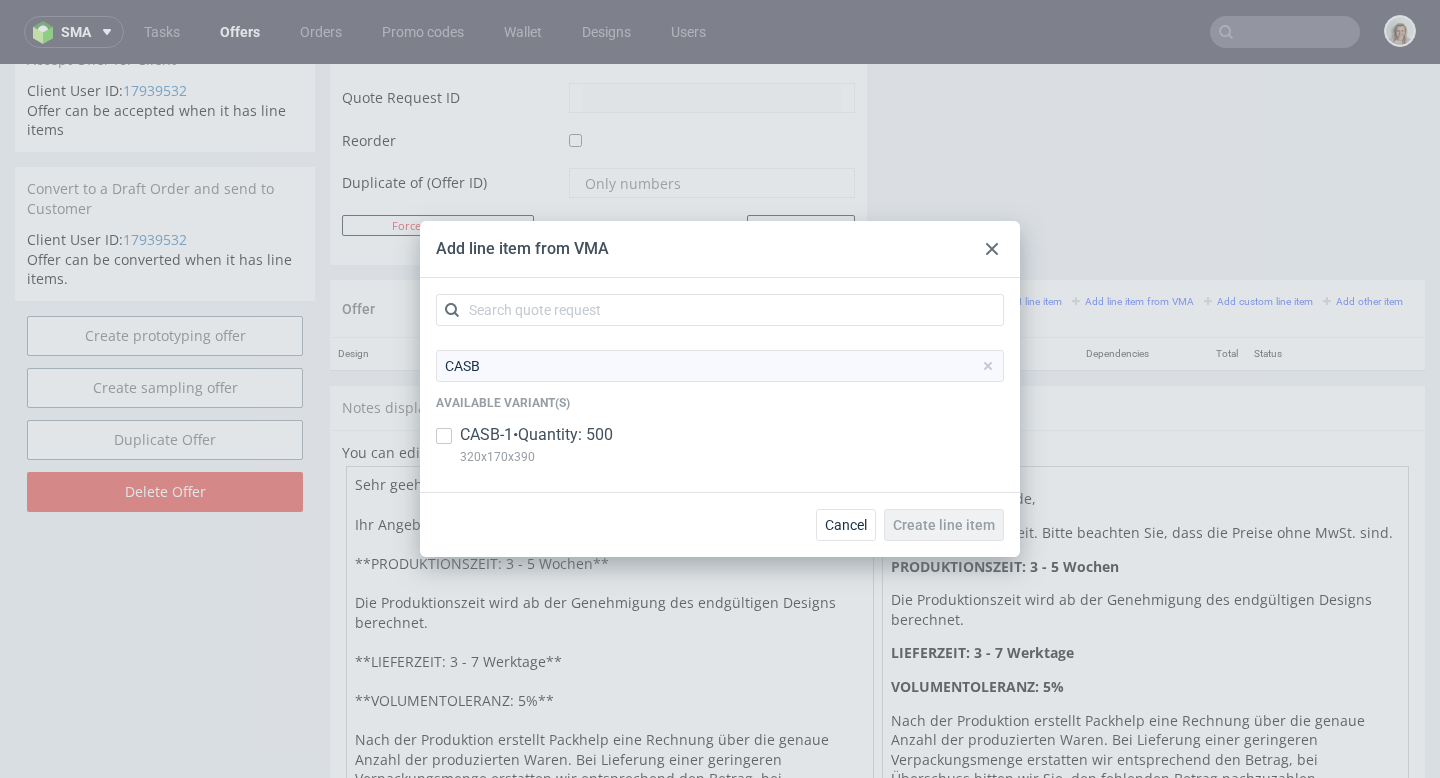click on "CASB-1  •  Quantity: 500" at bounding box center (536, 435) 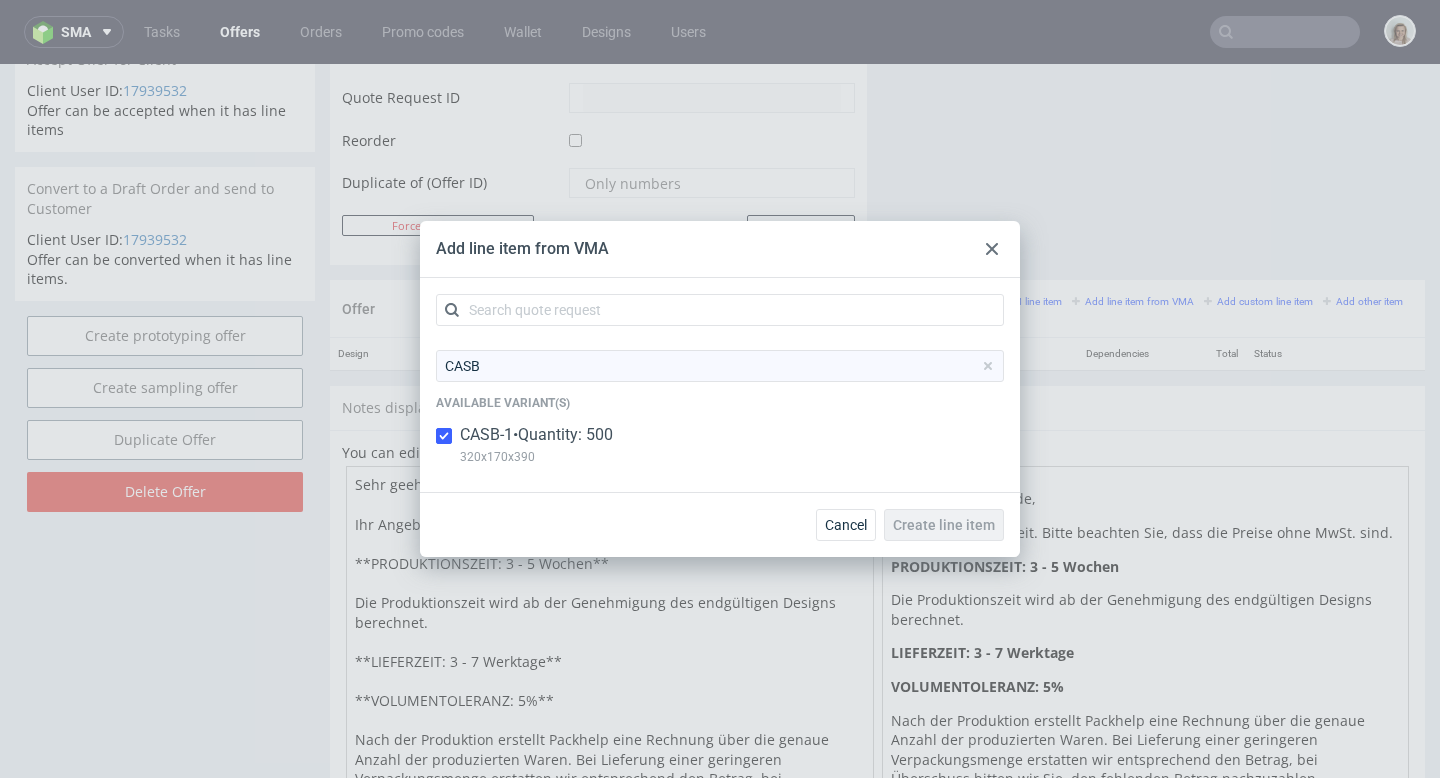 checkbox on "true" 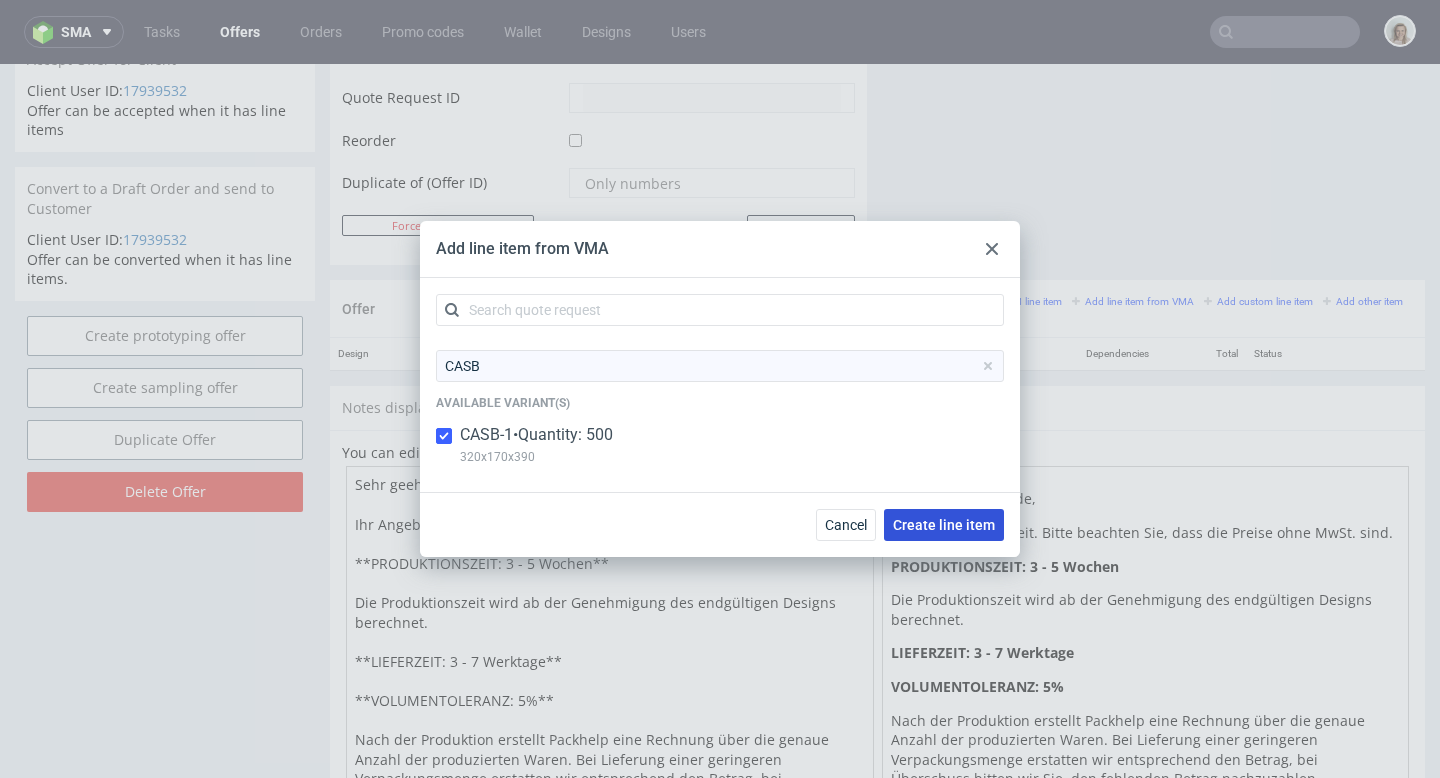 click on "Create line item" at bounding box center (944, 525) 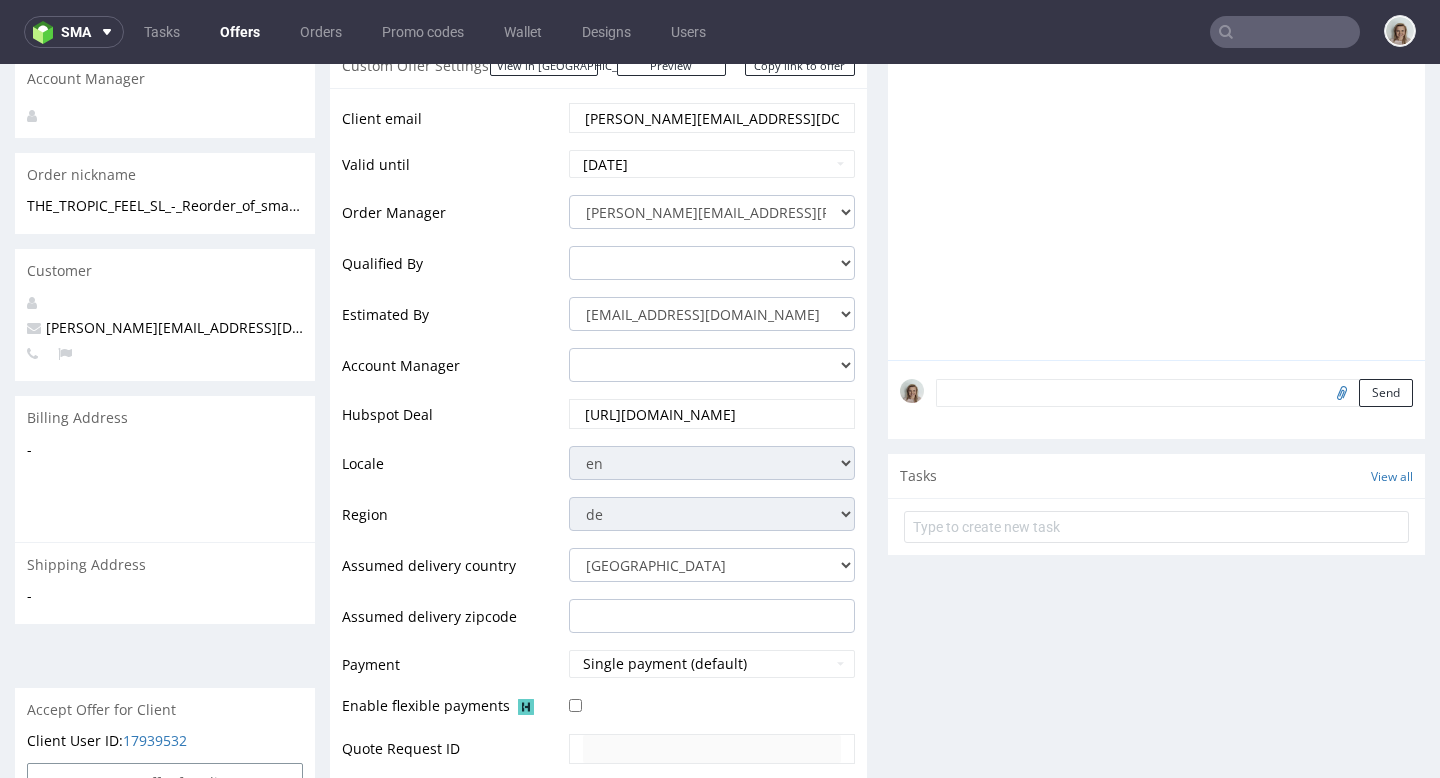 scroll, scrollTop: 679, scrollLeft: 0, axis: vertical 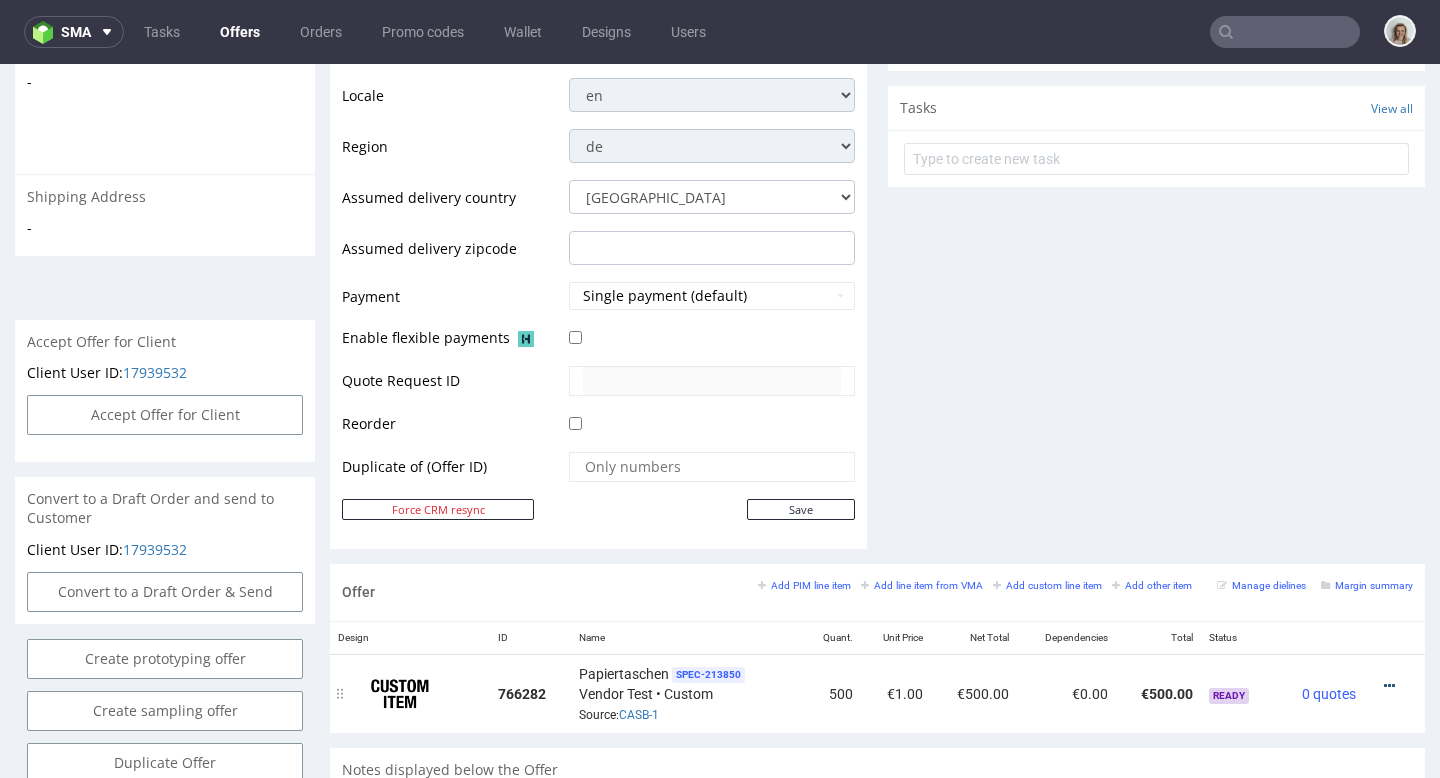 click at bounding box center [1389, 686] 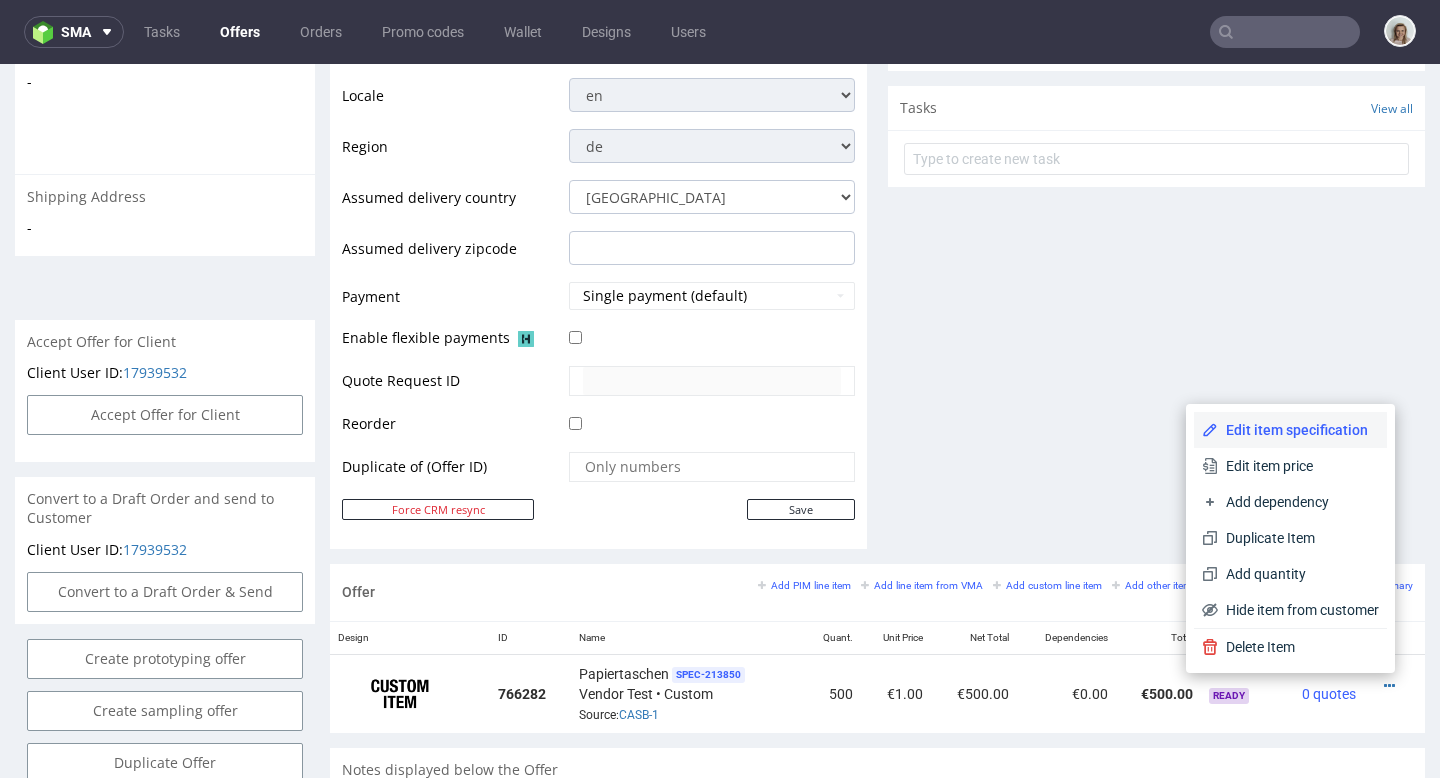 click on "Edit item specification" at bounding box center [1298, 430] 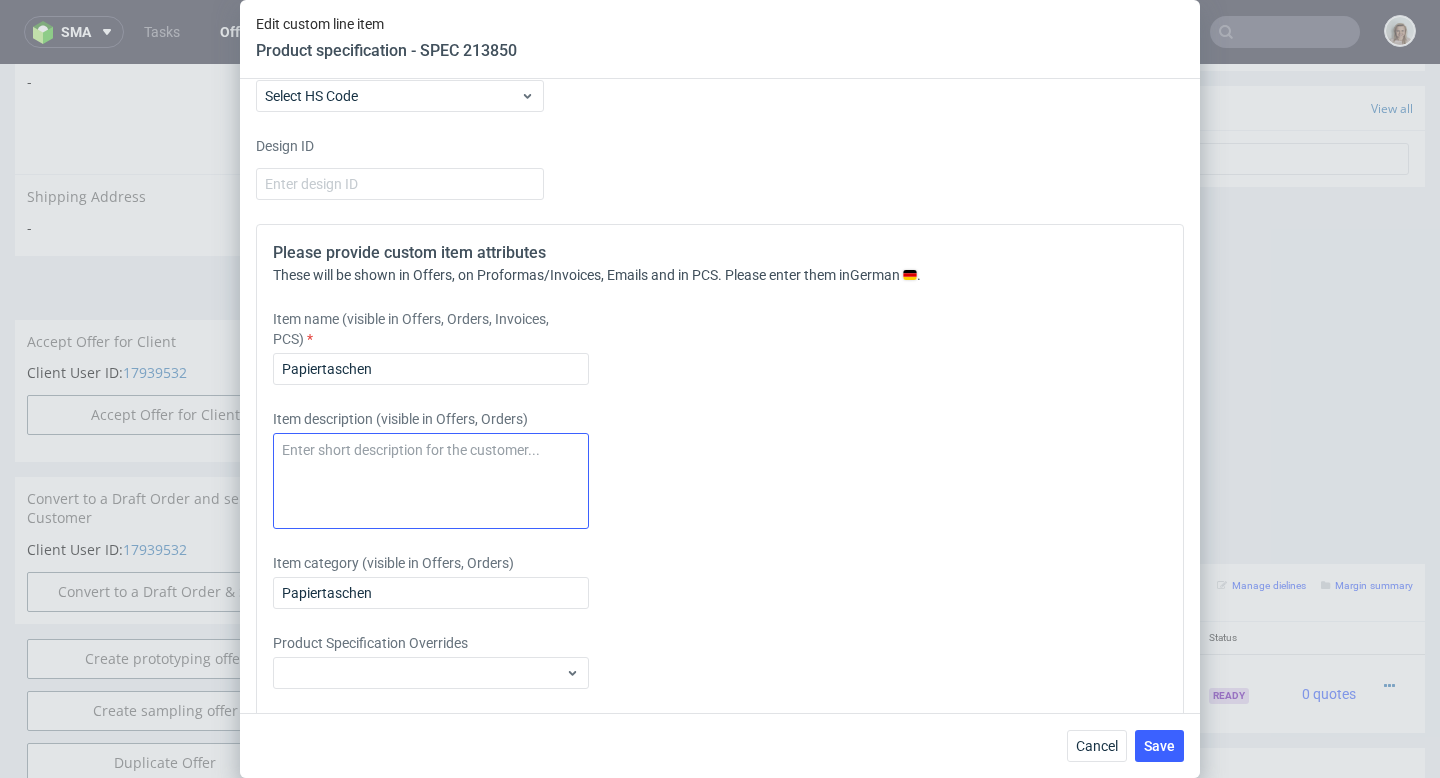 scroll, scrollTop: 1967, scrollLeft: 0, axis: vertical 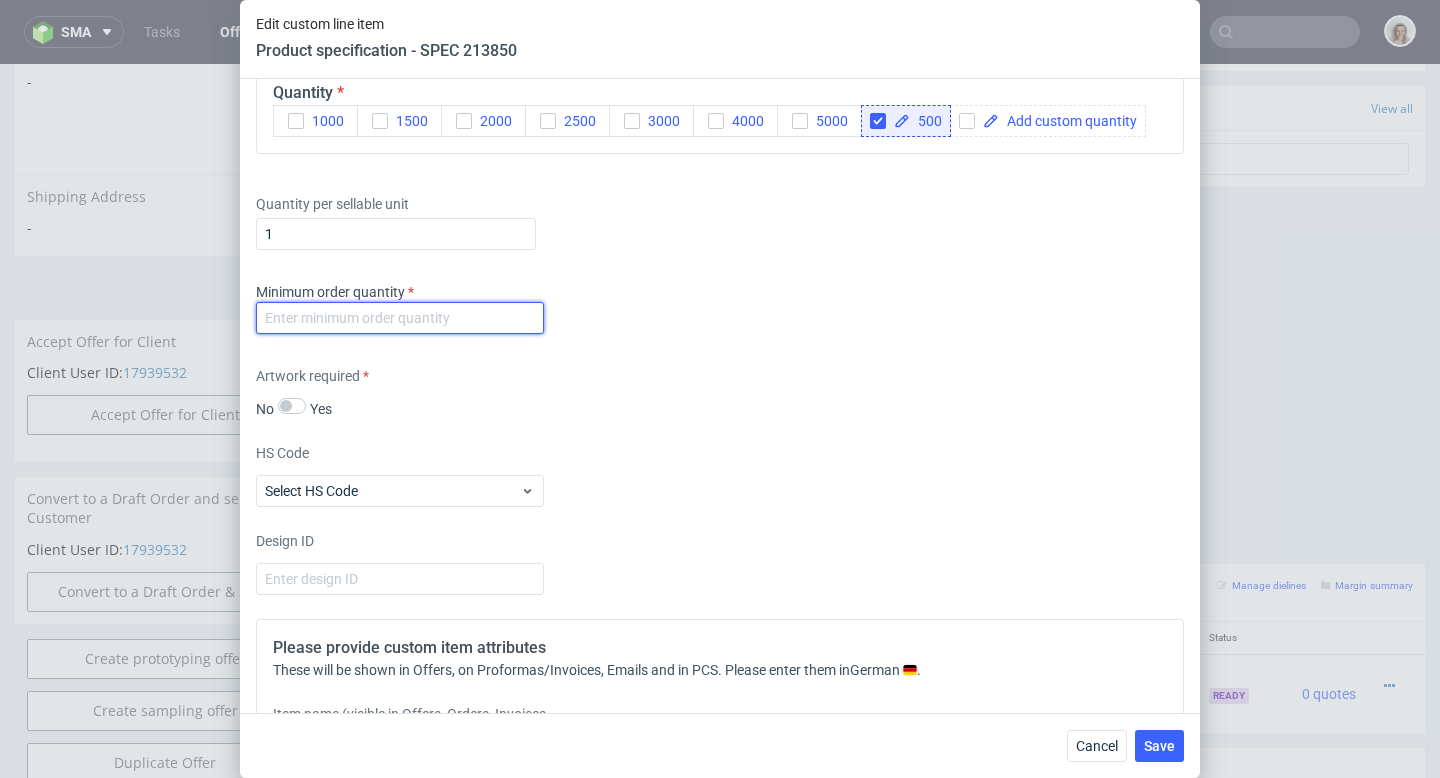 click at bounding box center [400, 318] 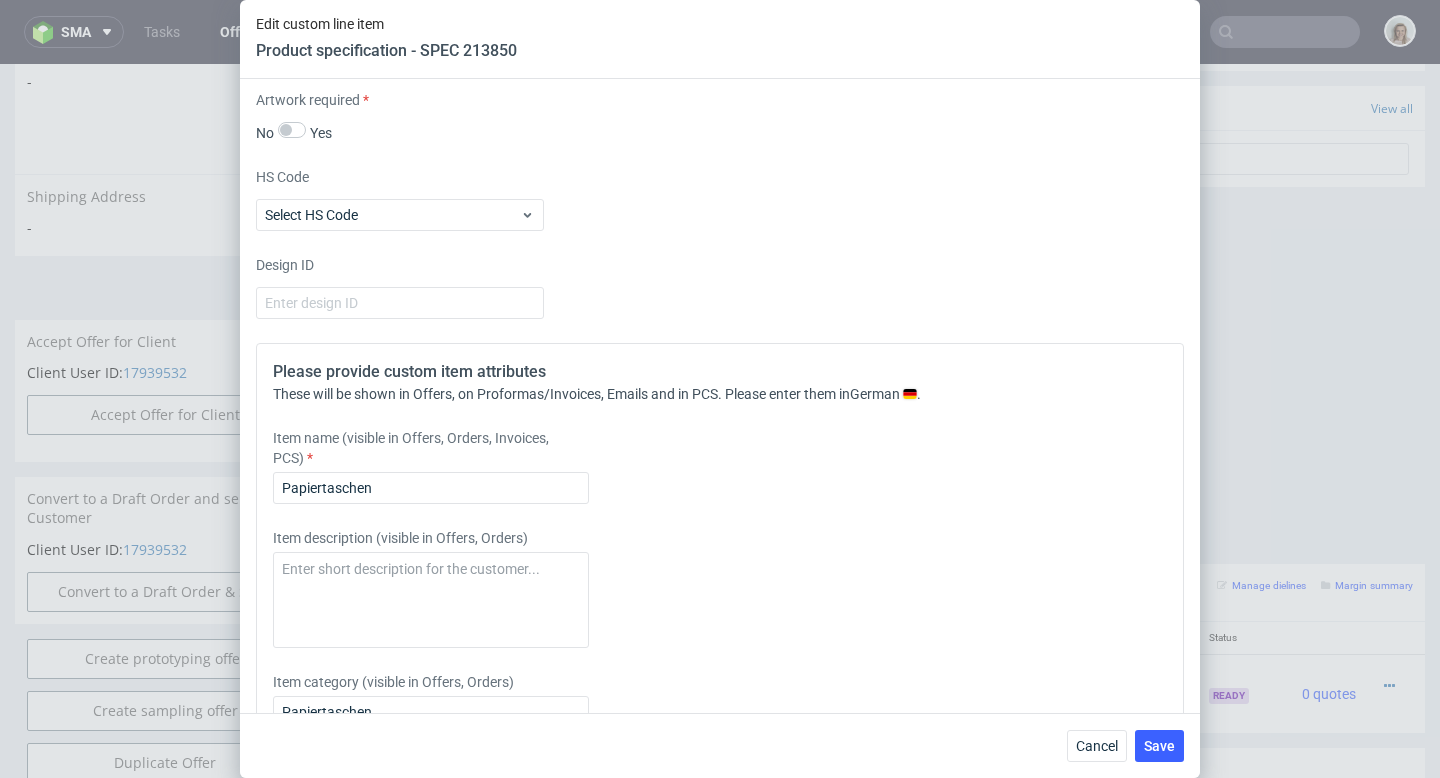 scroll, scrollTop: 2393, scrollLeft: 0, axis: vertical 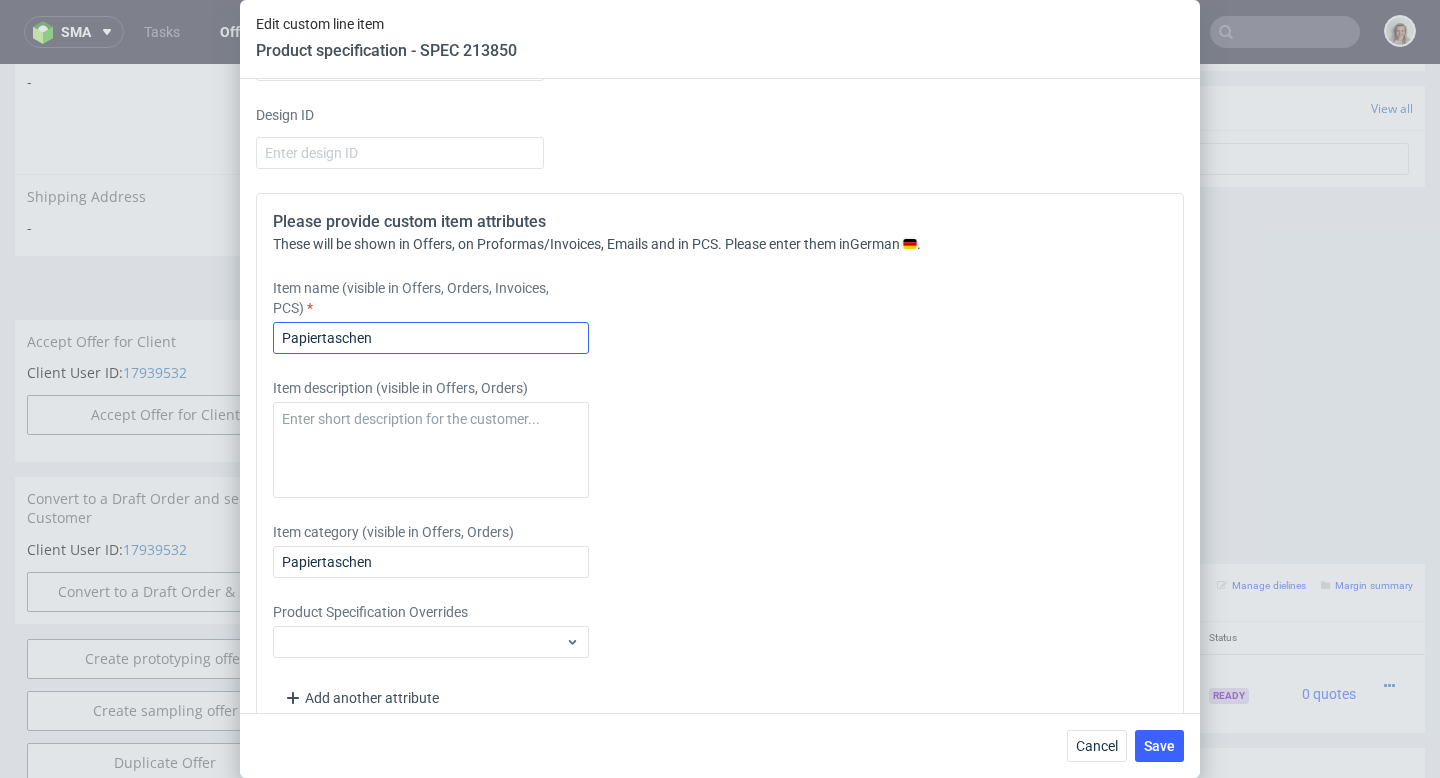 type on "1" 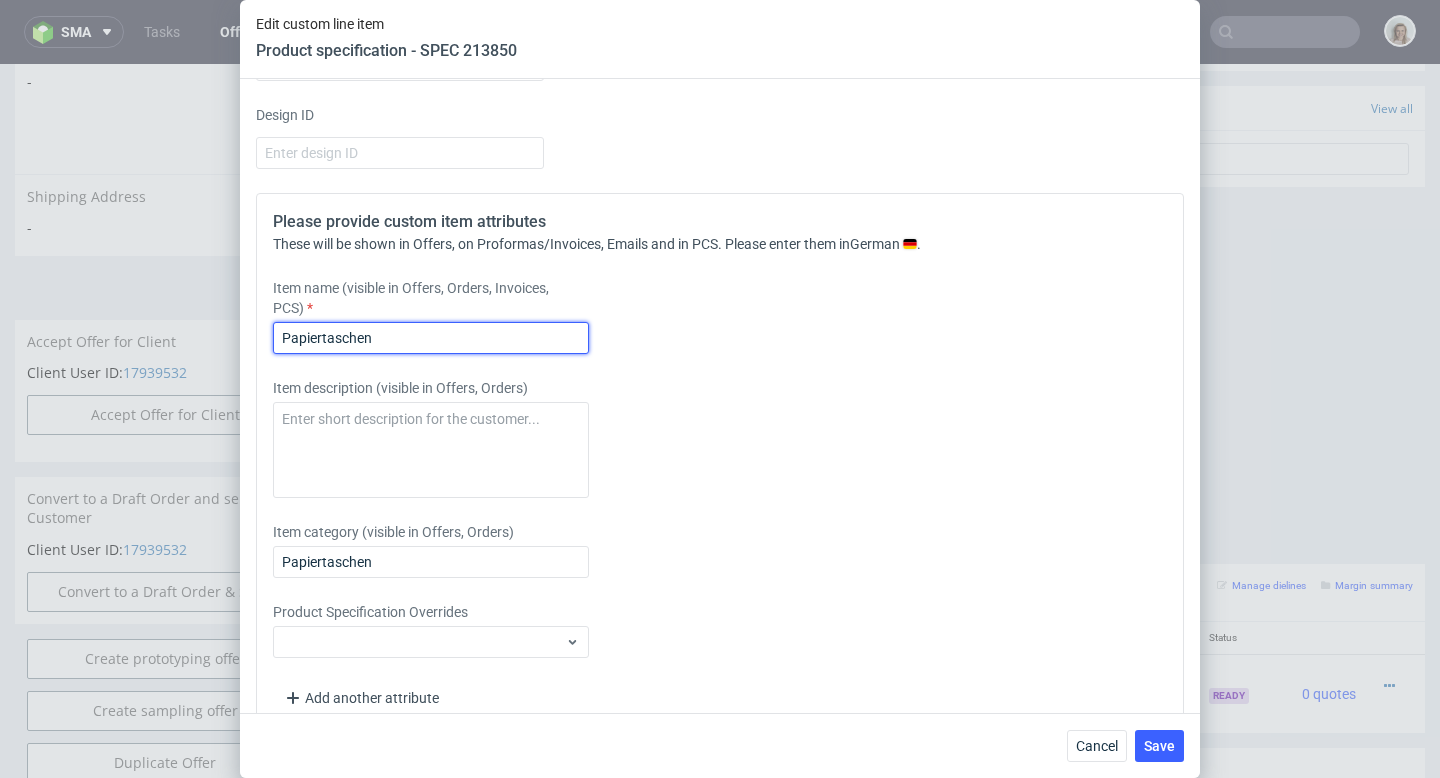 drag, startPoint x: 322, startPoint y: 336, endPoint x: 252, endPoint y: 334, distance: 70.028564 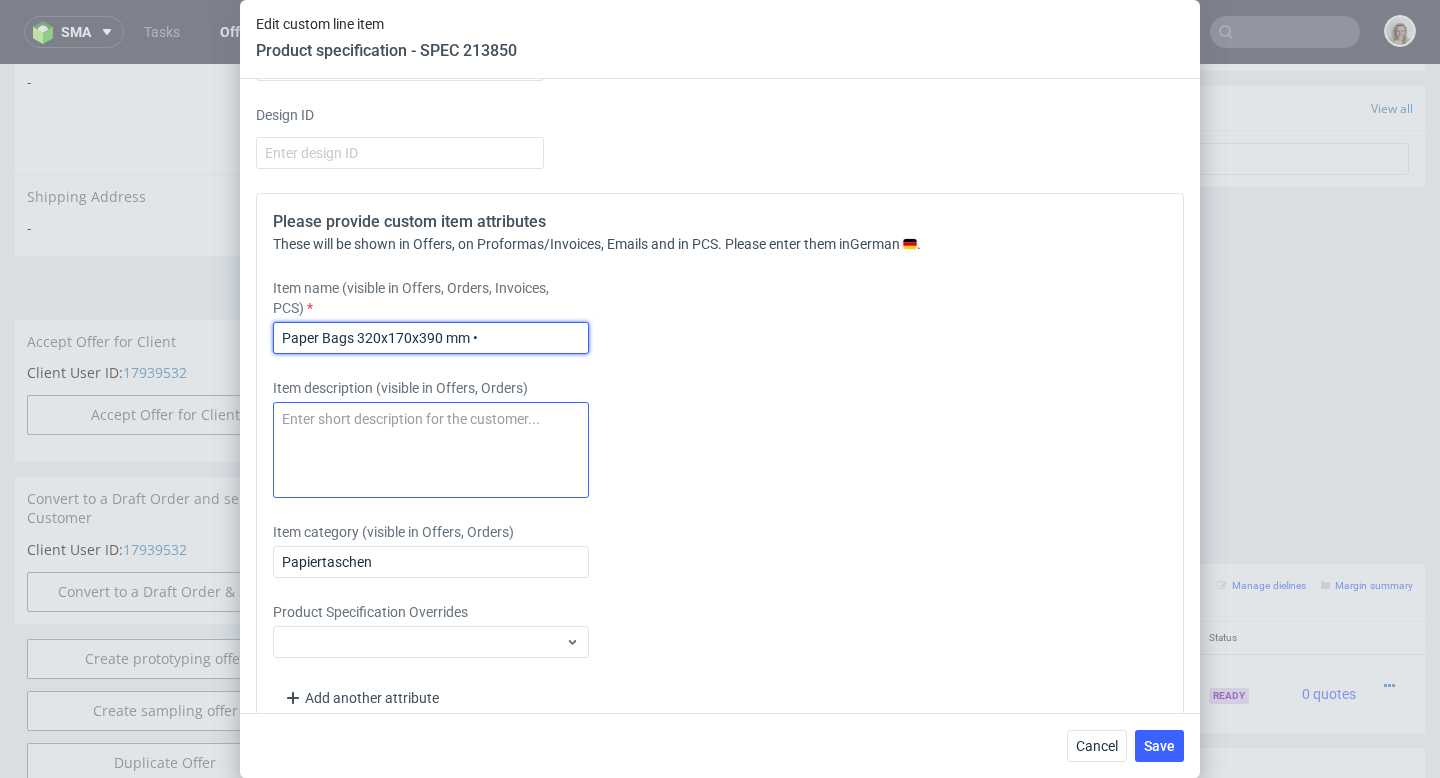 type on "Paper Bags 320x170x390 mm •" 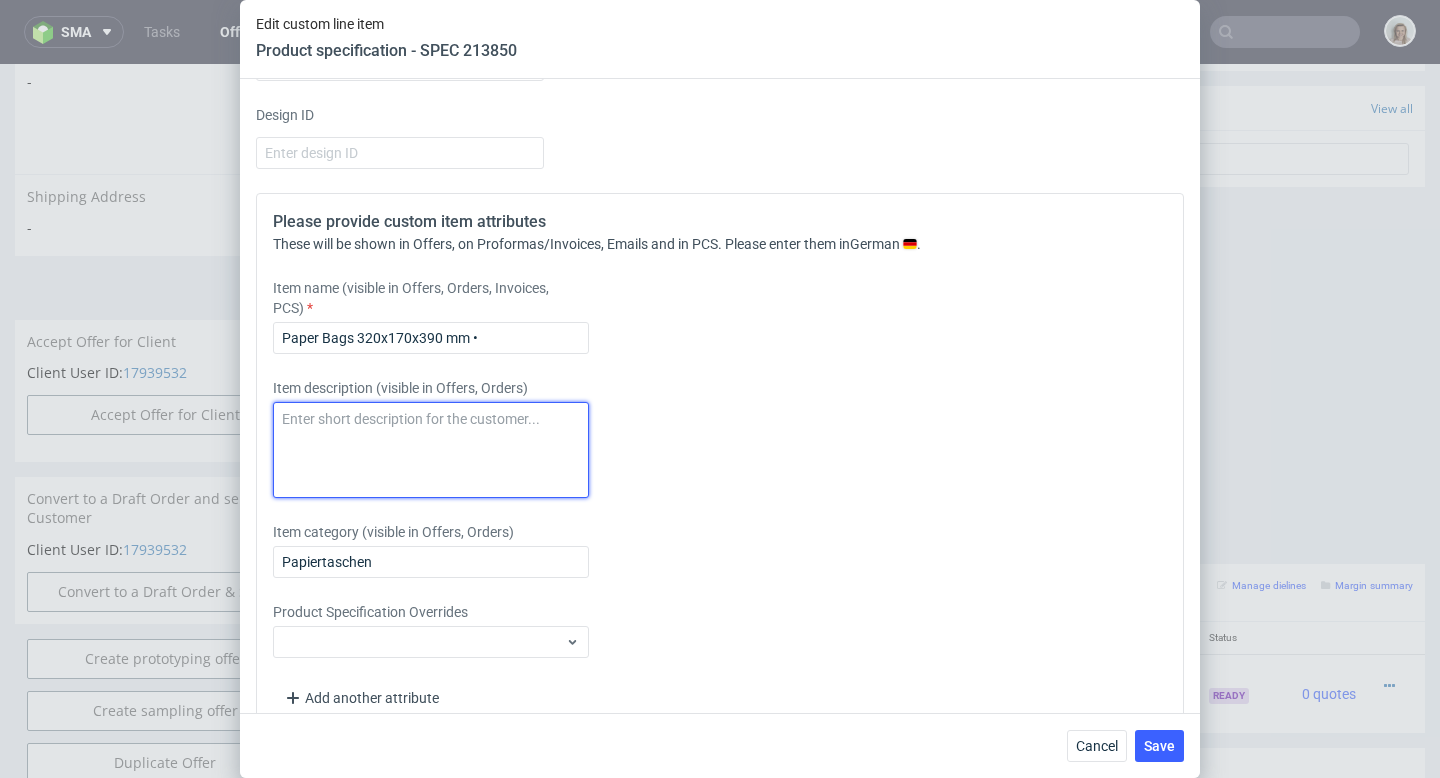 click at bounding box center [431, 450] 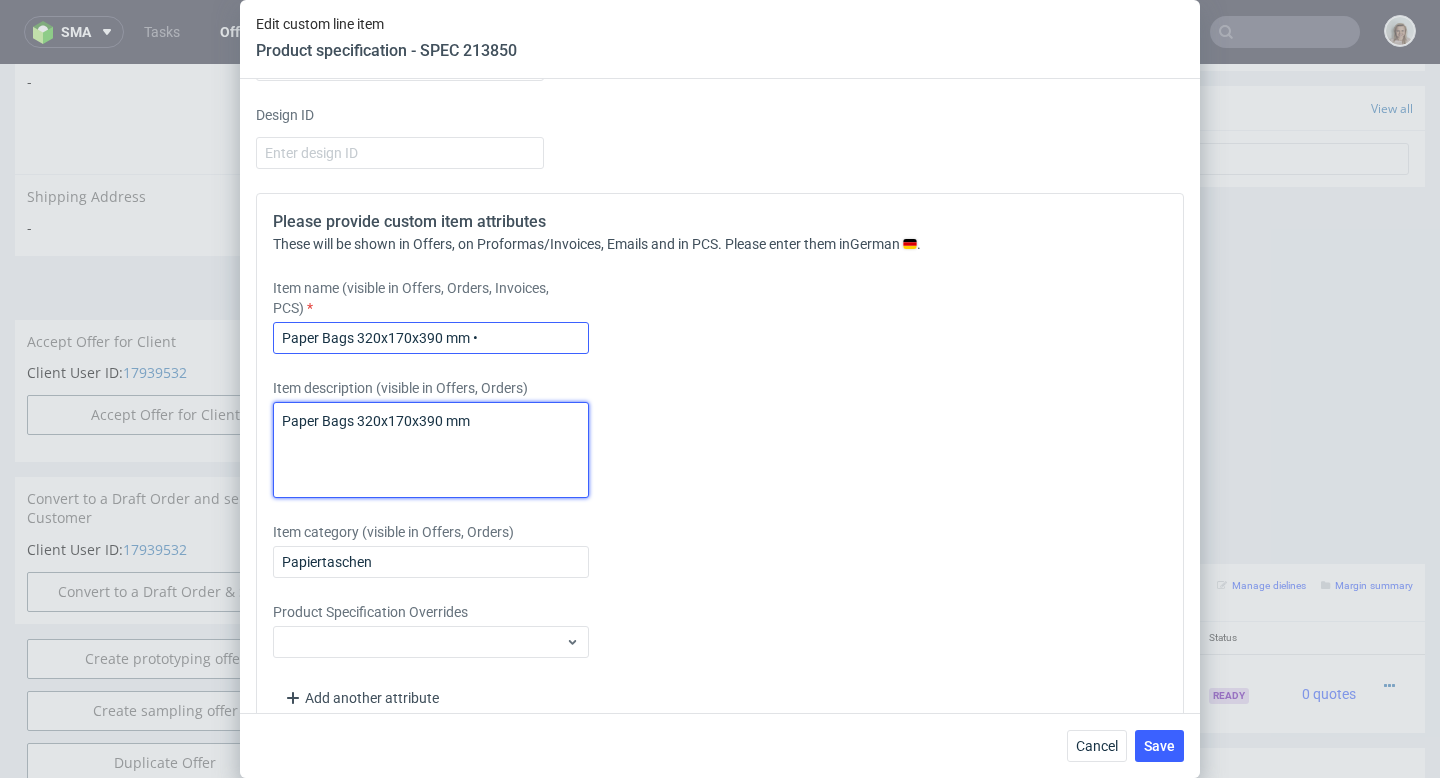 type on "Paper Bags 320x170x390 mm" 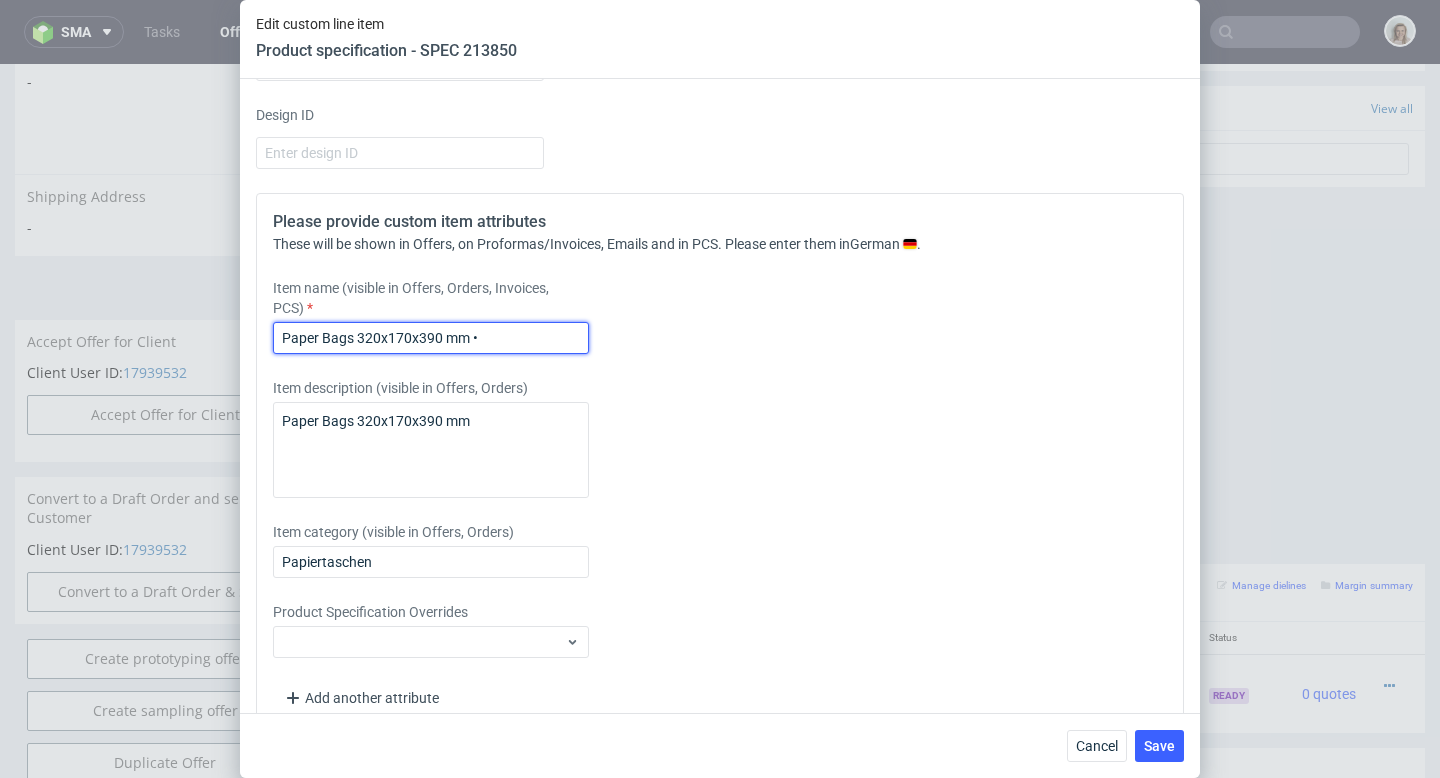 click on "Paper Bags 320x170x390 mm •" at bounding box center [431, 338] 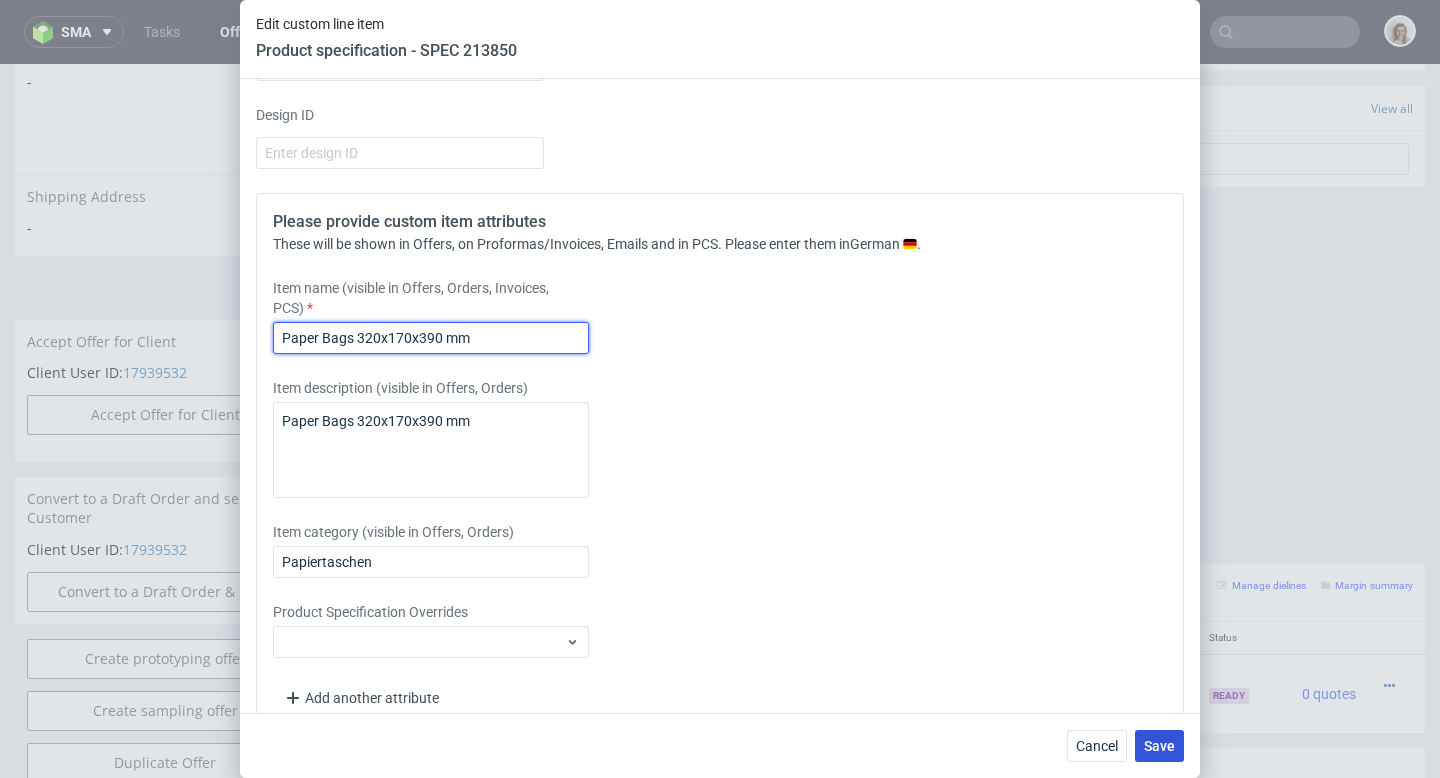 type on "Paper Bags 320x170x390 mm" 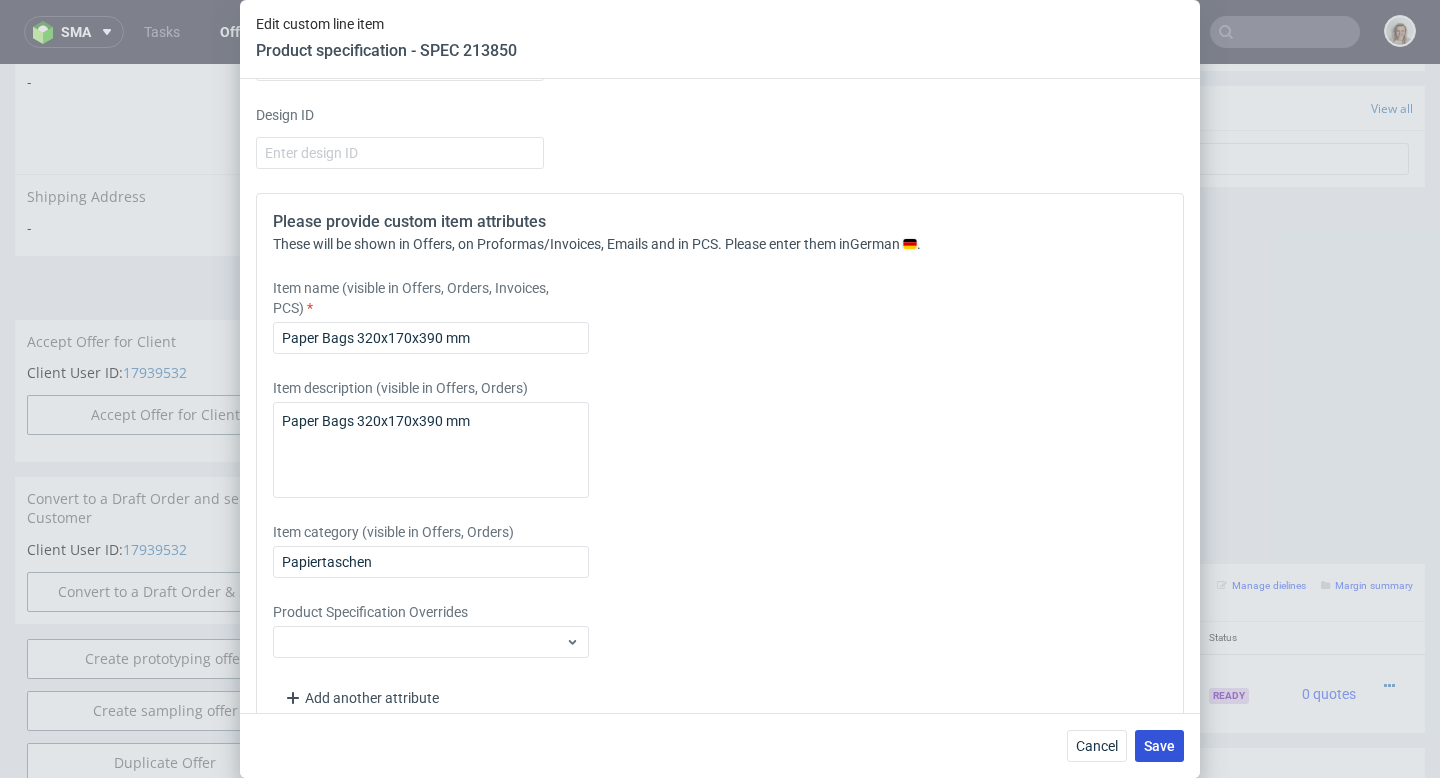 click on "Save" at bounding box center [1159, 746] 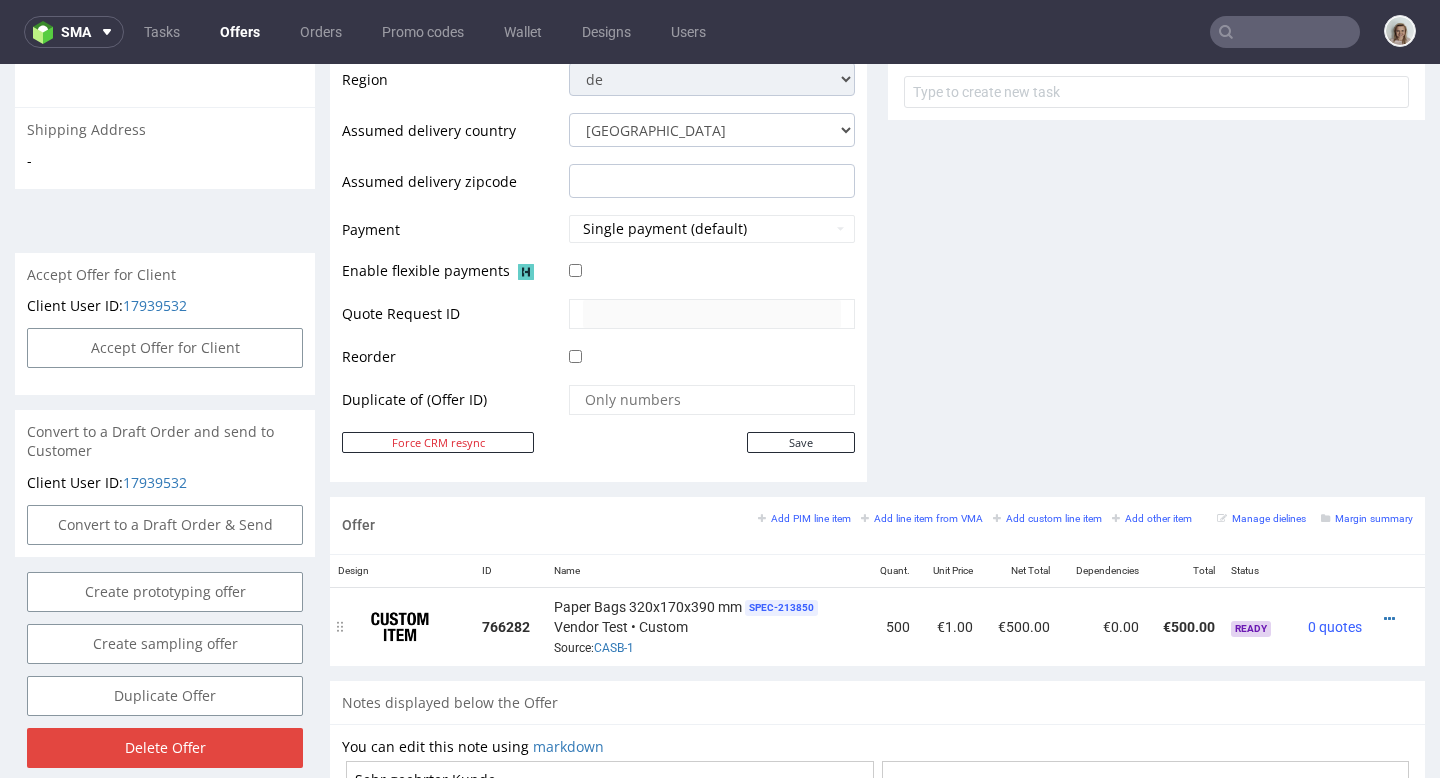 scroll, scrollTop: 781, scrollLeft: 0, axis: vertical 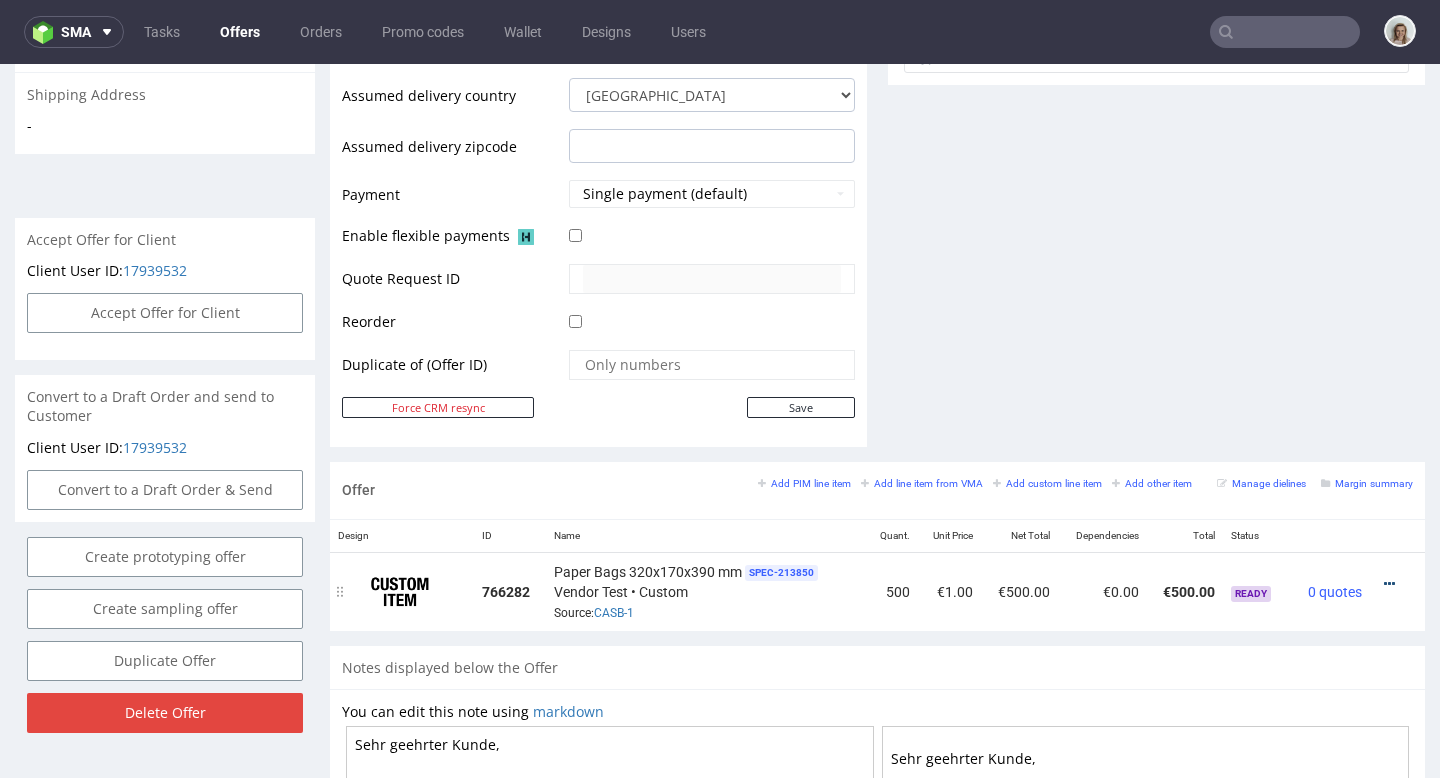 click at bounding box center (1389, 584) 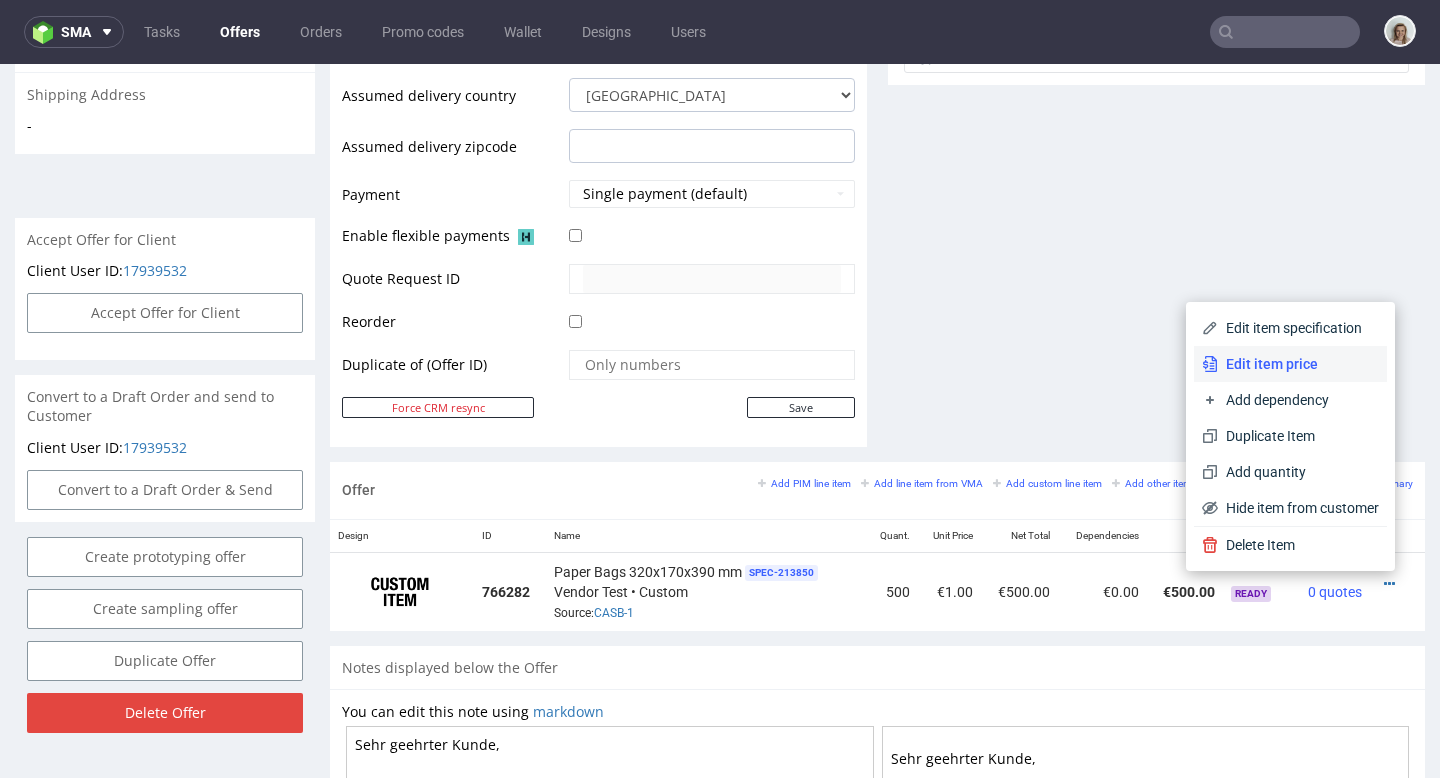 click on "Edit item price" at bounding box center (1298, 364) 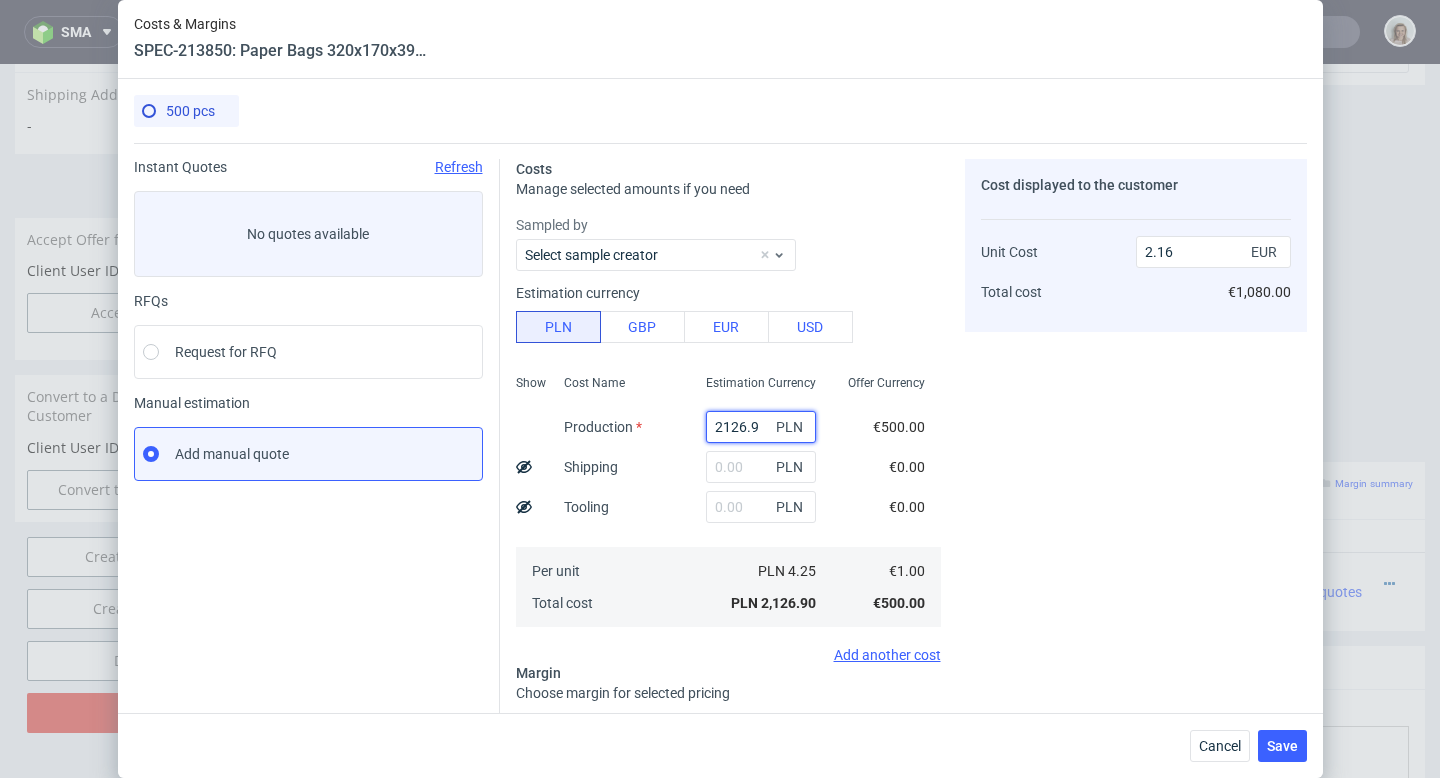 drag, startPoint x: 736, startPoint y: 427, endPoint x: 666, endPoint y: 426, distance: 70.00714 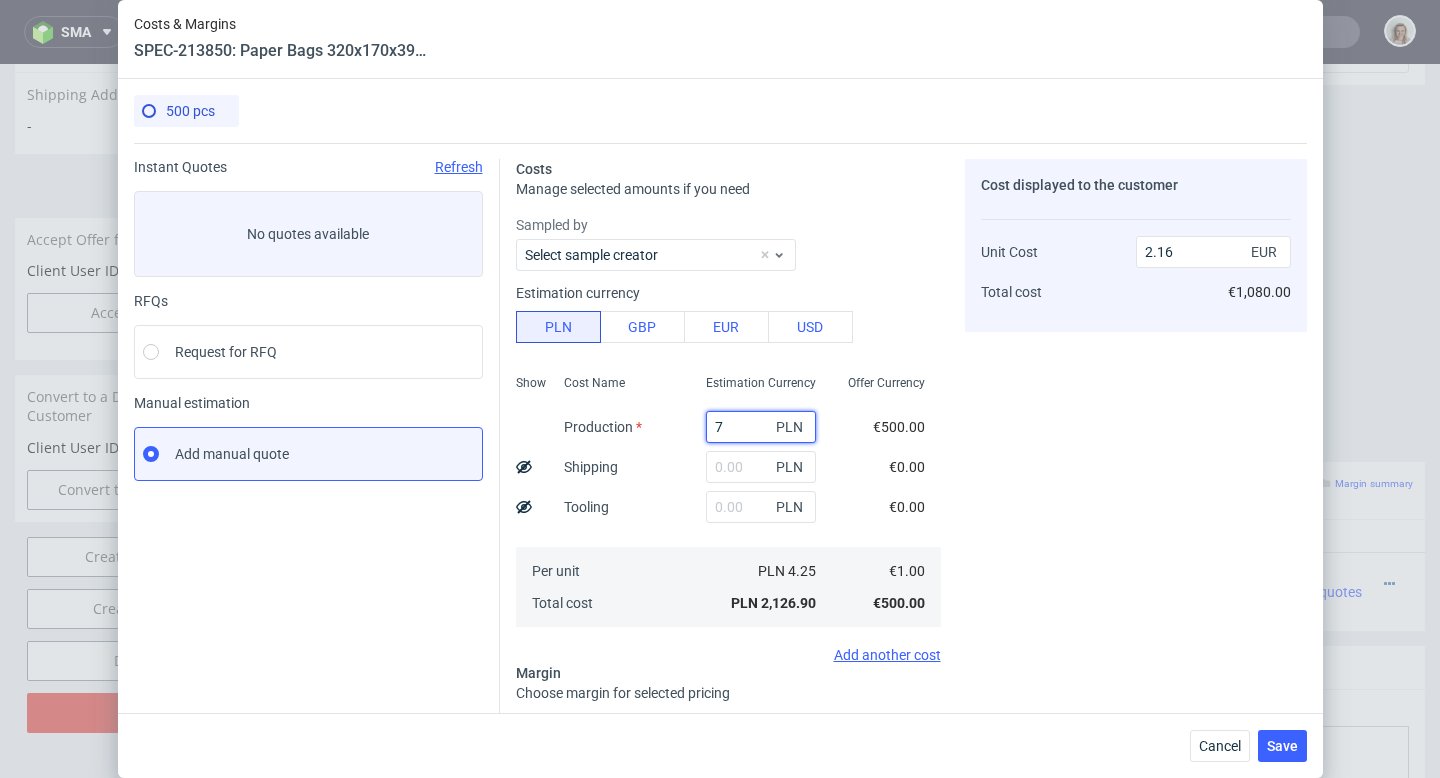 type on "0.01" 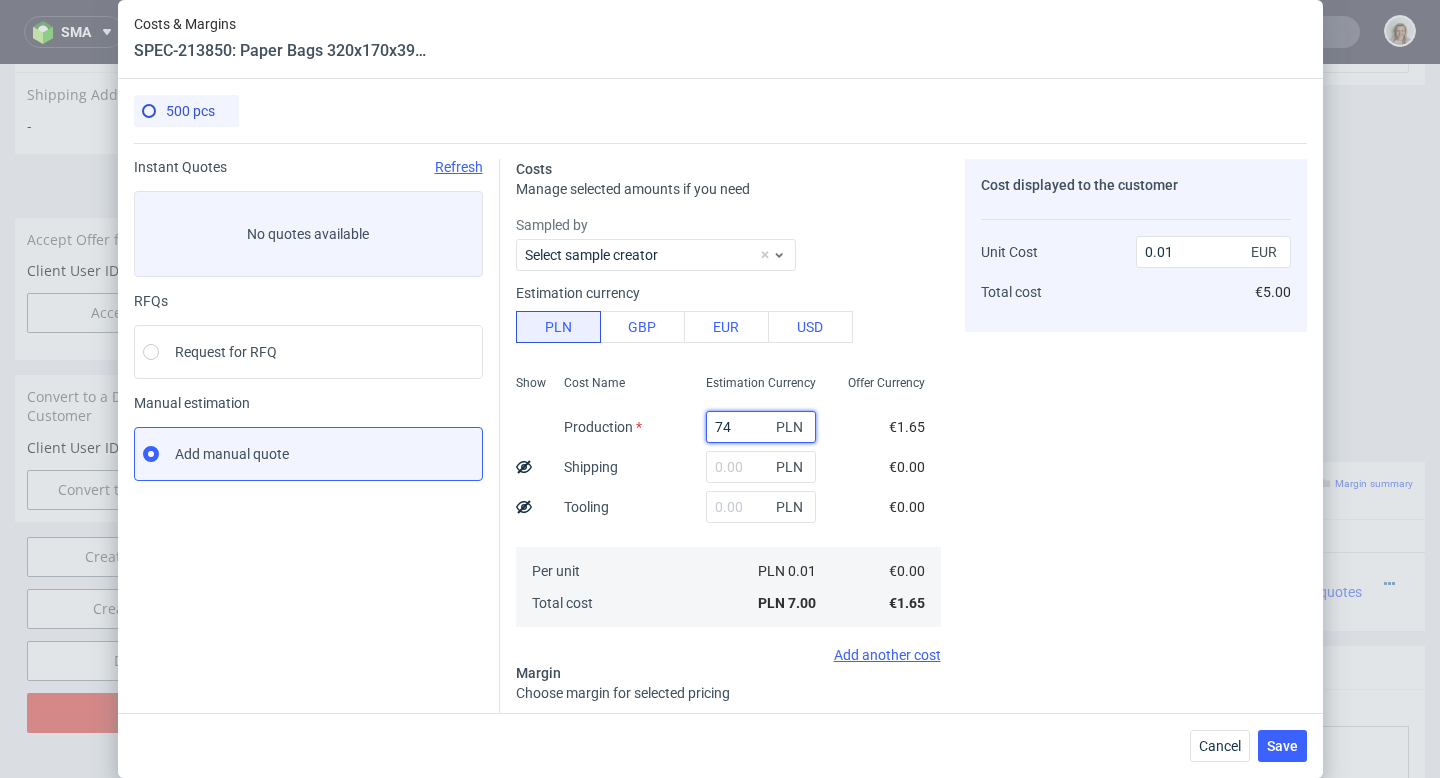 type on "745" 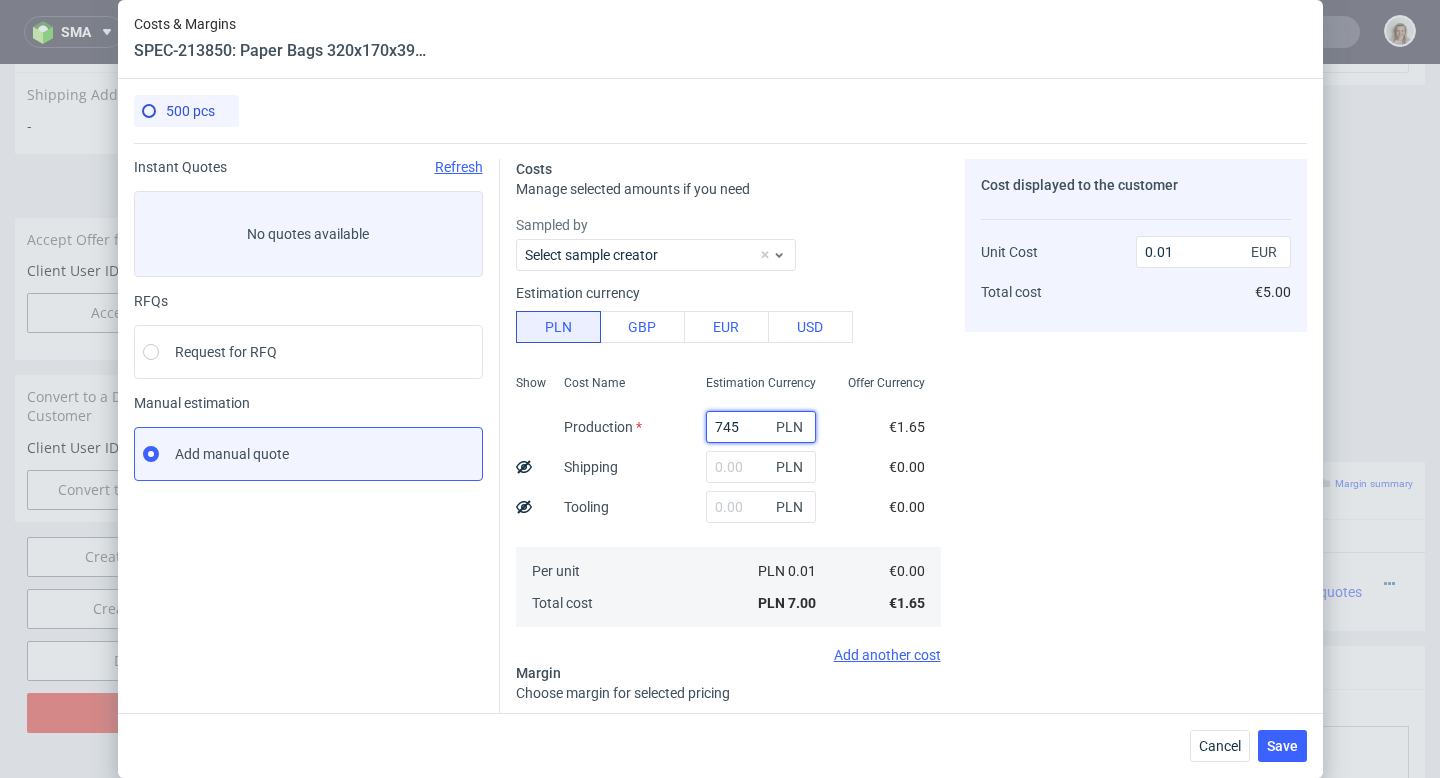 type on "0.76" 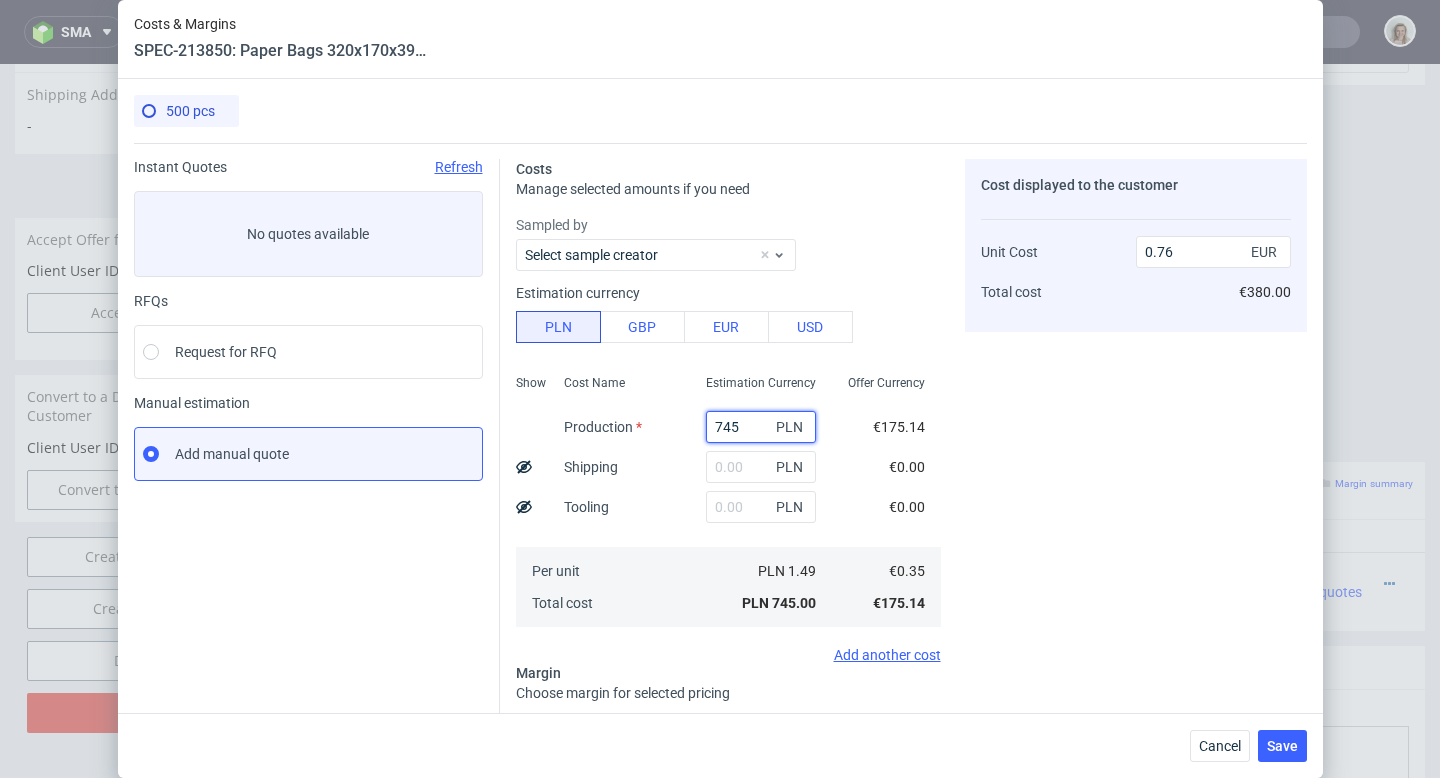 type on "745" 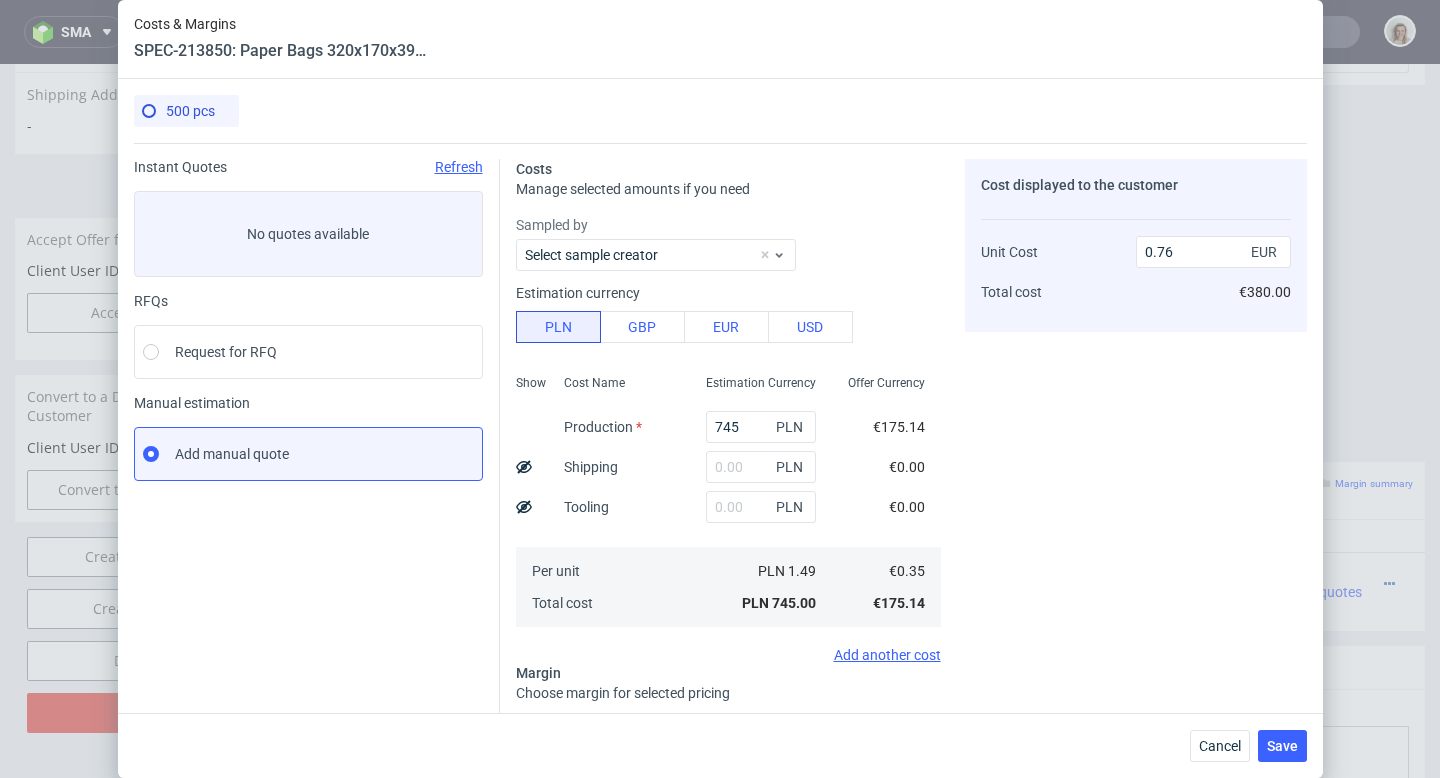 click on "Cost displayed to the customer Unit Cost Total cost 0.76 EUR €380.00" at bounding box center [1136, 553] 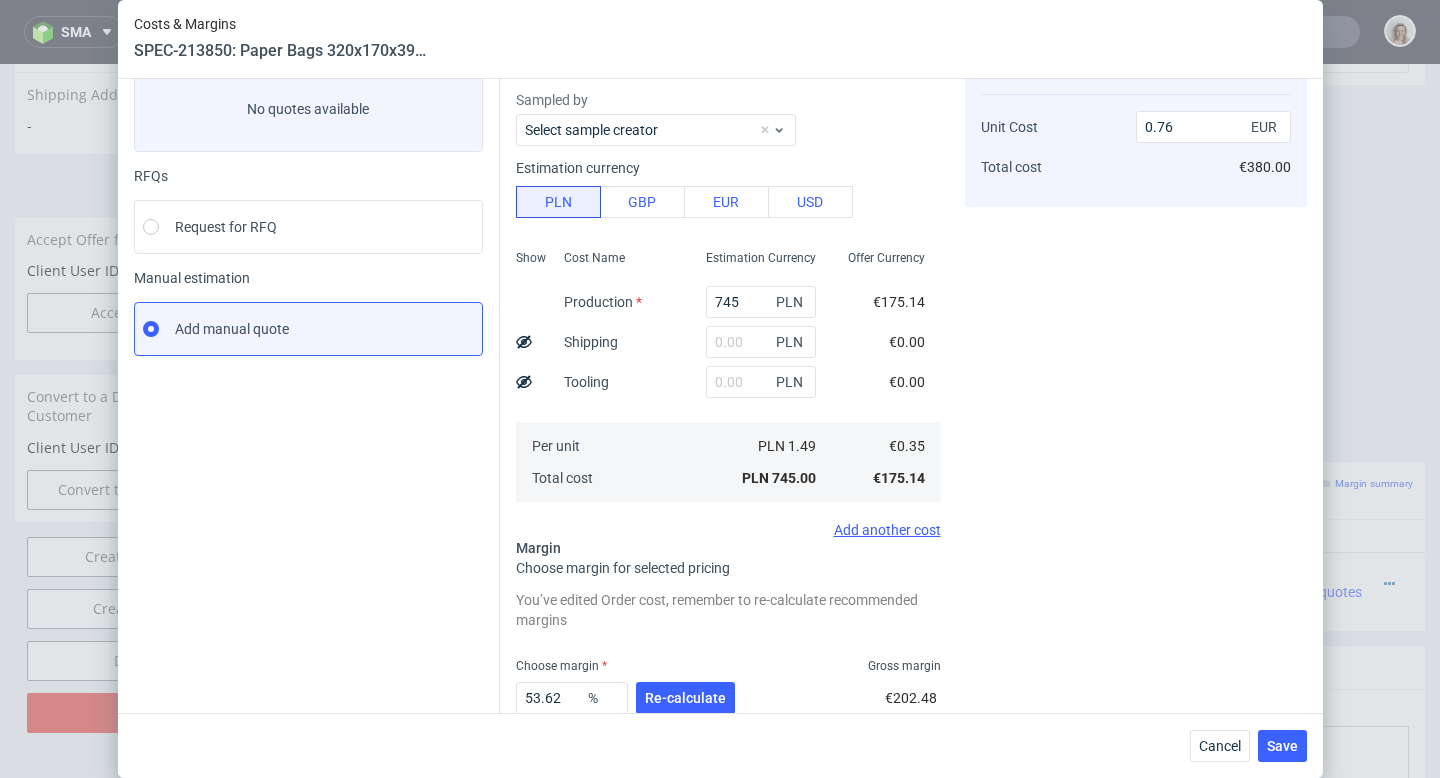 scroll, scrollTop: 176, scrollLeft: 0, axis: vertical 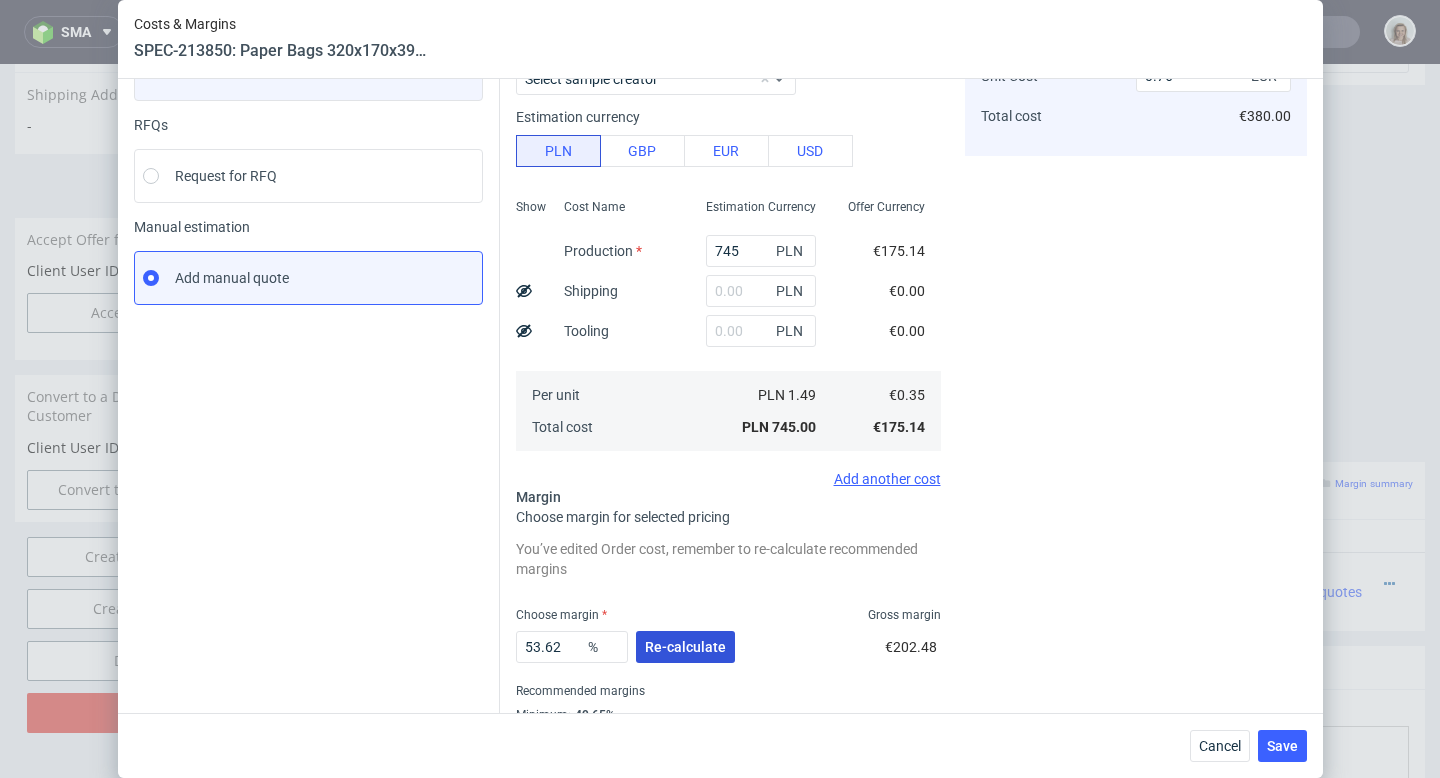 click on "Re-calculate" at bounding box center (685, 647) 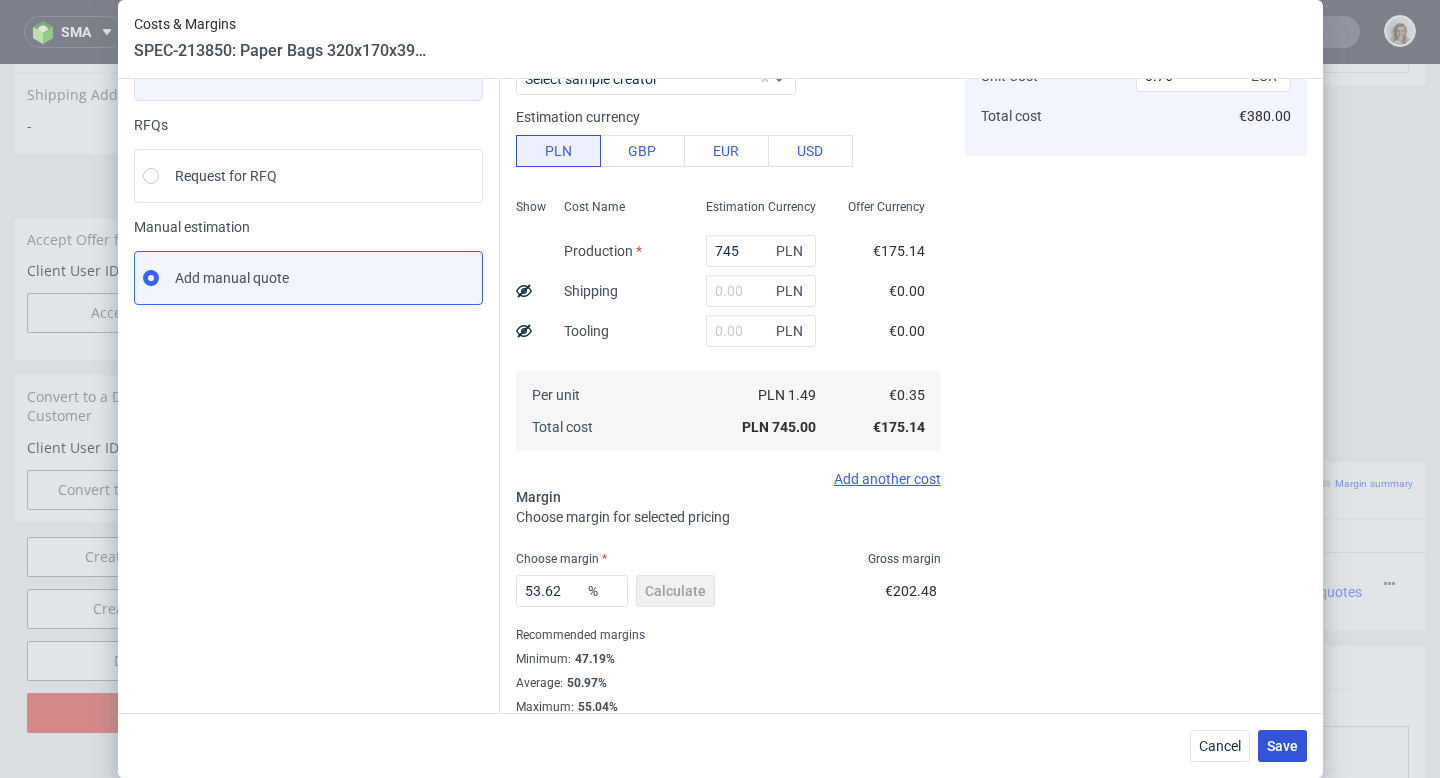 click on "Save" at bounding box center [1282, 746] 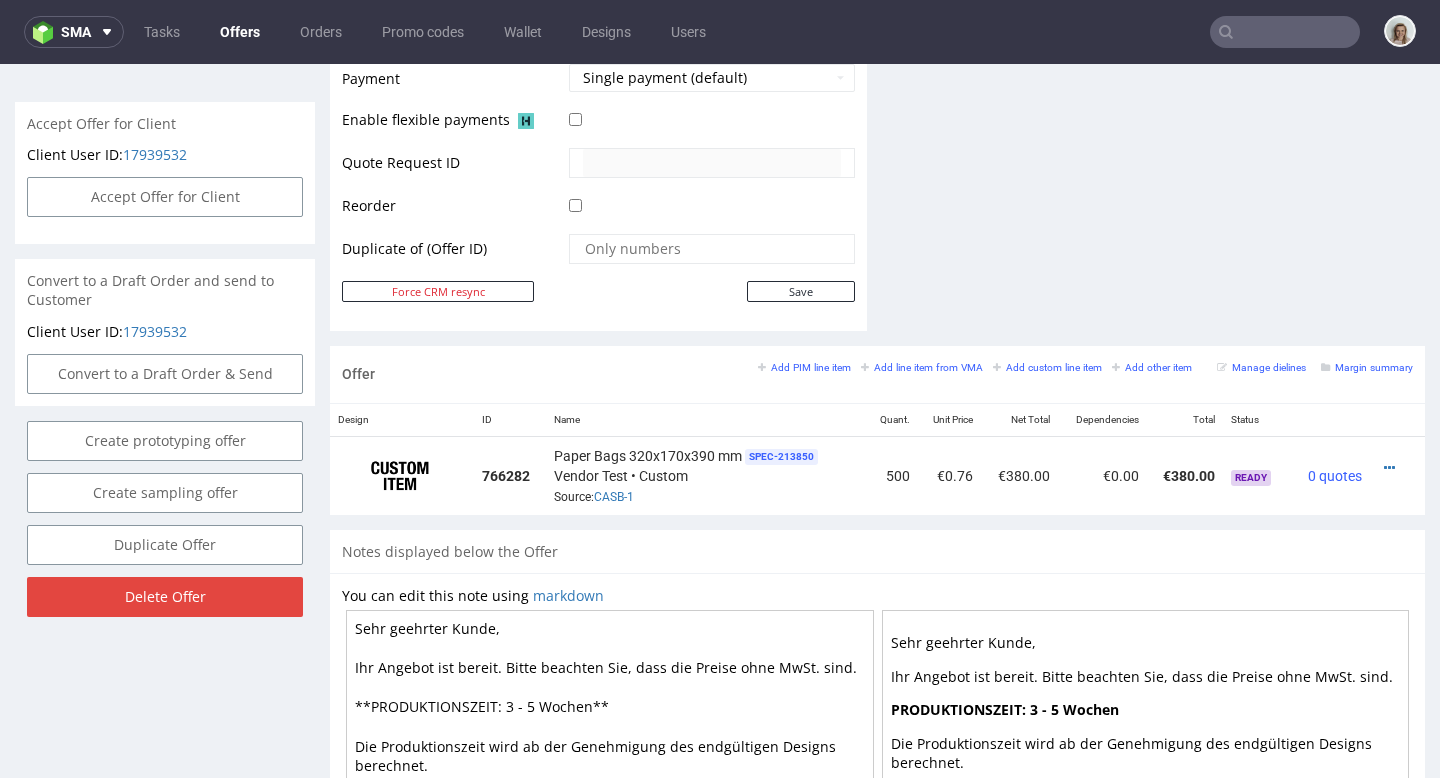 scroll, scrollTop: 902, scrollLeft: 0, axis: vertical 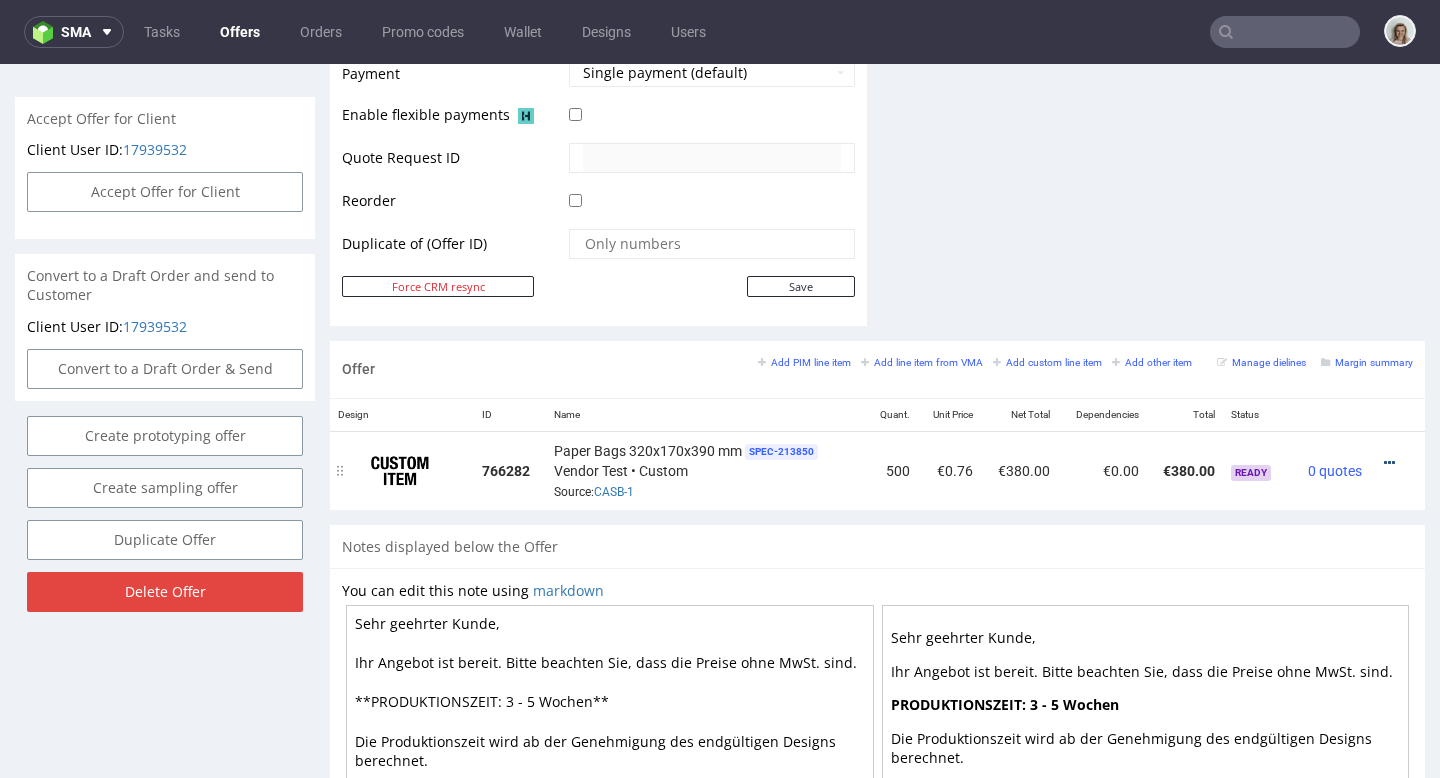 click at bounding box center [1389, 463] 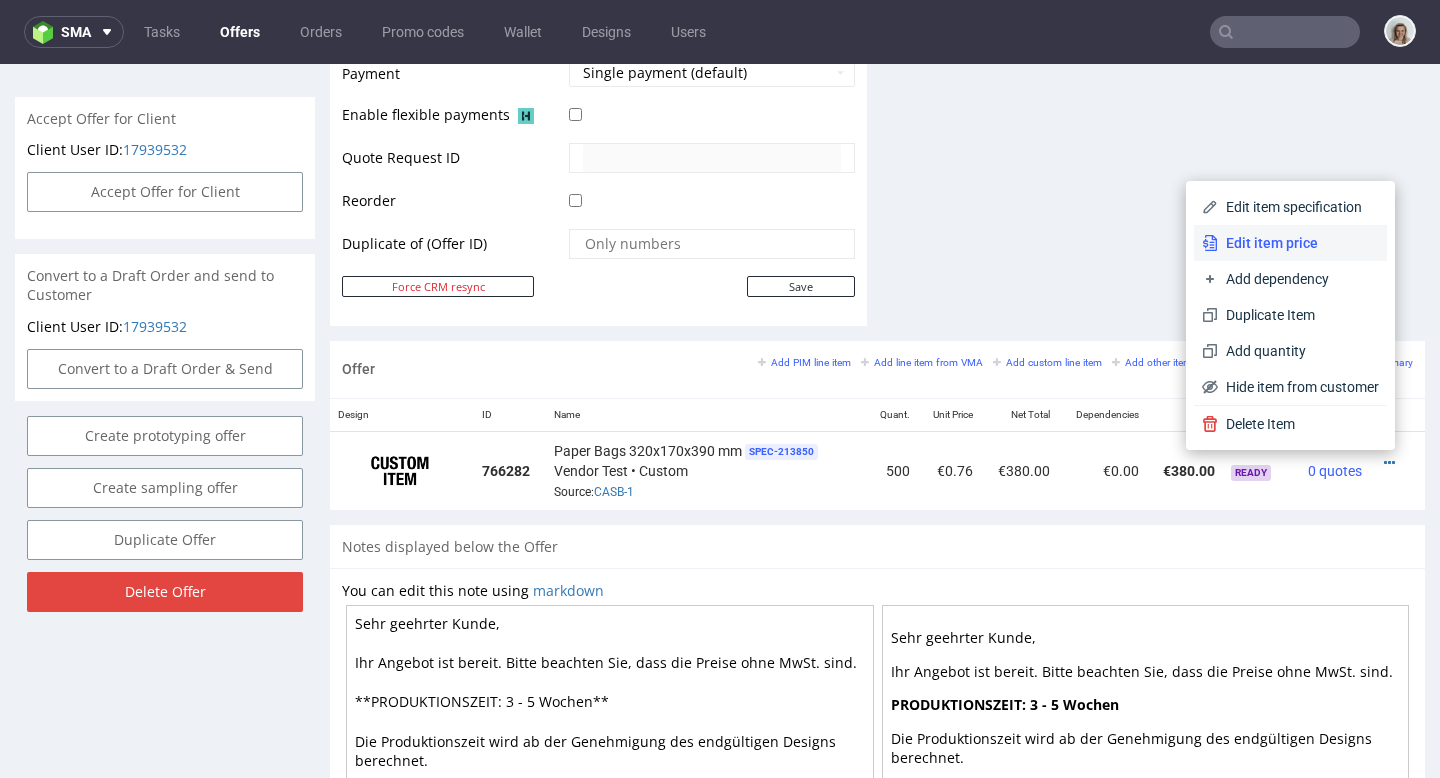 click on "Edit item price" at bounding box center (1298, 243) 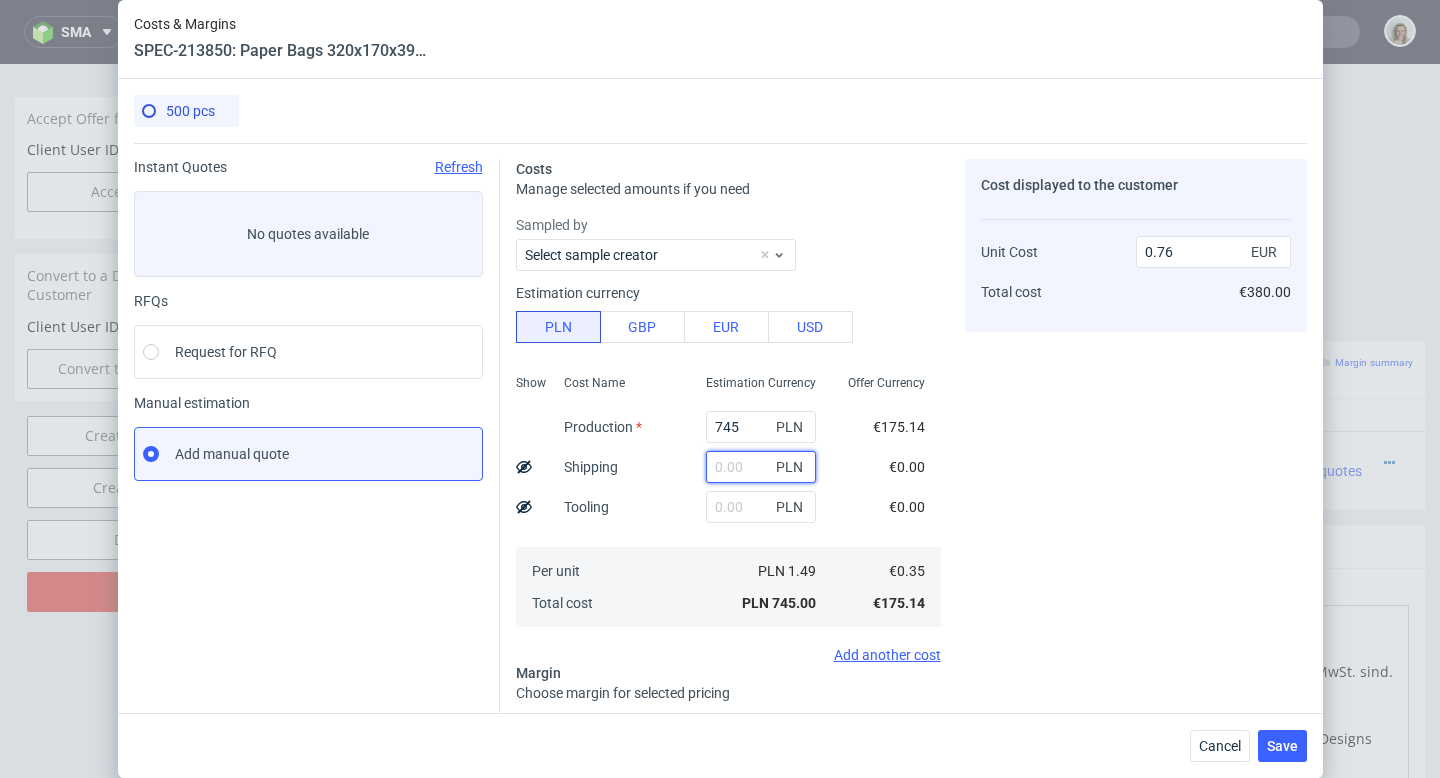 click at bounding box center (761, 467) 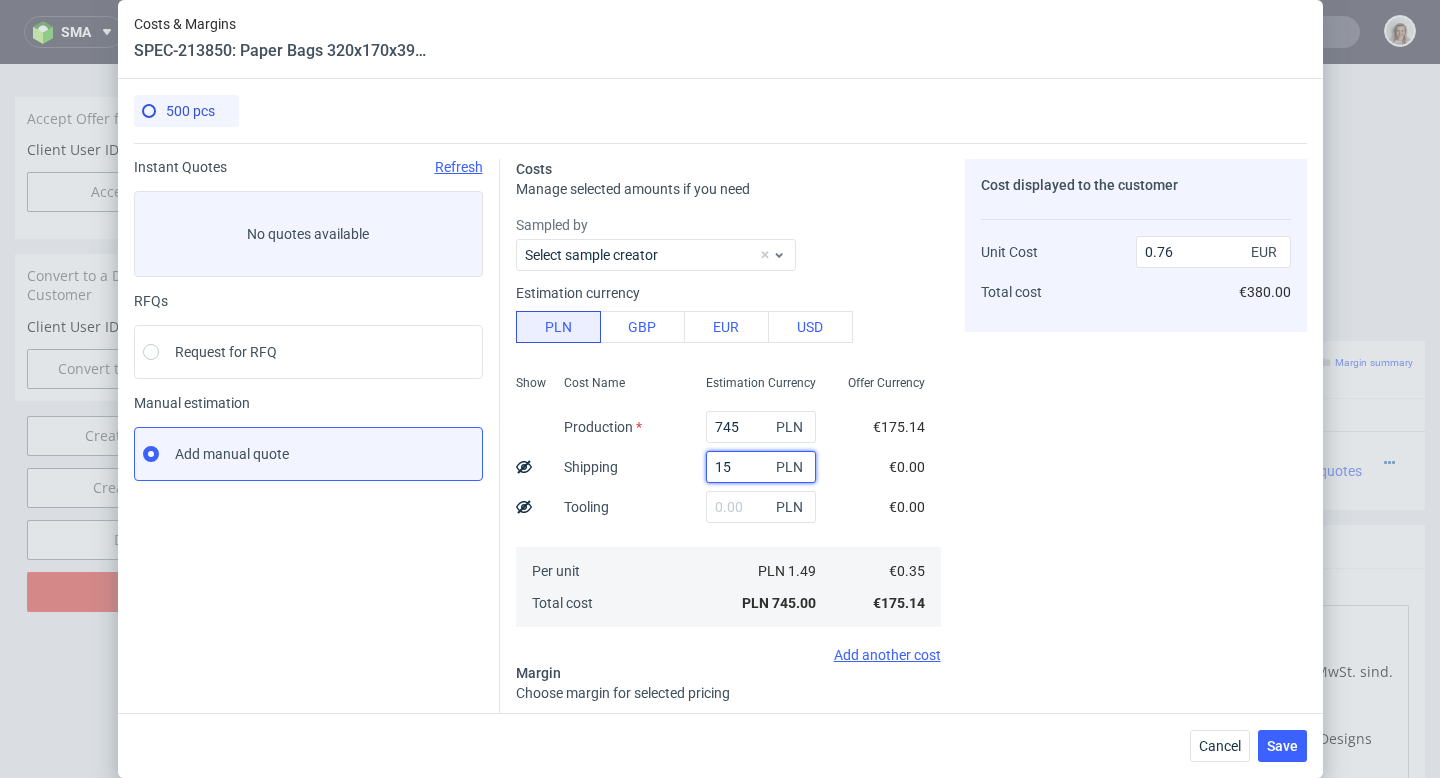 type on "156" 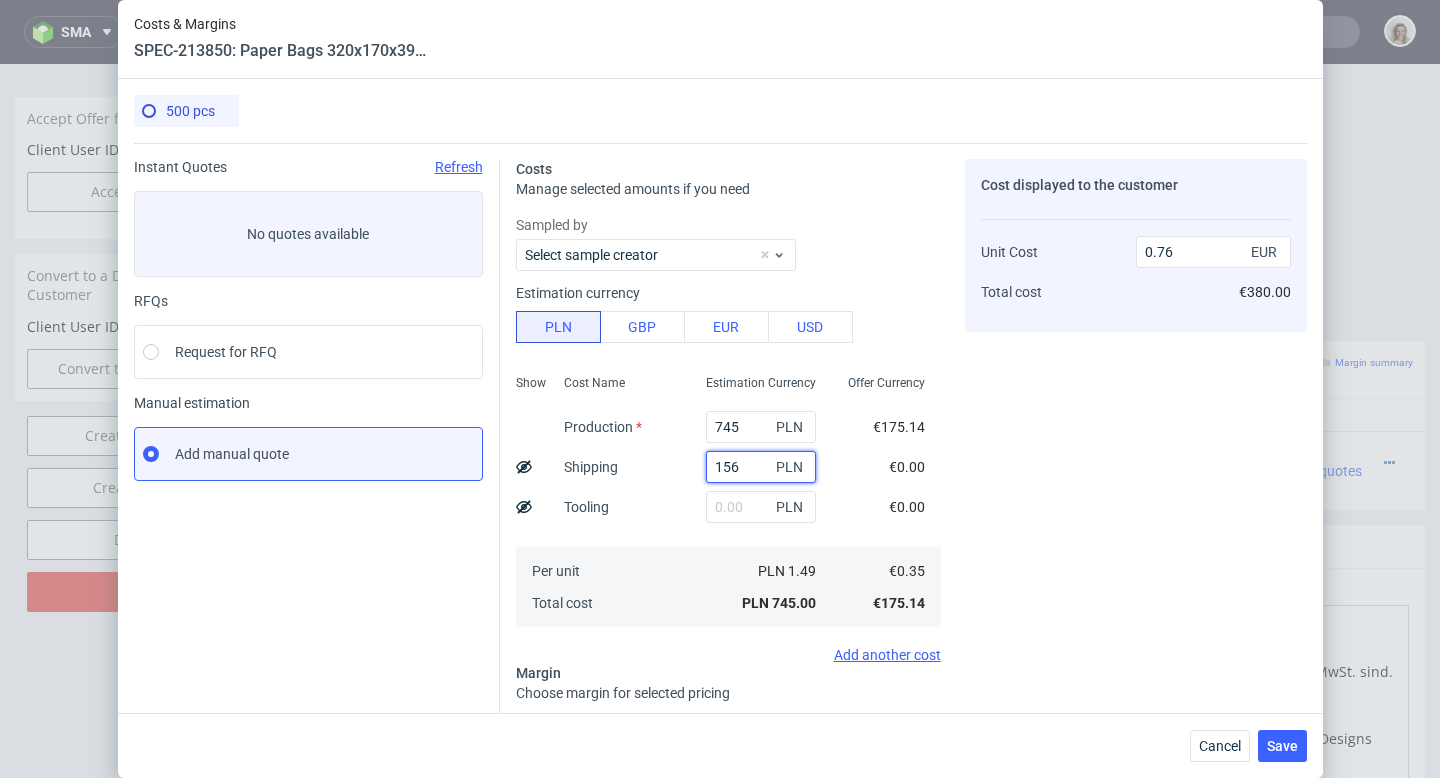 type on "0.91" 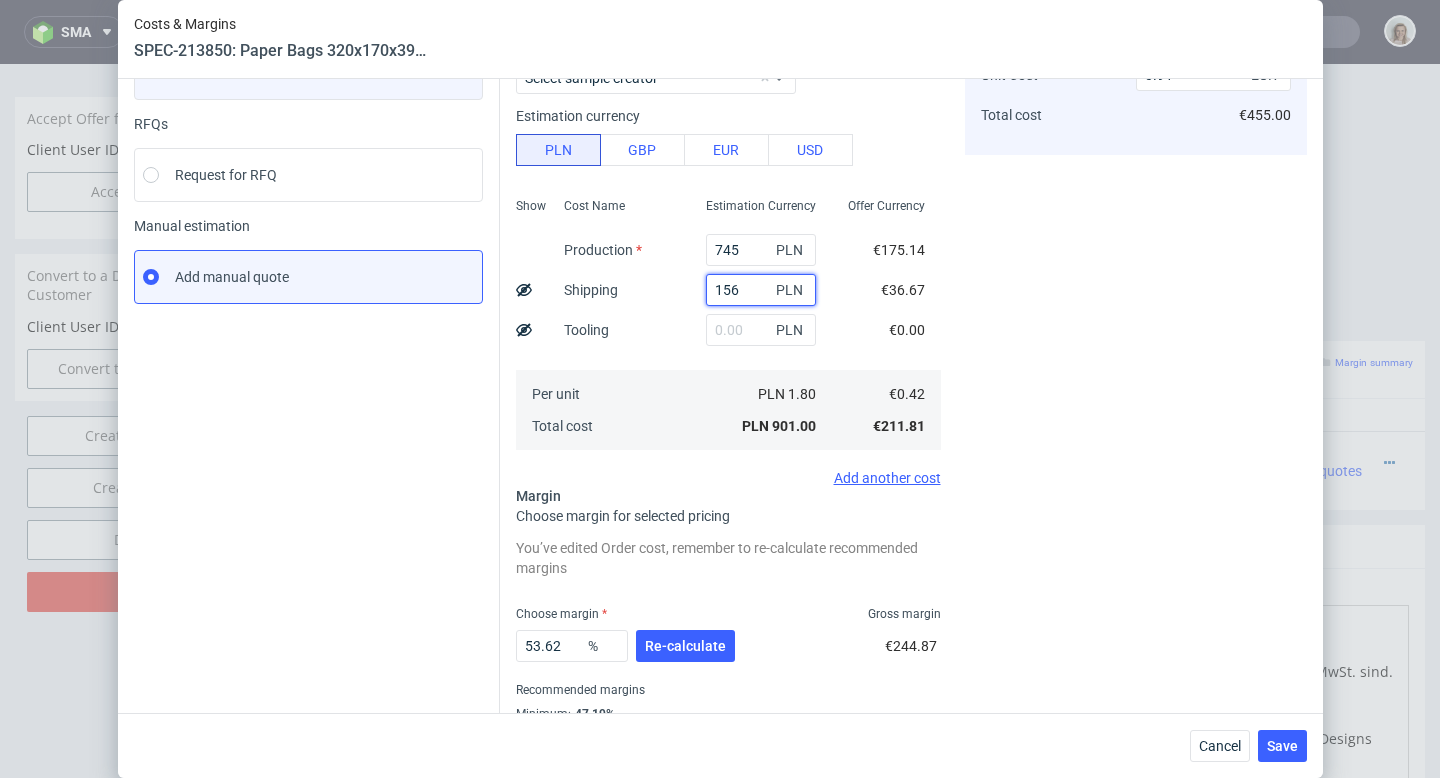 scroll, scrollTop: 250, scrollLeft: 0, axis: vertical 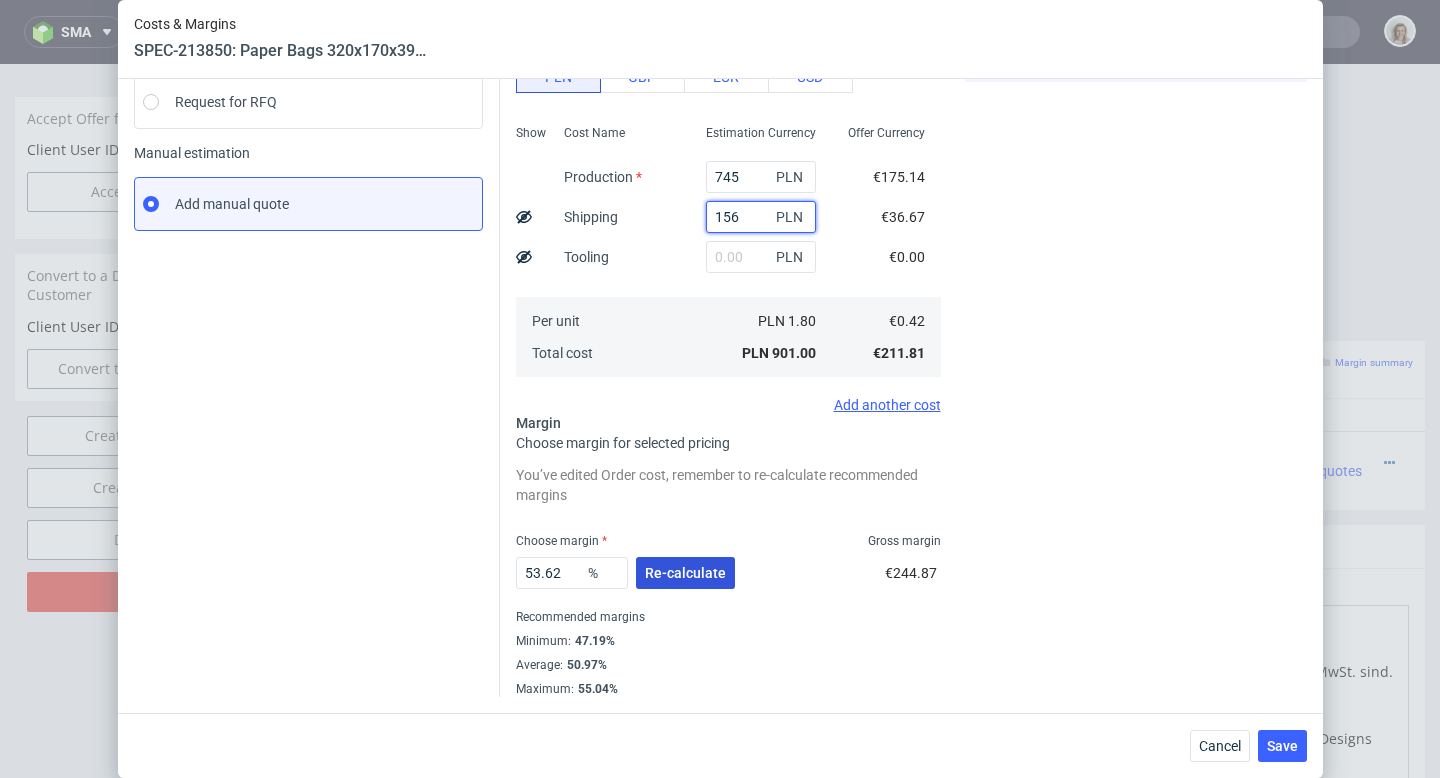 type on "156" 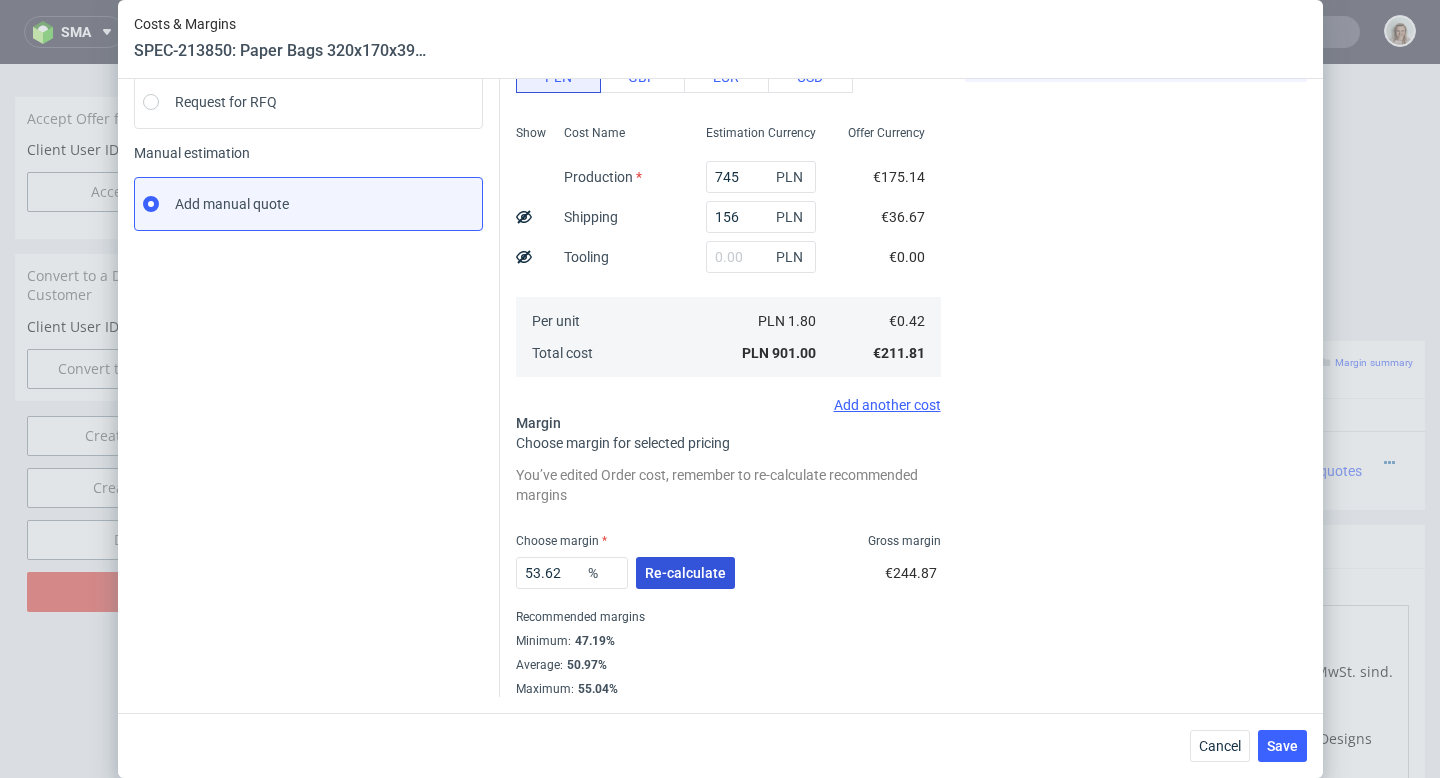 click on "Re-calculate" at bounding box center [685, 573] 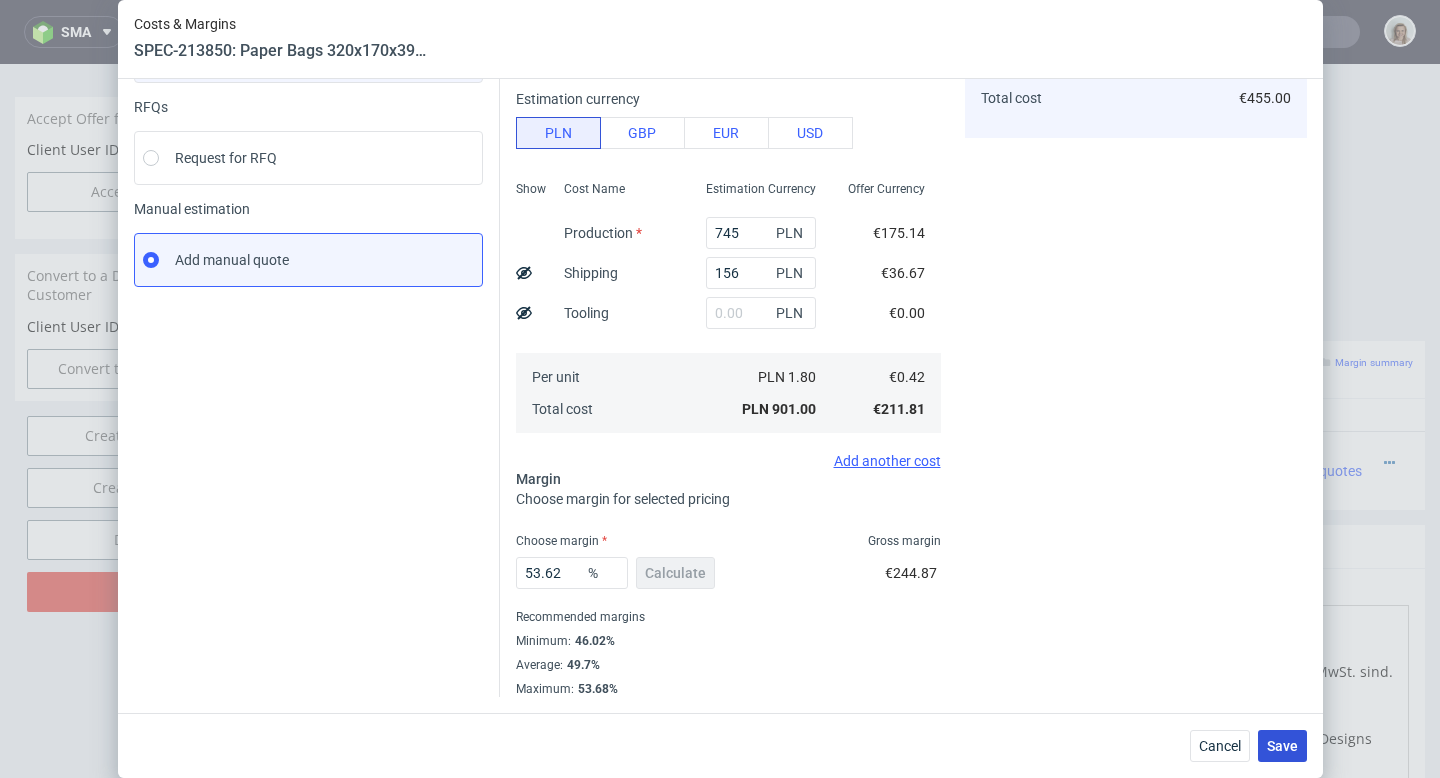 click on "Save" at bounding box center (1282, 746) 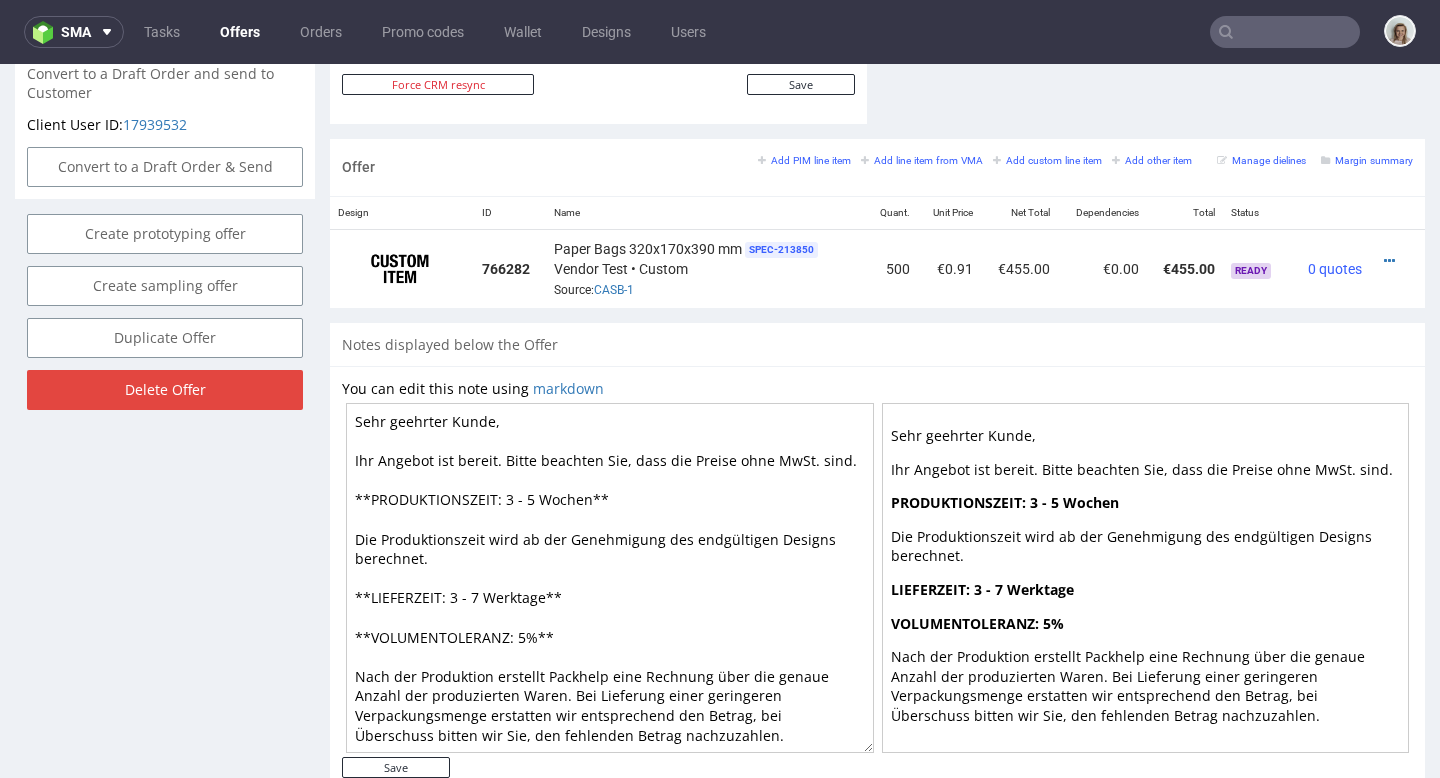 scroll, scrollTop: 1155, scrollLeft: 0, axis: vertical 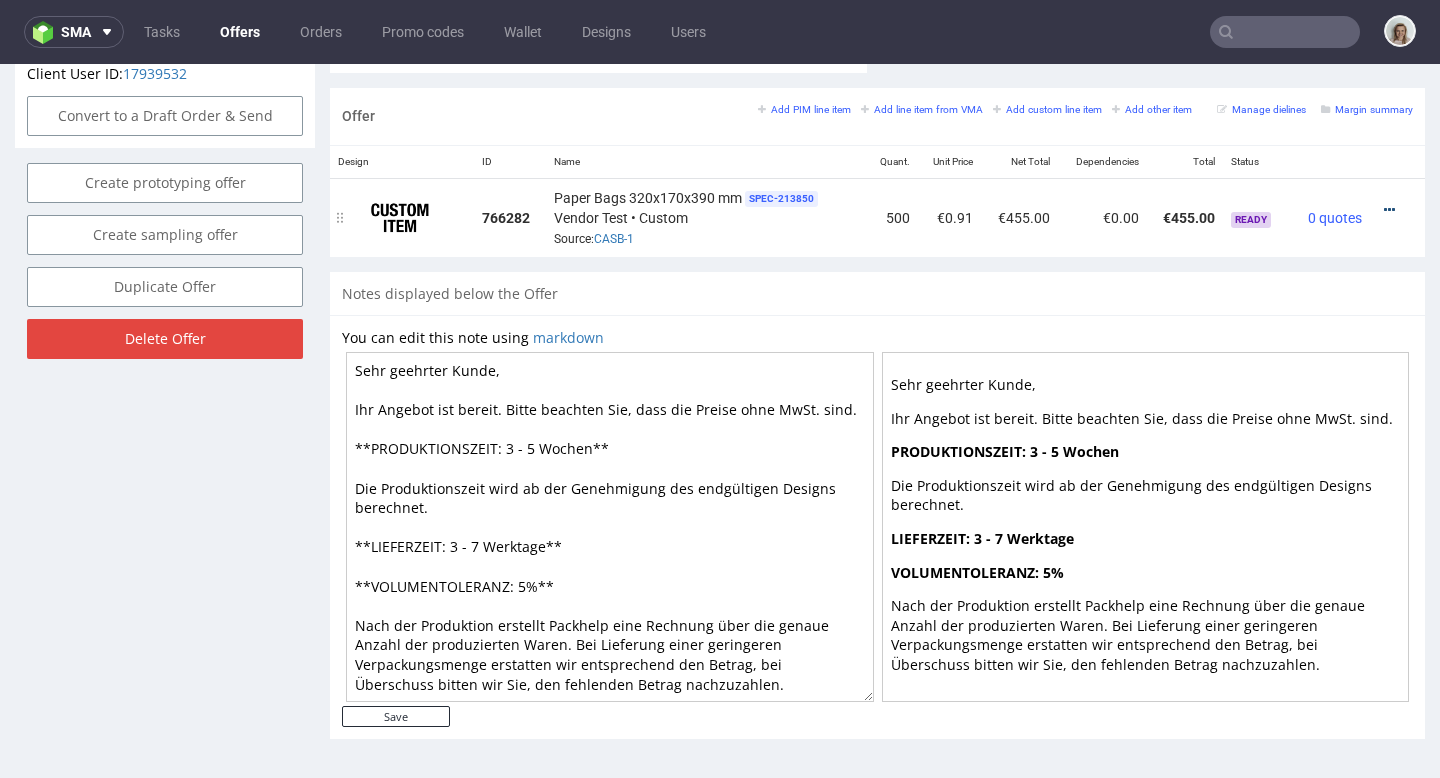 click at bounding box center [1389, 210] 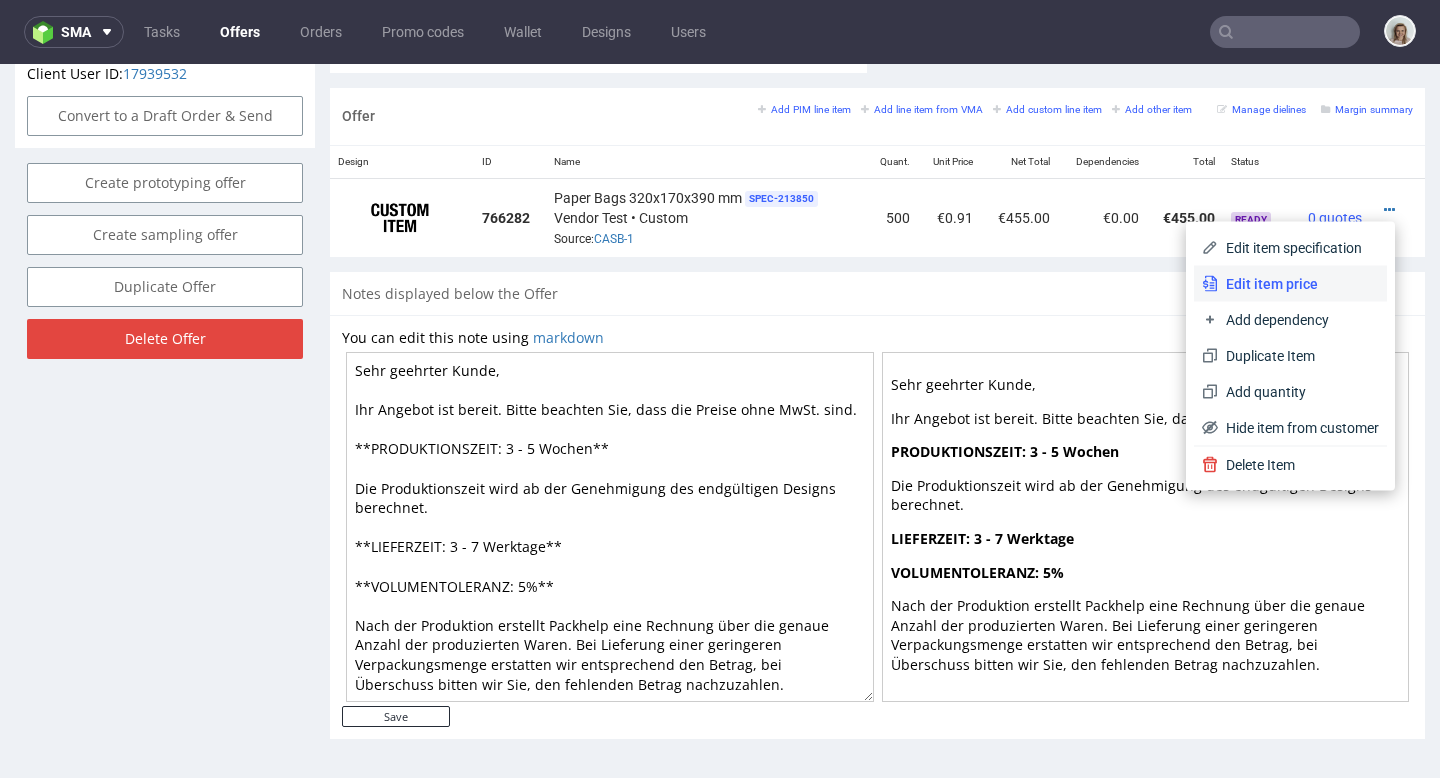 click on "Edit item price" at bounding box center [1298, 284] 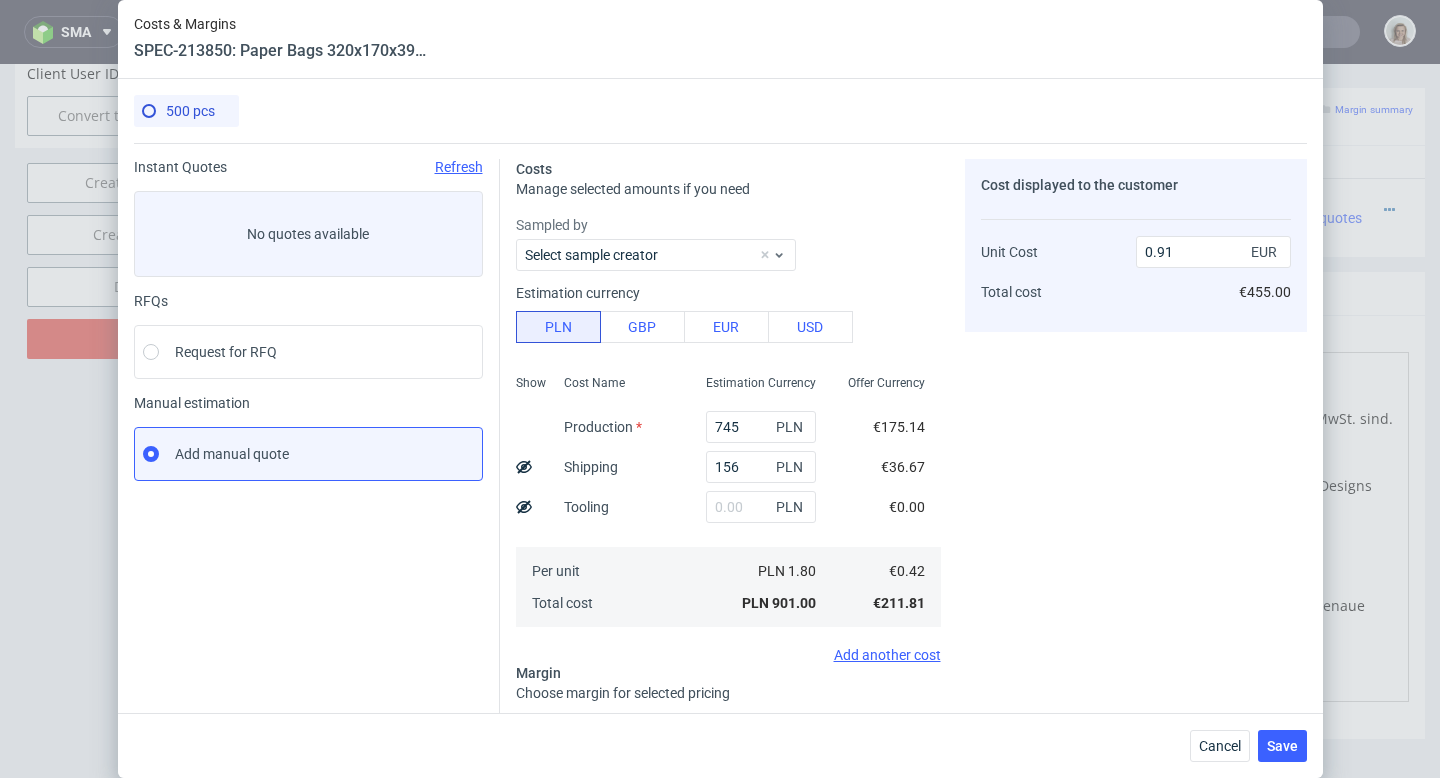 scroll, scrollTop: 194, scrollLeft: 0, axis: vertical 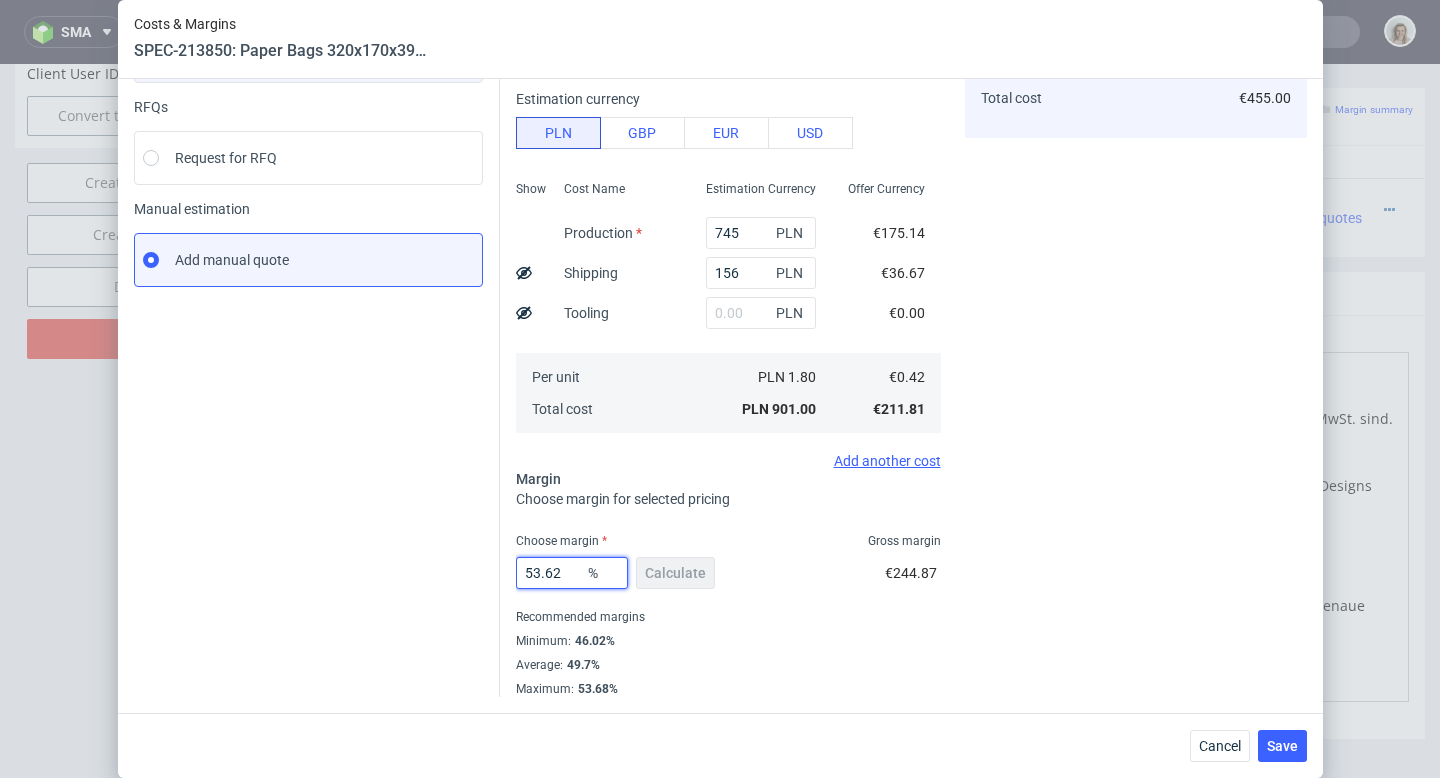 drag, startPoint x: 561, startPoint y: 575, endPoint x: 485, endPoint y: 572, distance: 76.05919 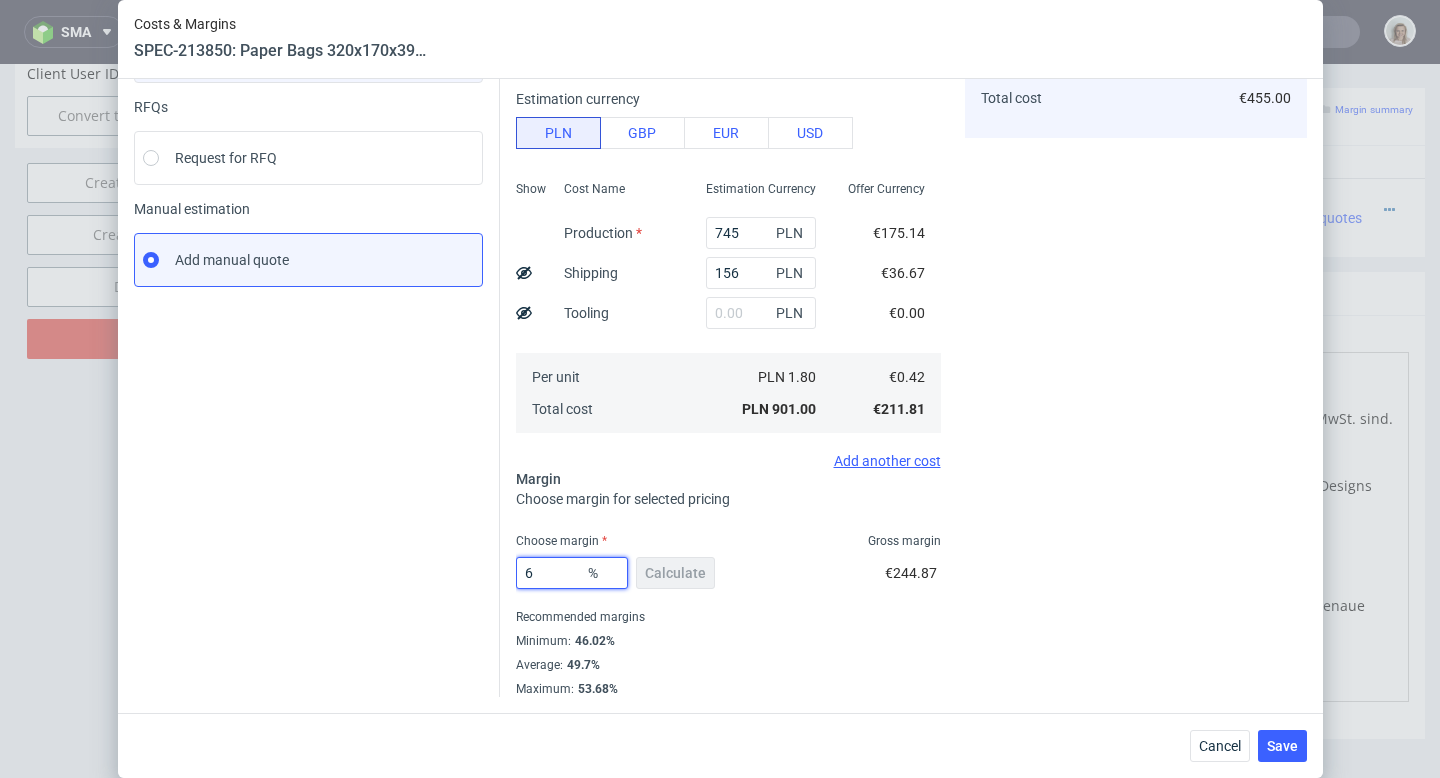 type on "0.45" 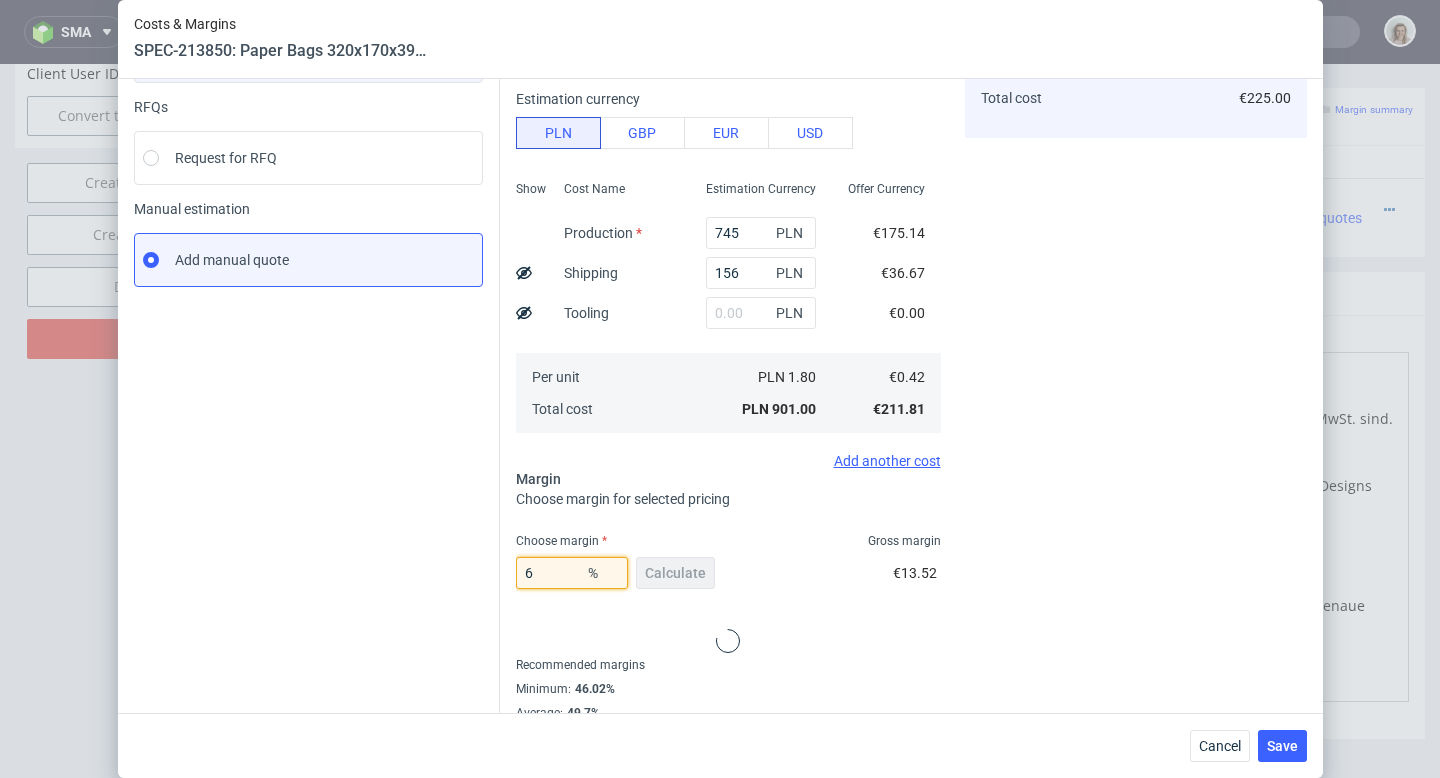 type on "60" 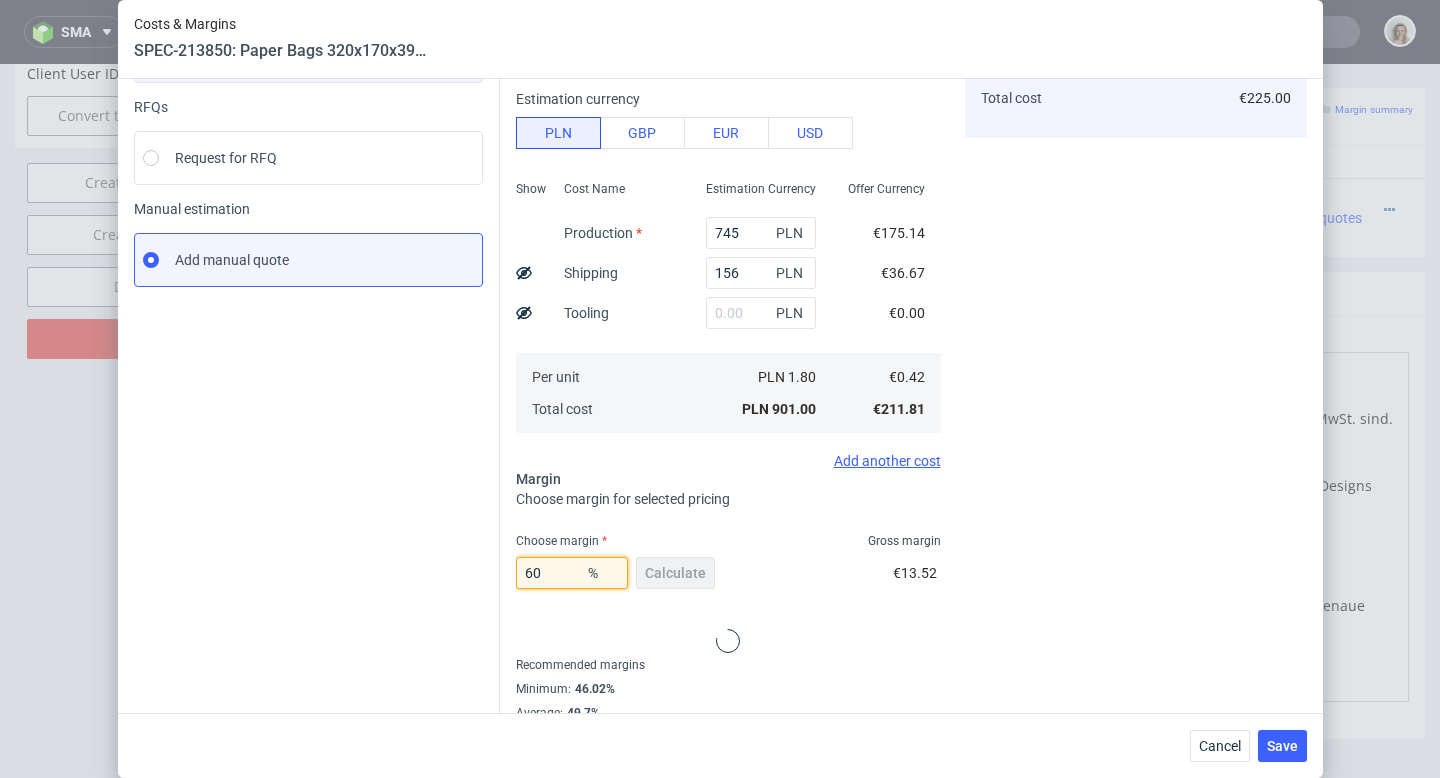 type on "1.06" 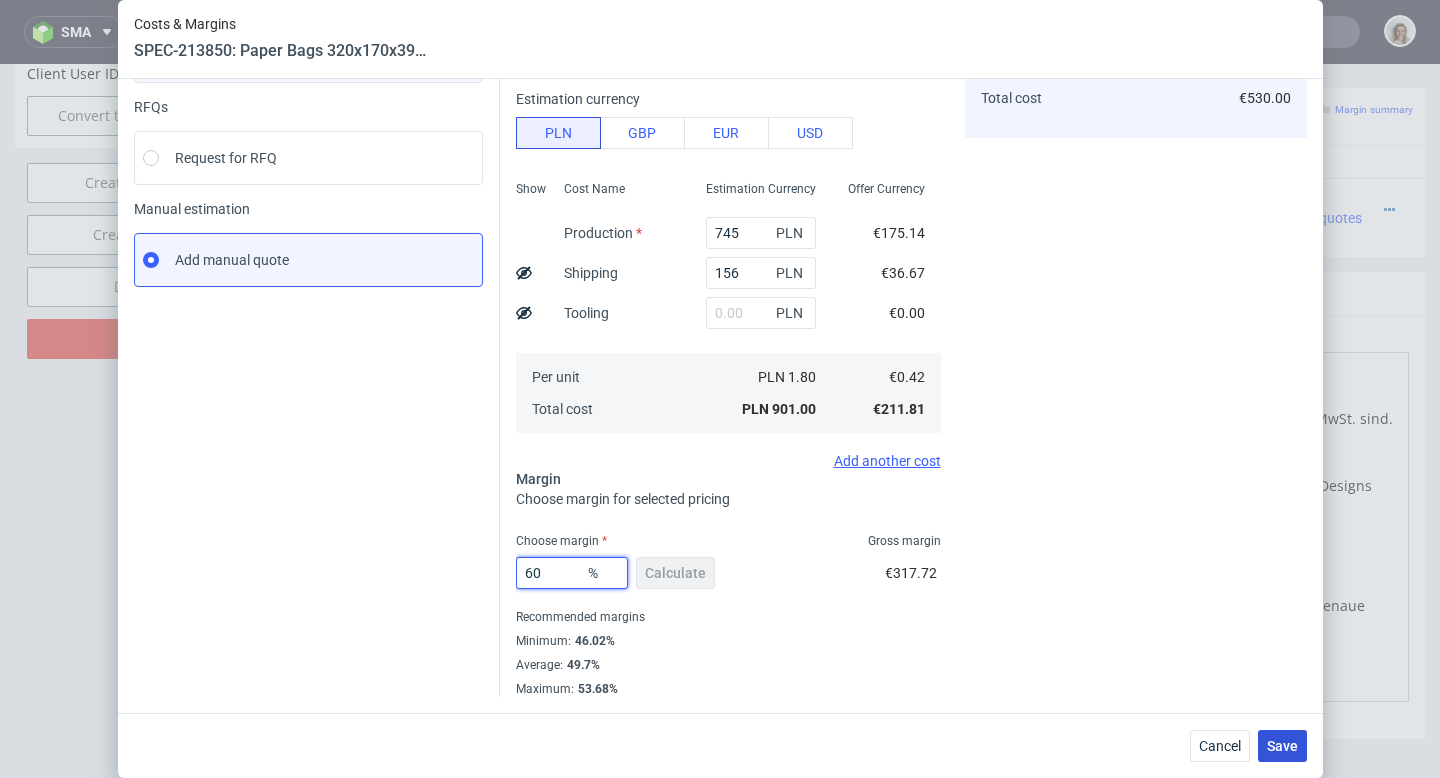 type on "60" 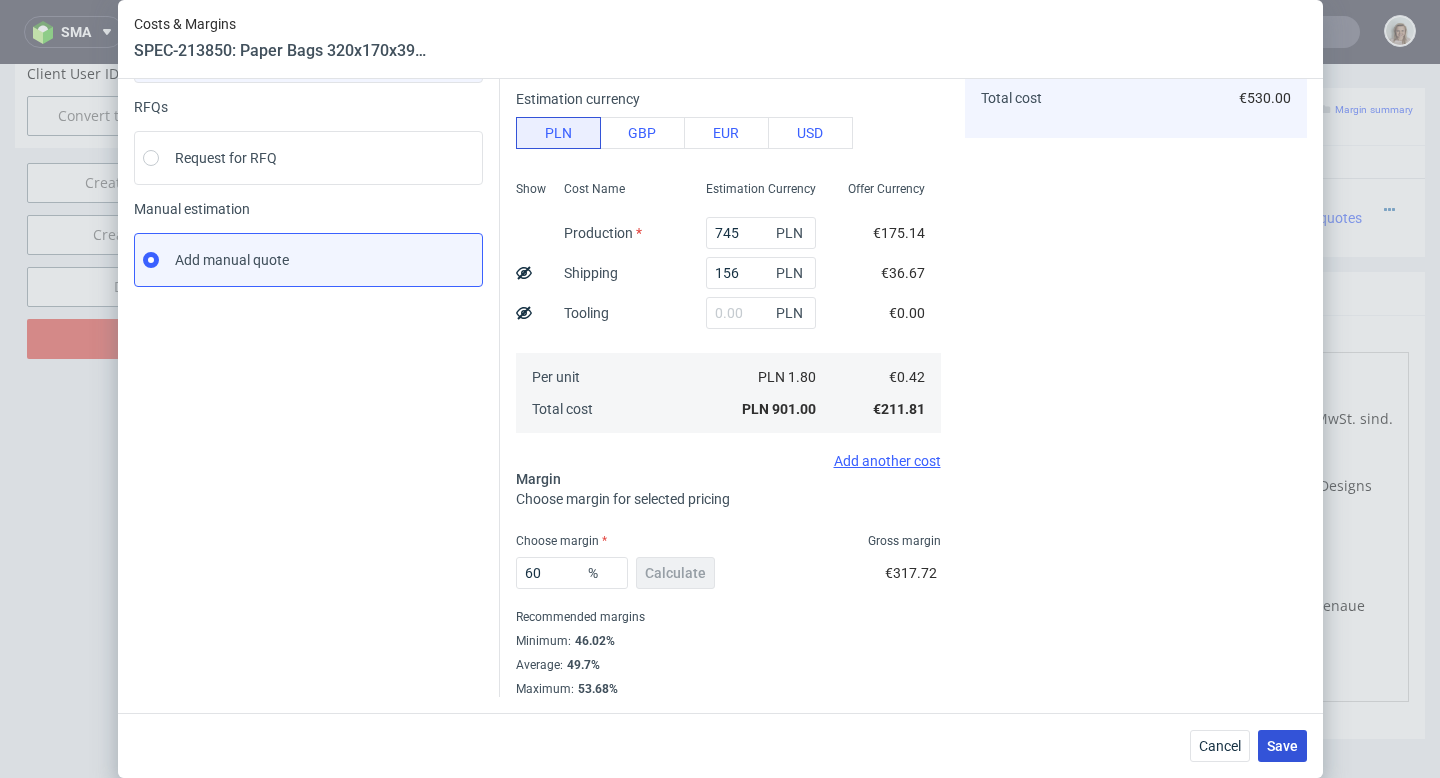 click on "Save" at bounding box center (1282, 746) 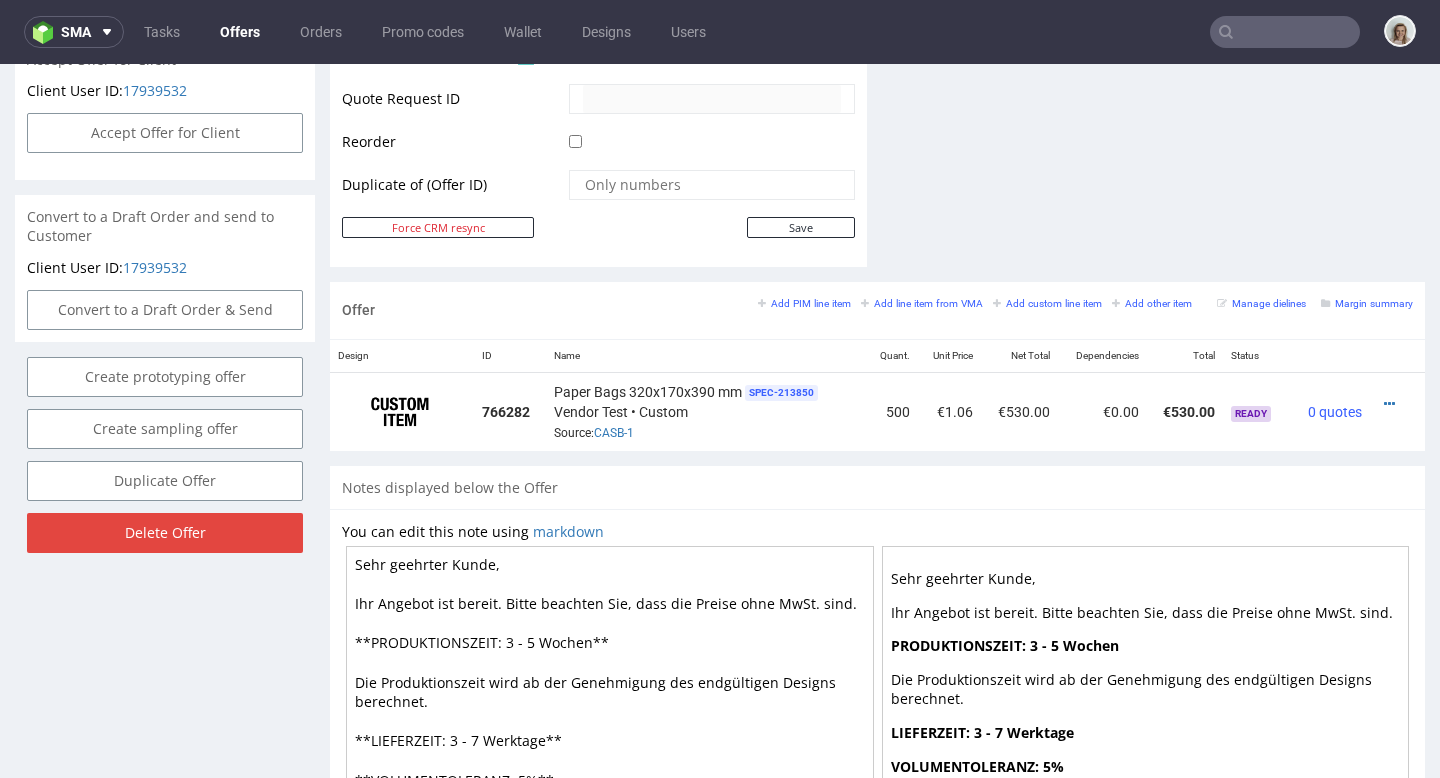 scroll, scrollTop: 968, scrollLeft: 0, axis: vertical 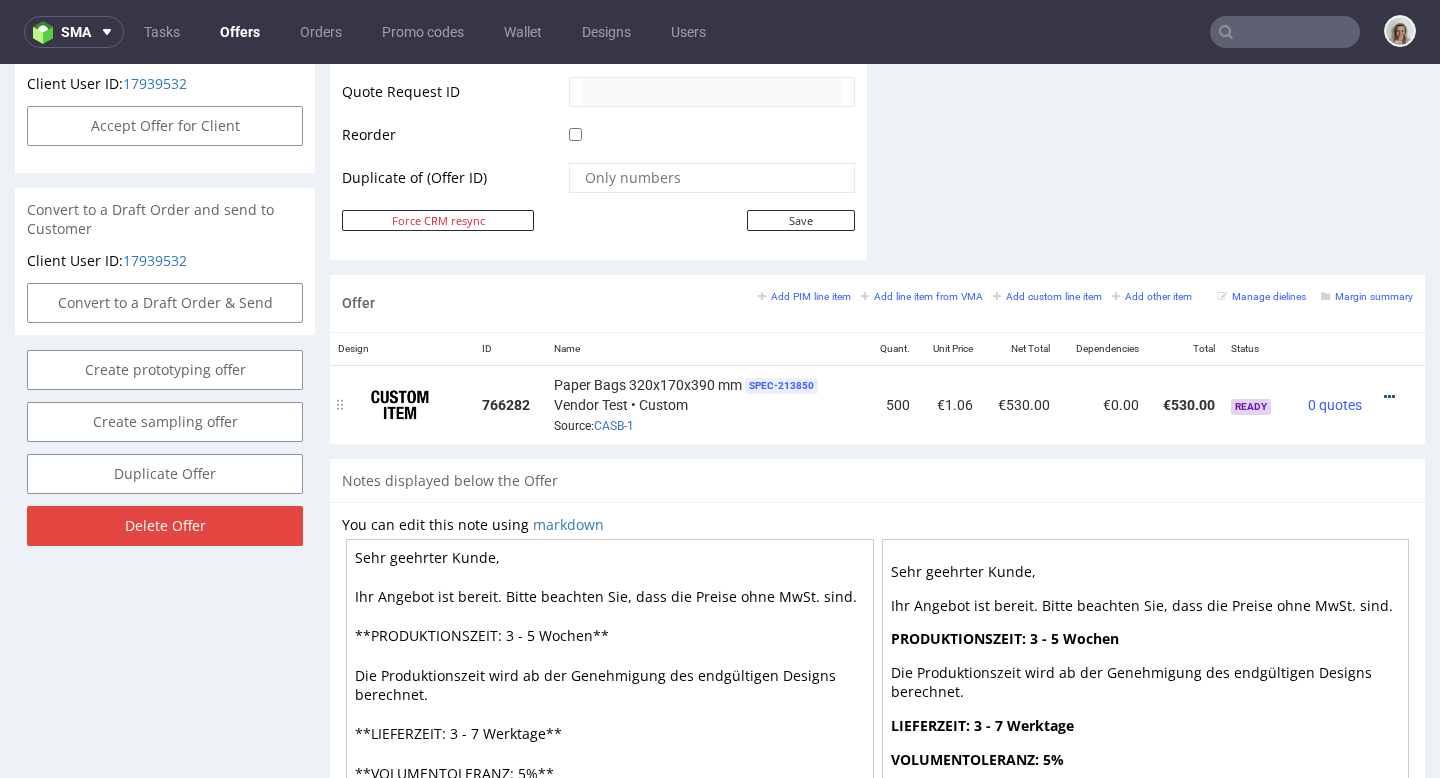 click at bounding box center [1389, 397] 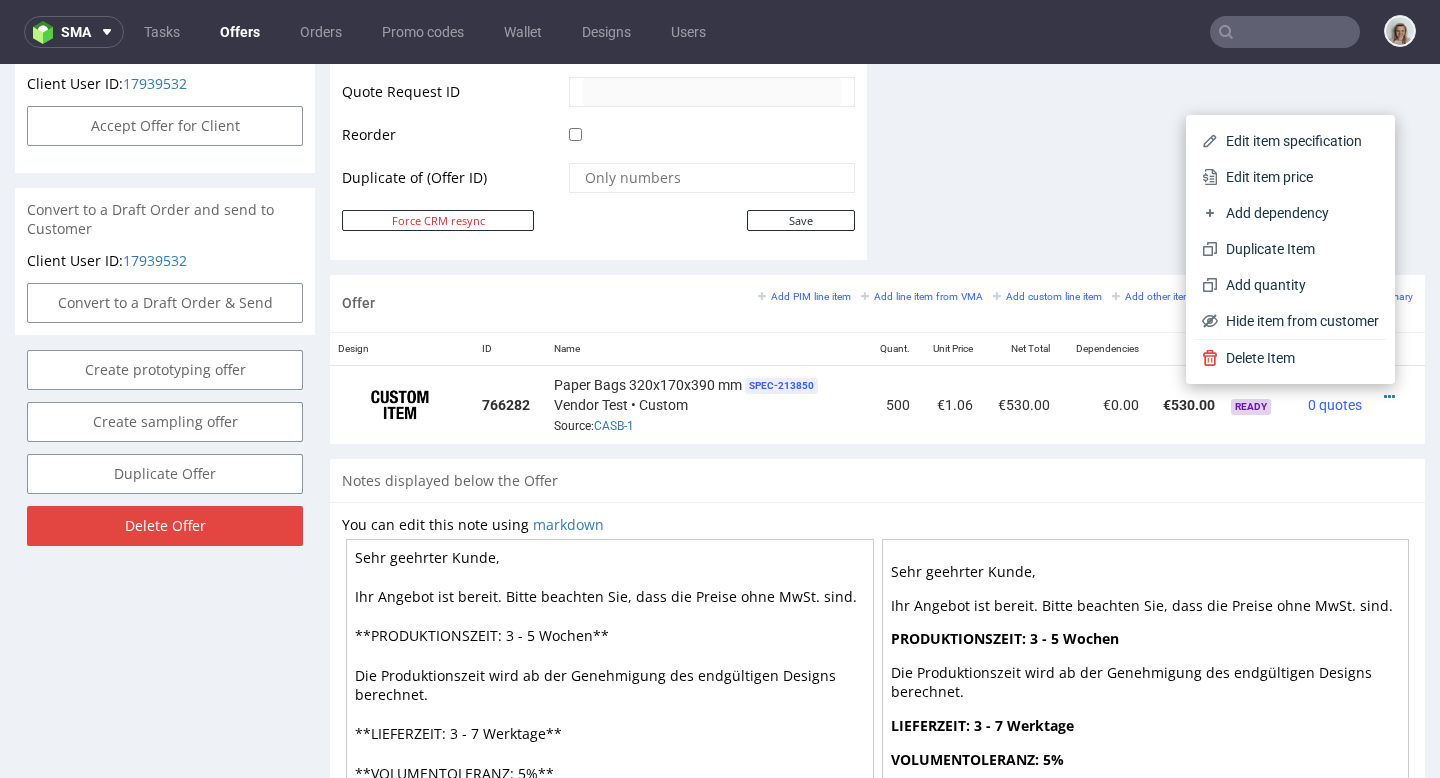 click on "Edit item price" at bounding box center [1298, 177] 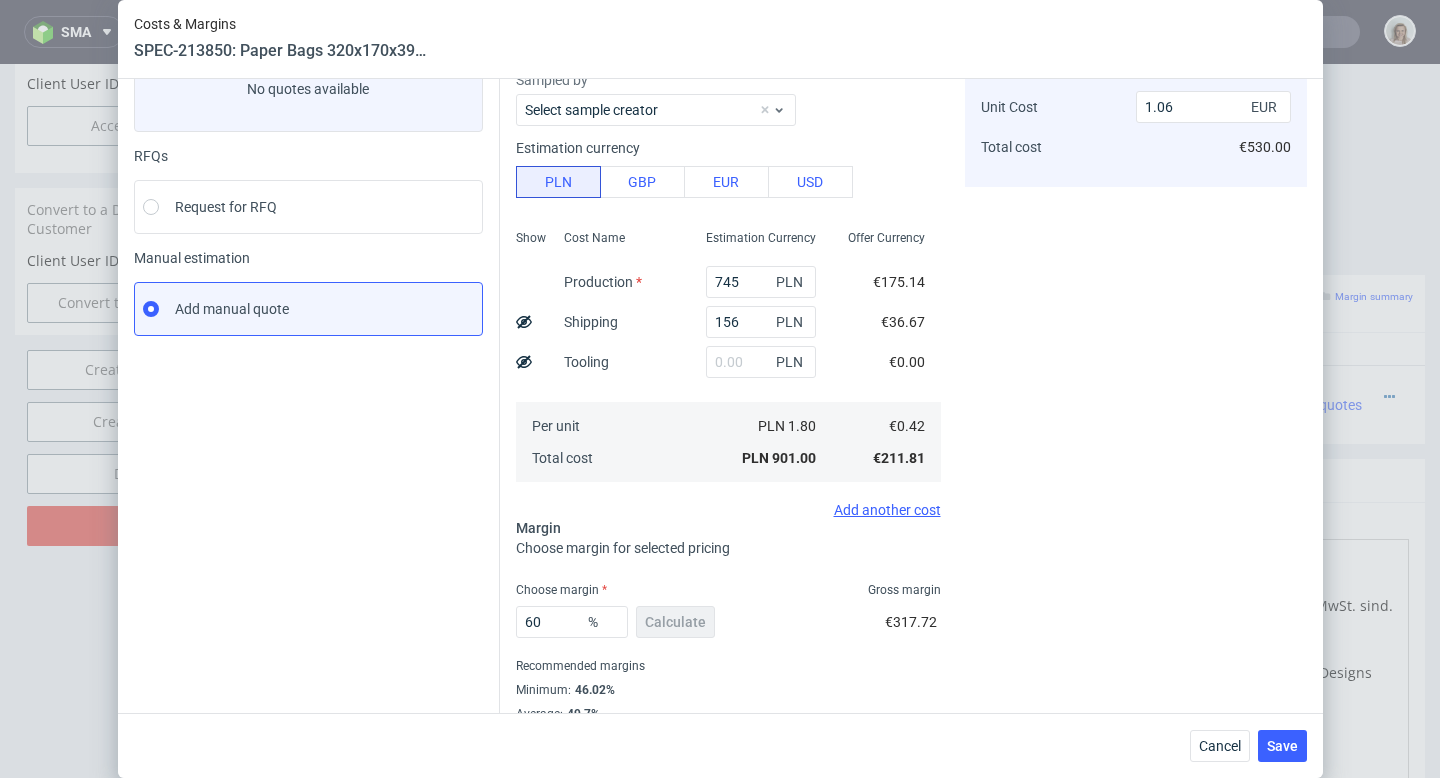 scroll, scrollTop: 194, scrollLeft: 0, axis: vertical 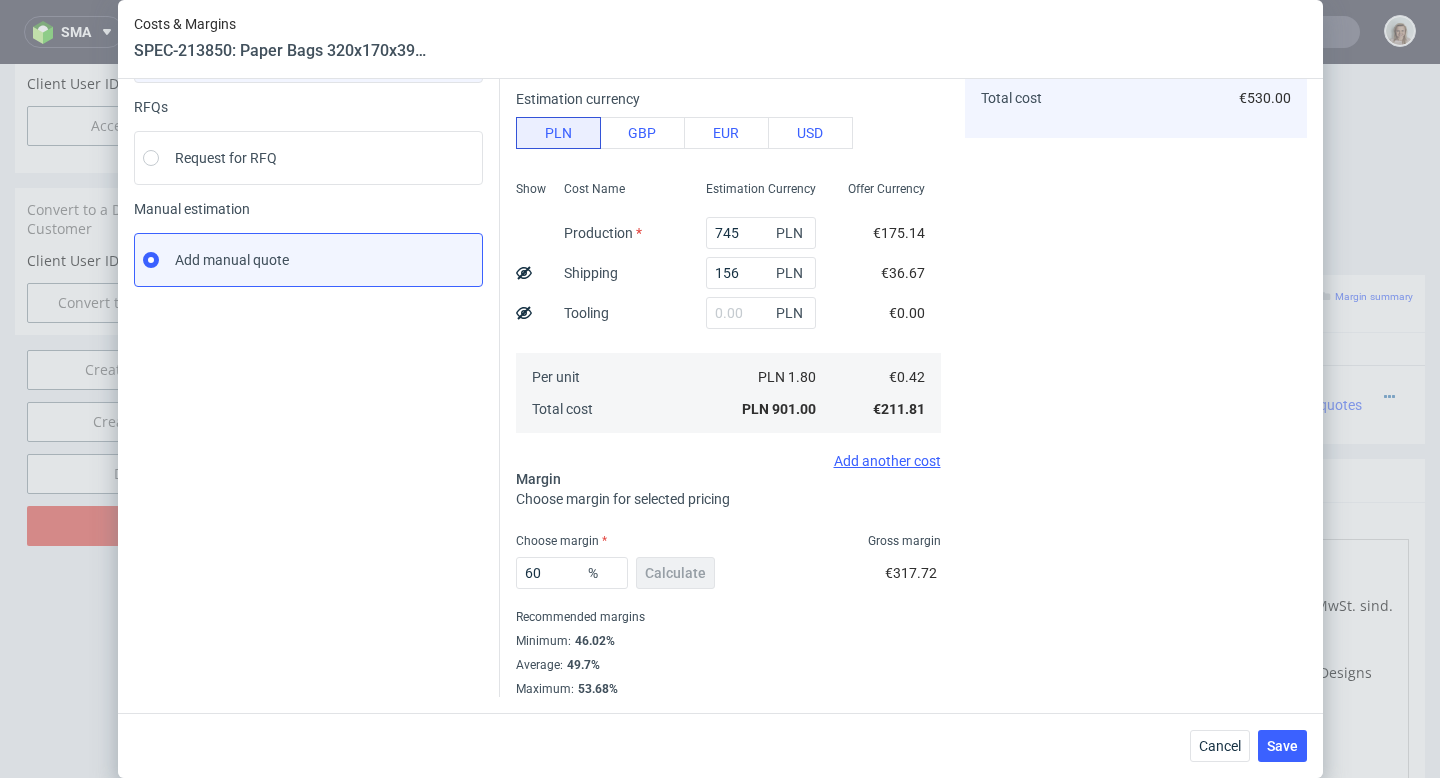 drag, startPoint x: 1276, startPoint y: 752, endPoint x: 947, endPoint y: 414, distance: 471.68317 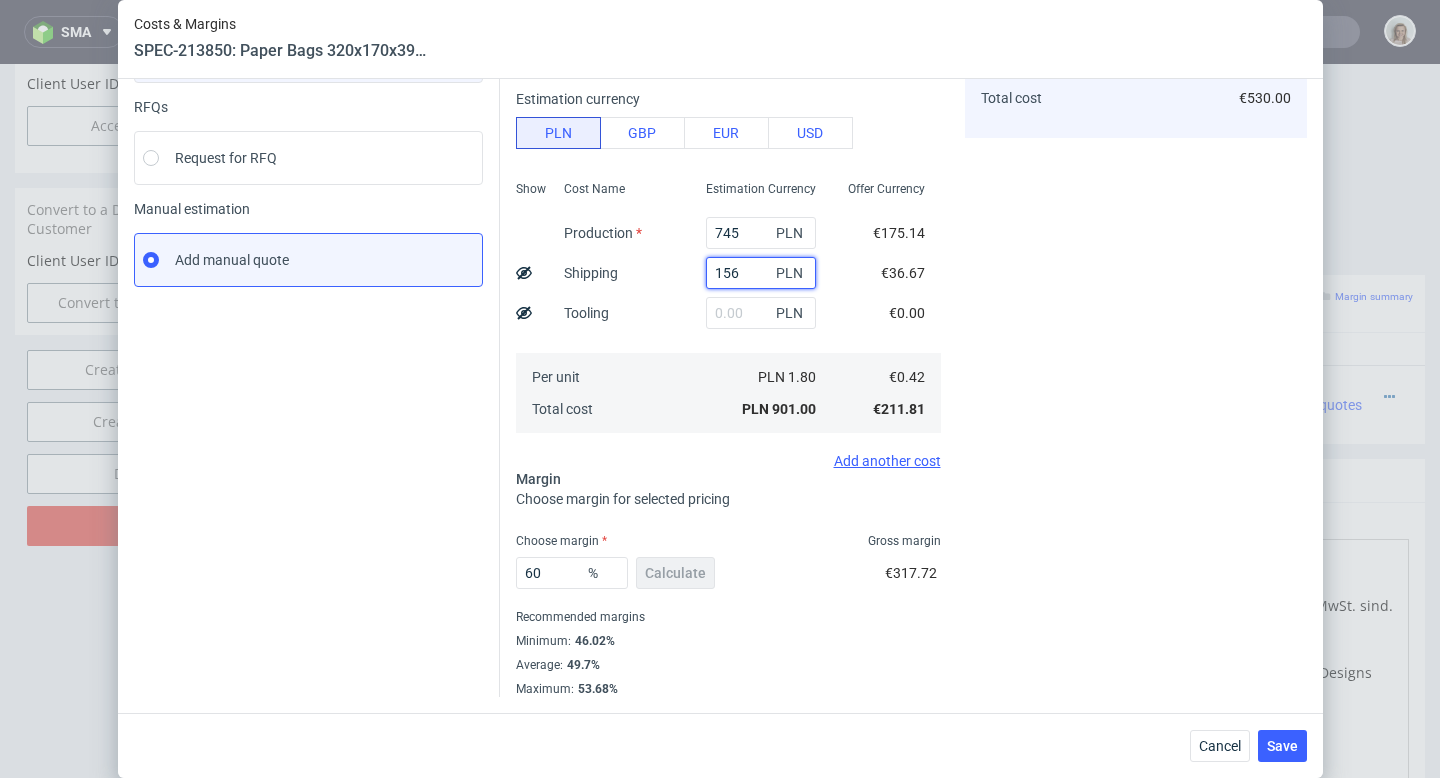 click on "156" at bounding box center [761, 273] 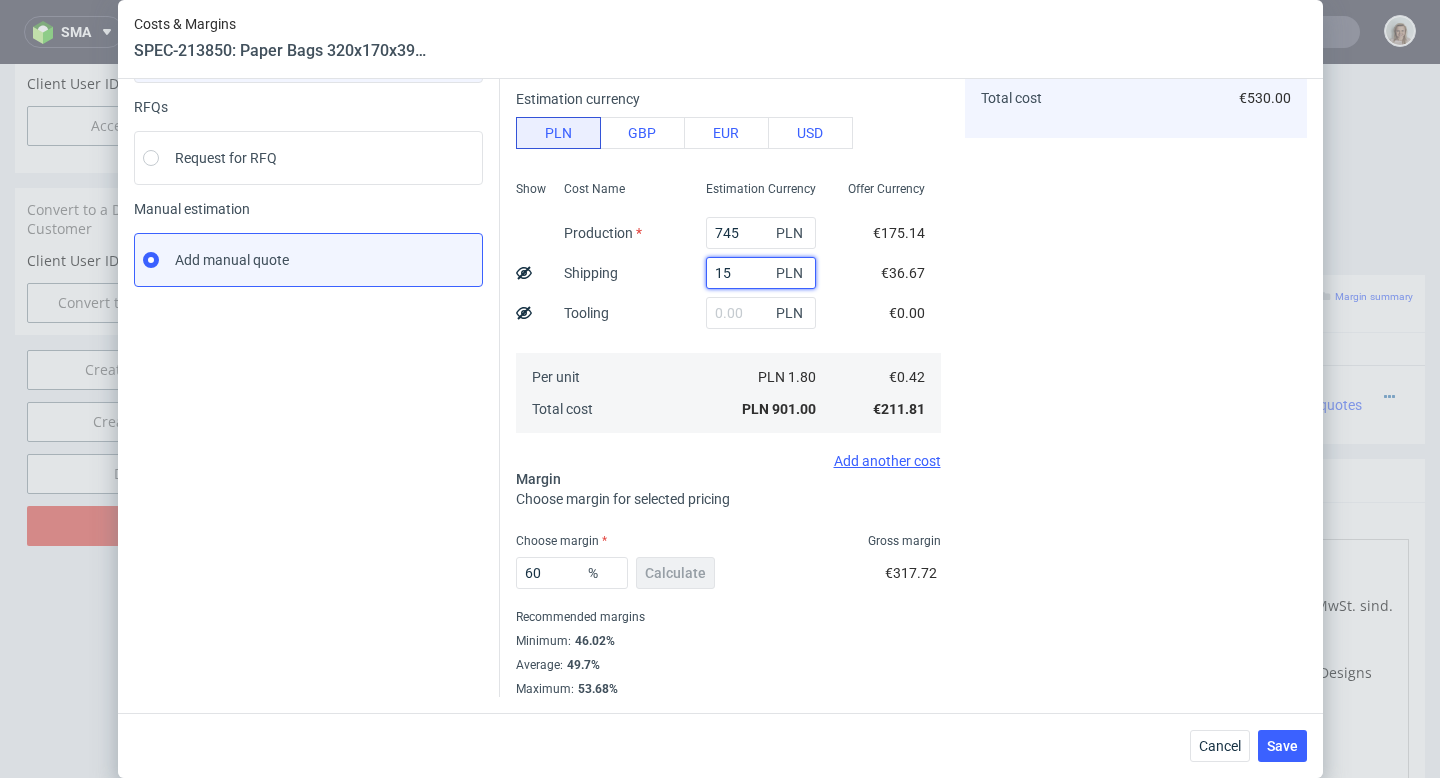 type on "1" 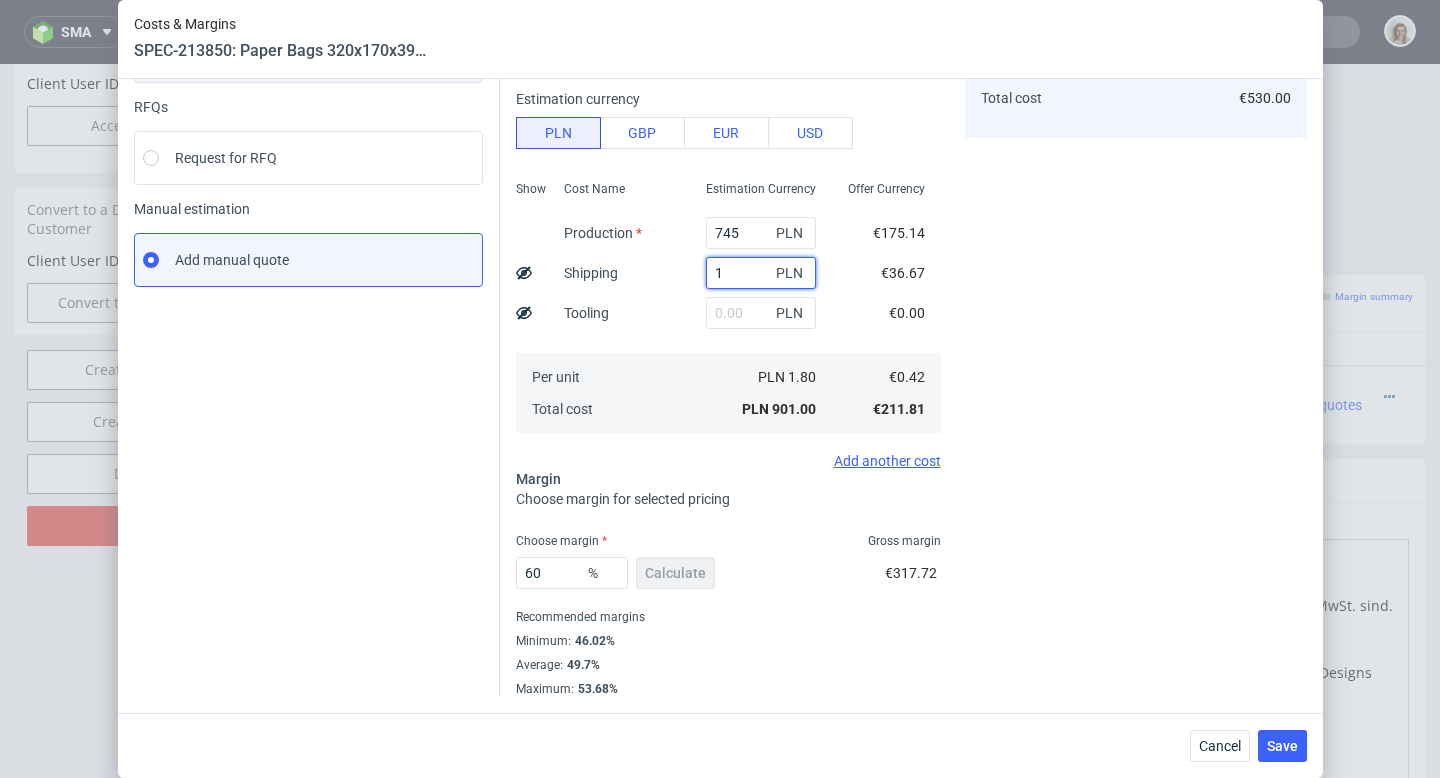 type on "0.88" 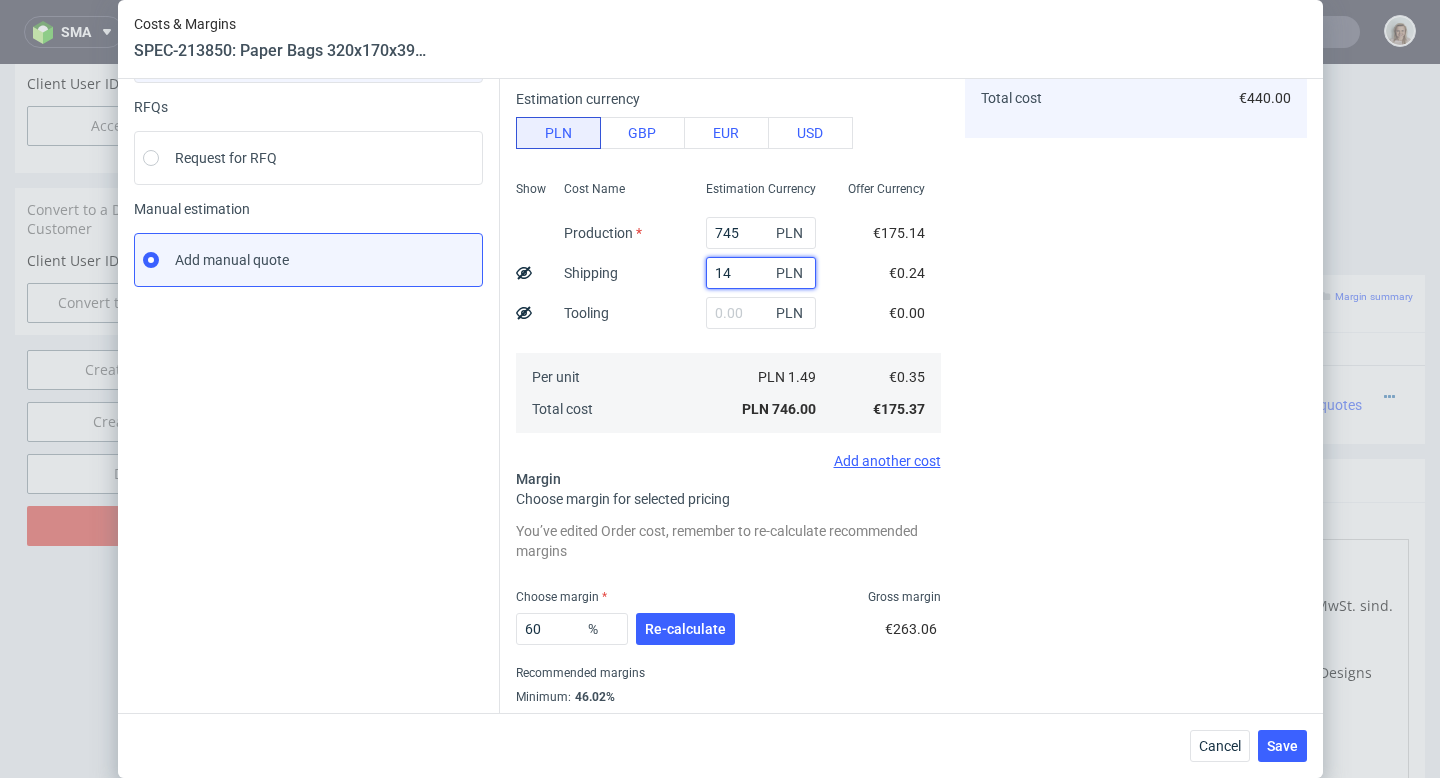 type on "141" 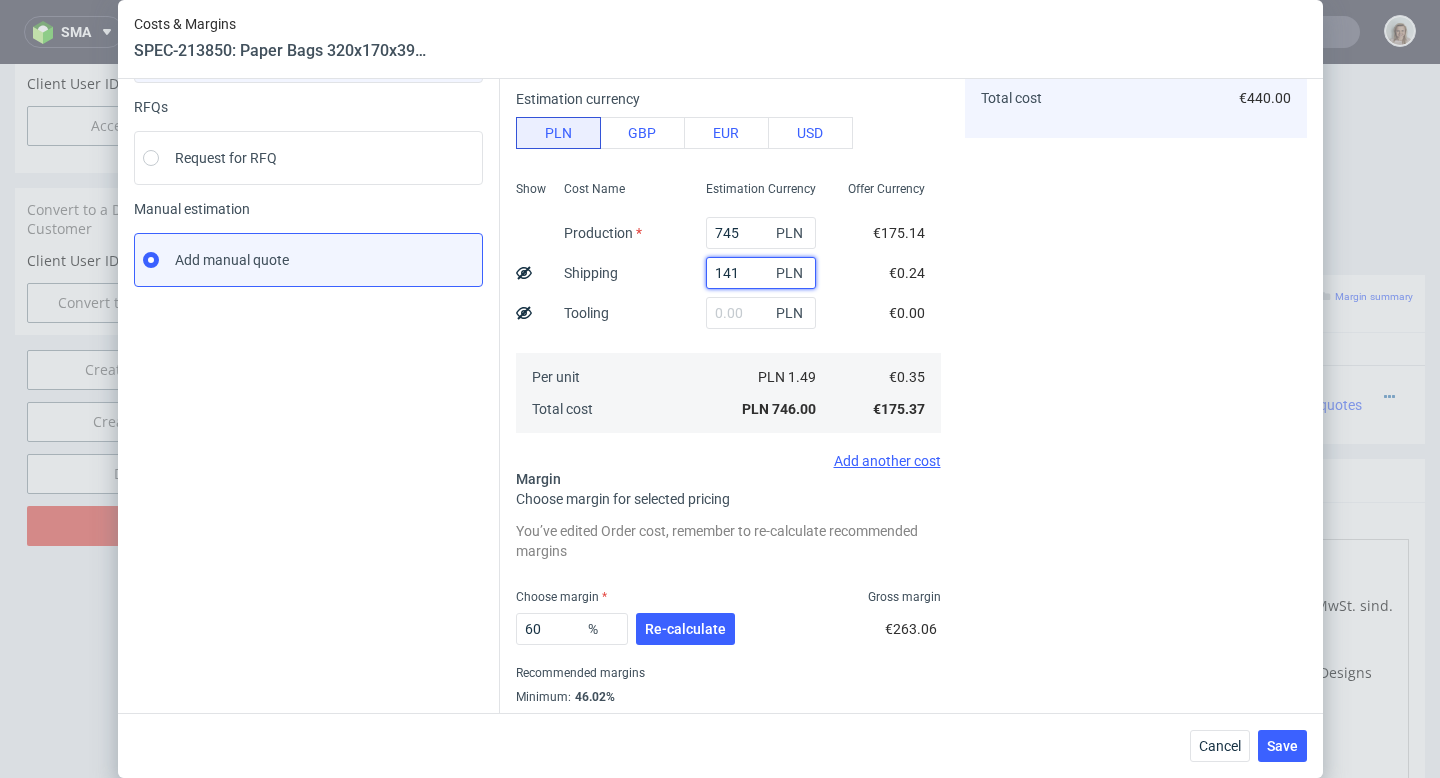 type on "1.05" 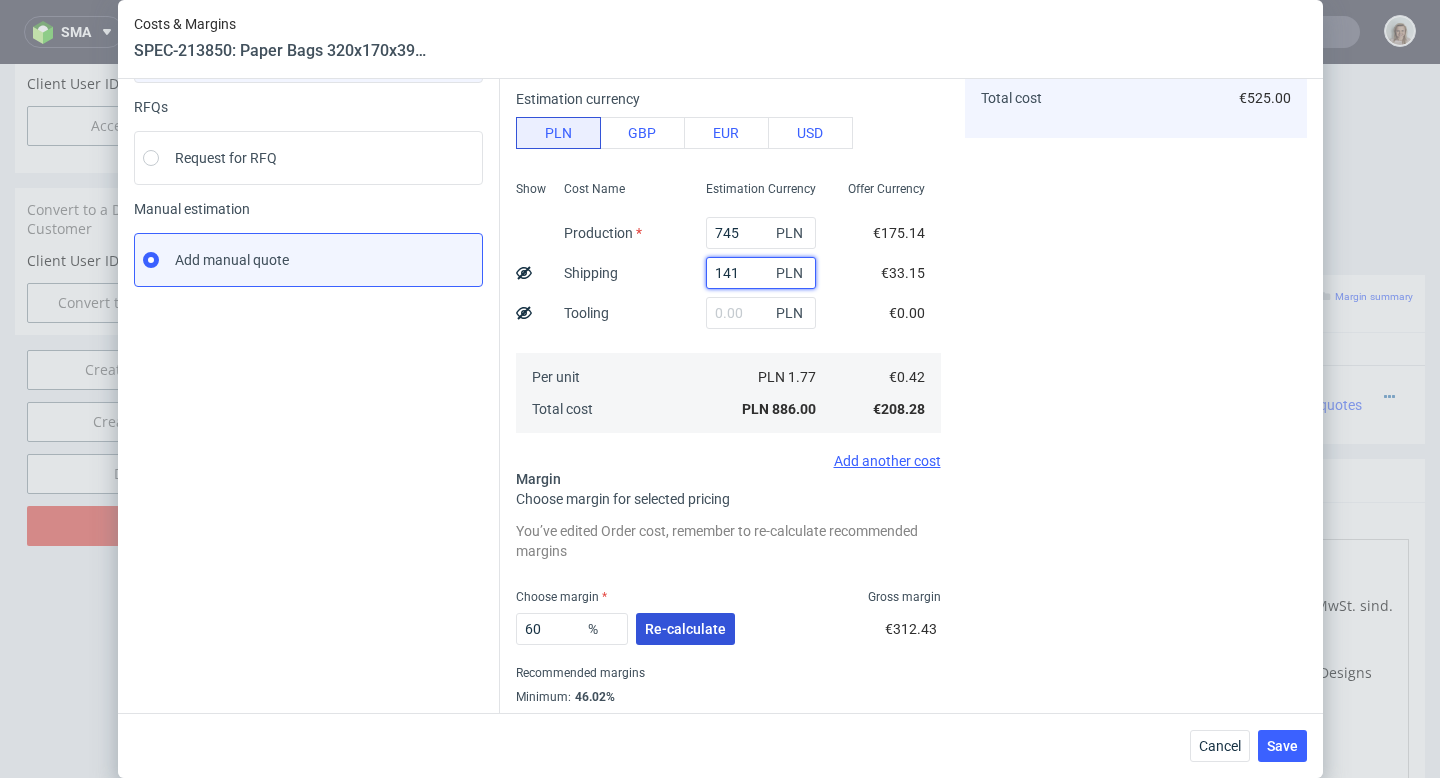 type on "141" 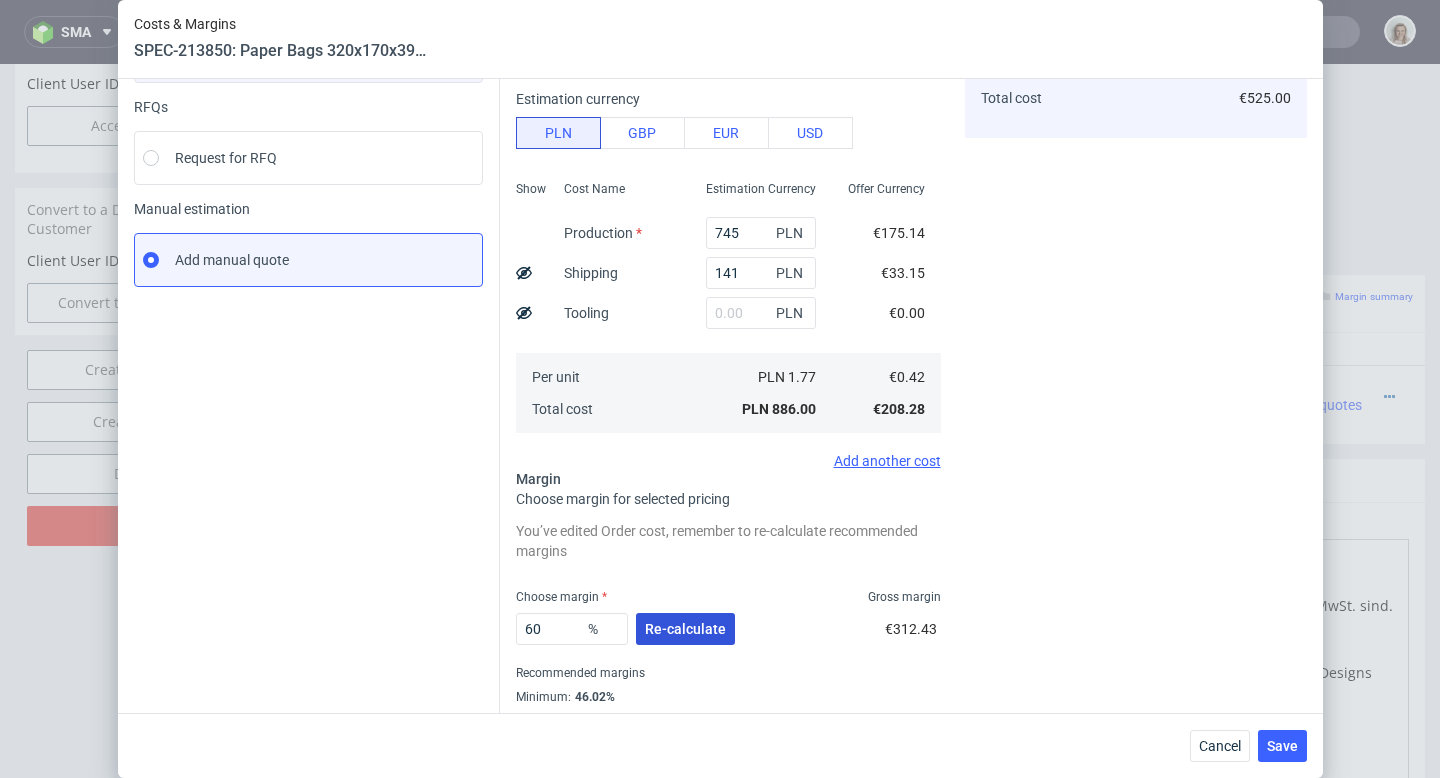 click on "Re-calculate" at bounding box center (685, 629) 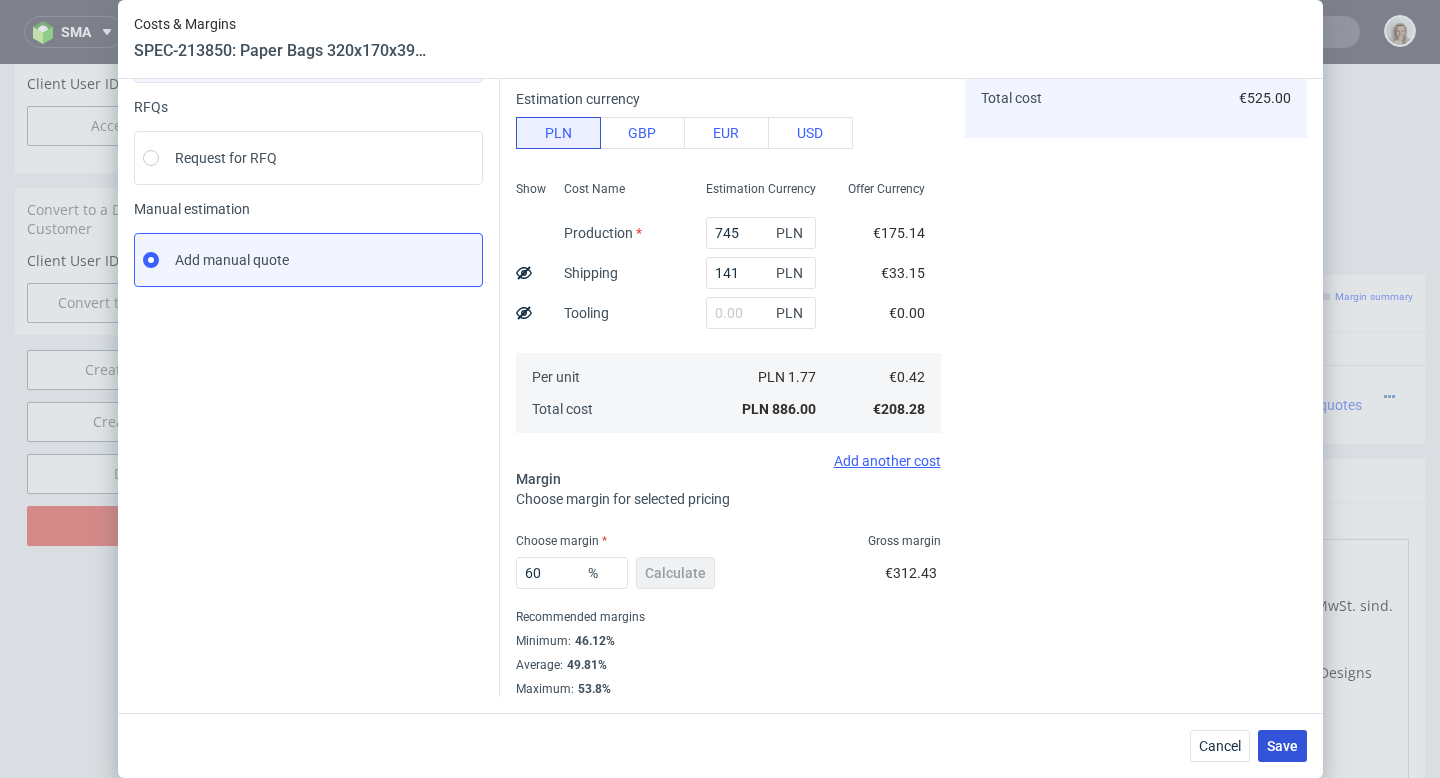 click on "Save" at bounding box center (1282, 746) 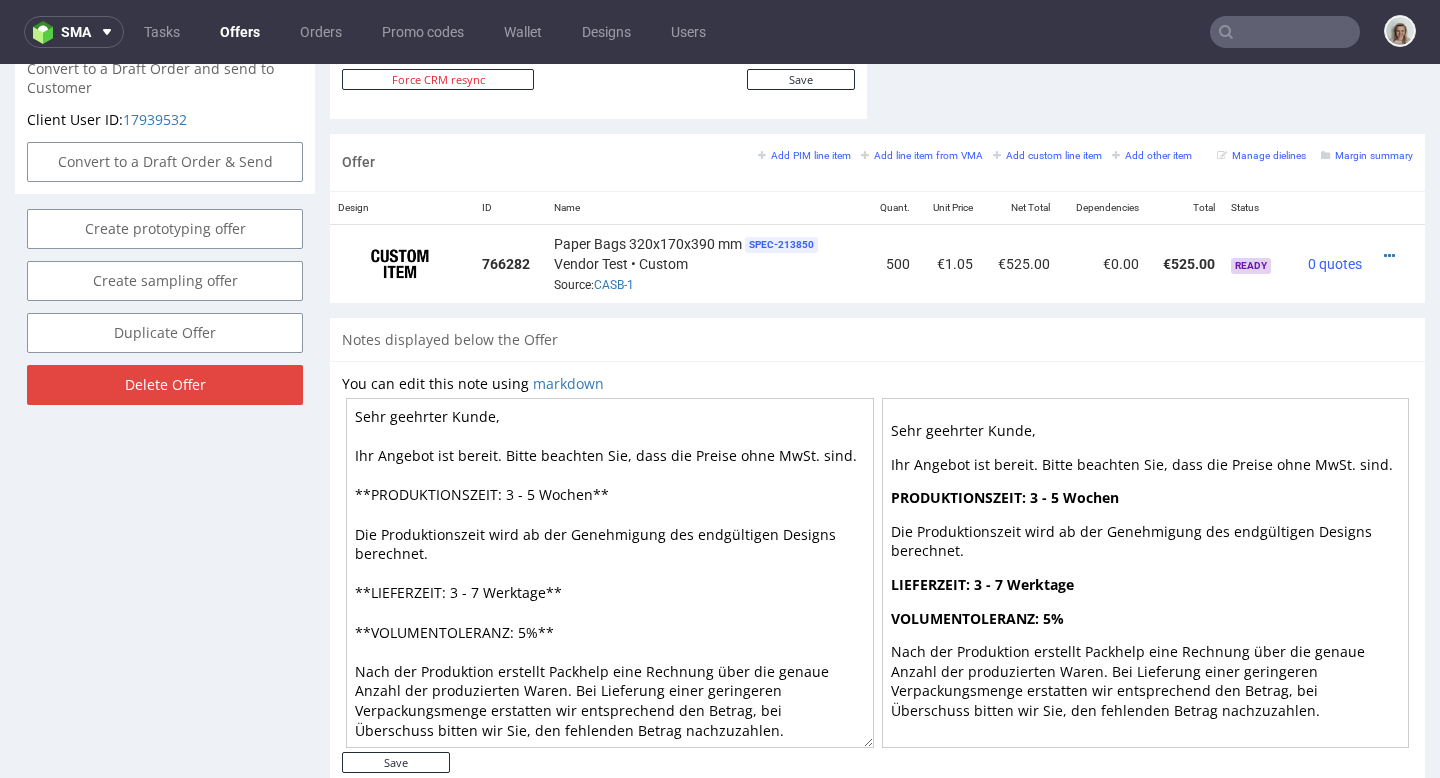scroll, scrollTop: 1155, scrollLeft: 0, axis: vertical 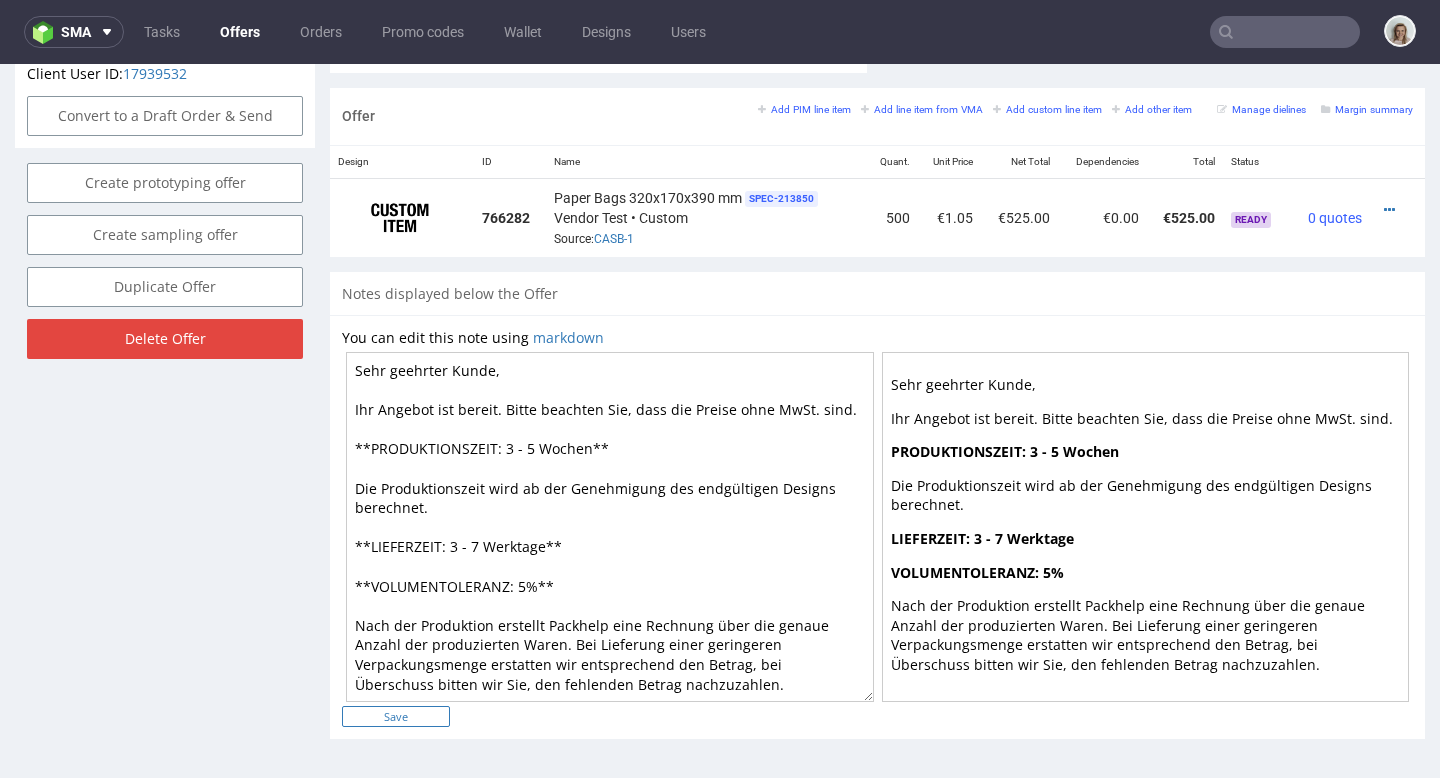 click on "Save" at bounding box center [396, 716] 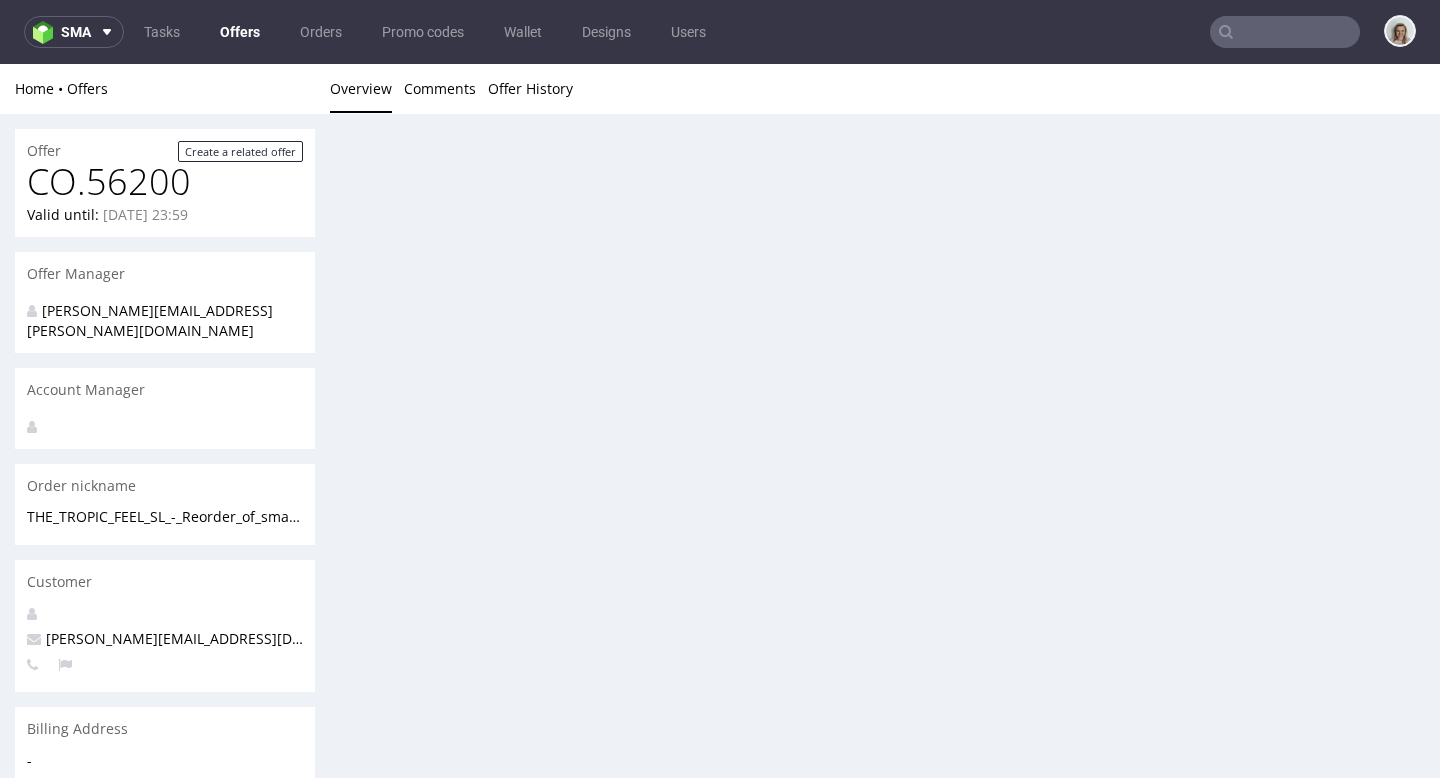 scroll, scrollTop: 0, scrollLeft: 0, axis: both 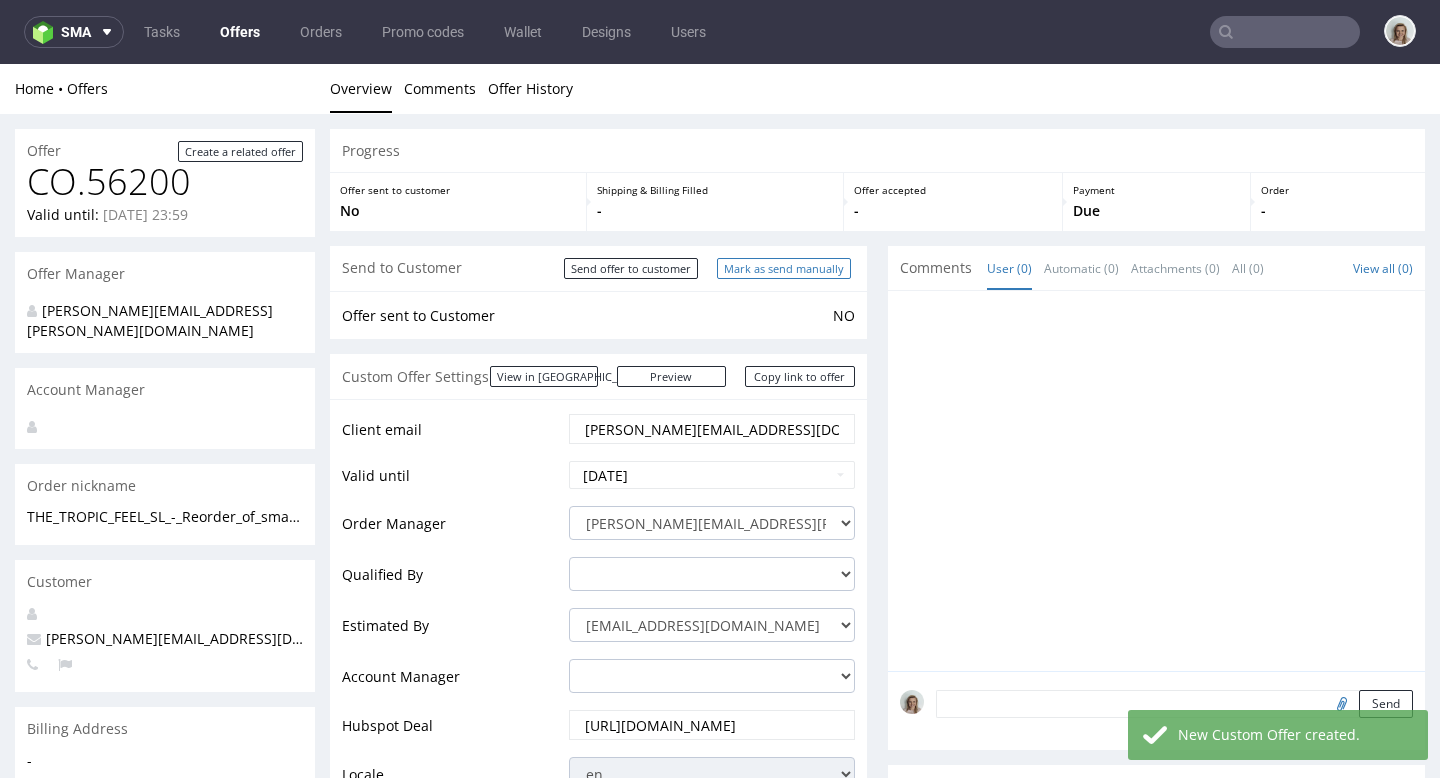 click on "Mark as send manually" at bounding box center [784, 268] 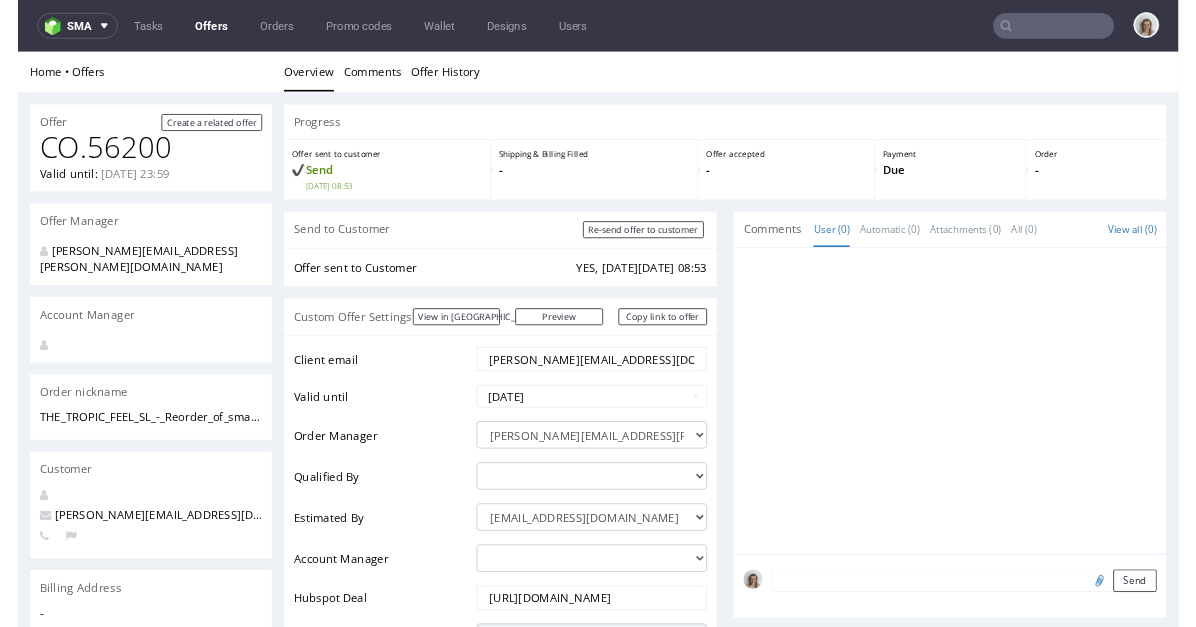 scroll, scrollTop: 0, scrollLeft: 0, axis: both 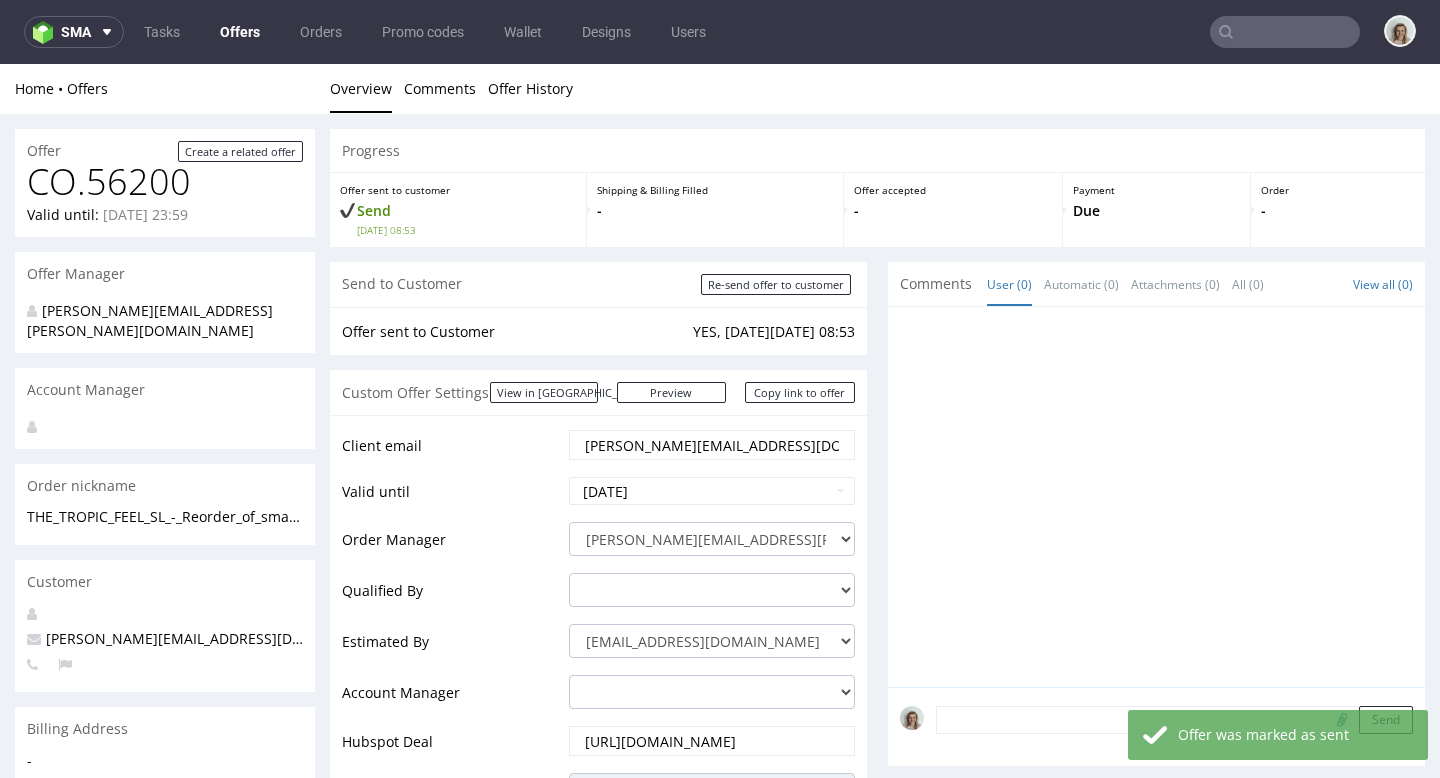 click on "Custom Offer Settings View in Hubspot Preview https://packhelp.de/packhelp-plus/quotes/6kVMtArByTXrEiG6sS2UhQ Copy link to offer" at bounding box center (598, 392) 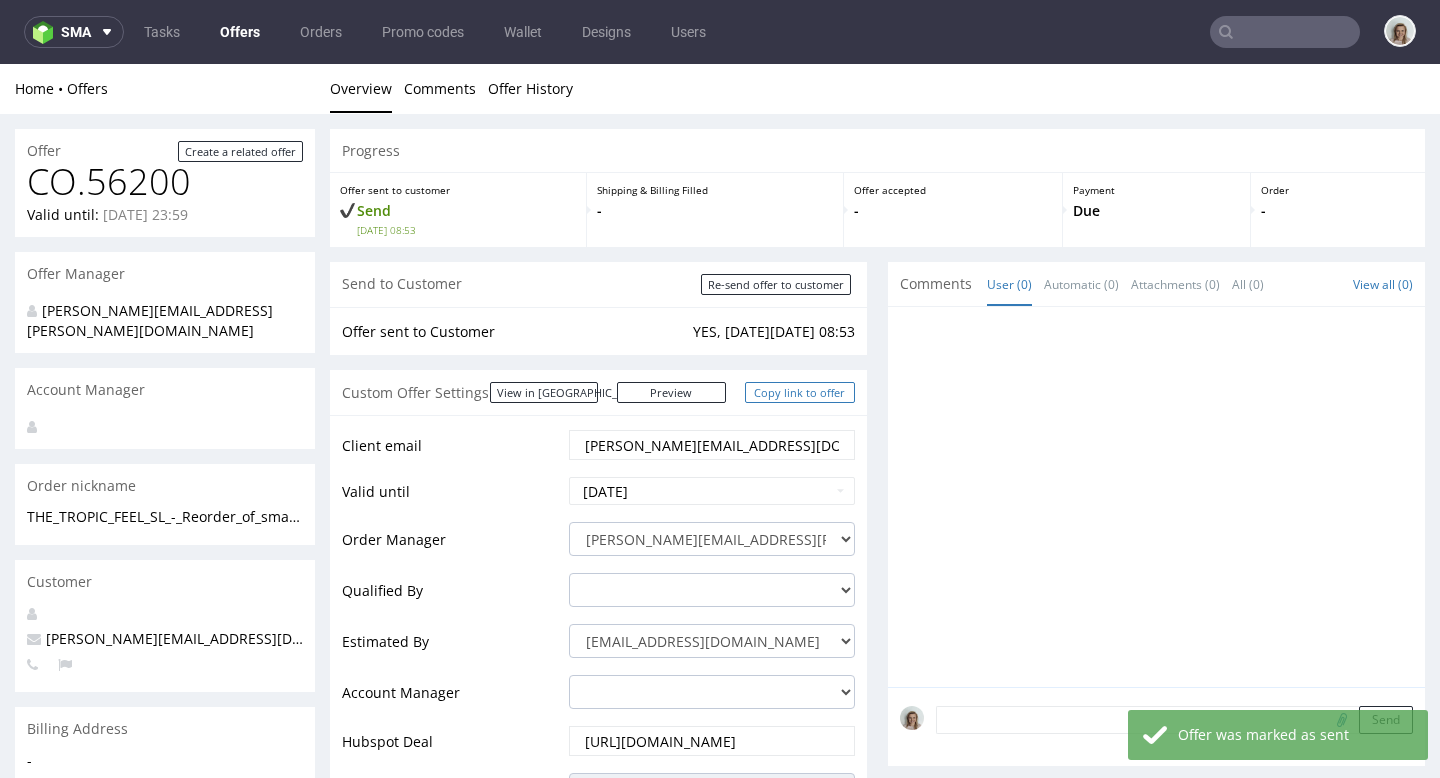 click on "Copy link to offer" at bounding box center [800, 392] 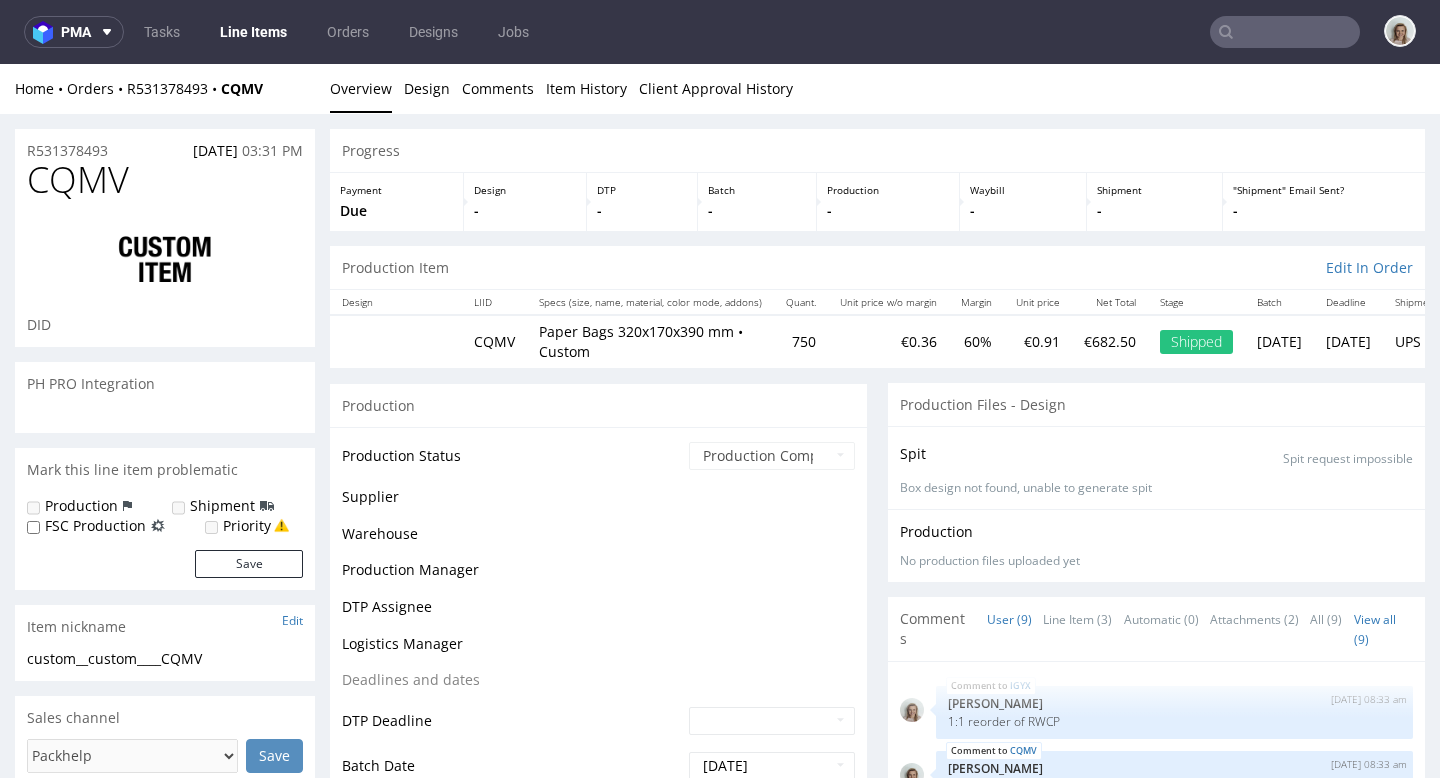 scroll, scrollTop: 942, scrollLeft: 0, axis: vertical 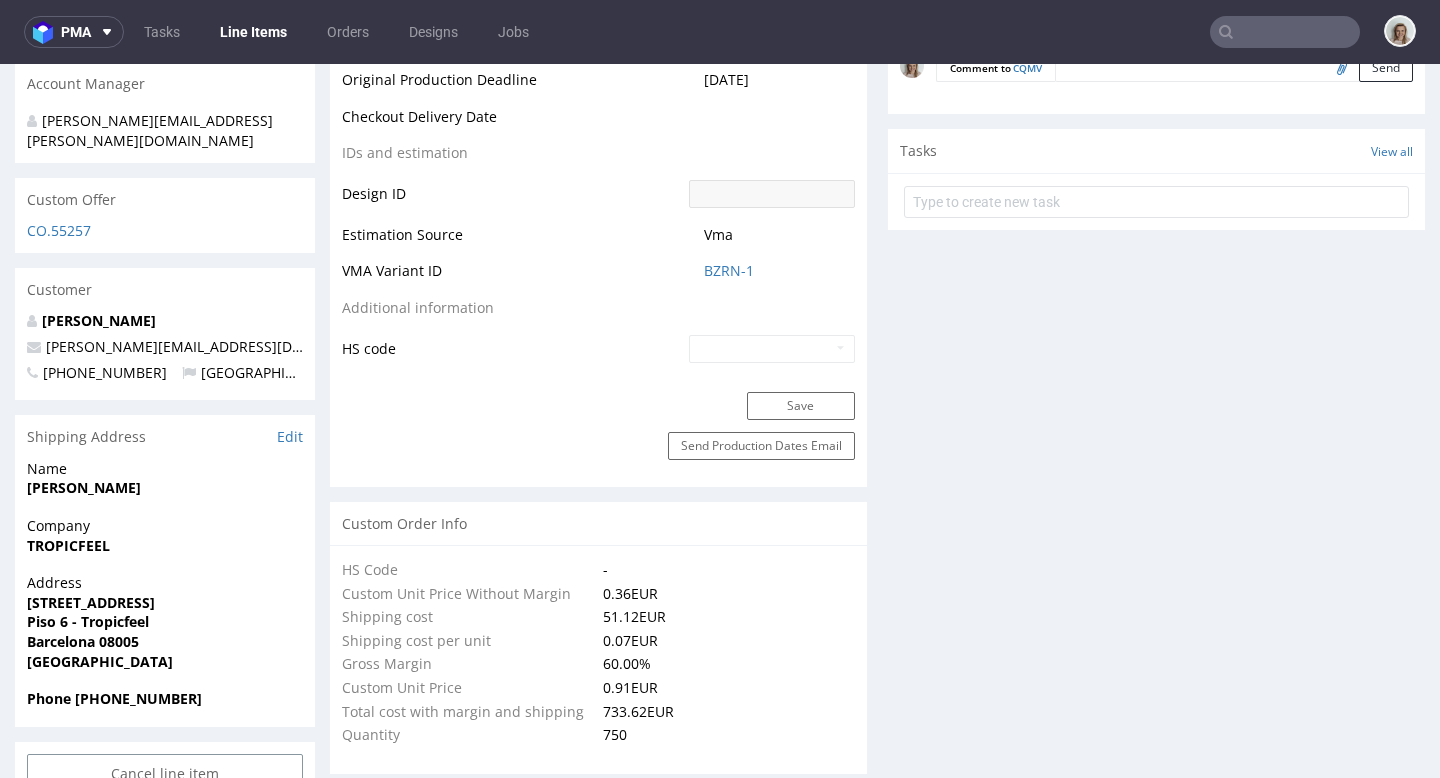 select on "in_progress" 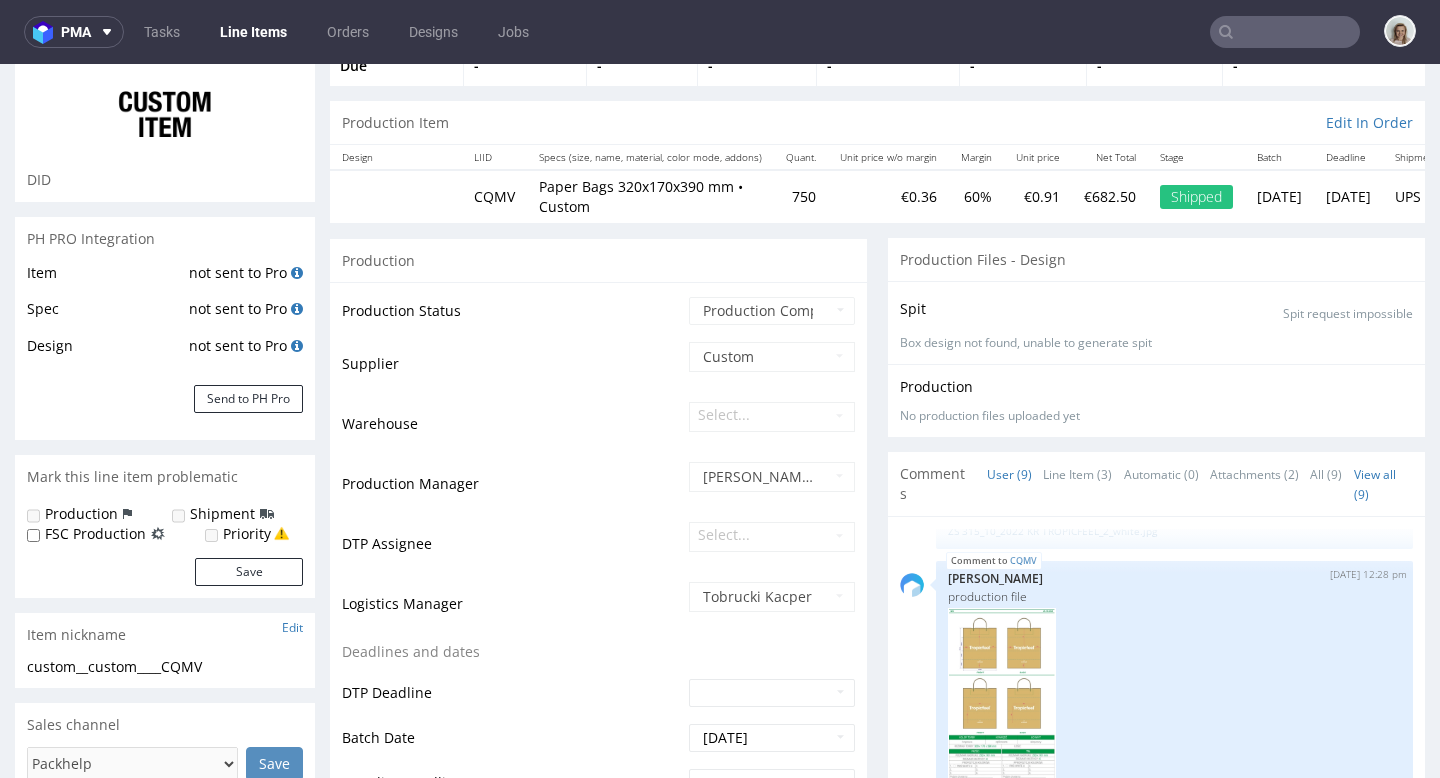 scroll, scrollTop: 0, scrollLeft: 0, axis: both 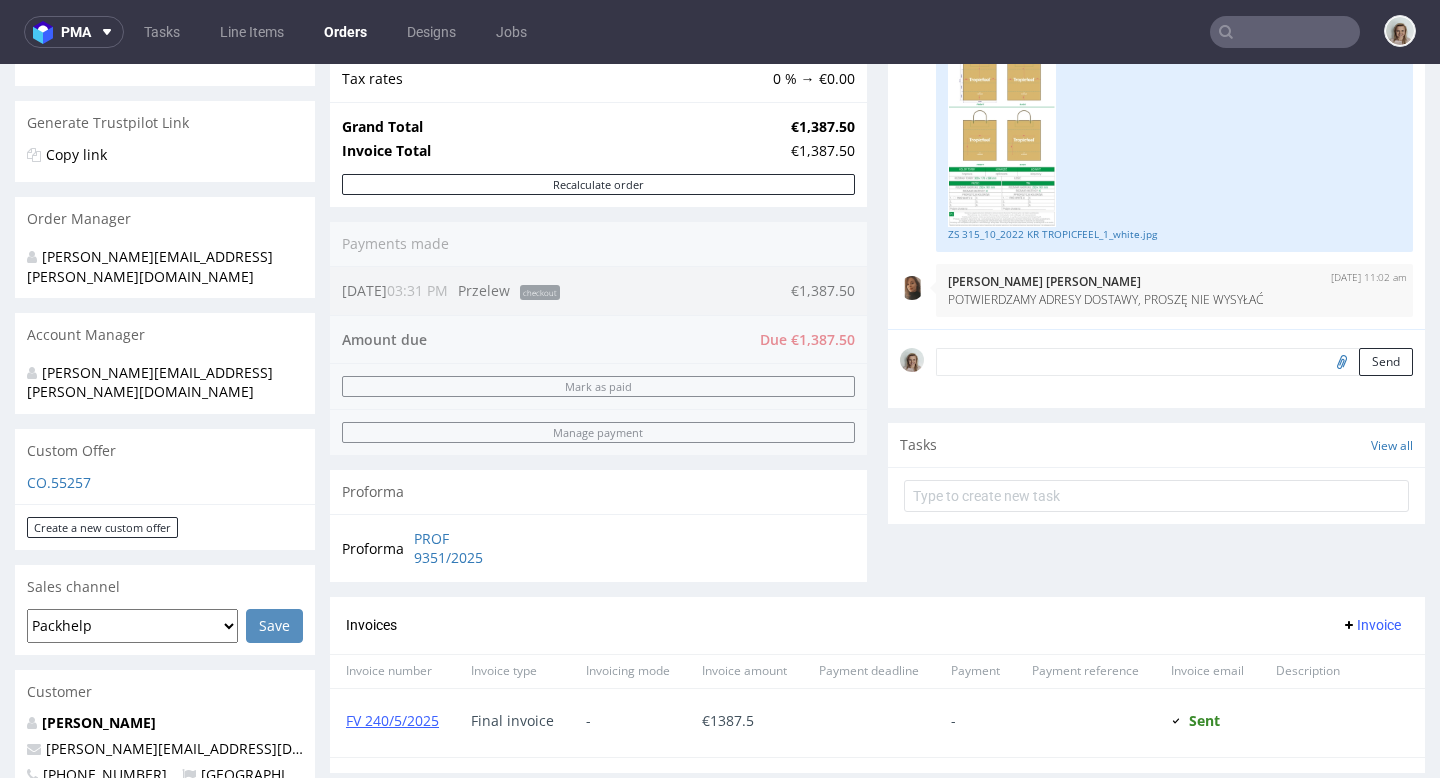 click on "CO.55257" at bounding box center (165, 483) 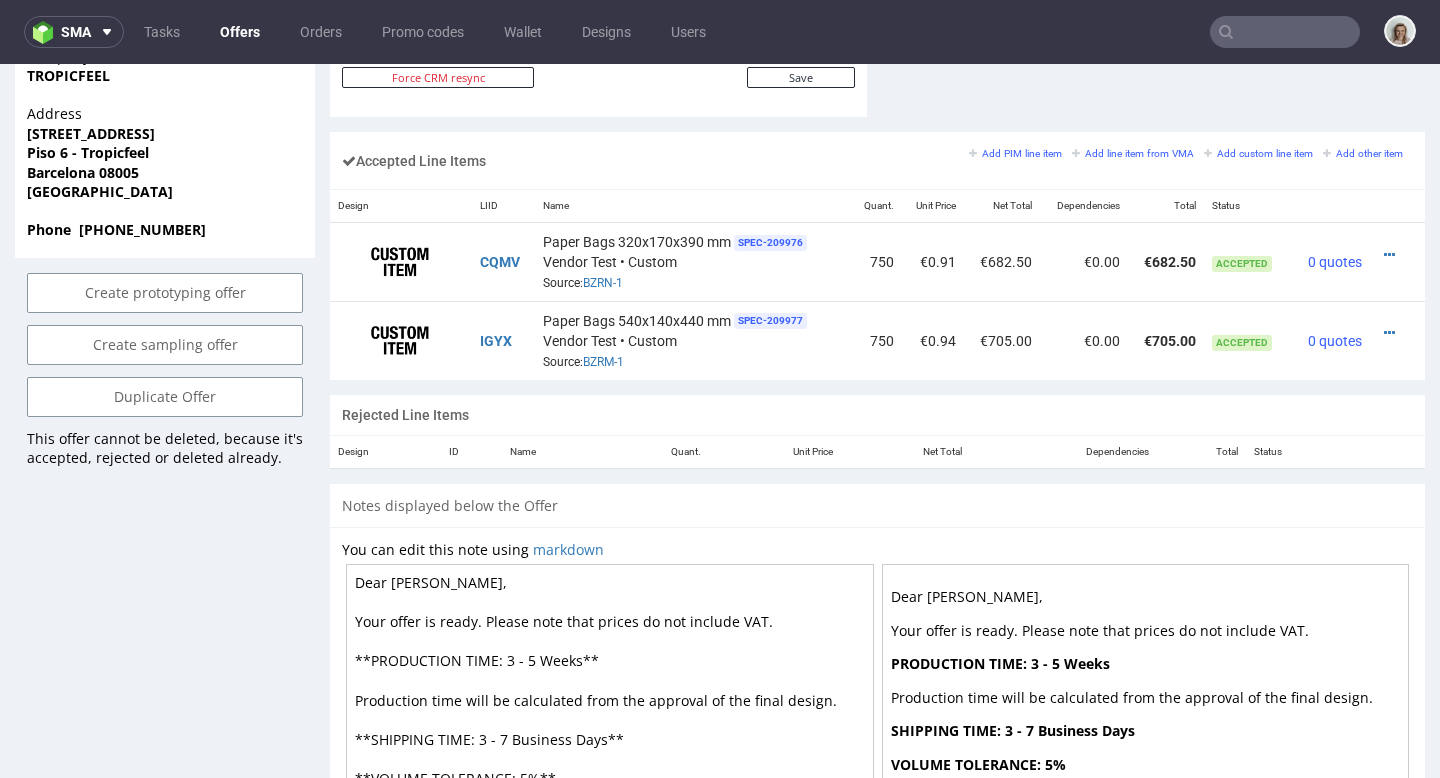 scroll, scrollTop: 1180, scrollLeft: 0, axis: vertical 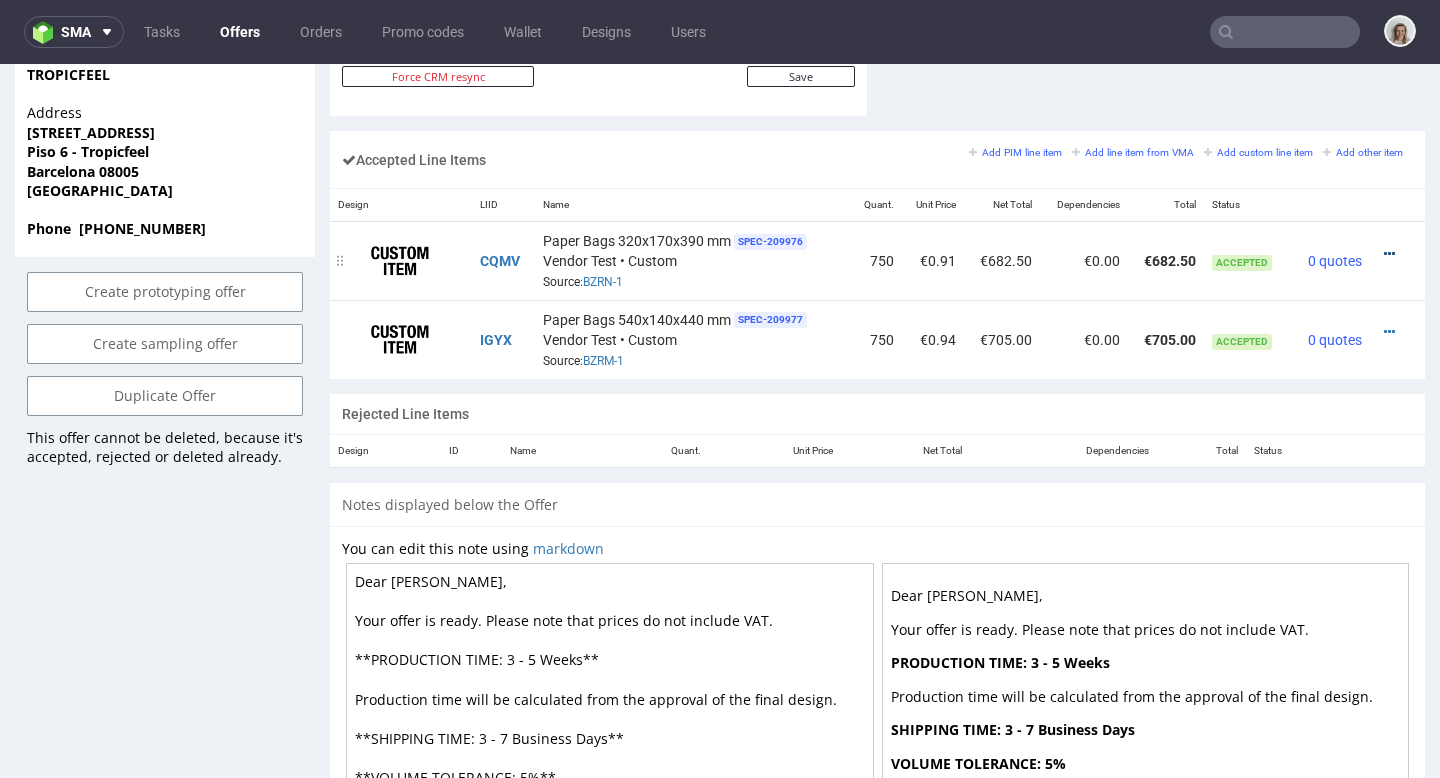 click at bounding box center [1389, 254] 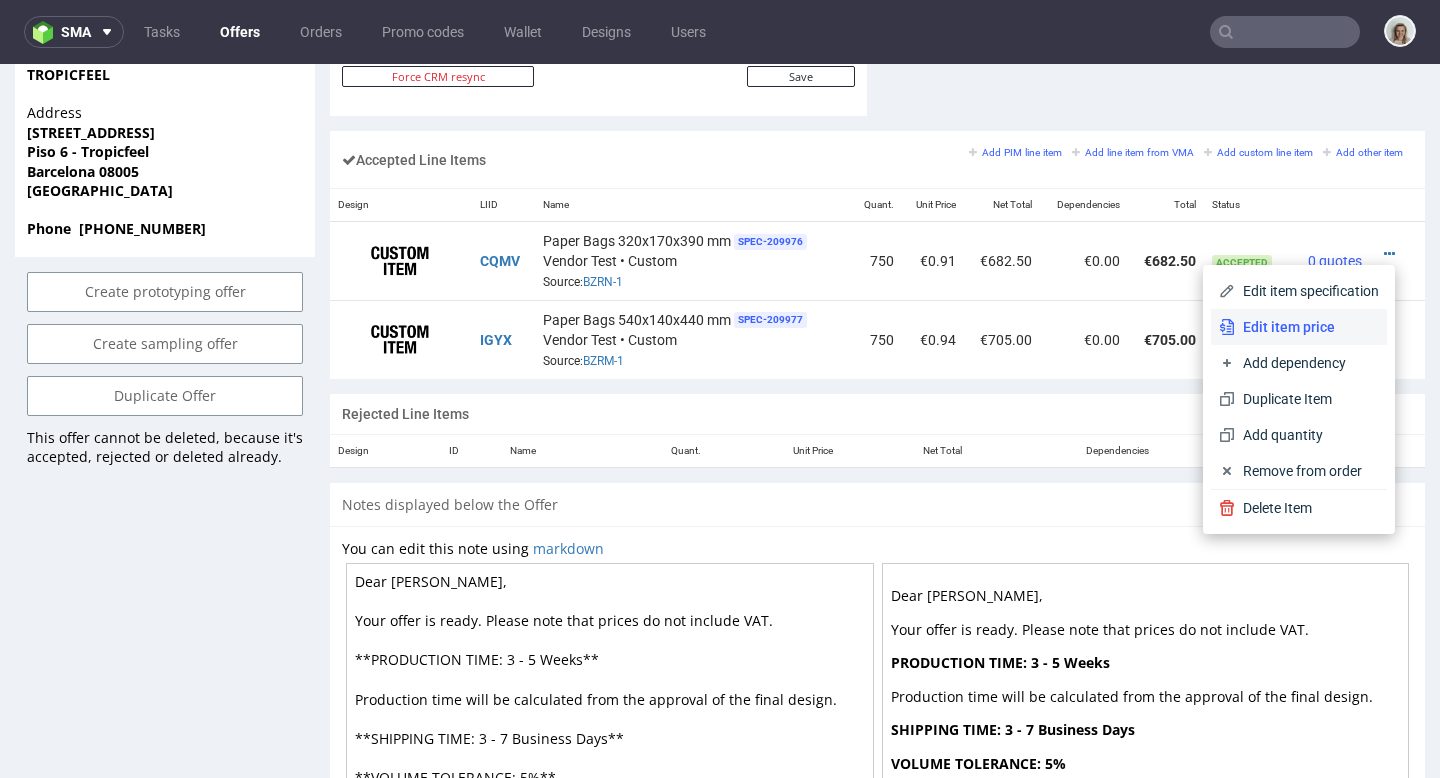 click on "Edit item price" at bounding box center [1307, 327] 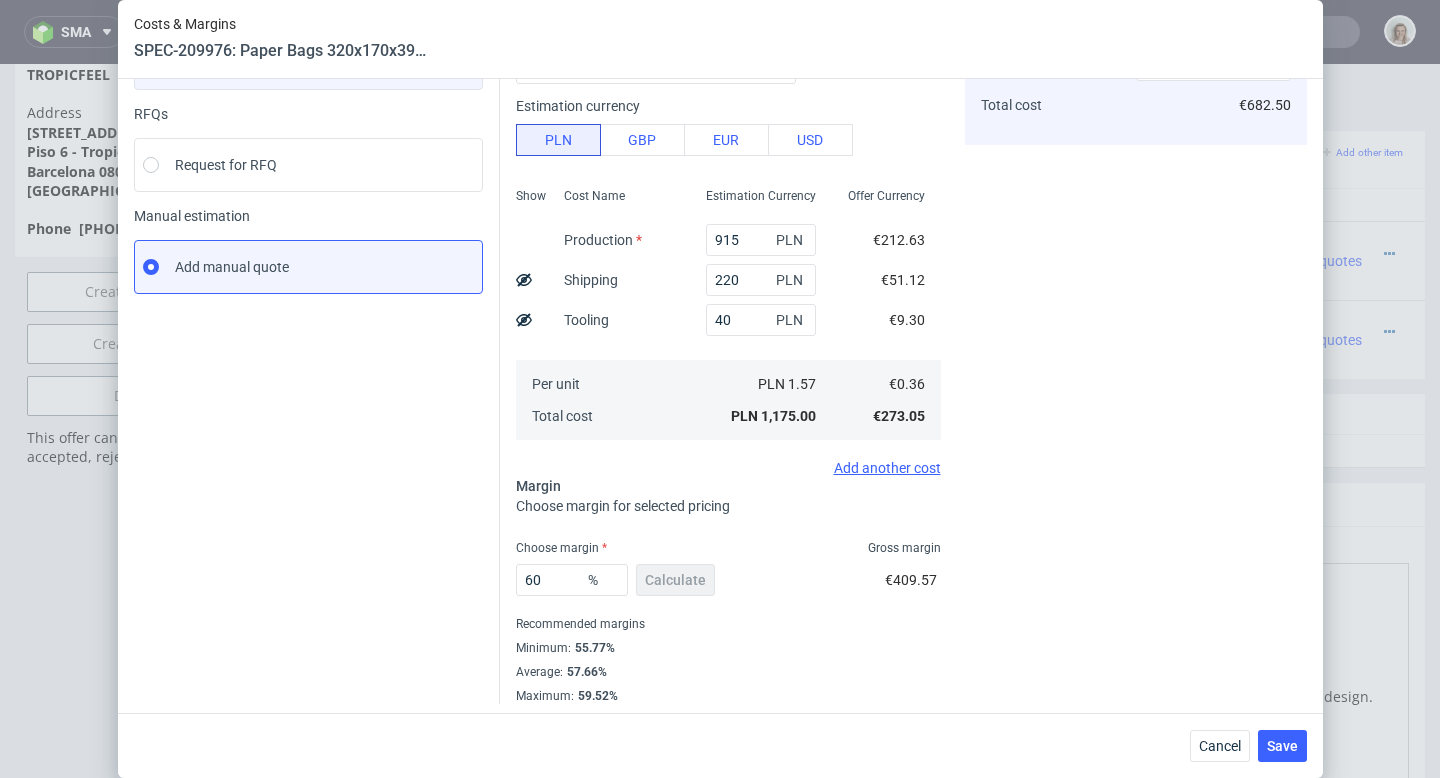scroll, scrollTop: 194, scrollLeft: 0, axis: vertical 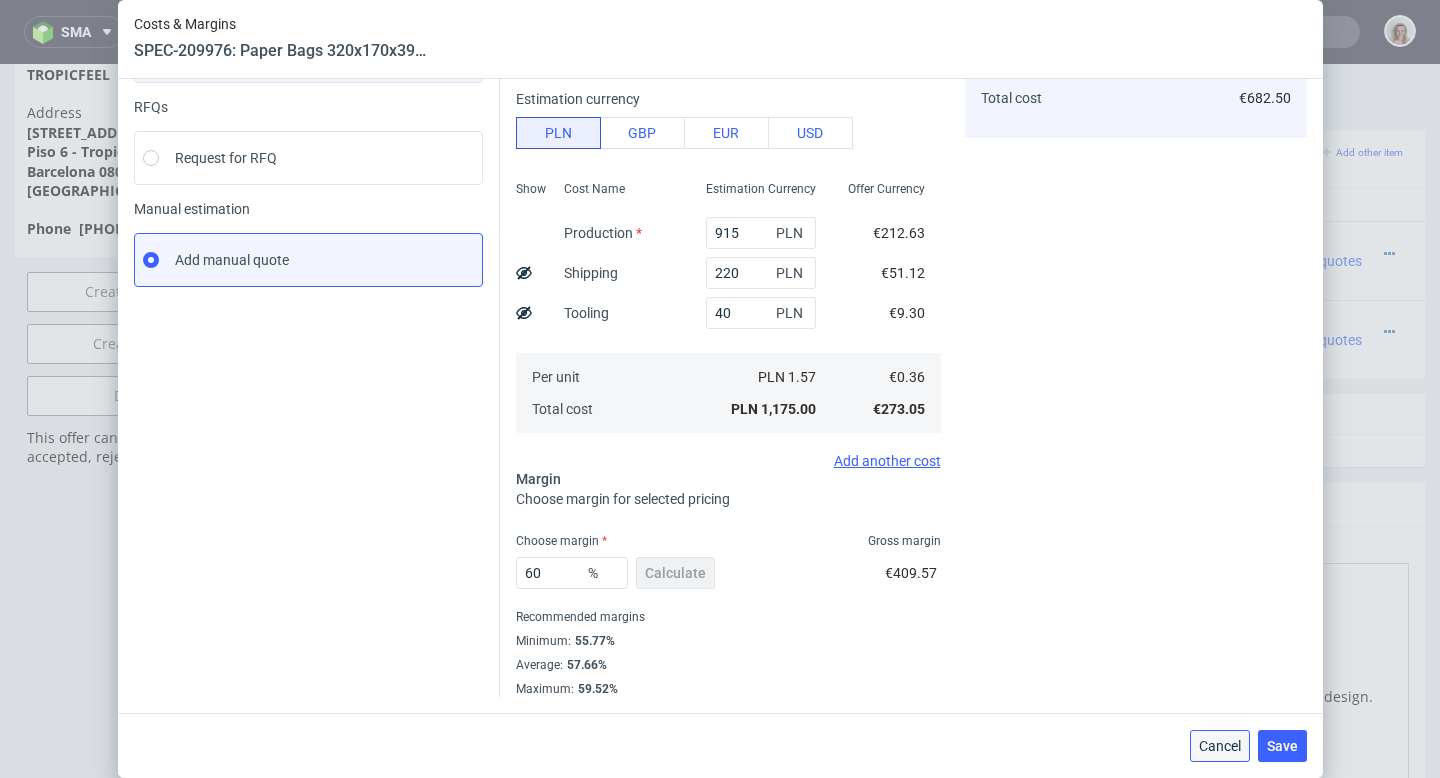 click on "Cancel" at bounding box center (1220, 746) 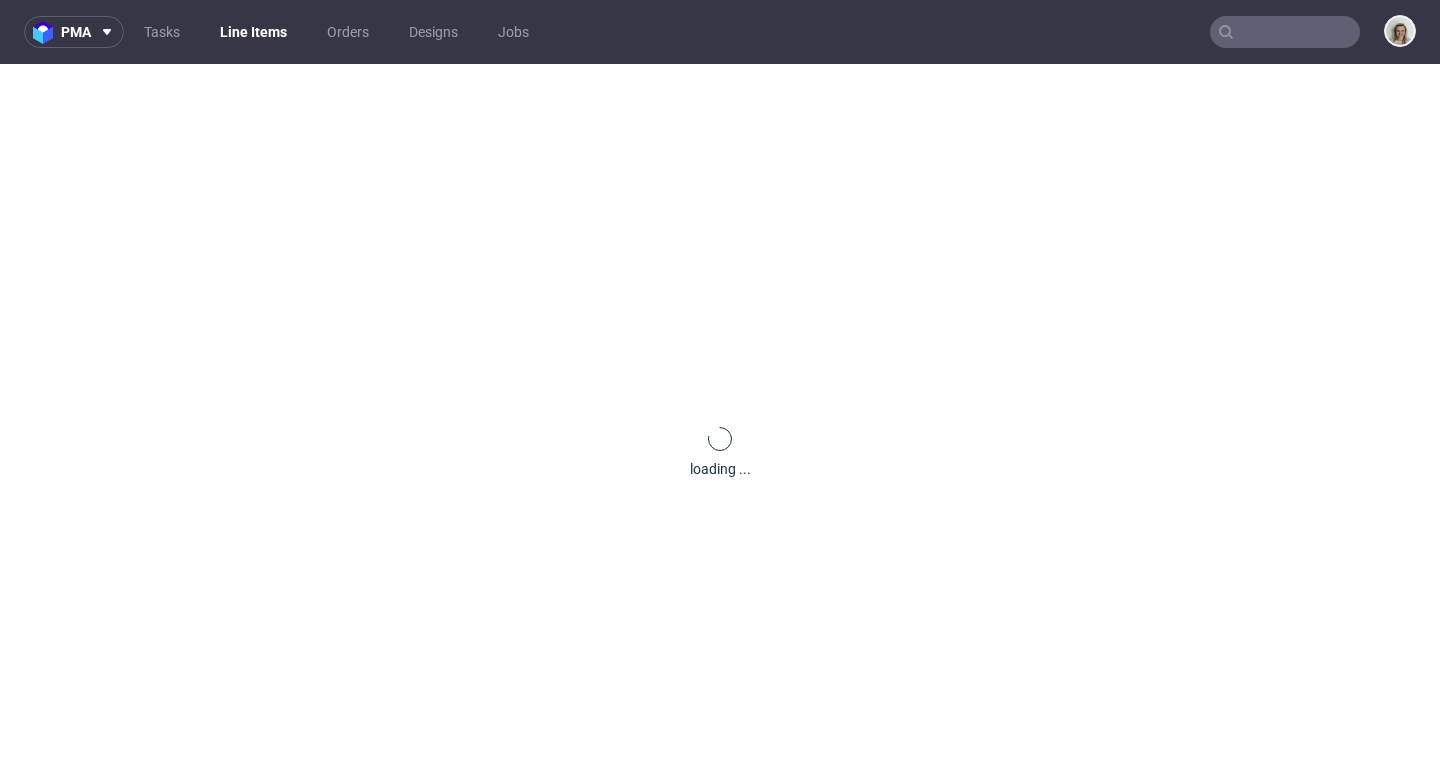 scroll, scrollTop: 0, scrollLeft: 0, axis: both 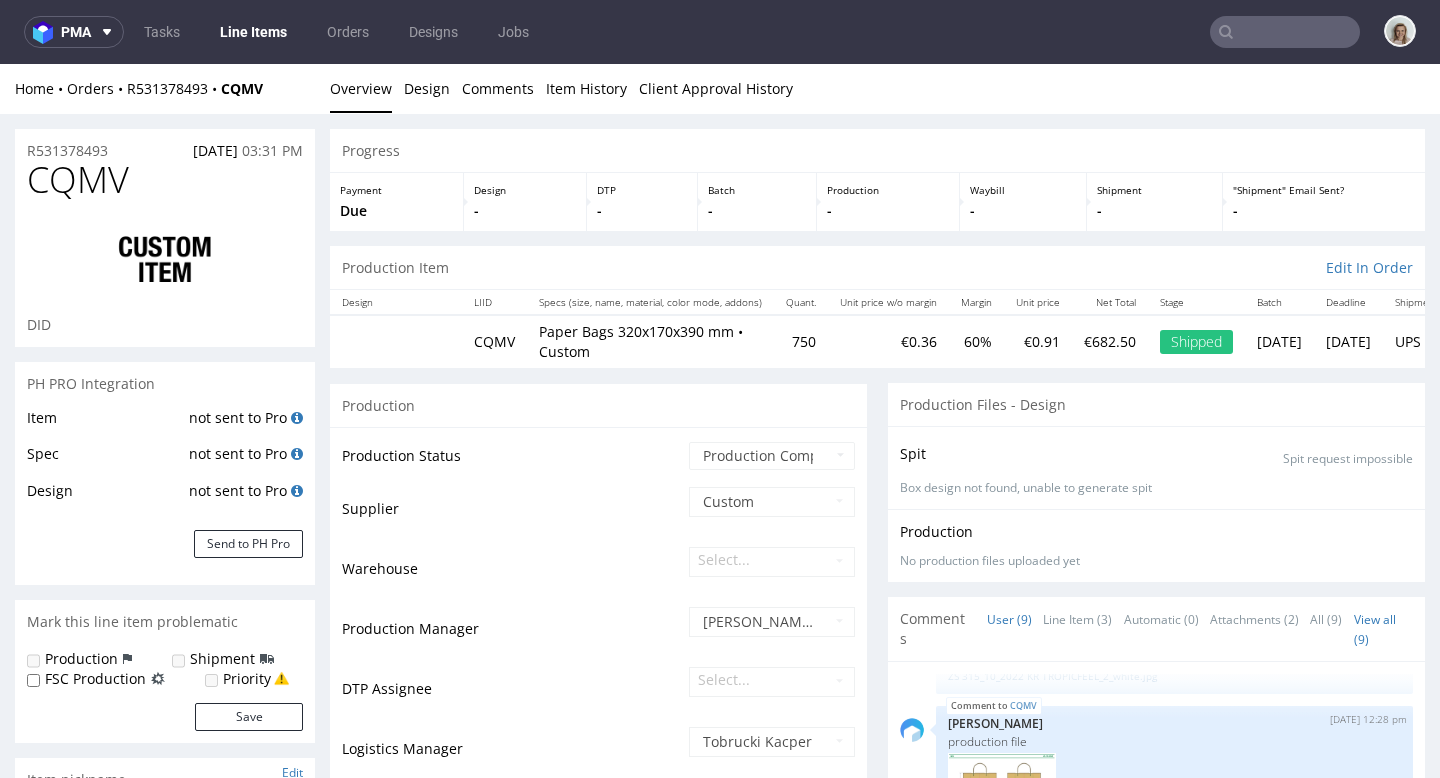 select on "in_progress" 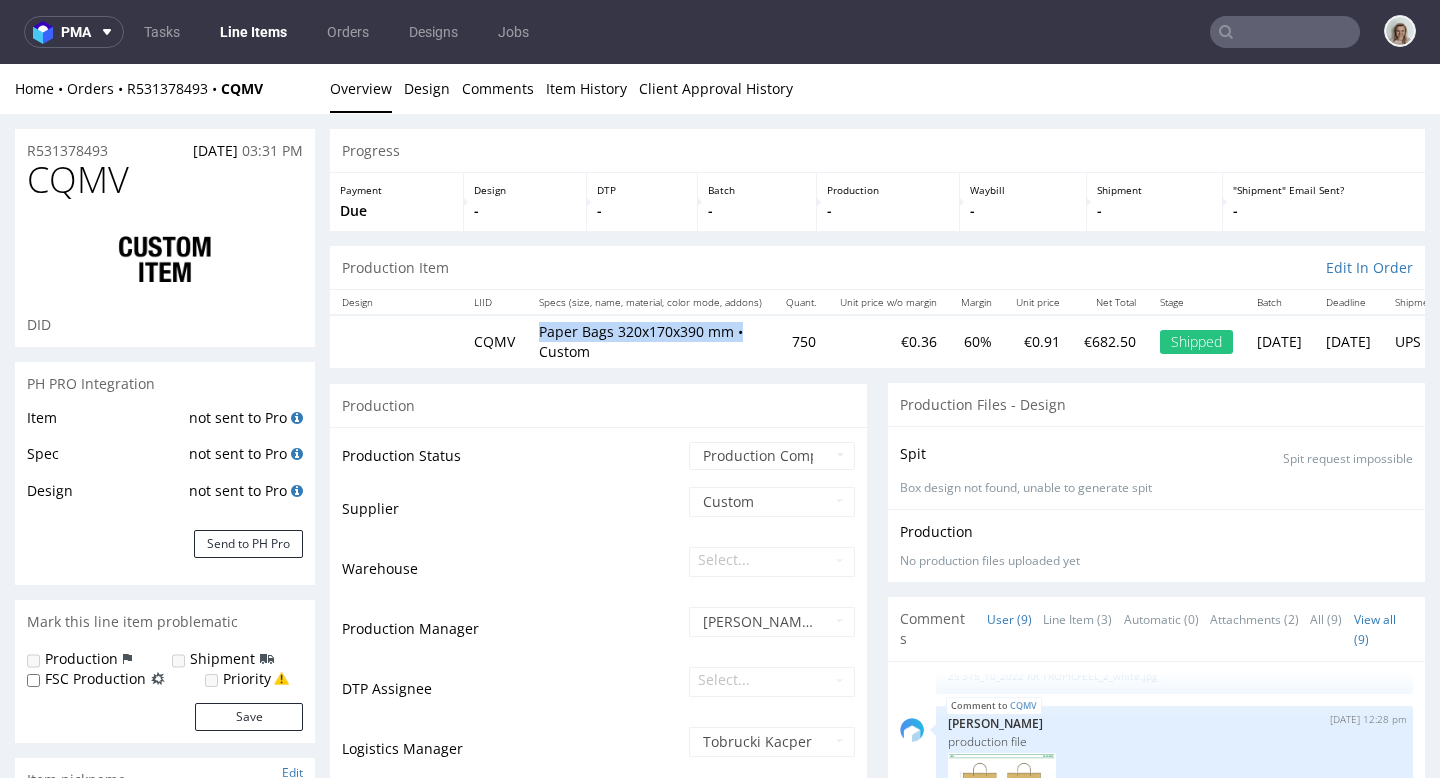 drag, startPoint x: 548, startPoint y: 327, endPoint x: 749, endPoint y: 331, distance: 201.0398 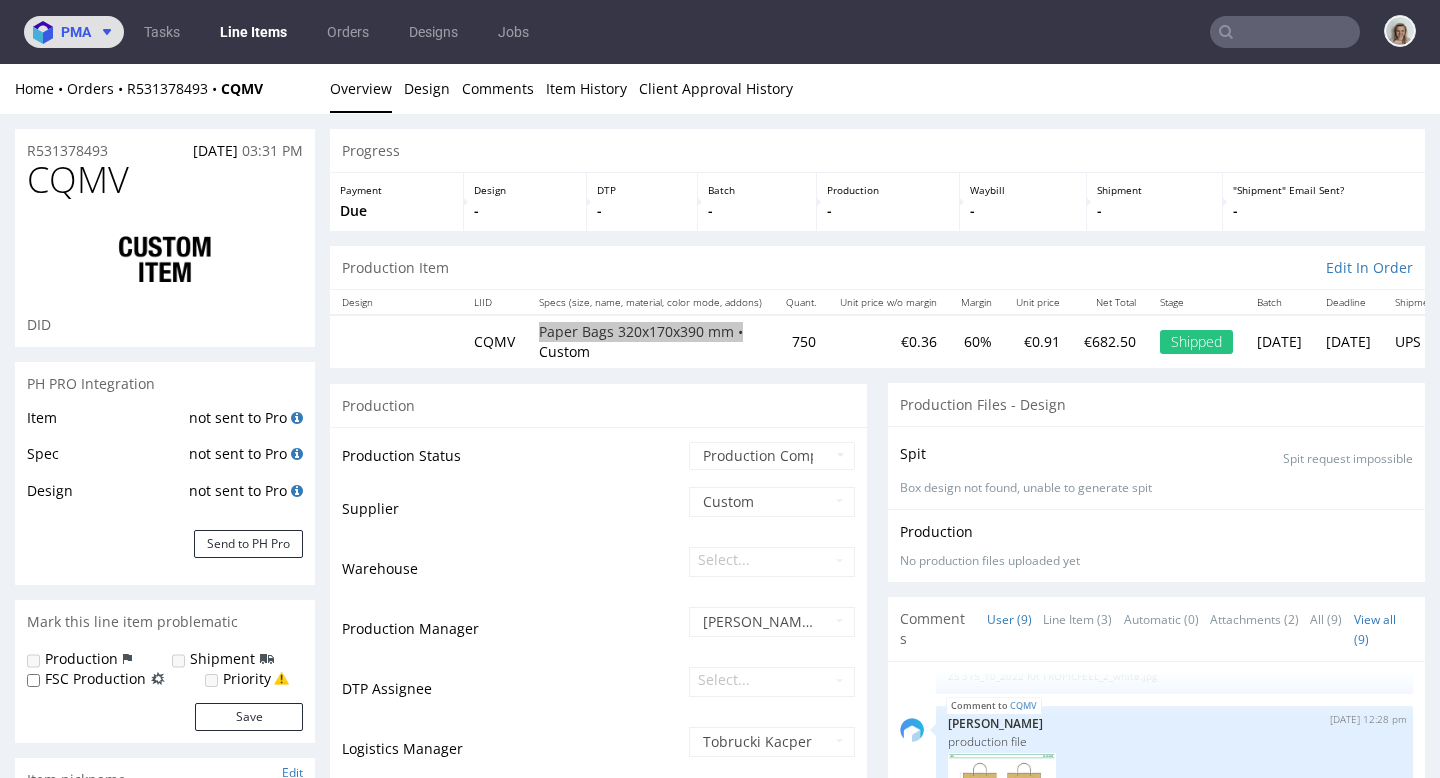 click 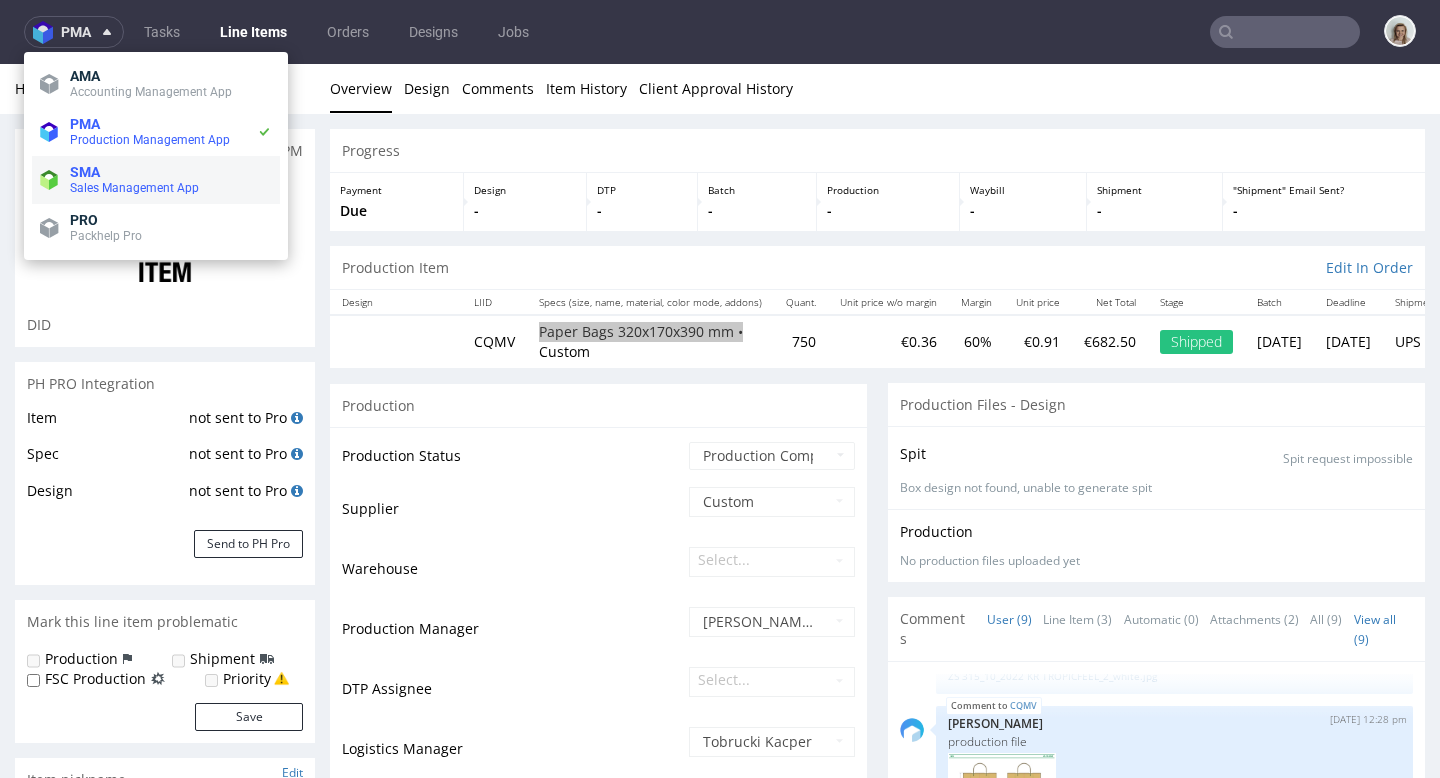 click on "Sales Management App" at bounding box center (171, 188) 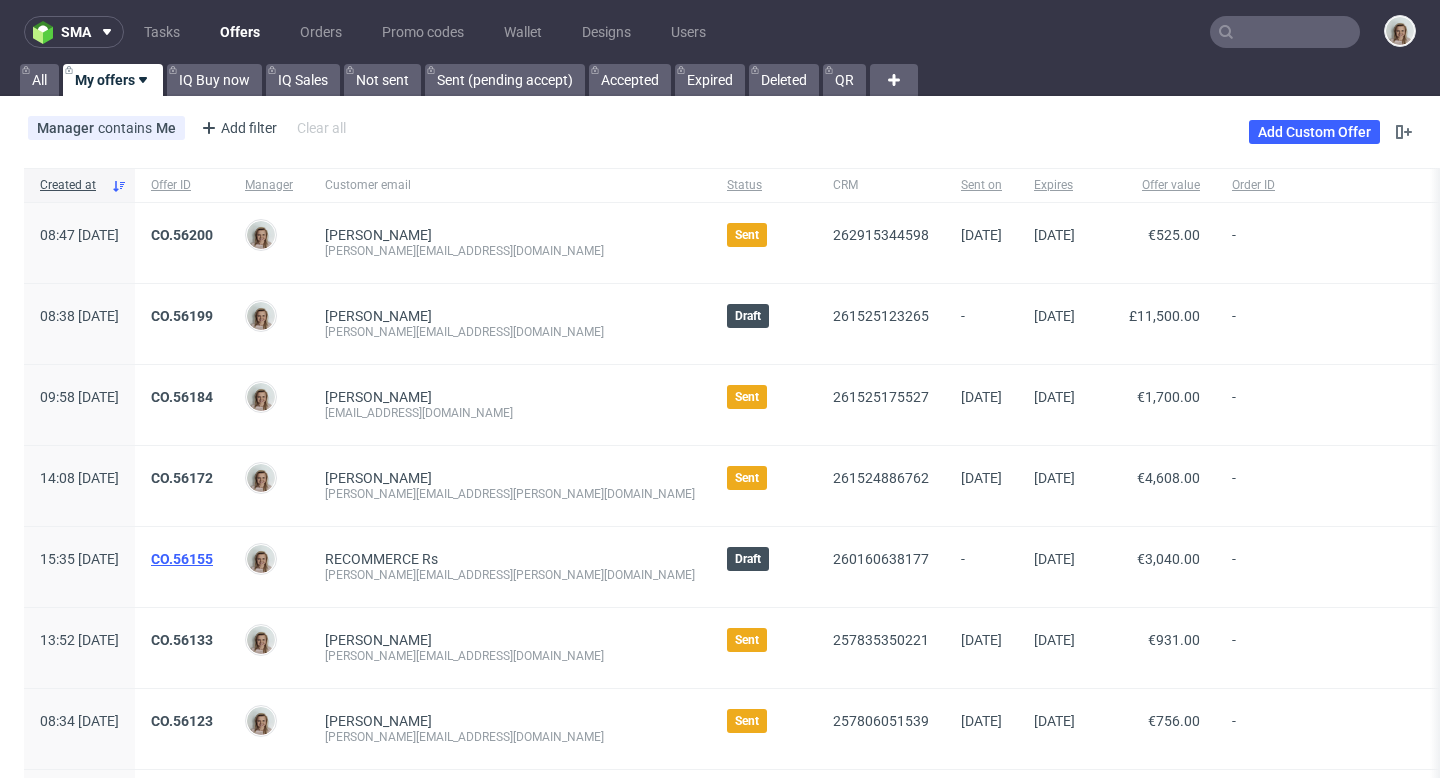 click on "CO.56155" at bounding box center [182, 559] 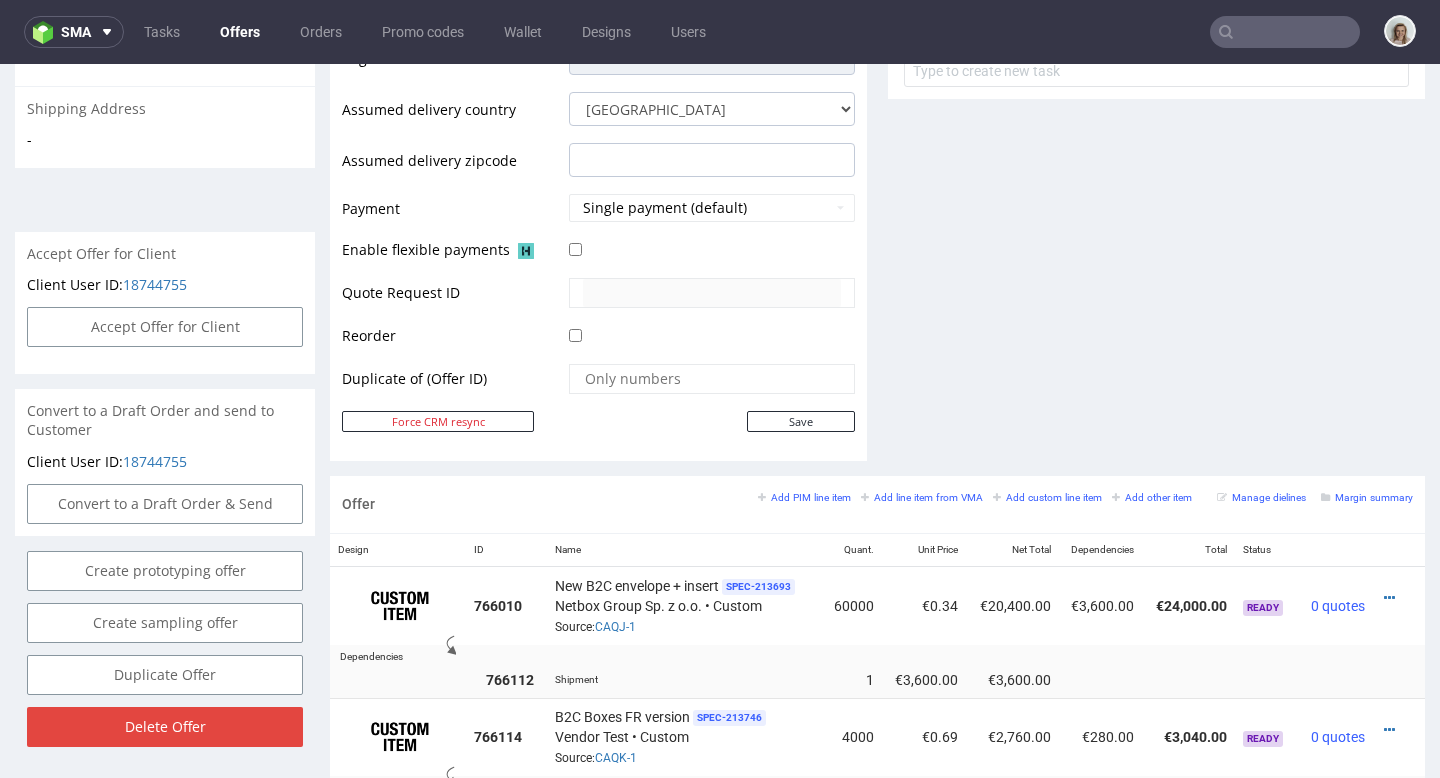 scroll, scrollTop: 1050, scrollLeft: 0, axis: vertical 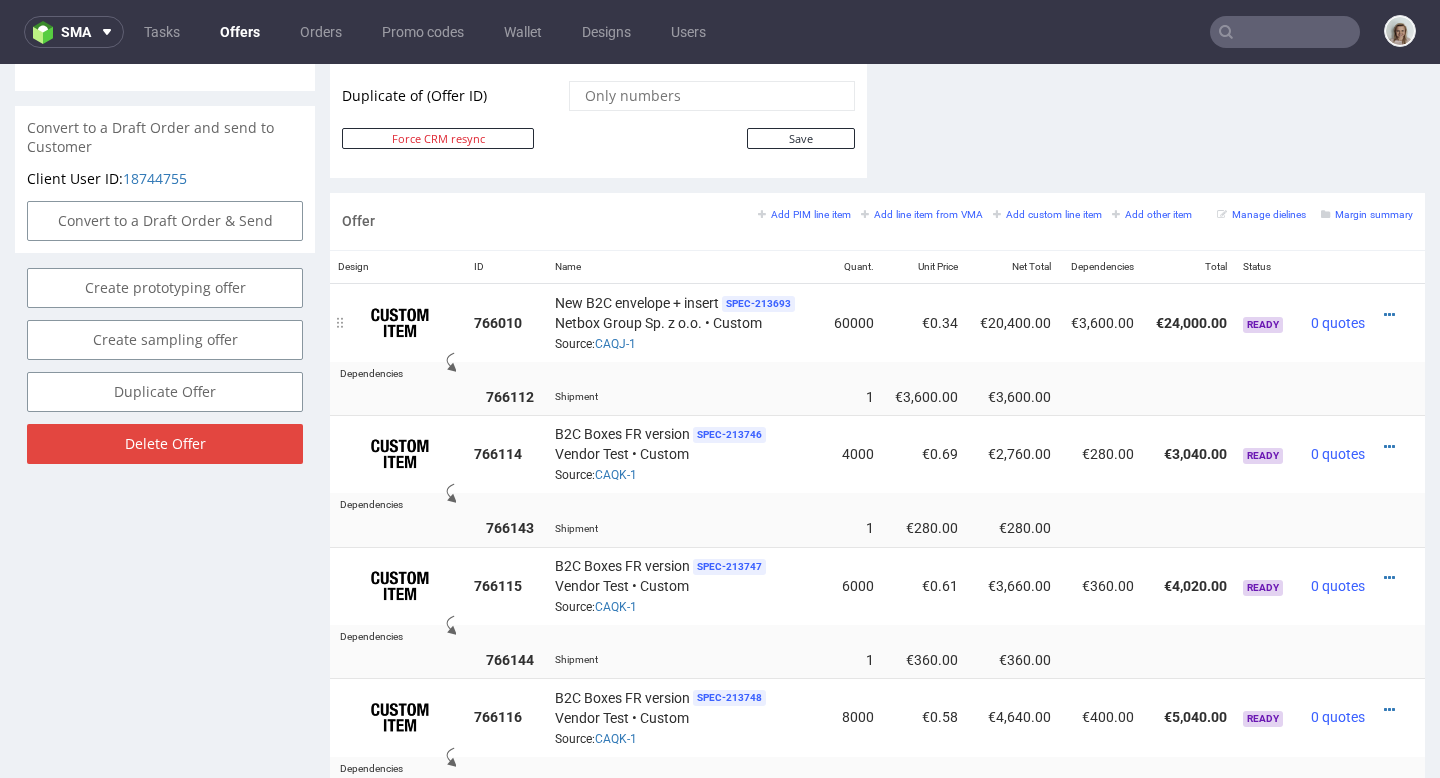 click at bounding box center [1393, 315] 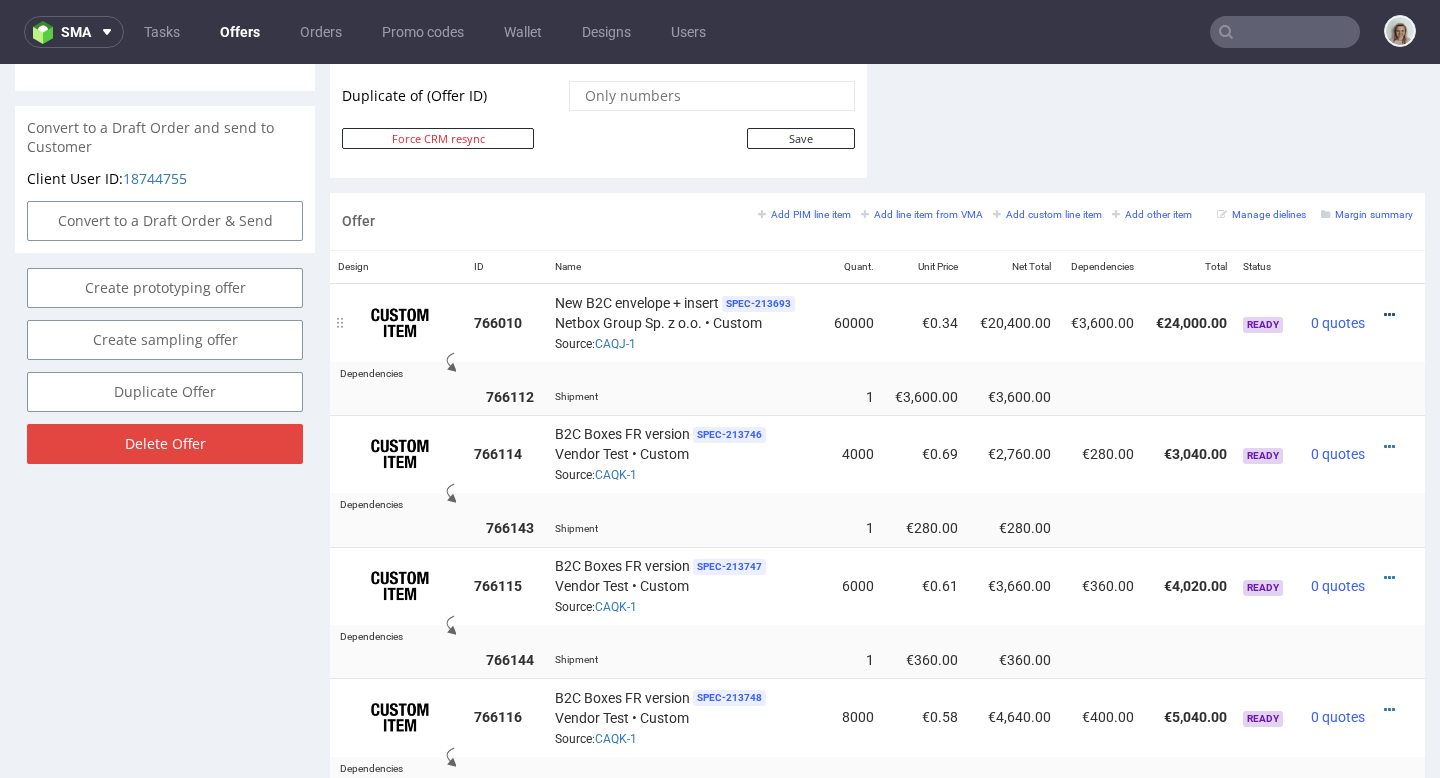 click at bounding box center (1389, 315) 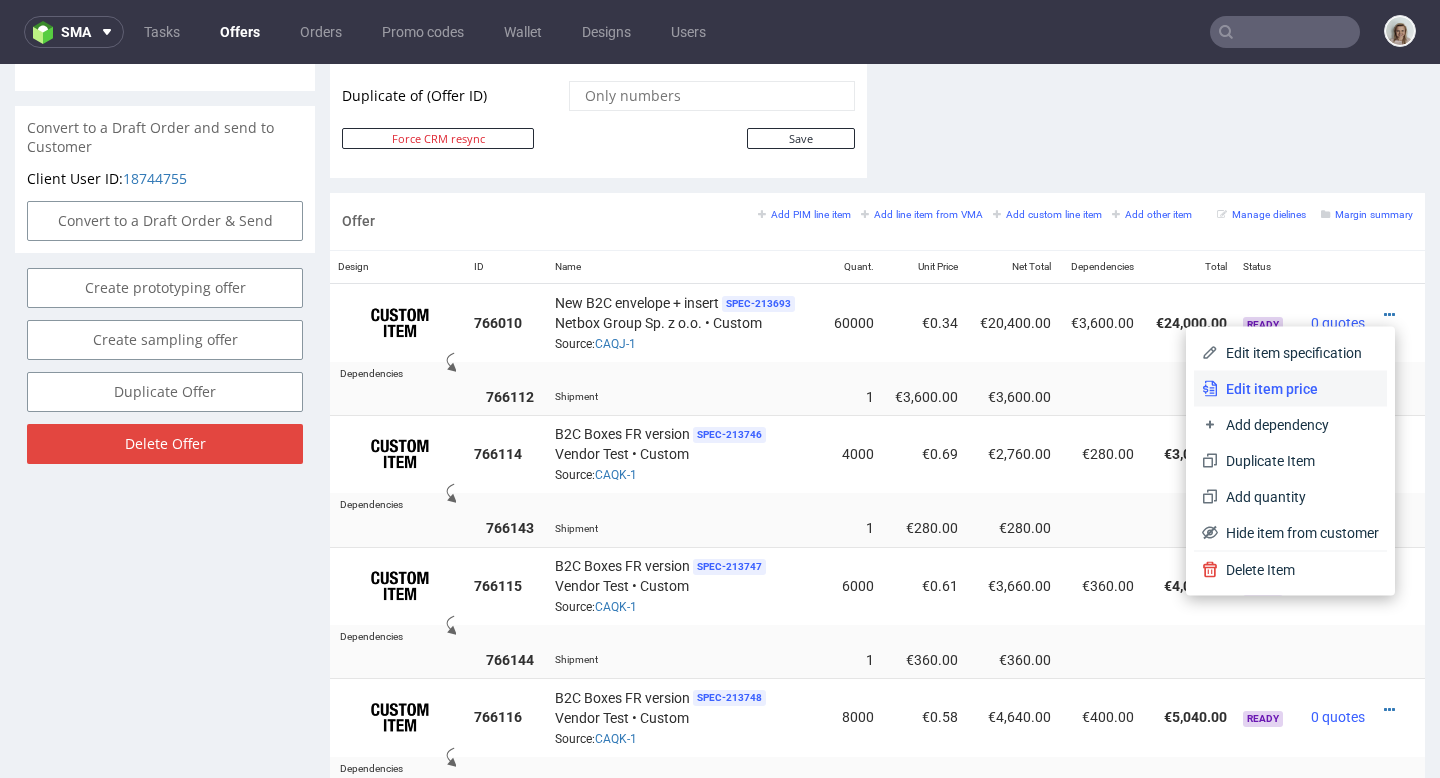 click on "Edit item price" at bounding box center (1298, 389) 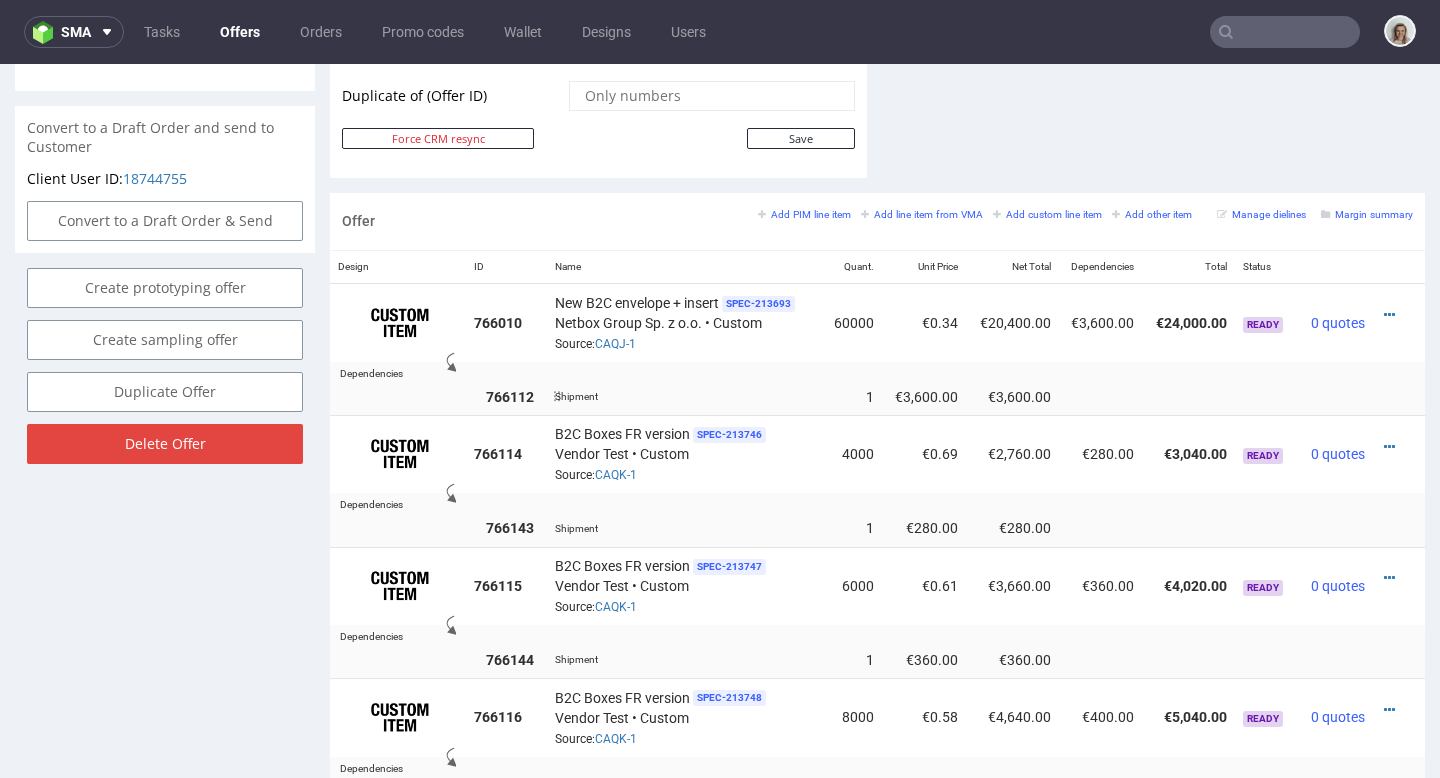 scroll, scrollTop: 0, scrollLeft: 0, axis: both 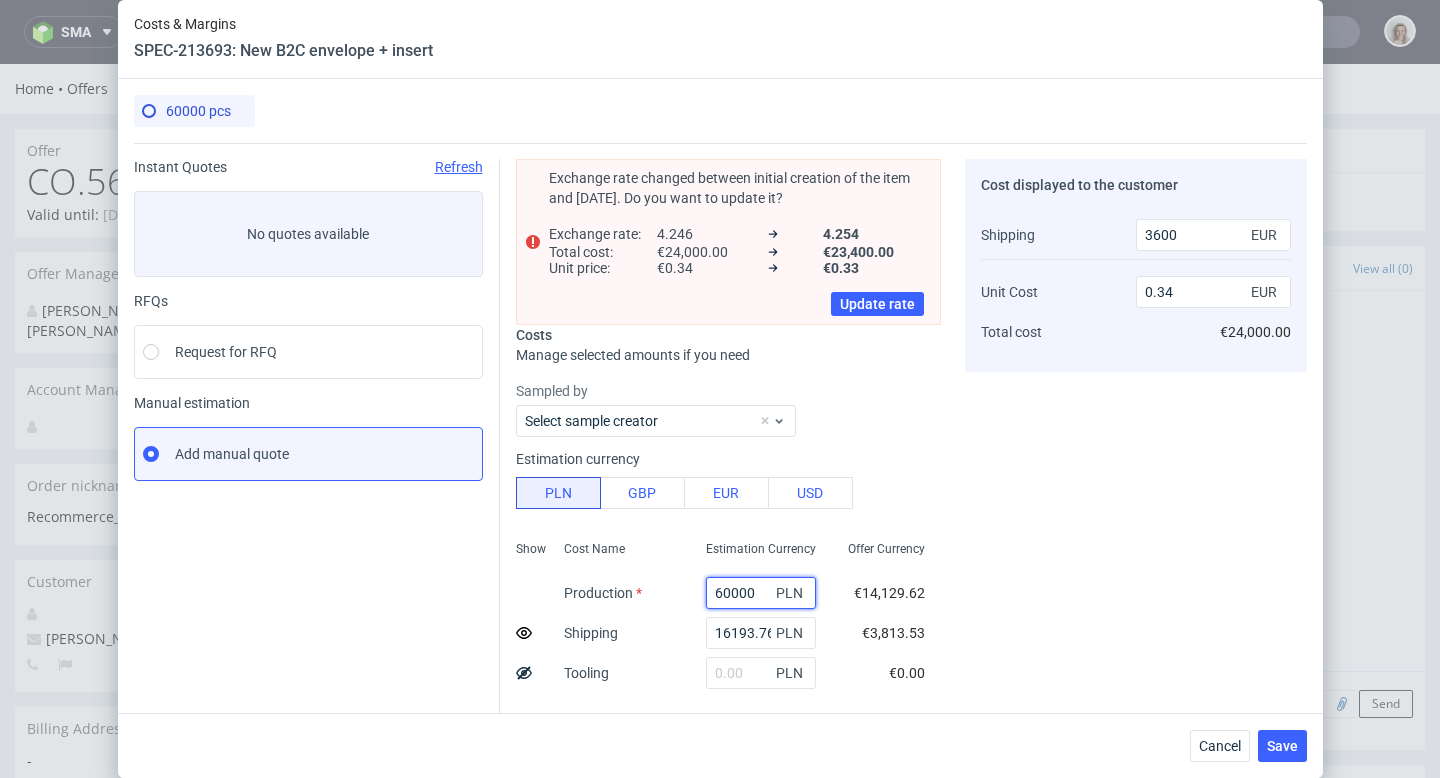 drag, startPoint x: 732, startPoint y: 588, endPoint x: 690, endPoint y: 589, distance: 42.0119 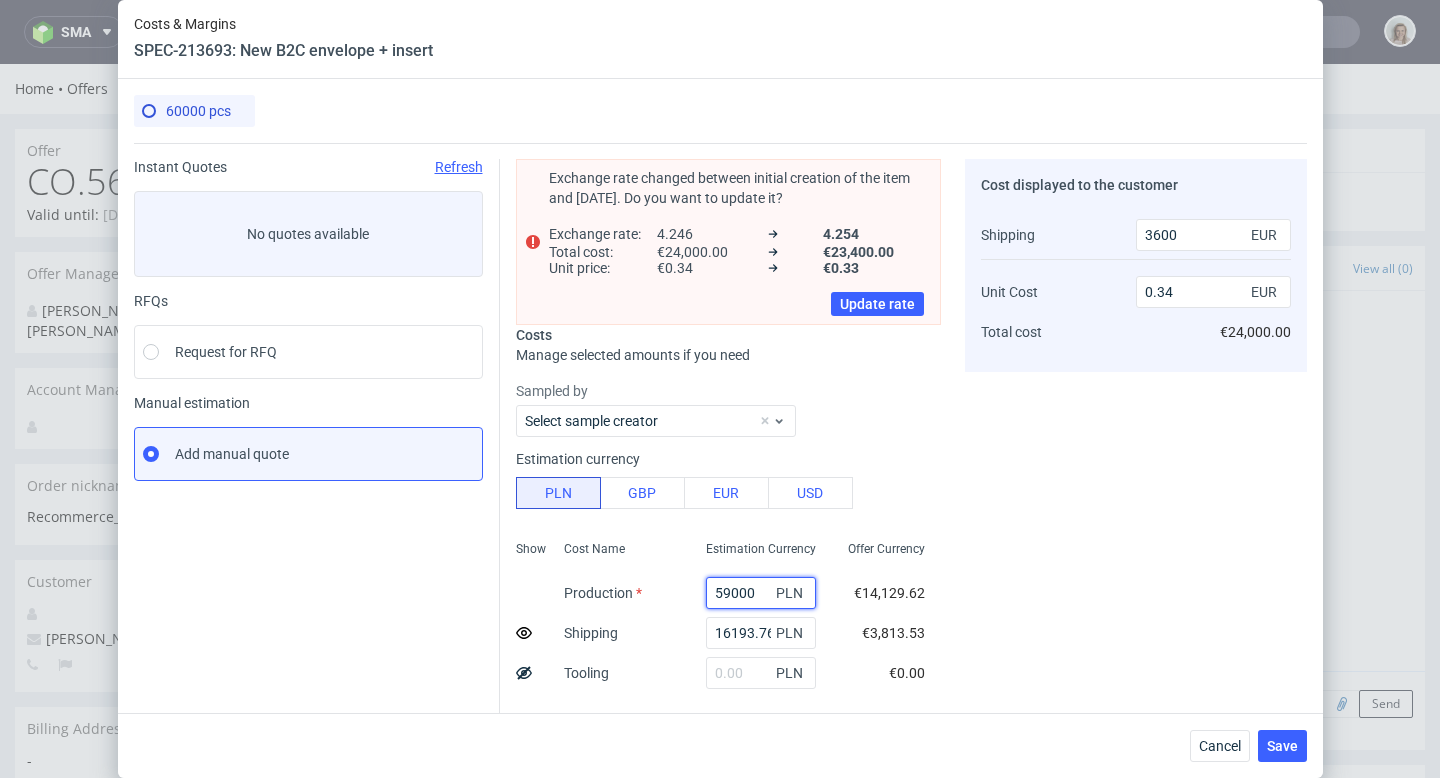type on "59000" 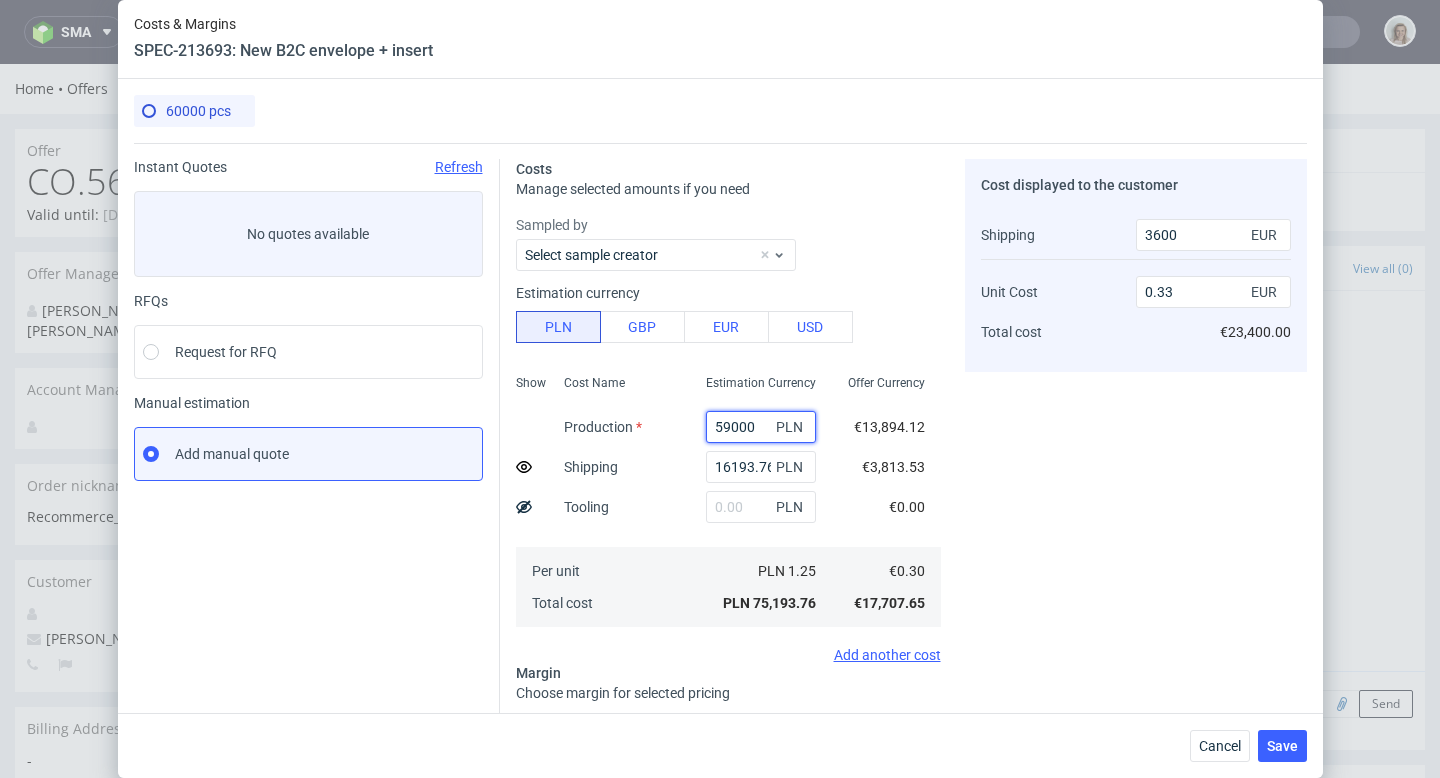 scroll, scrollTop: 169, scrollLeft: 0, axis: vertical 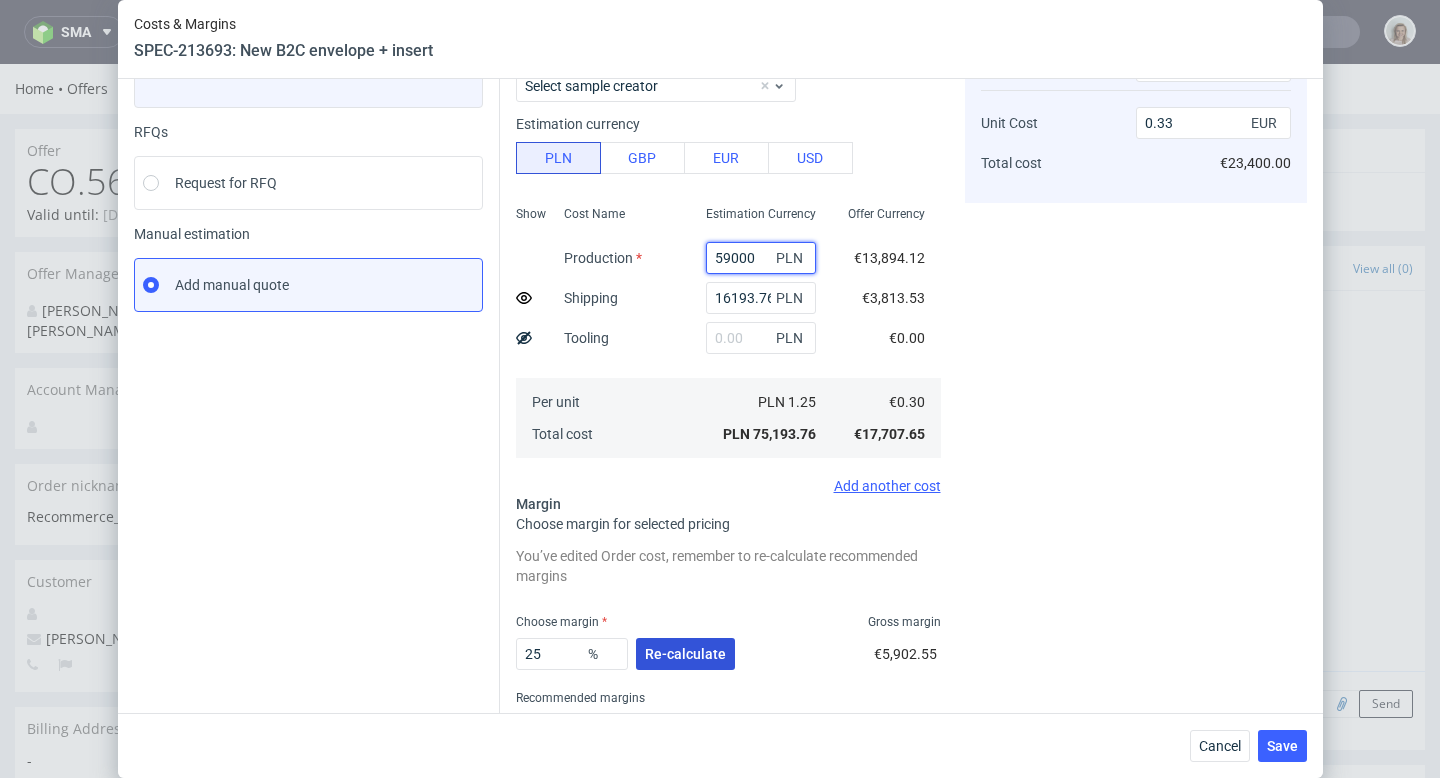 type on "59000" 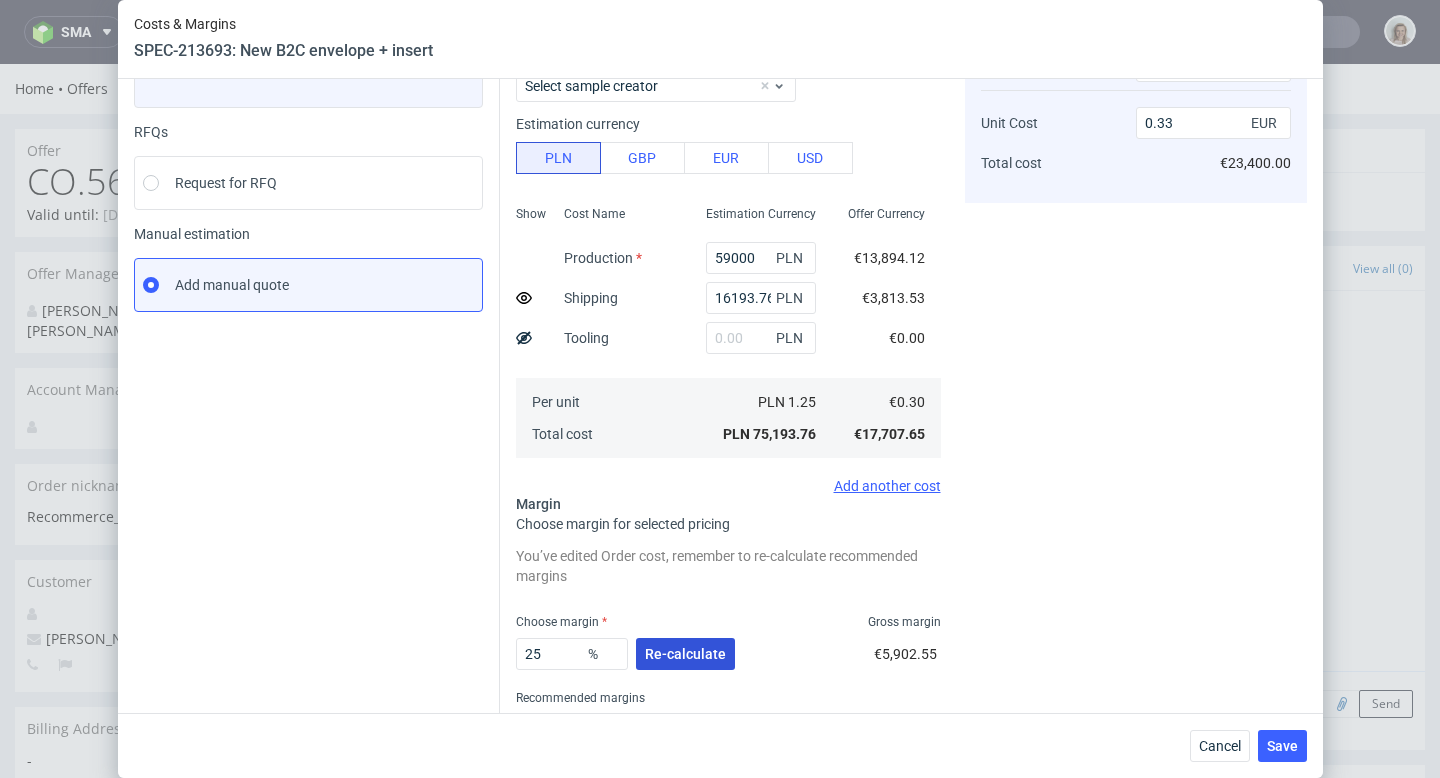 click on "Re-calculate" at bounding box center [685, 654] 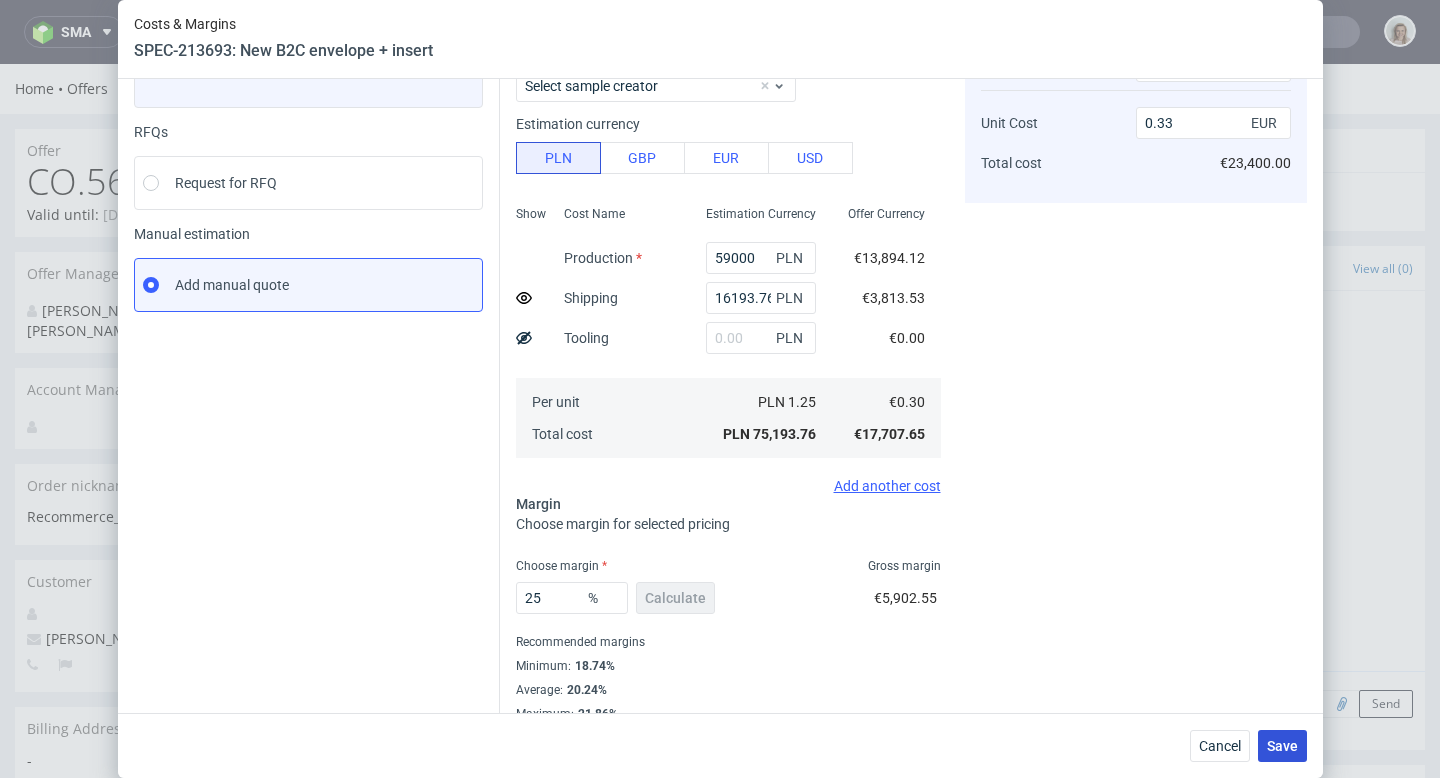 click on "Save" at bounding box center (1282, 746) 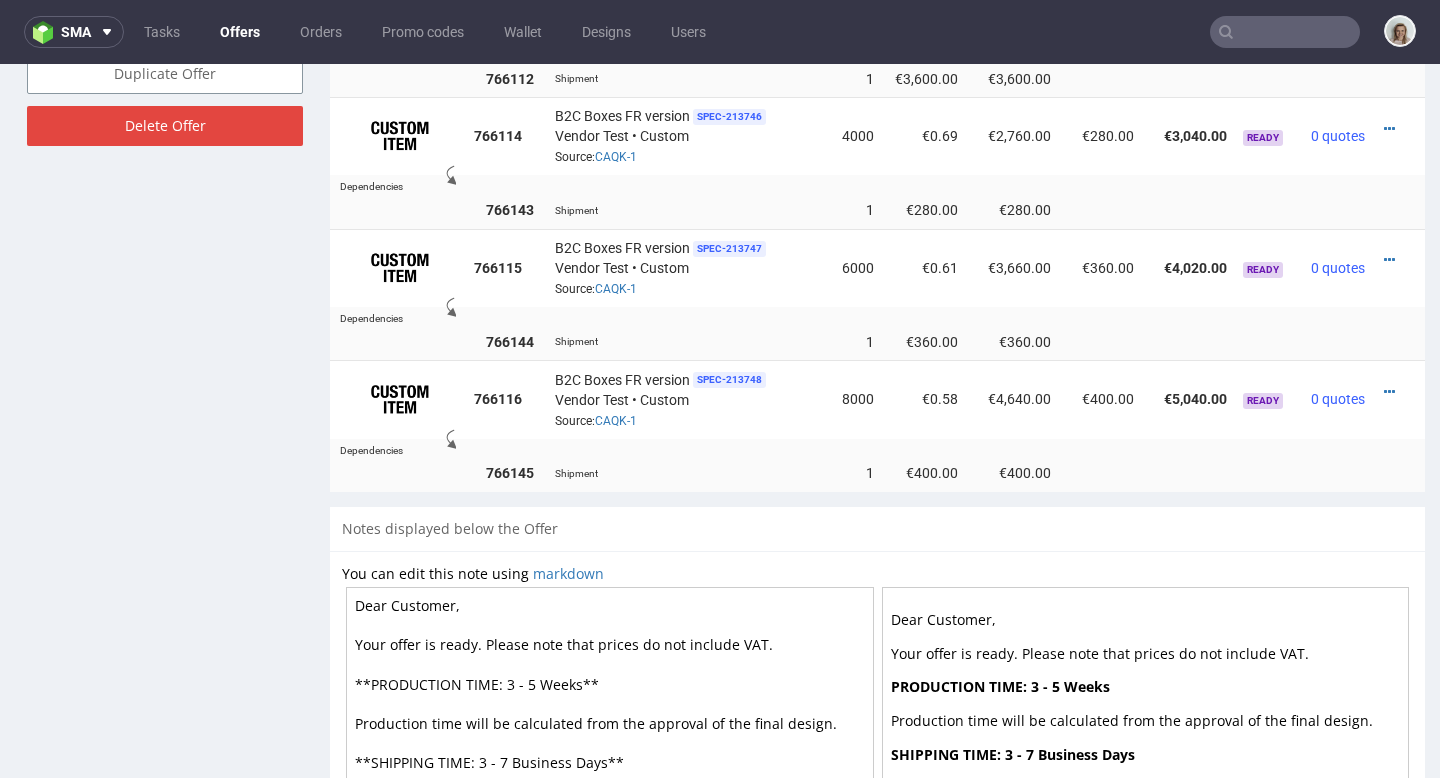 scroll, scrollTop: 1368, scrollLeft: 0, axis: vertical 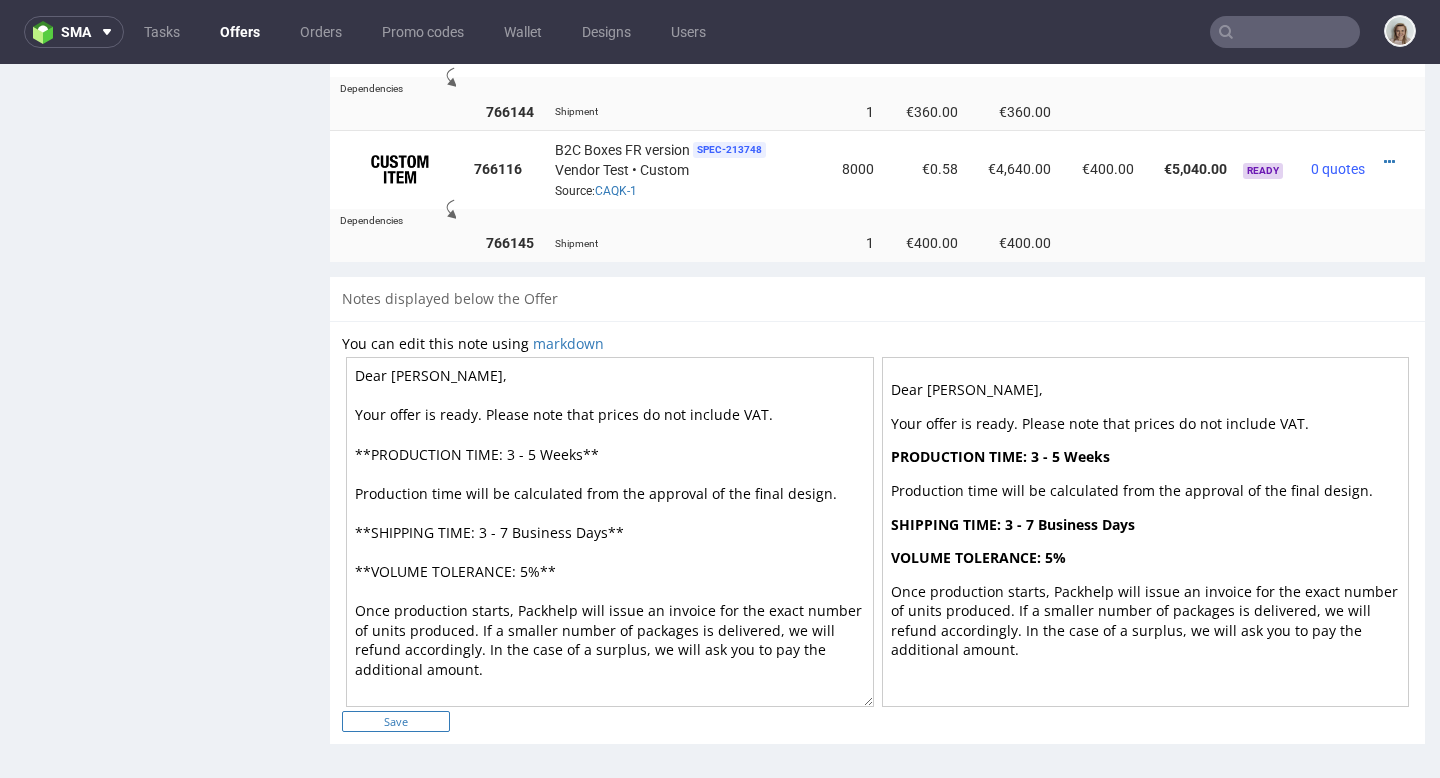 type on "Dear Javier,
Your offer is ready. Please note that prices do not include VAT.
**PRODUCTION TIME: 3 - 5 Weeks**
Production time will be calculated from the approval of the final design.
**SHIPPING TIME: 3 - 7 Business Days**
**VOLUME TOLERANCE: 5%**
Once production starts, Packhelp will issue an invoice for the exact number of units produced. If a smaller number of packages is delivered, we will refund accordingly. In the case of a surplus, we will ask you to pay the additional amount." 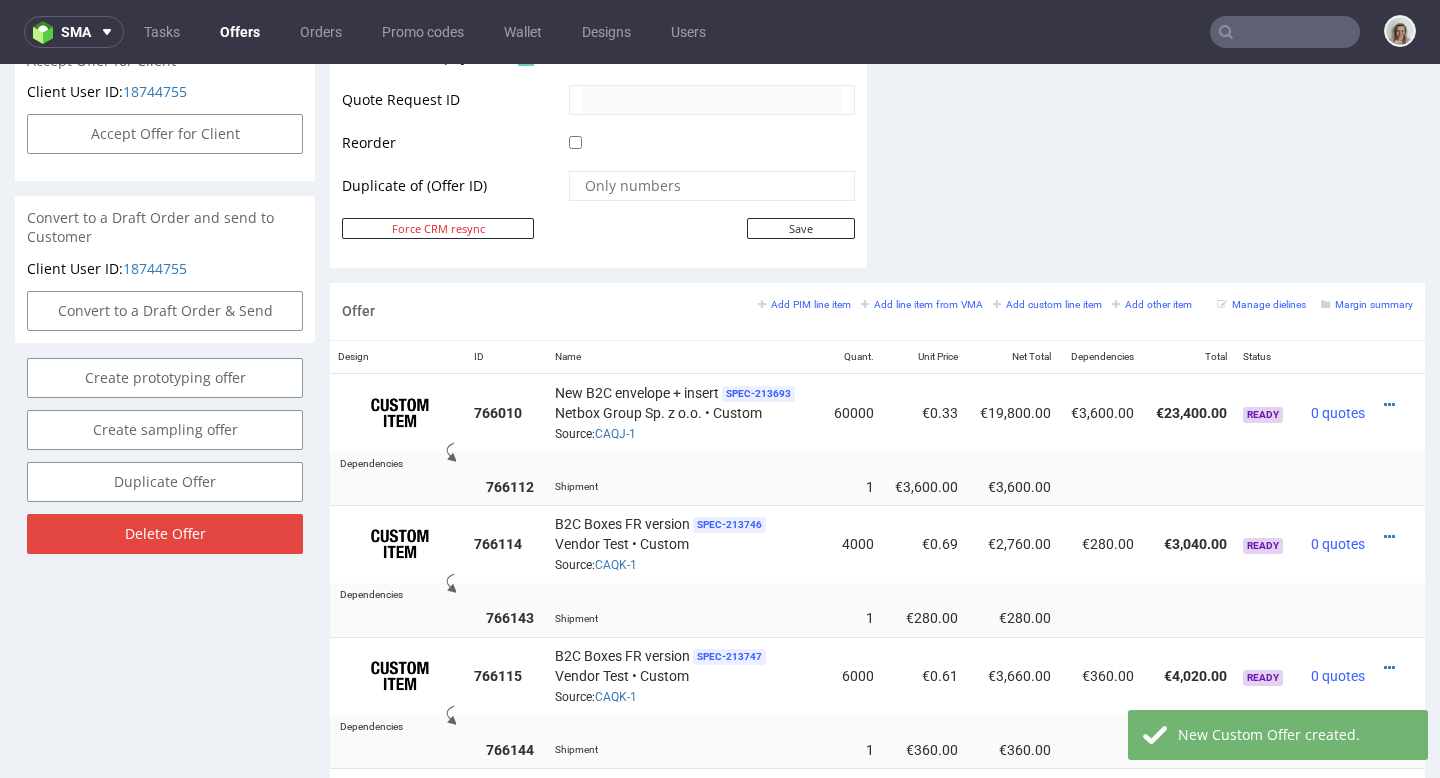 scroll, scrollTop: 0, scrollLeft: 0, axis: both 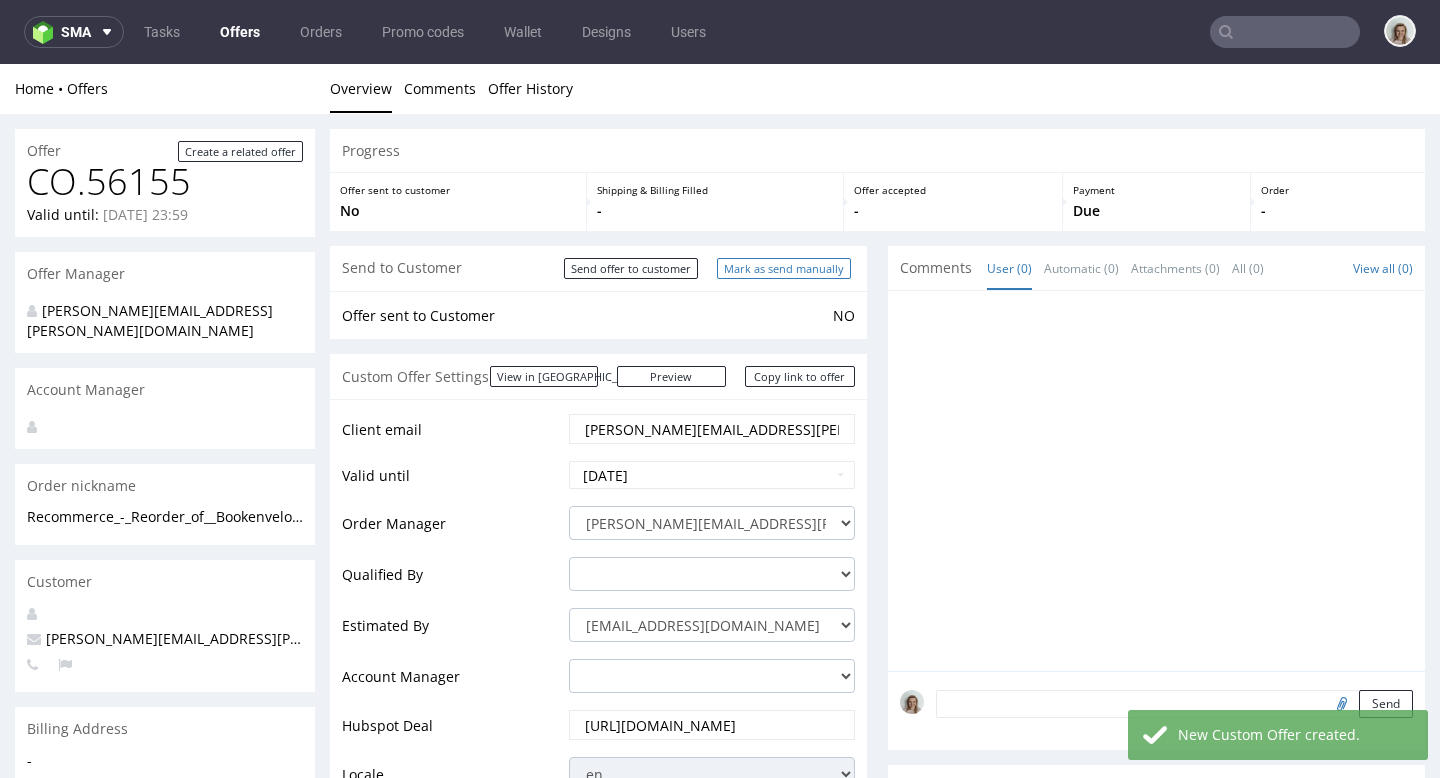 click on "Mark as send manually" at bounding box center (784, 268) 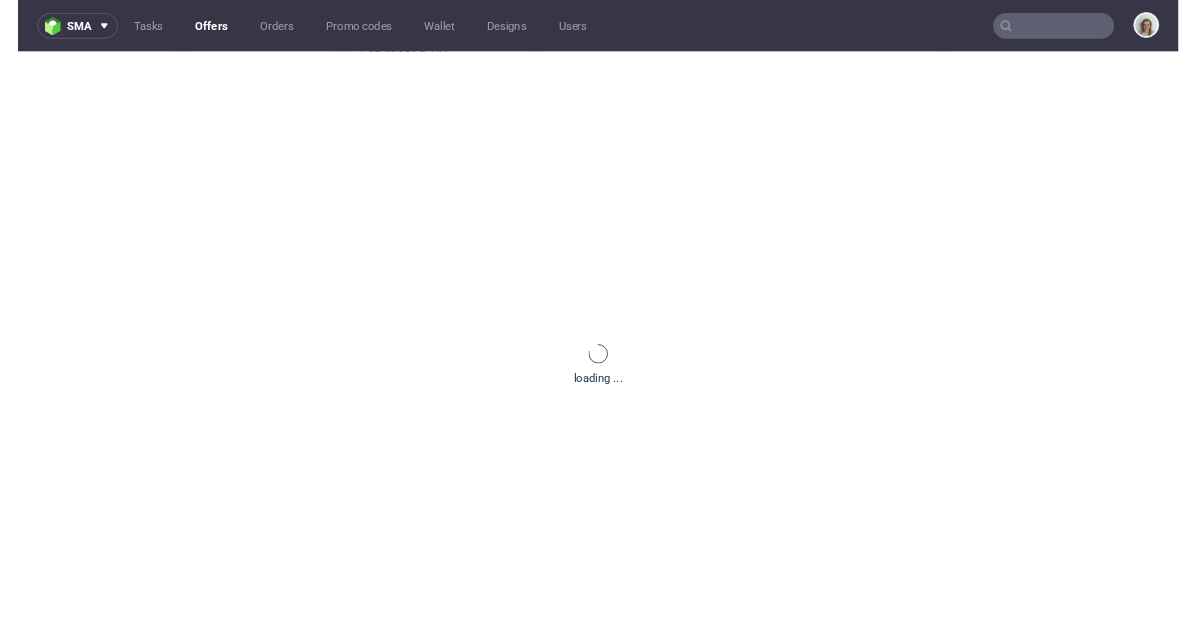 scroll, scrollTop: 0, scrollLeft: 0, axis: both 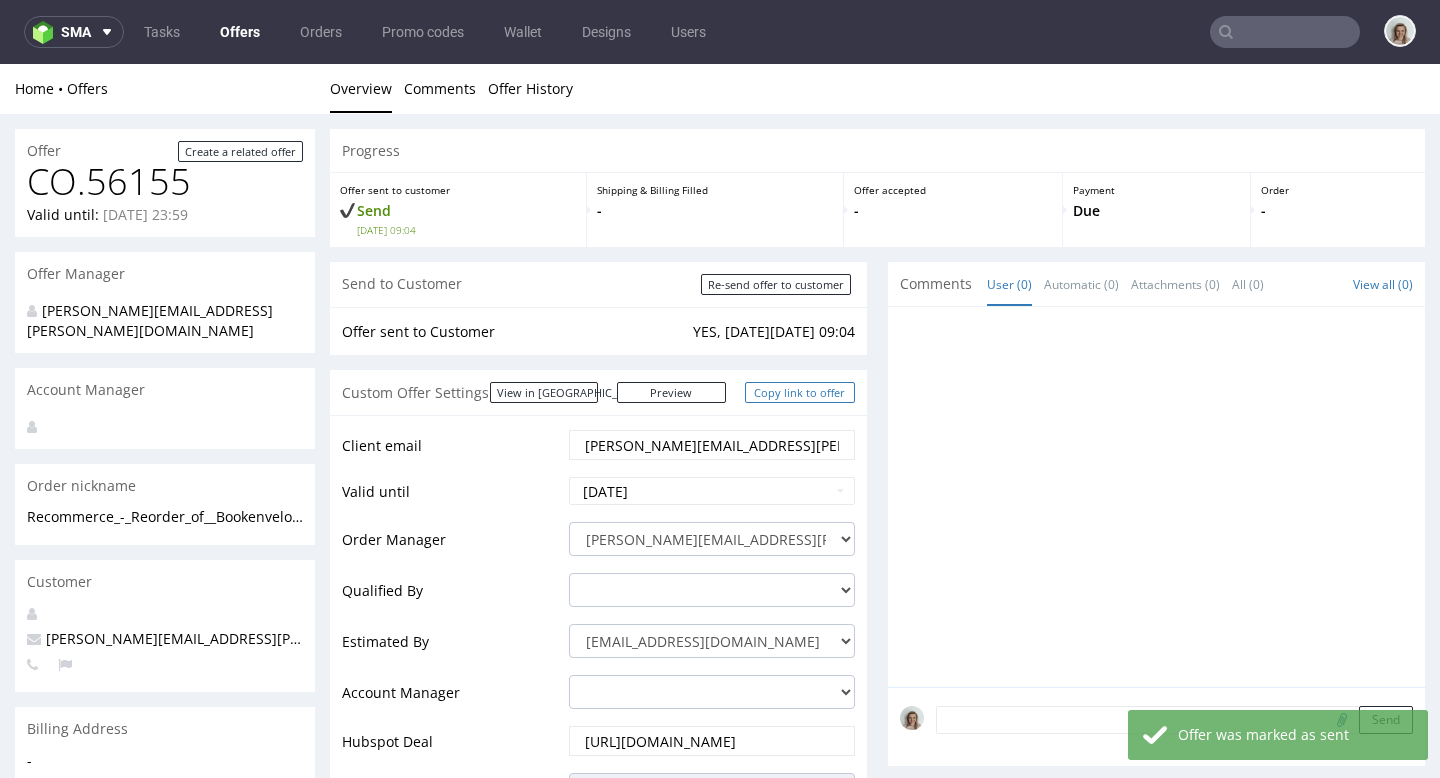click on "Copy link to offer" at bounding box center (800, 392) 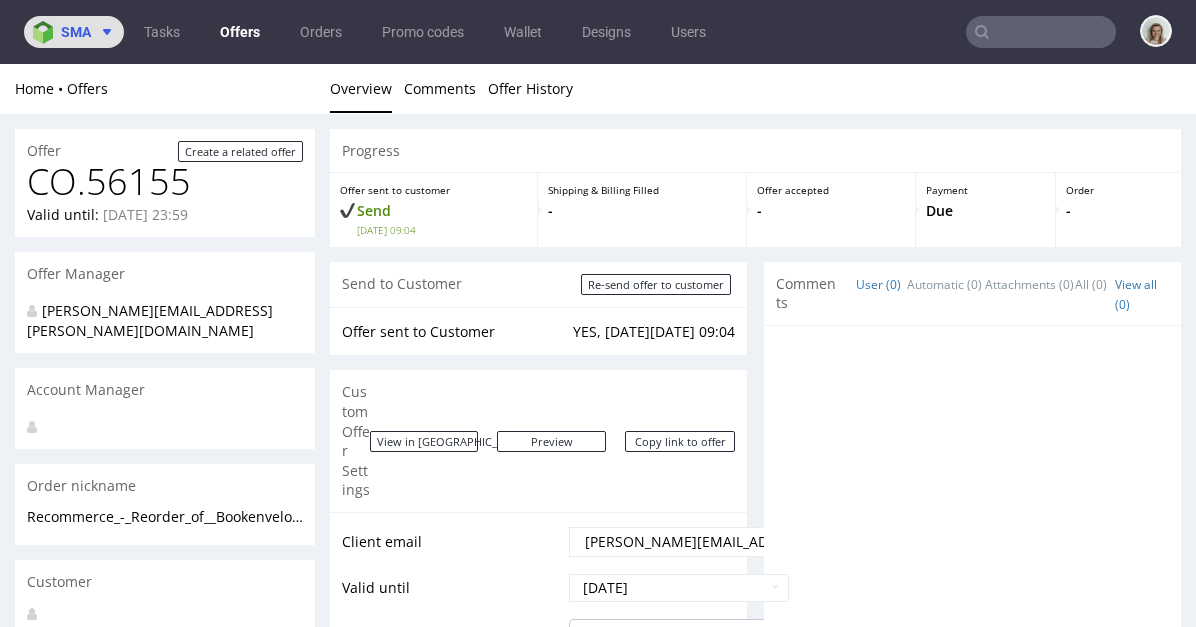 click on "sma" at bounding box center [76, 32] 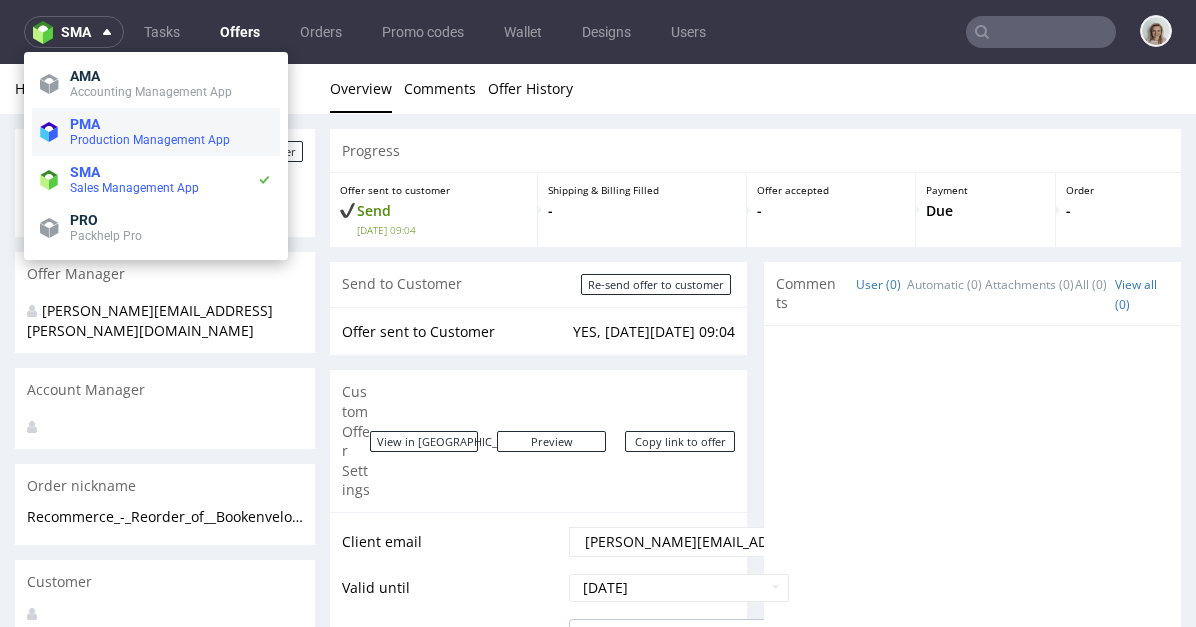 click on "Production Management App" at bounding box center [150, 140] 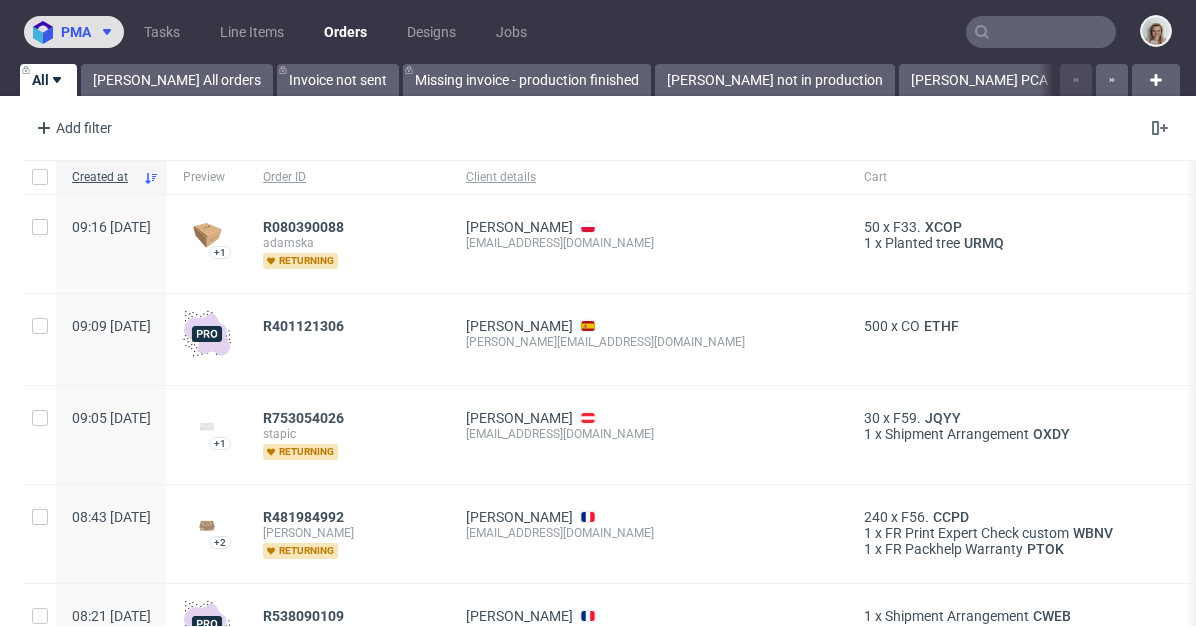 click on "pma" at bounding box center (76, 32) 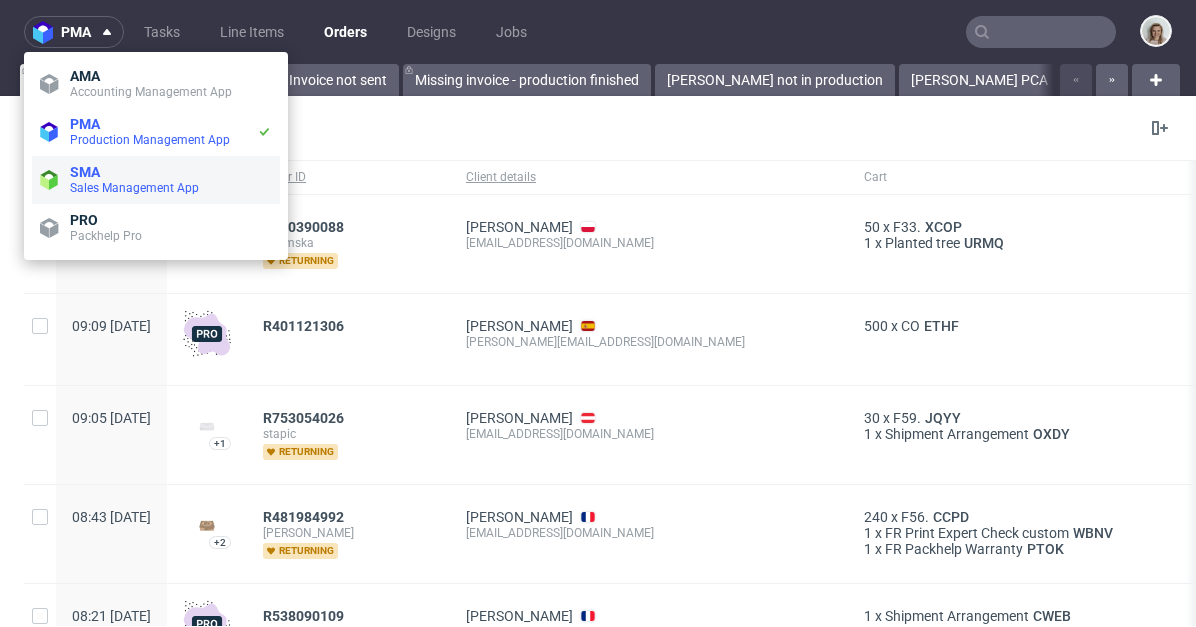click on "Sales Management App" at bounding box center [134, 188] 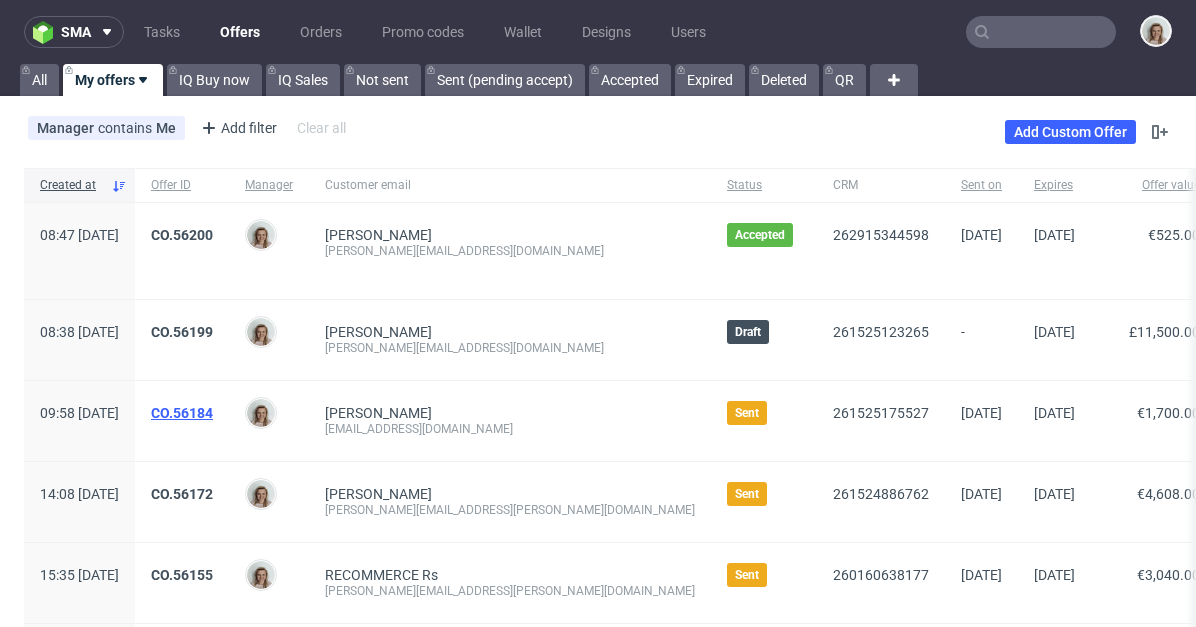 scroll, scrollTop: 406, scrollLeft: 0, axis: vertical 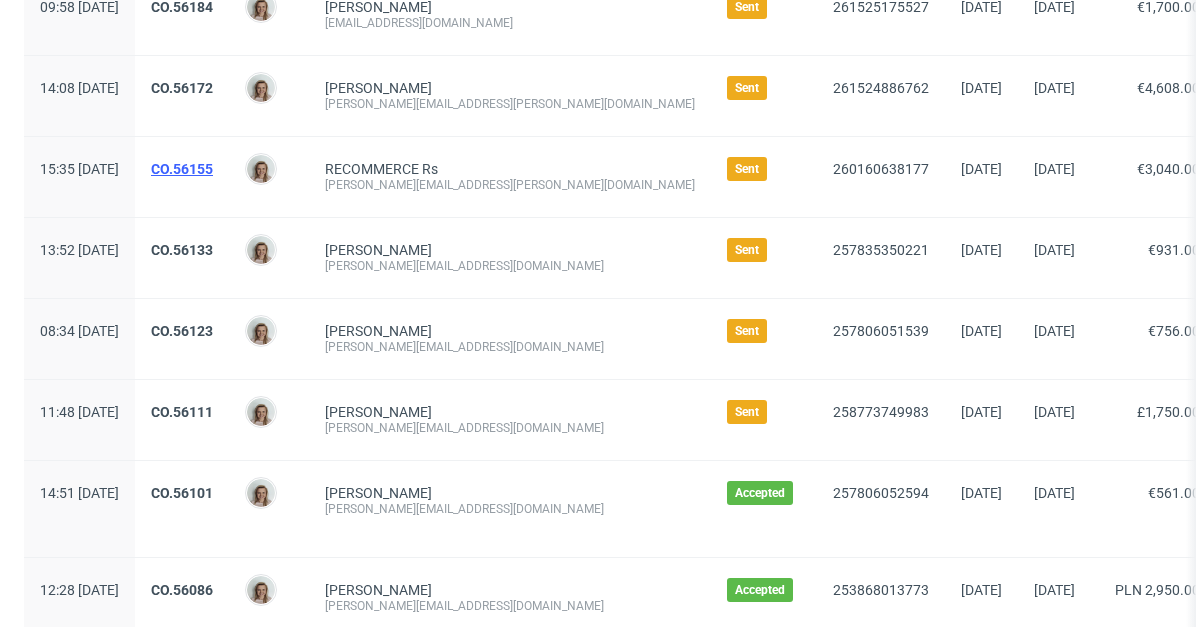 click on "CO.56155" at bounding box center (182, 169) 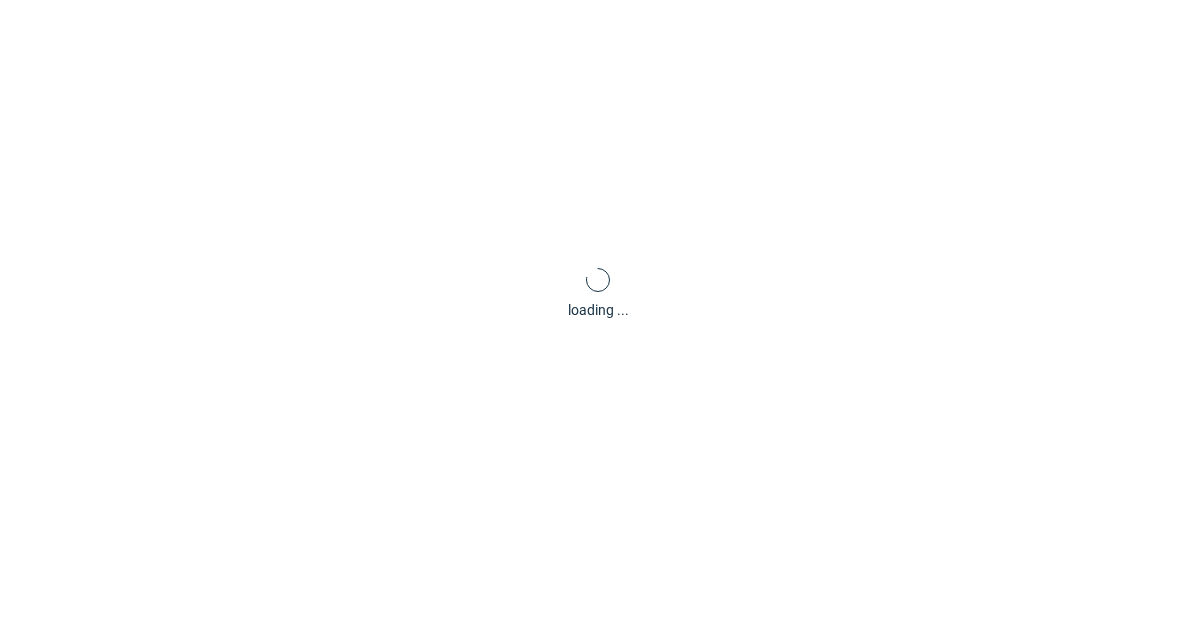 scroll, scrollTop: 0, scrollLeft: 0, axis: both 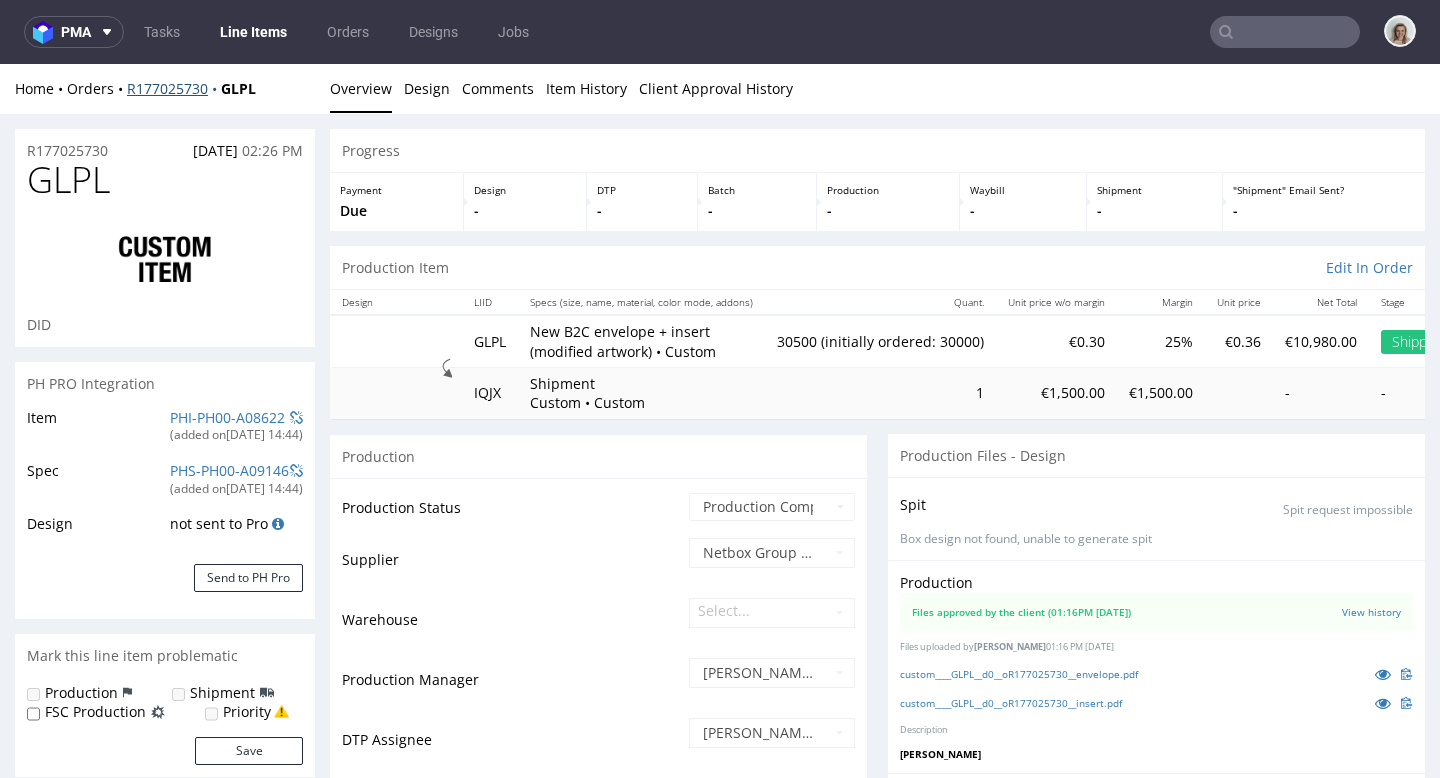 select on "in_progress" 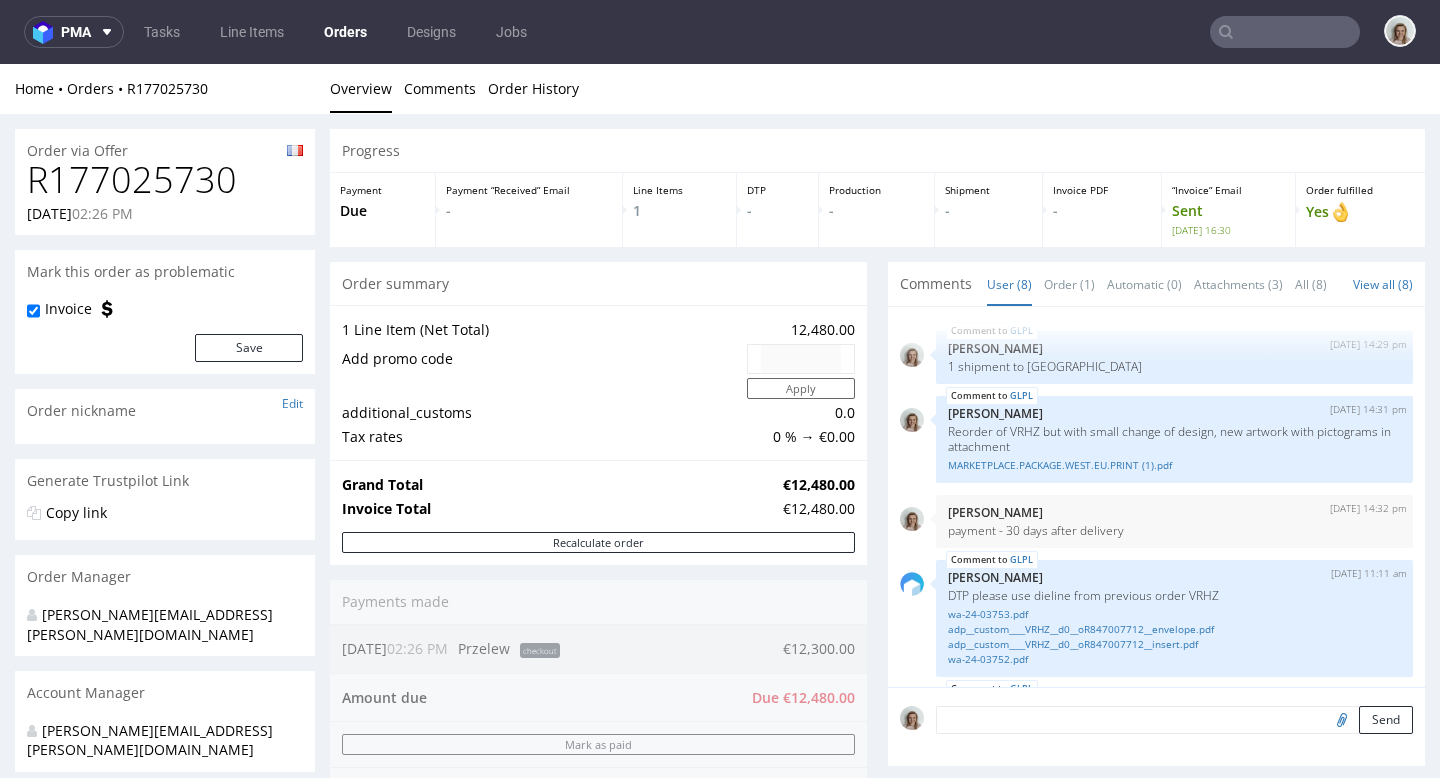 scroll, scrollTop: 0, scrollLeft: 0, axis: both 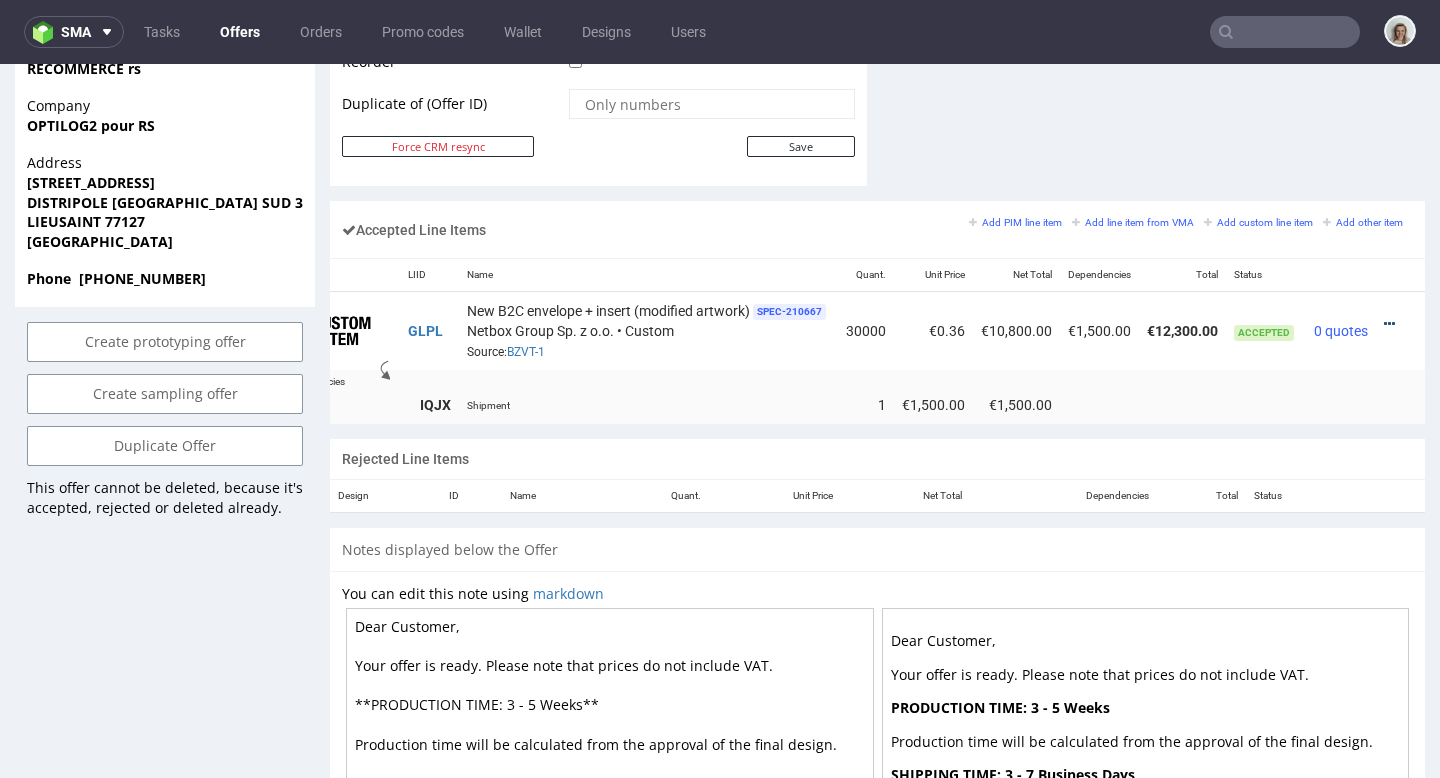 click at bounding box center [1389, 324] 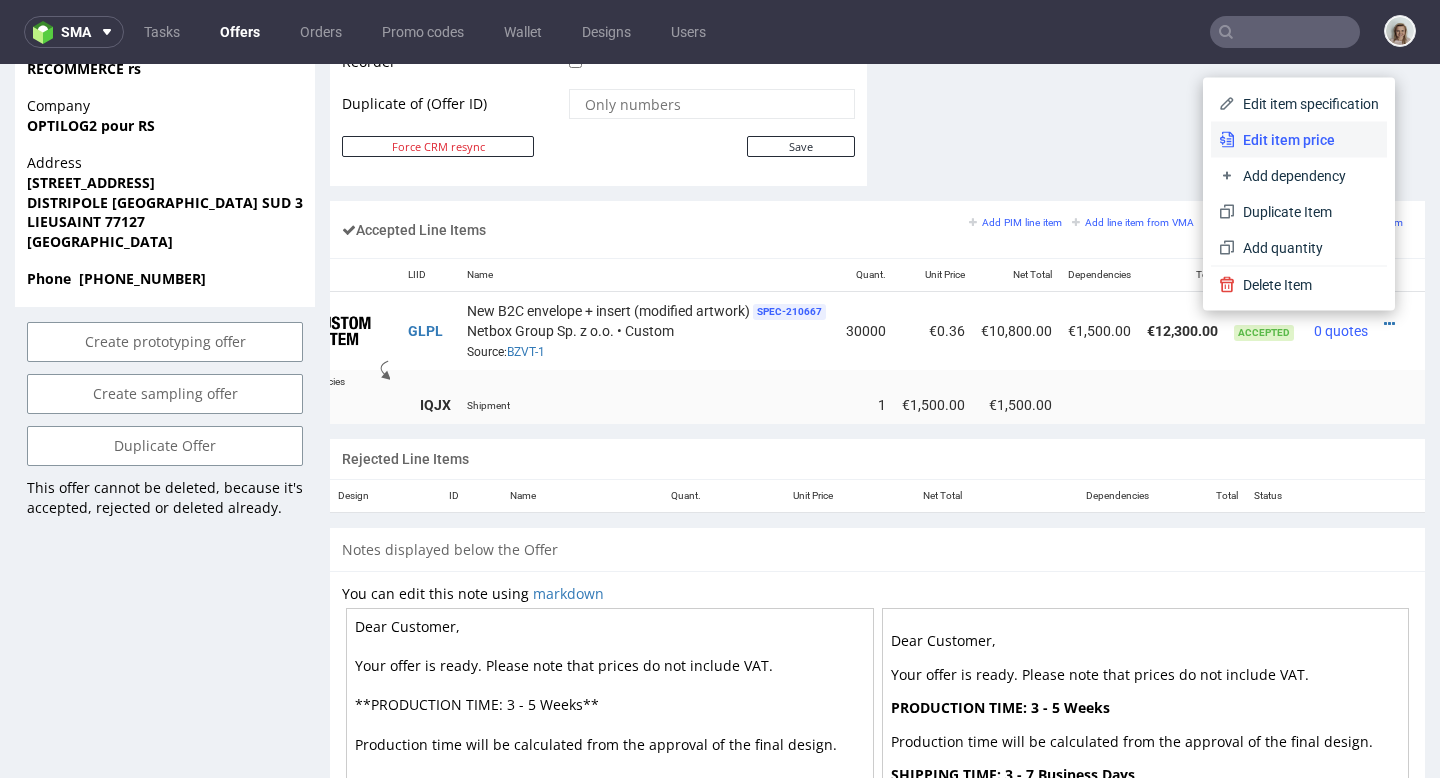 click on "Edit item price" at bounding box center (1307, 140) 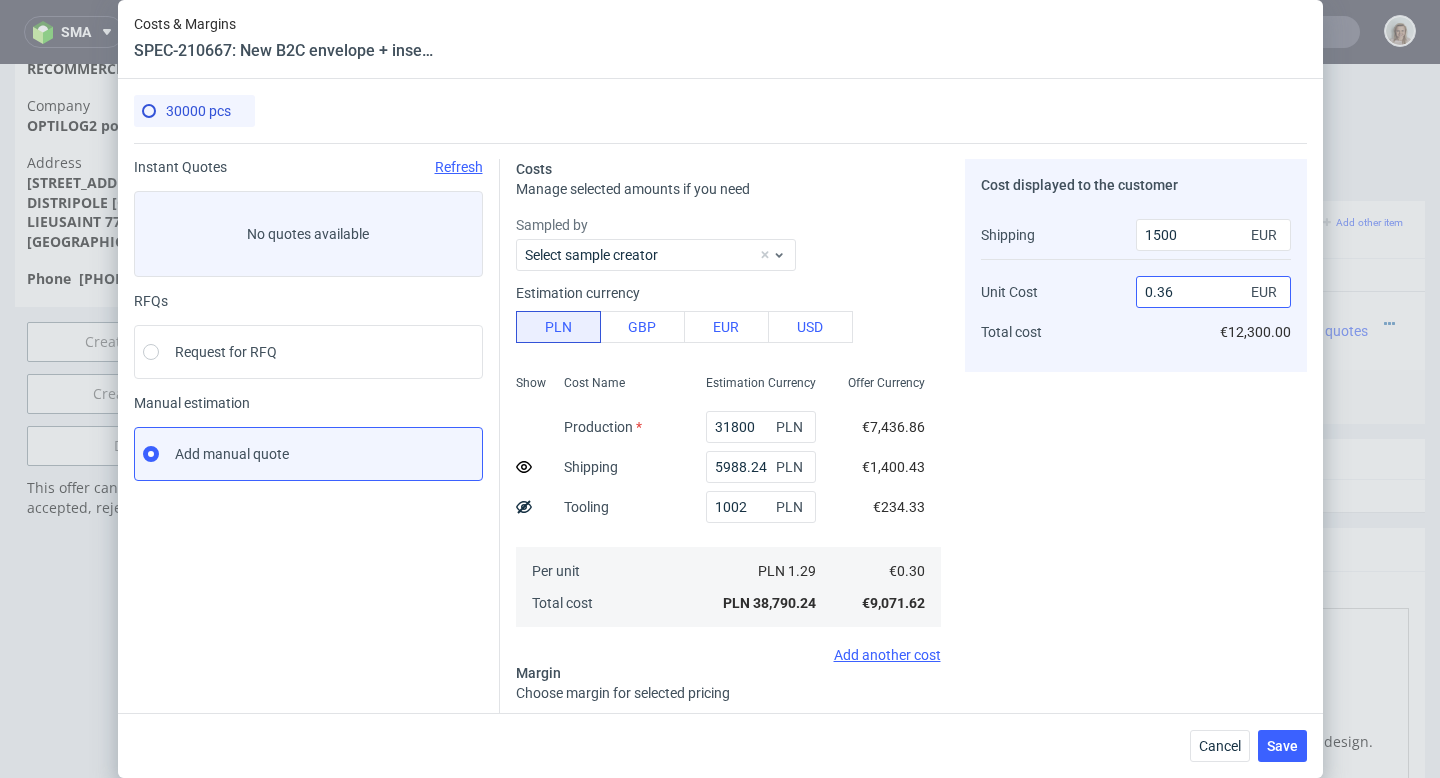 scroll, scrollTop: 184, scrollLeft: 0, axis: vertical 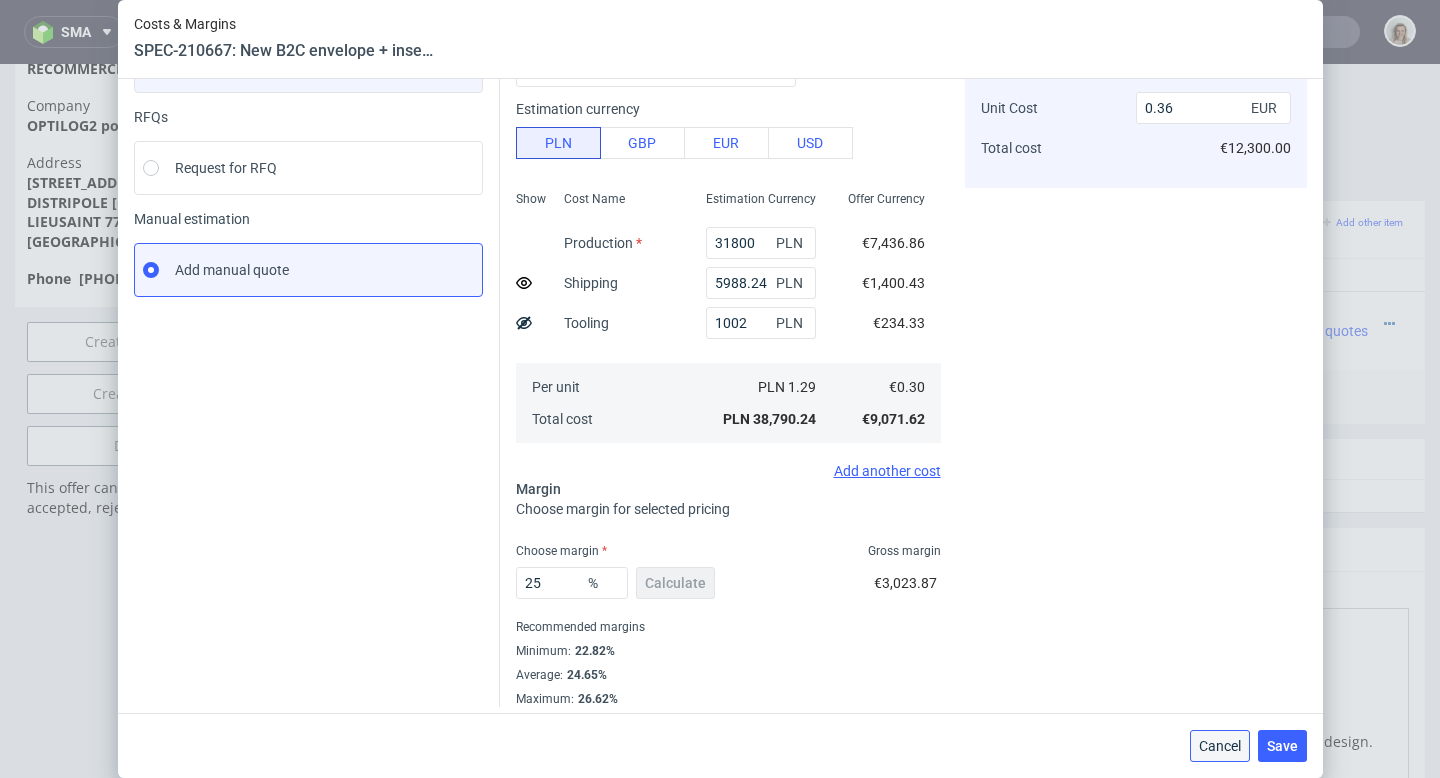 click on "Cancel" at bounding box center [1220, 746] 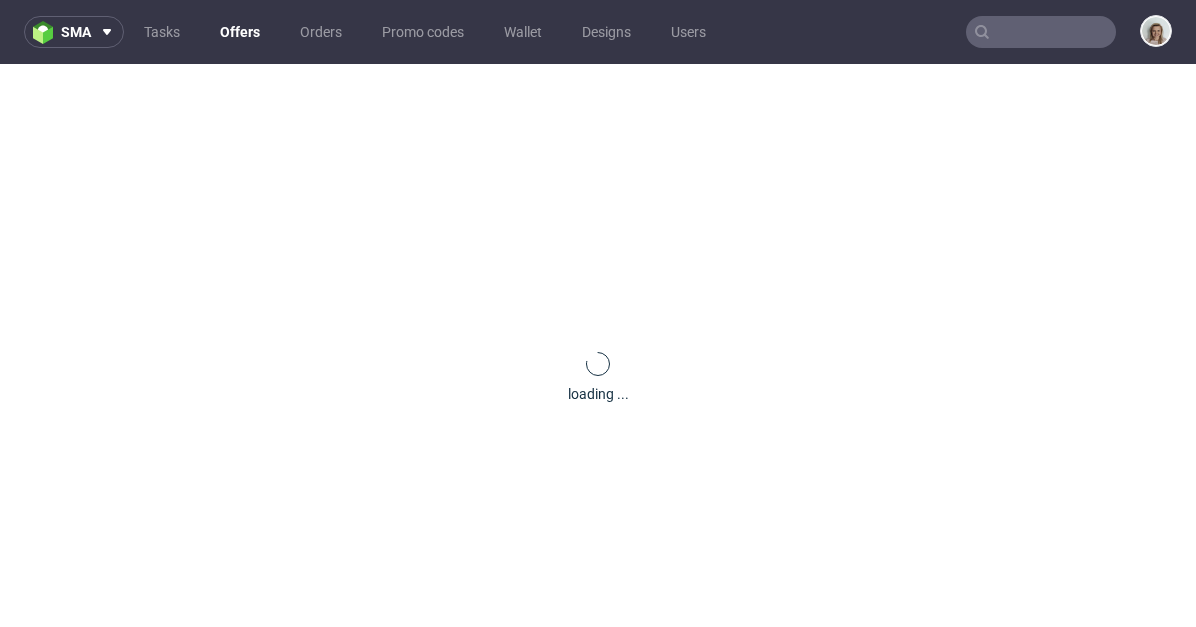 scroll, scrollTop: 0, scrollLeft: 0, axis: both 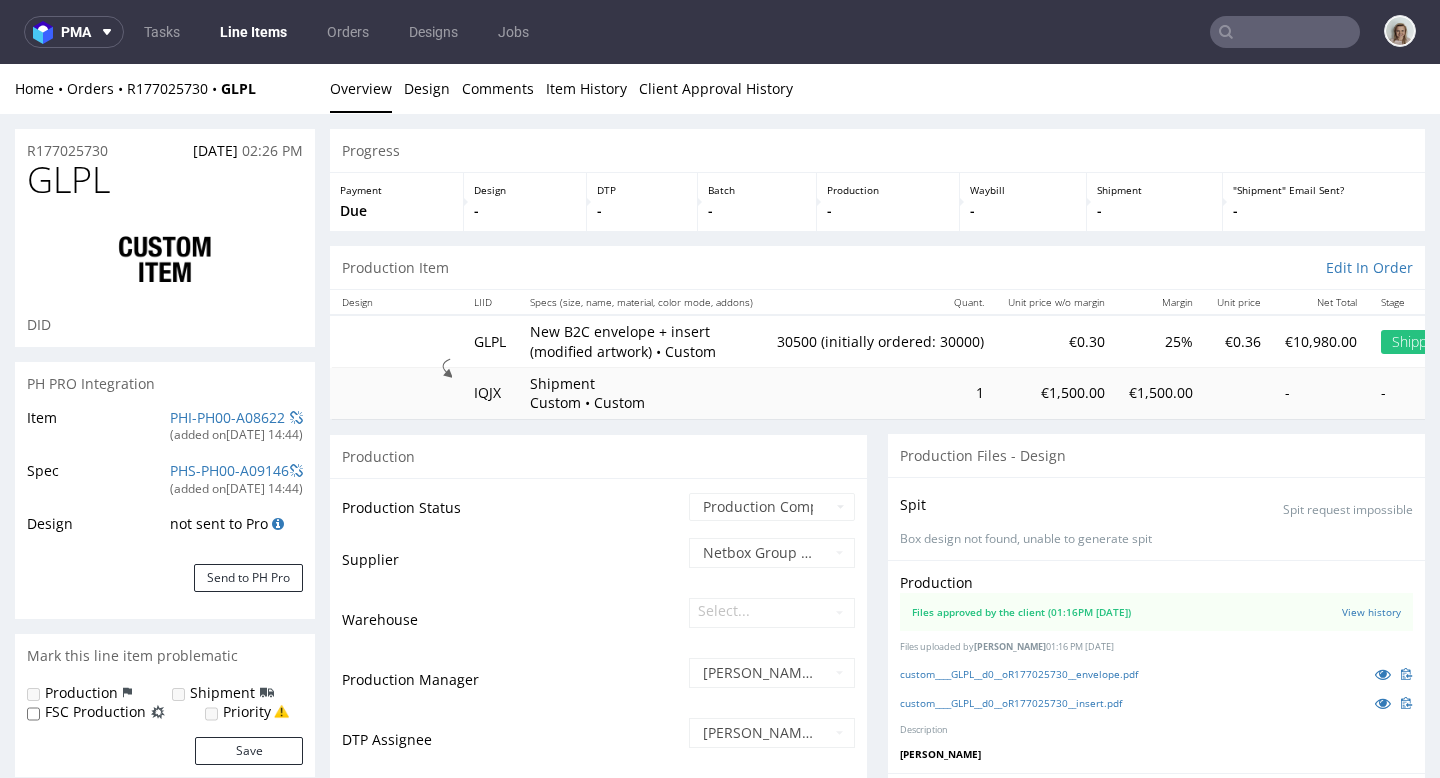 select on "in_progress" 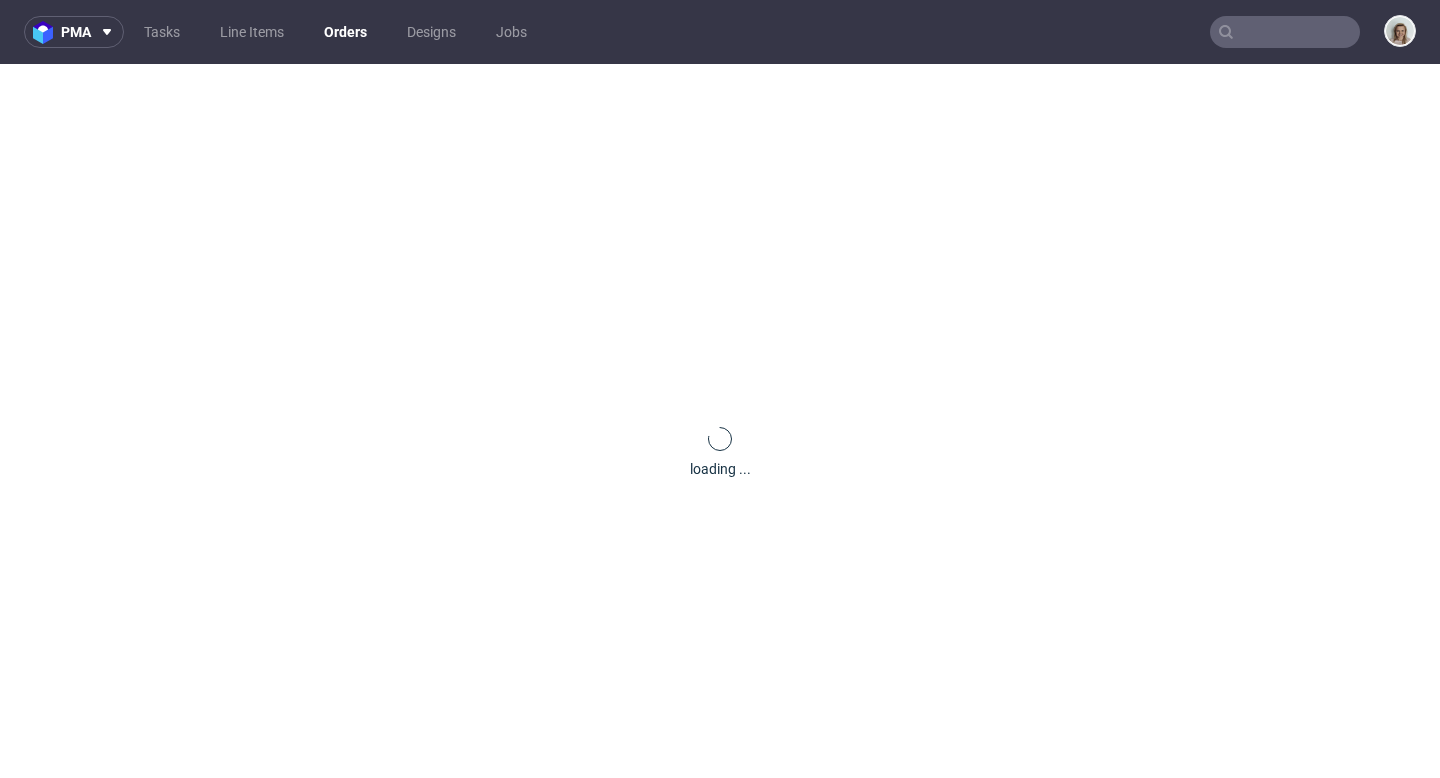 scroll, scrollTop: 0, scrollLeft: 0, axis: both 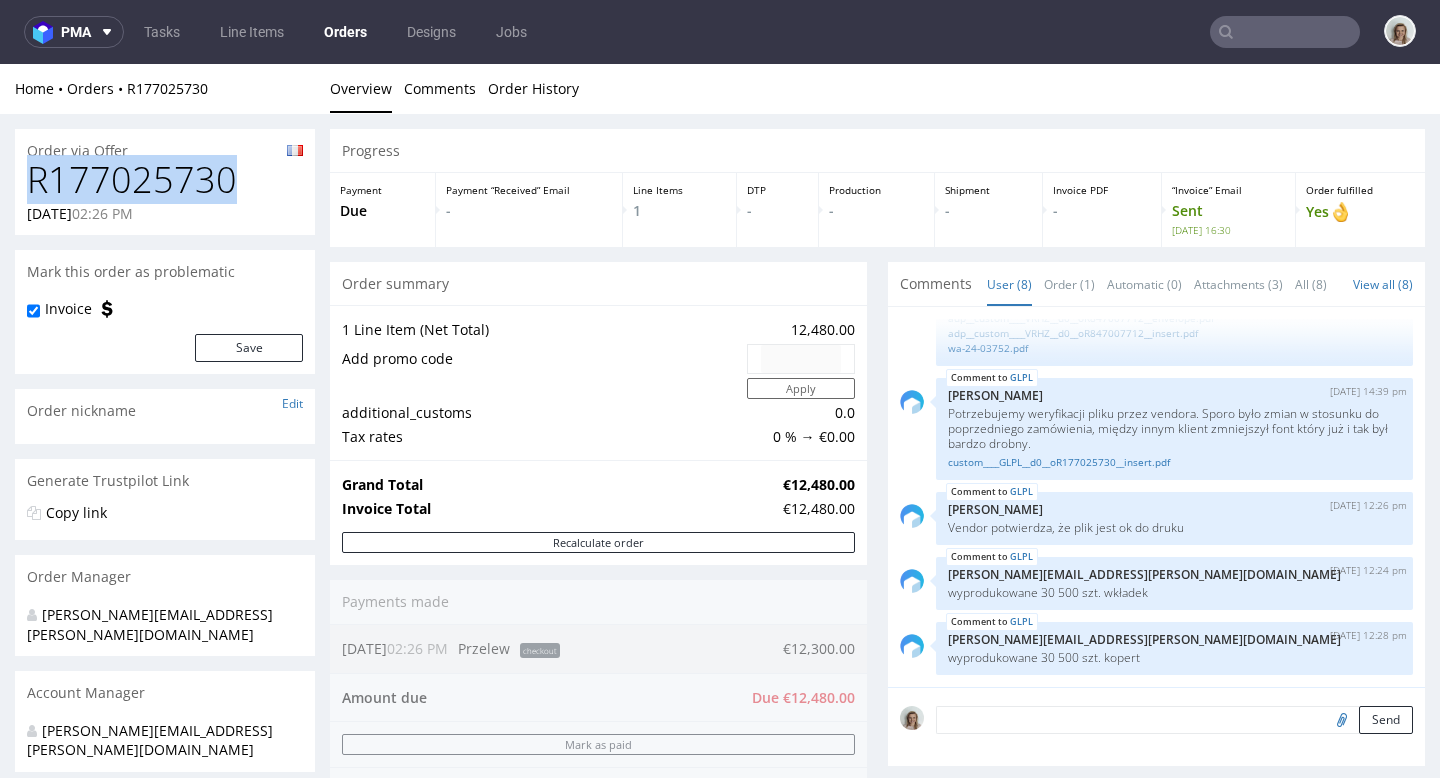 drag, startPoint x: 119, startPoint y: 180, endPoint x: 5, endPoint y: 178, distance: 114.01754 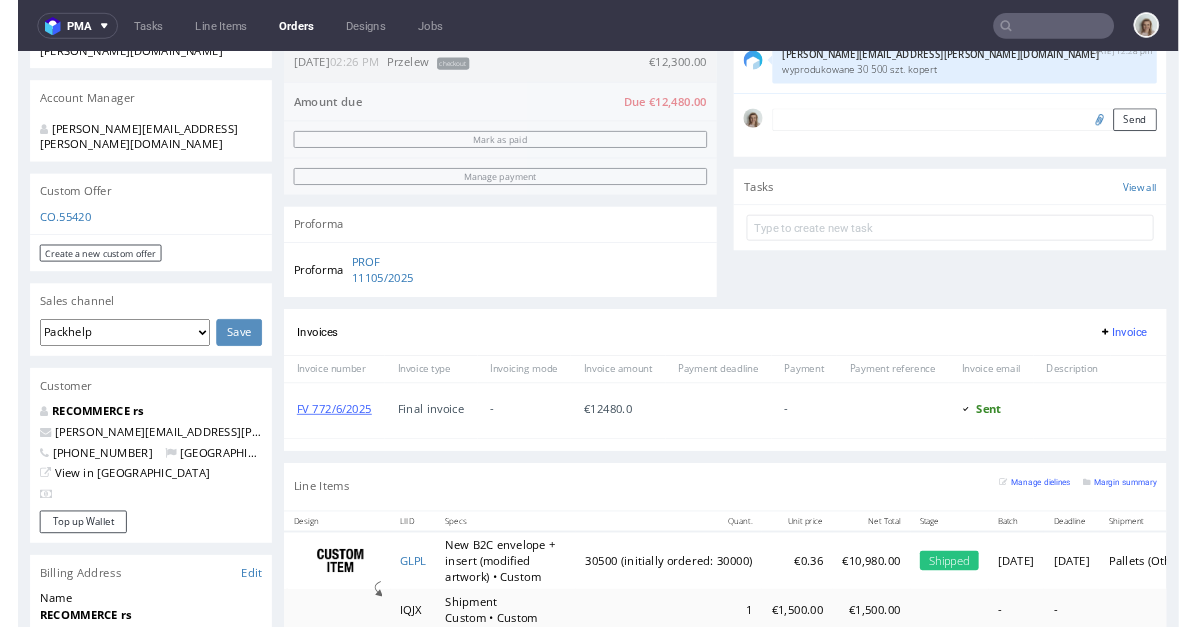scroll, scrollTop: 832, scrollLeft: 0, axis: vertical 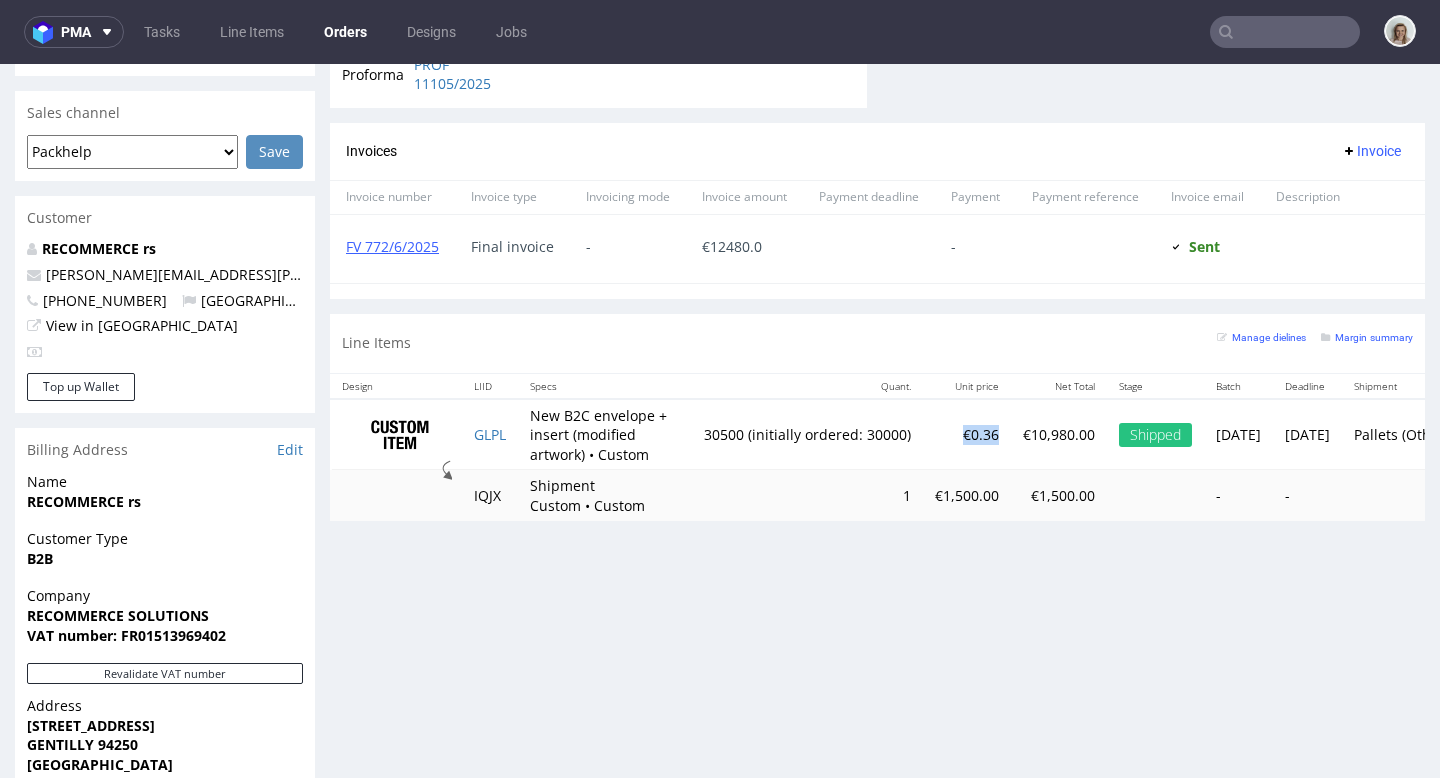 drag, startPoint x: 1004, startPoint y: 431, endPoint x: 956, endPoint y: 431, distance: 48 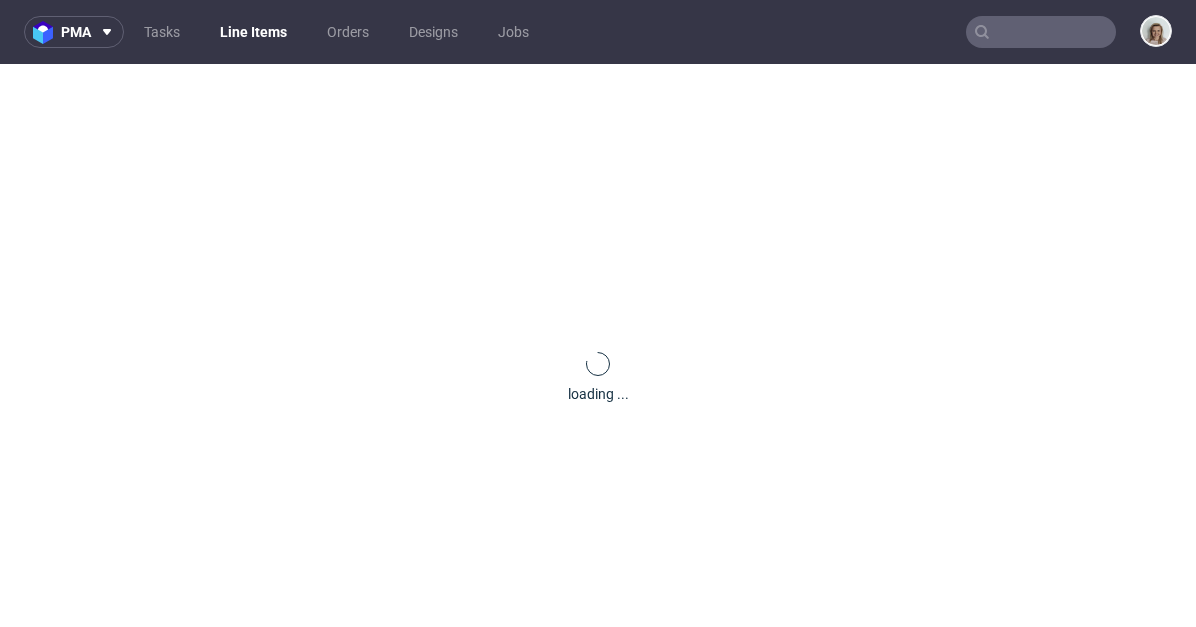 scroll, scrollTop: 0, scrollLeft: 0, axis: both 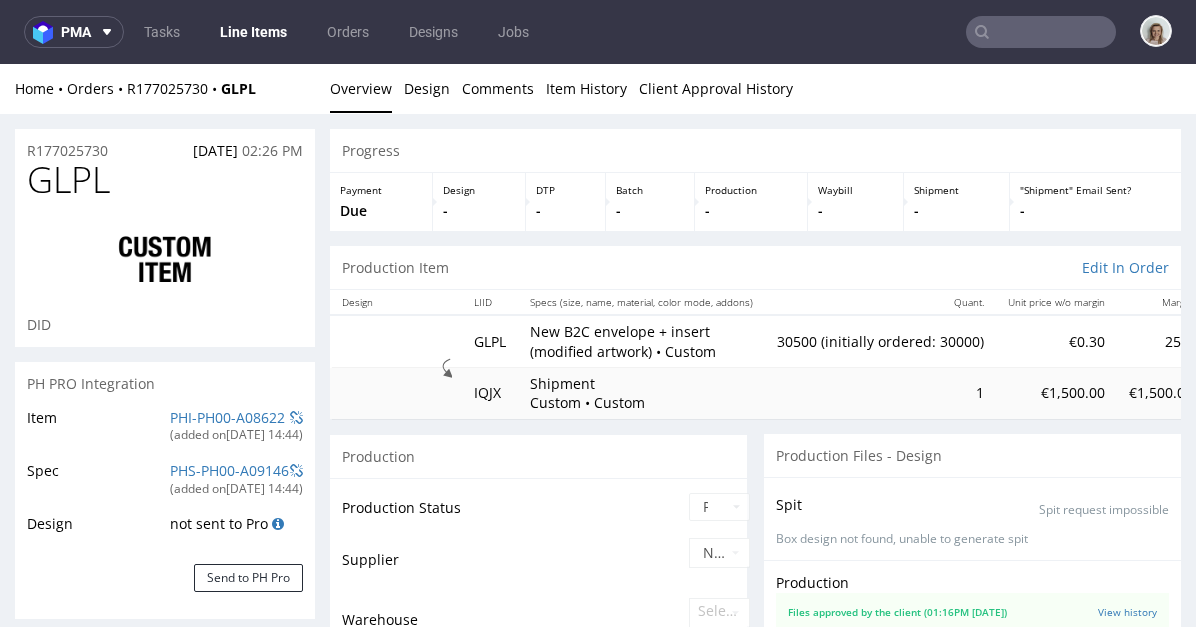 select on "in_progress" 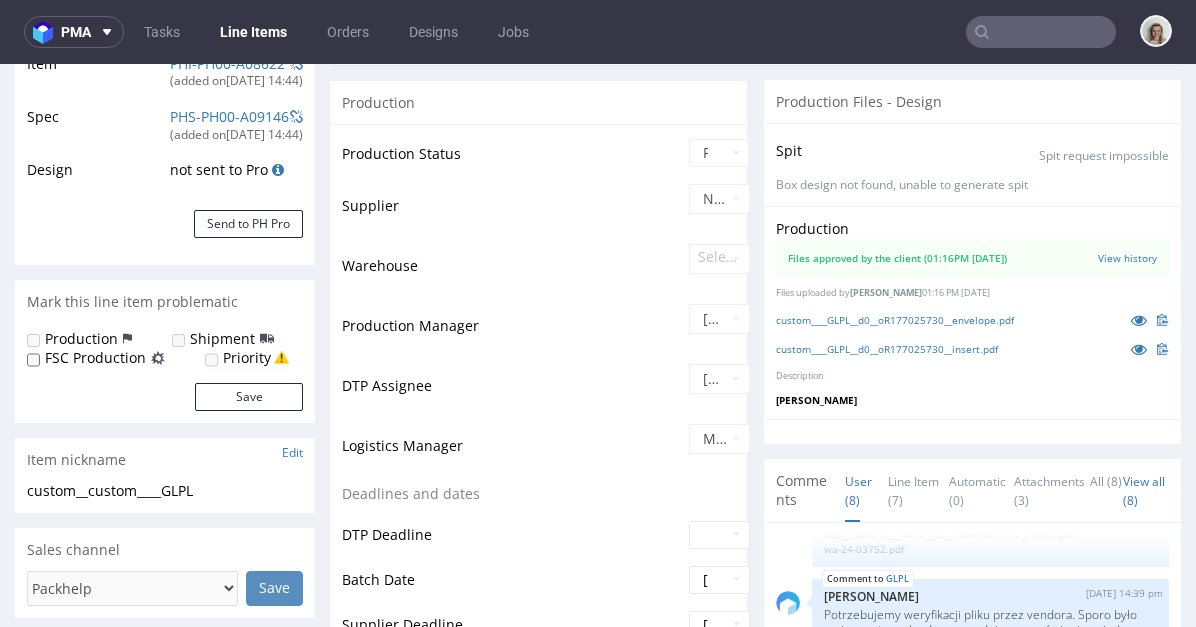 scroll, scrollTop: 355, scrollLeft: 0, axis: vertical 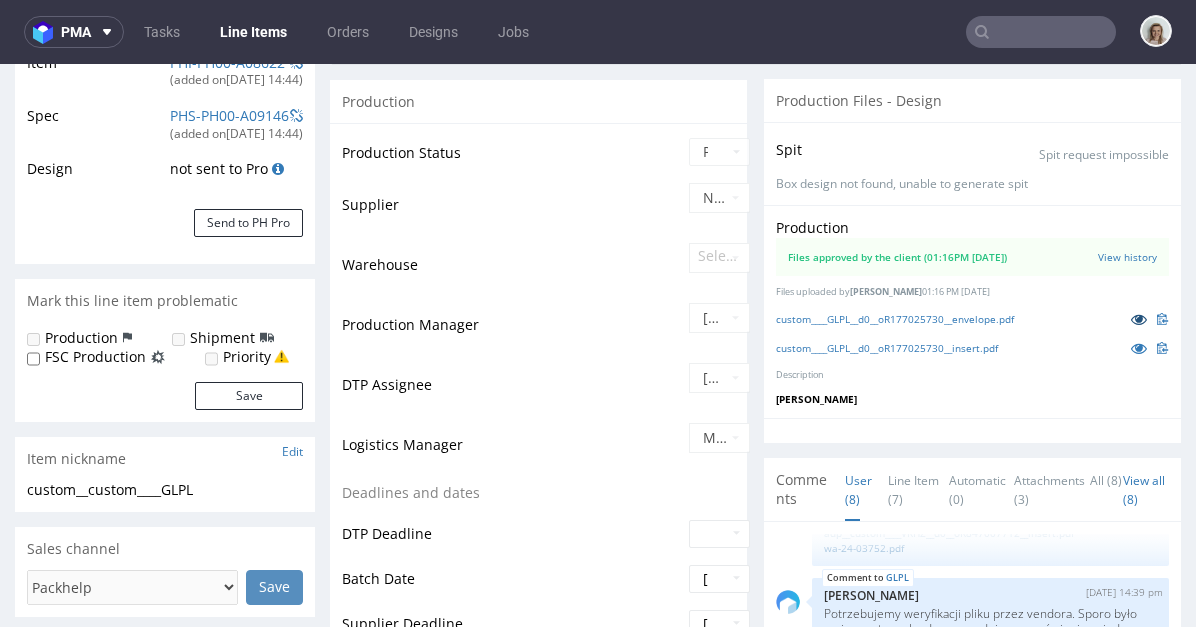 click at bounding box center [1139, 319] 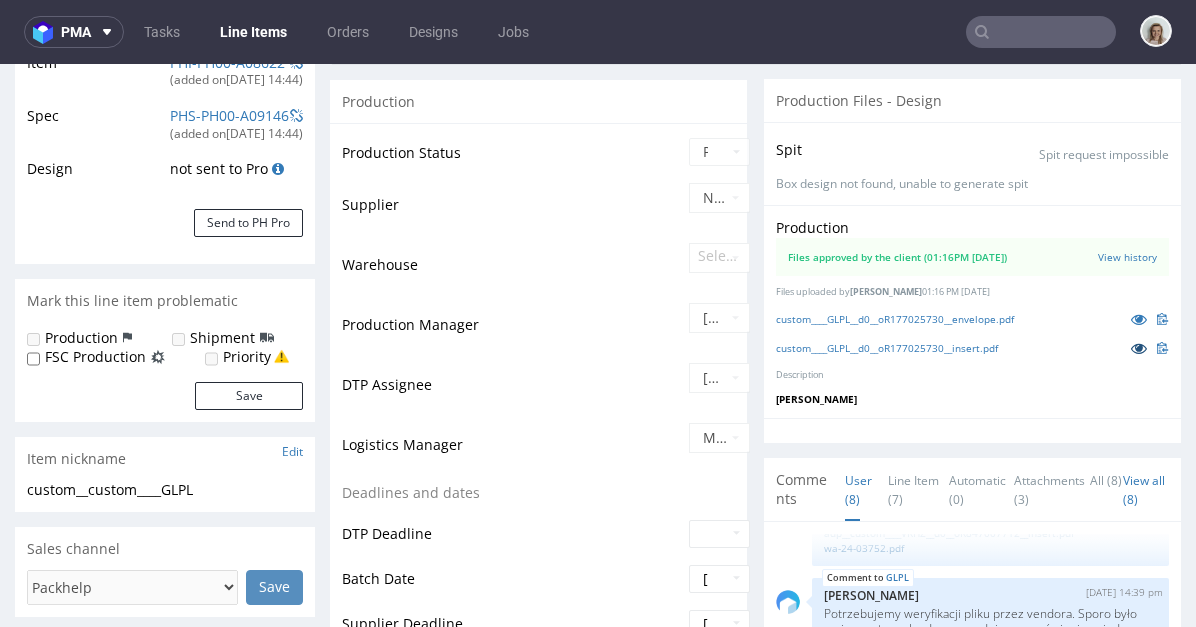 click at bounding box center (1139, 348) 